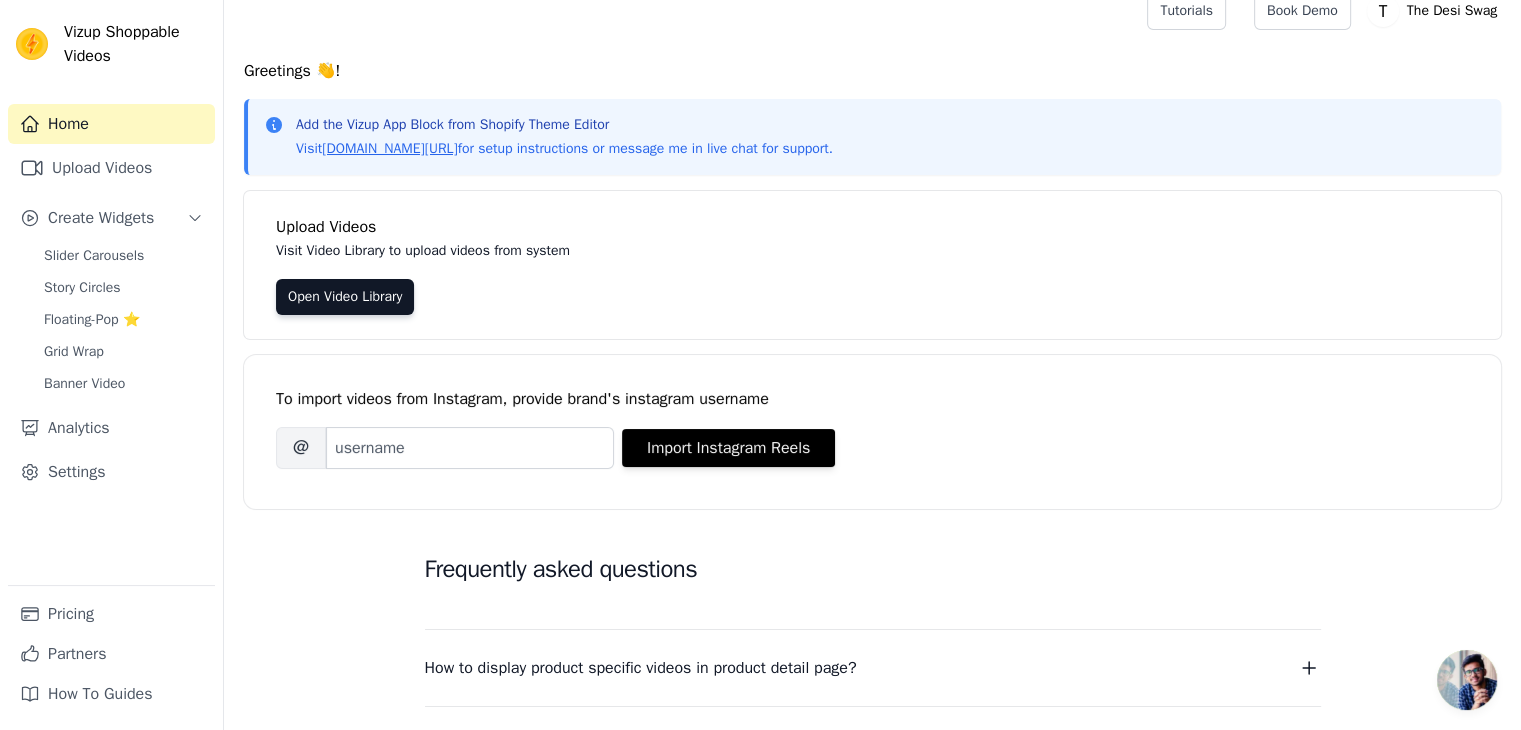 scroll, scrollTop: 0, scrollLeft: 0, axis: both 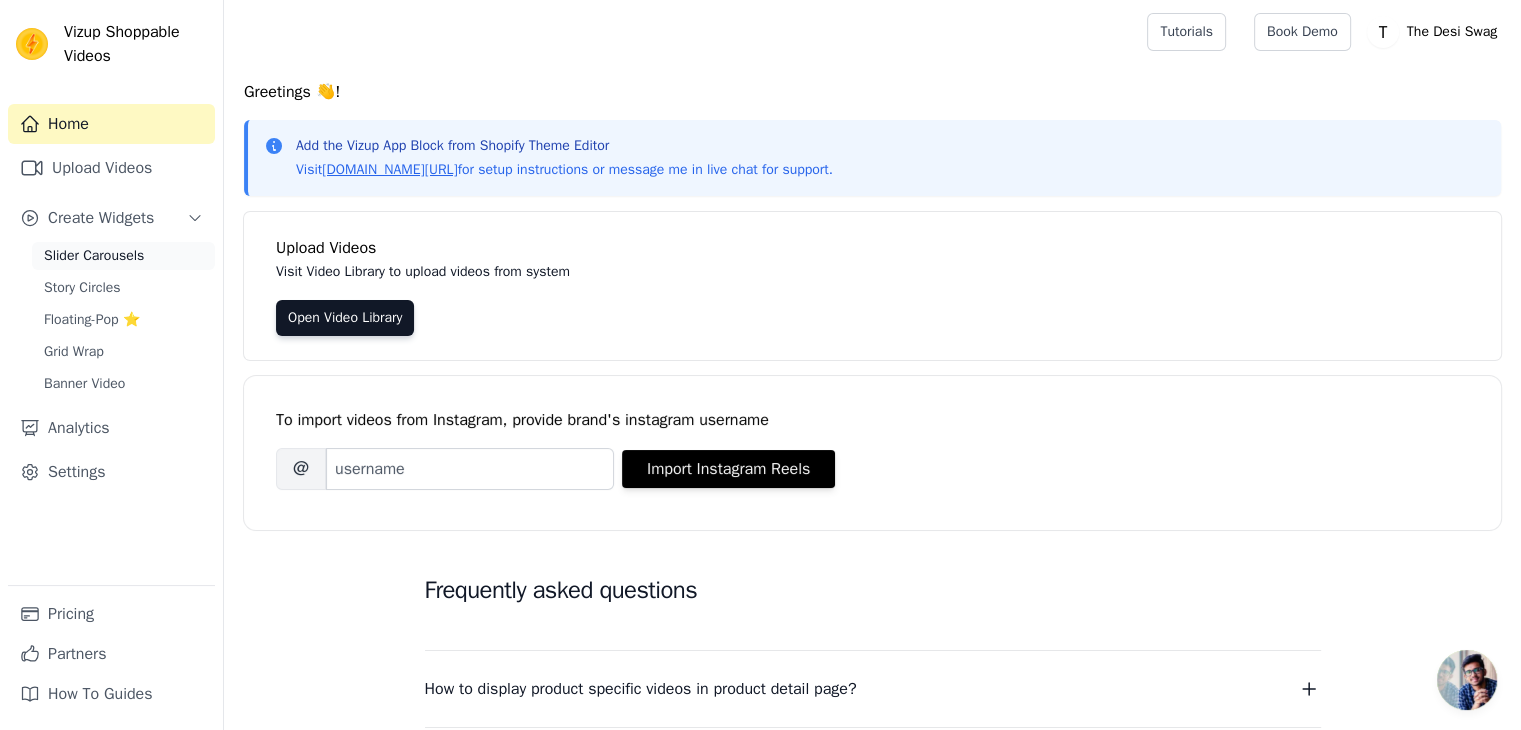 click on "Slider Carousels" at bounding box center [94, 256] 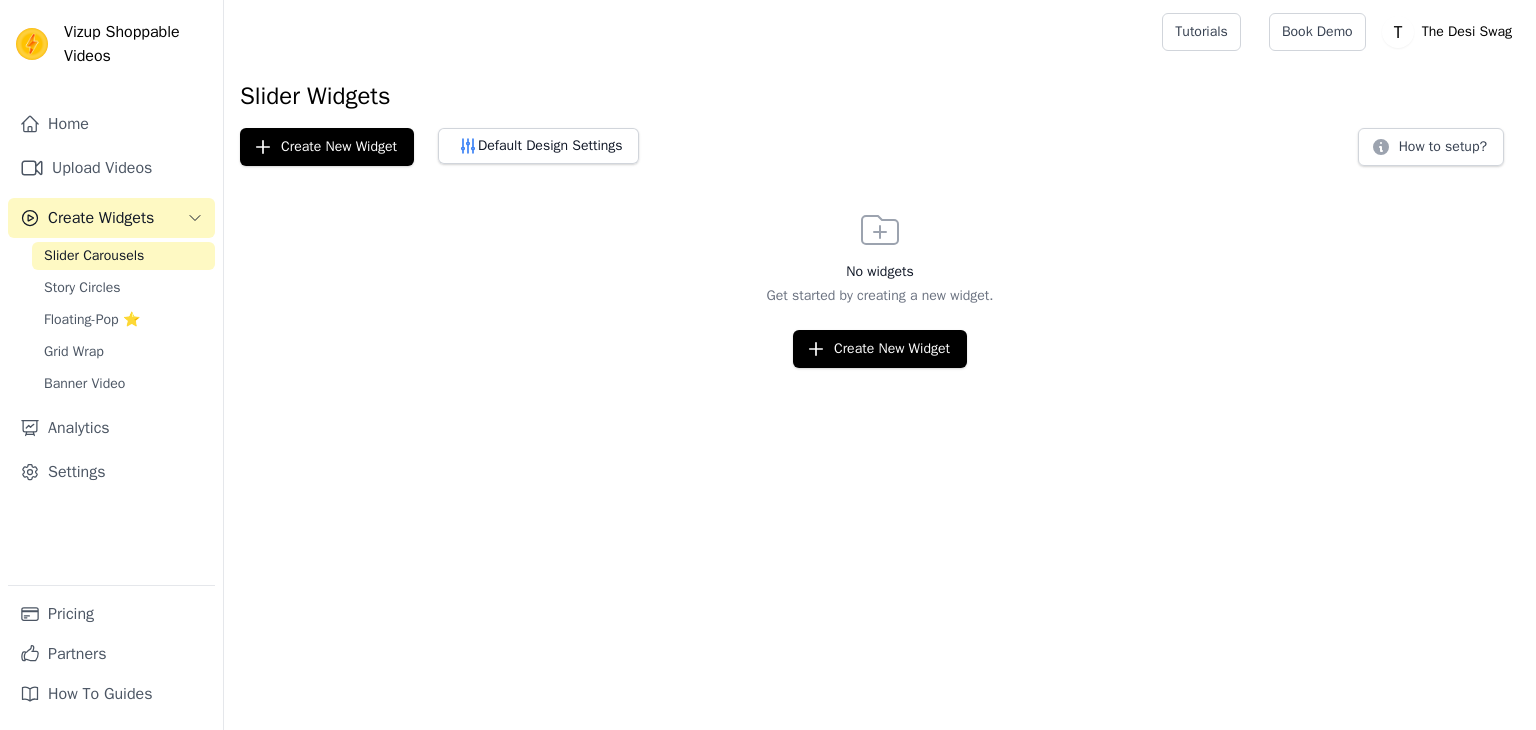 scroll, scrollTop: 0, scrollLeft: 0, axis: both 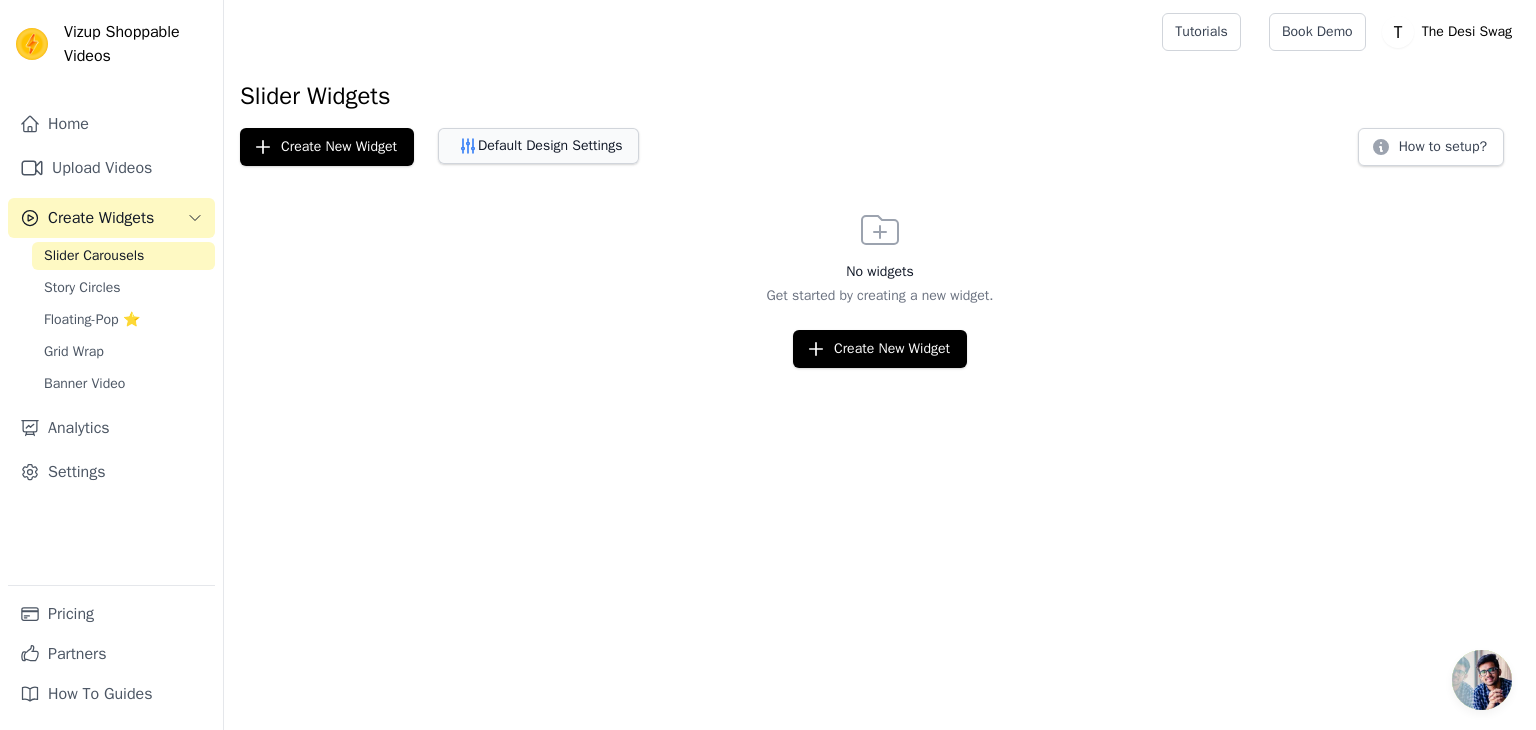 click on "Default Design Settings" at bounding box center (538, 146) 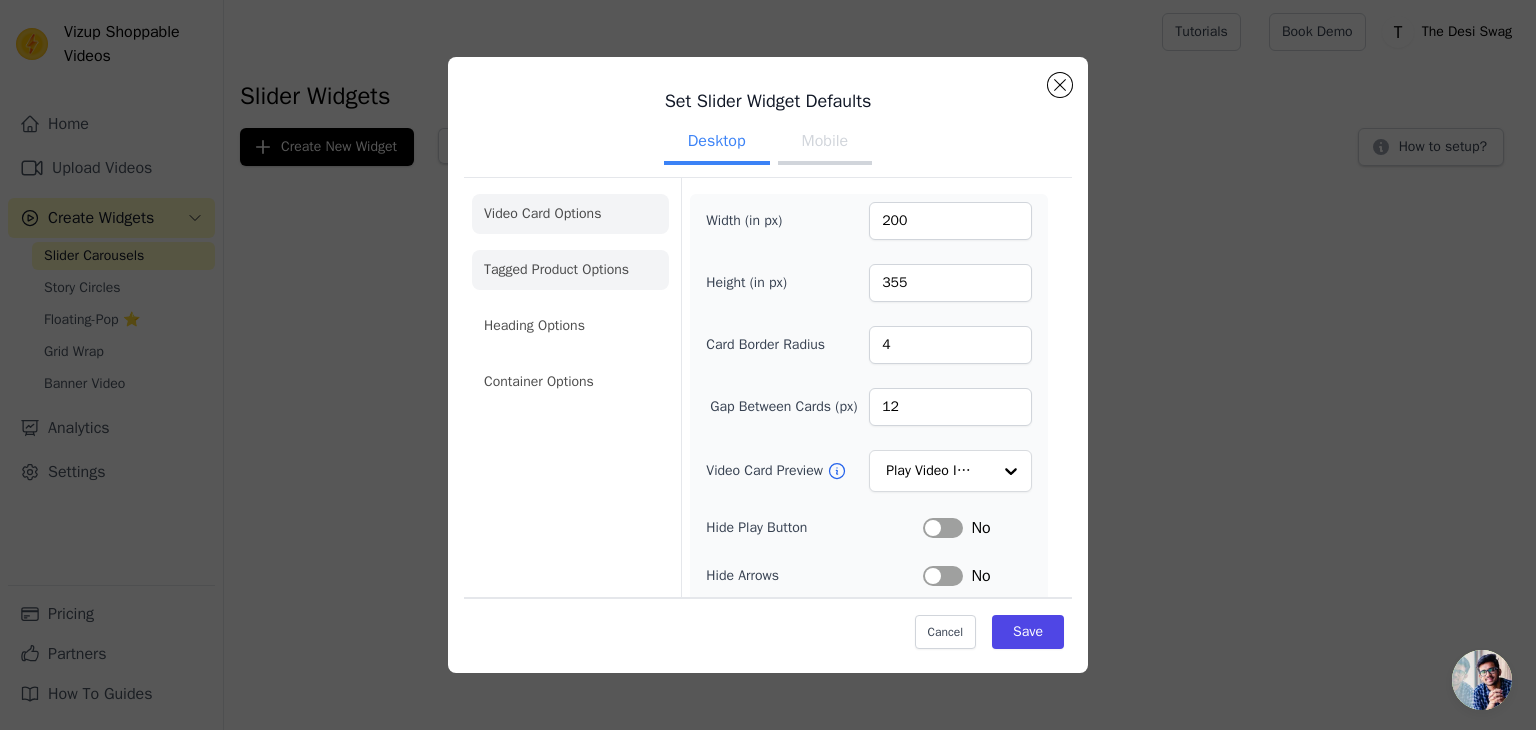 click on "Tagged Product Options" 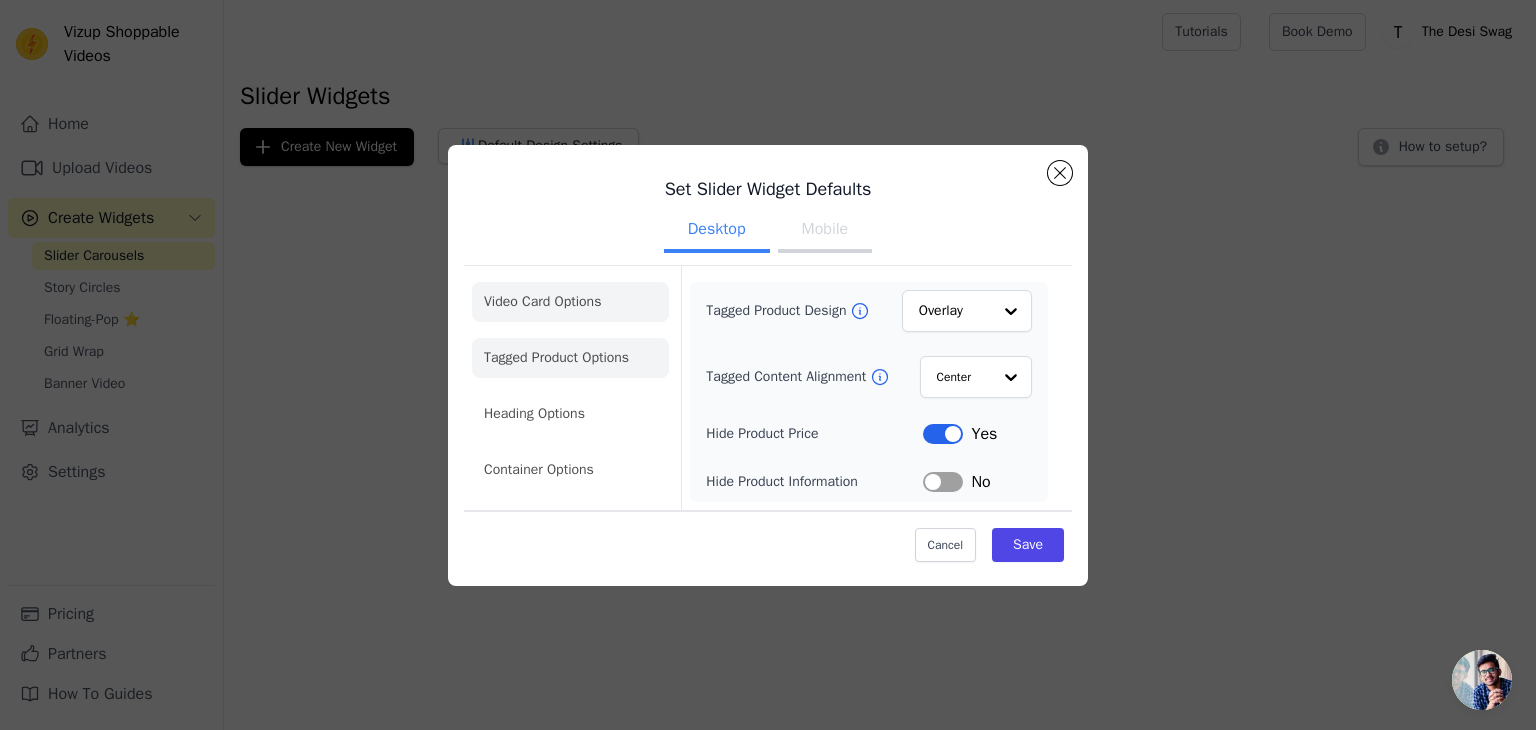 click on "Video Card Options" 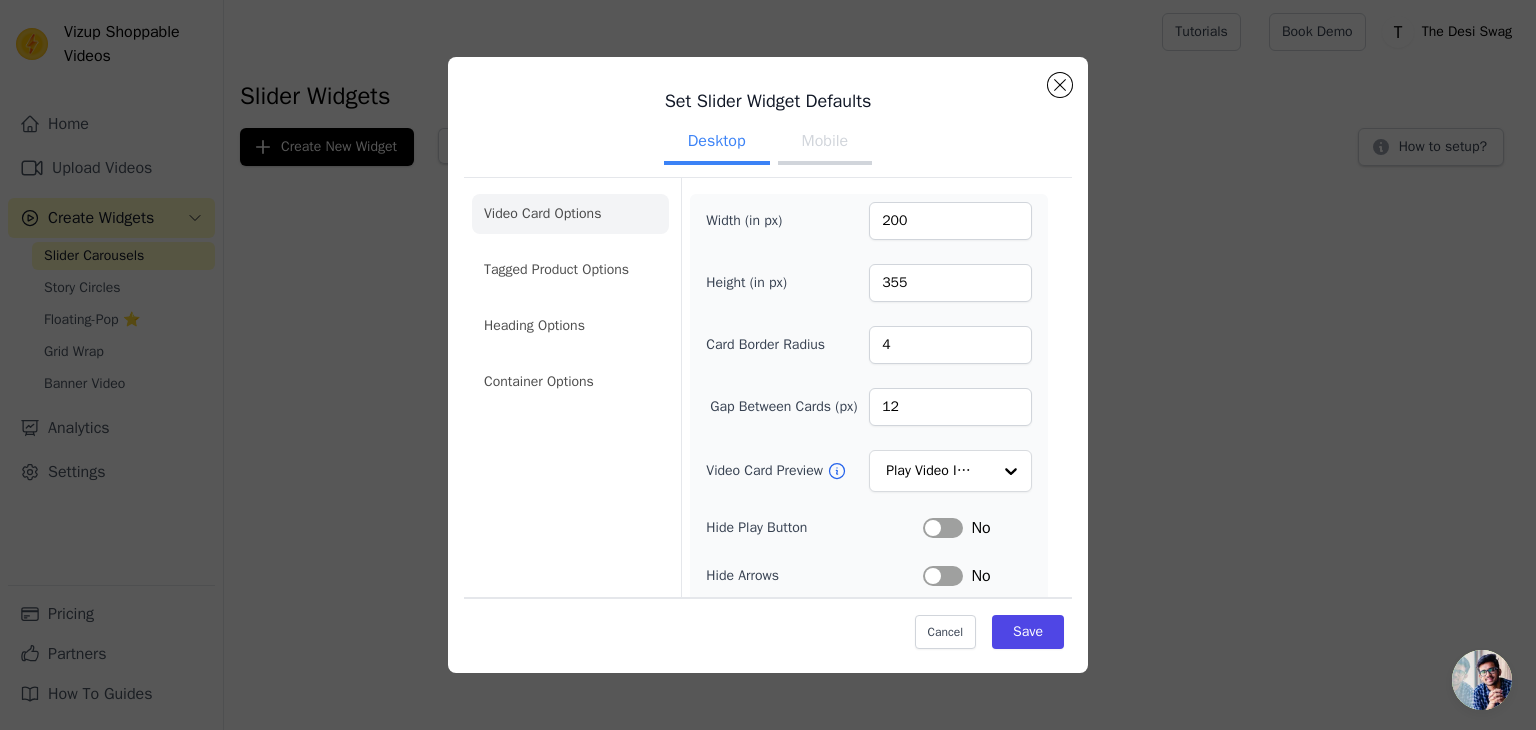 click on "Mobile" at bounding box center (825, 143) 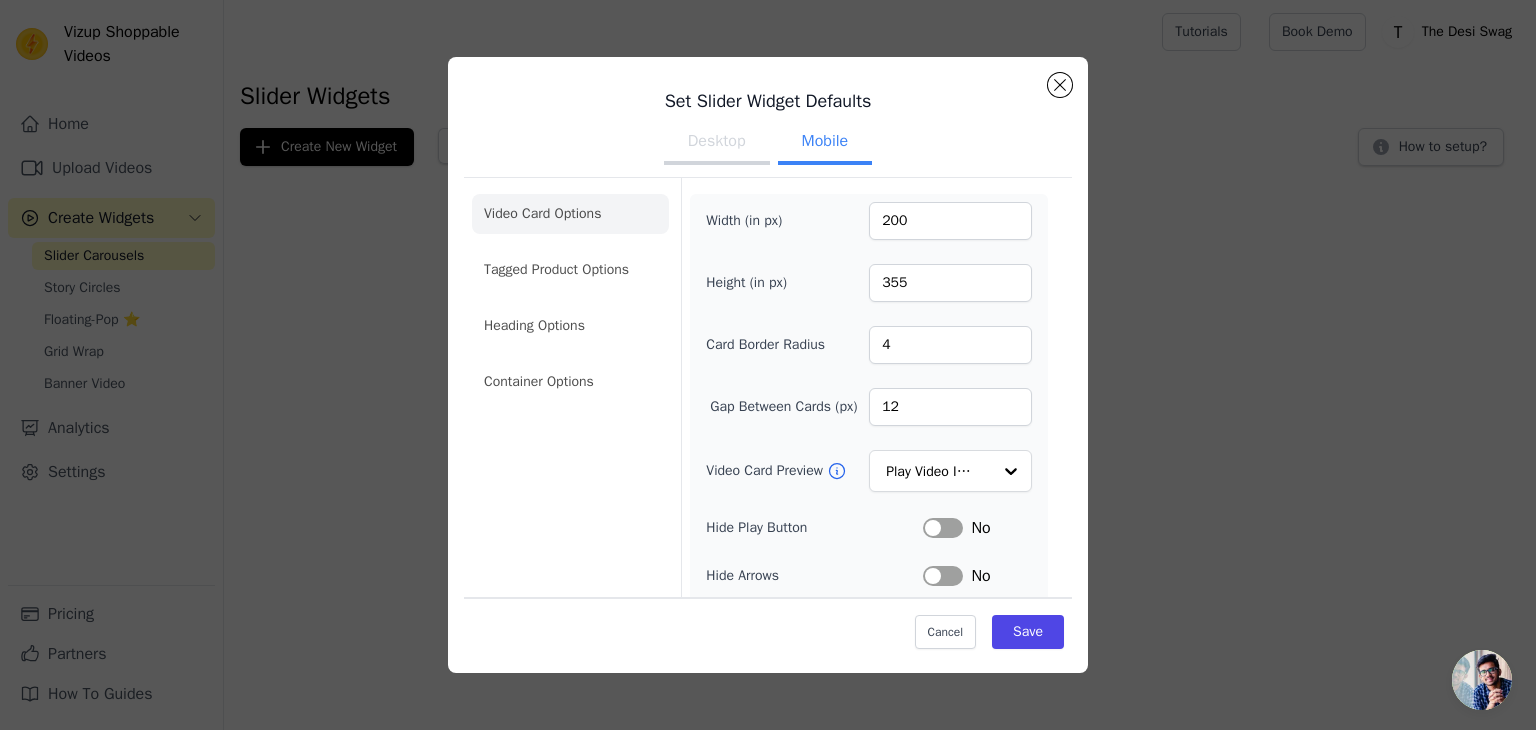 click on "Desktop" at bounding box center [717, 143] 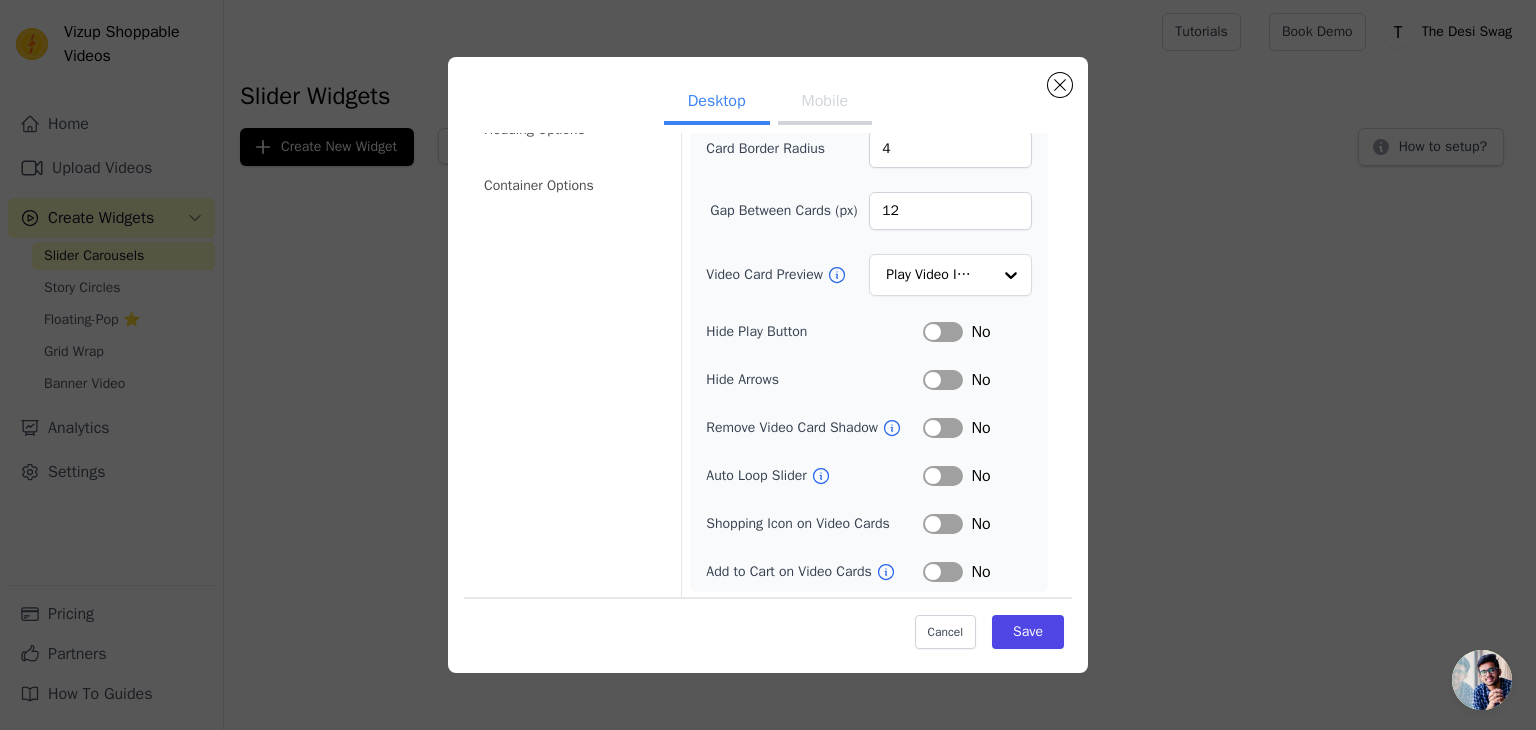 scroll, scrollTop: 0, scrollLeft: 0, axis: both 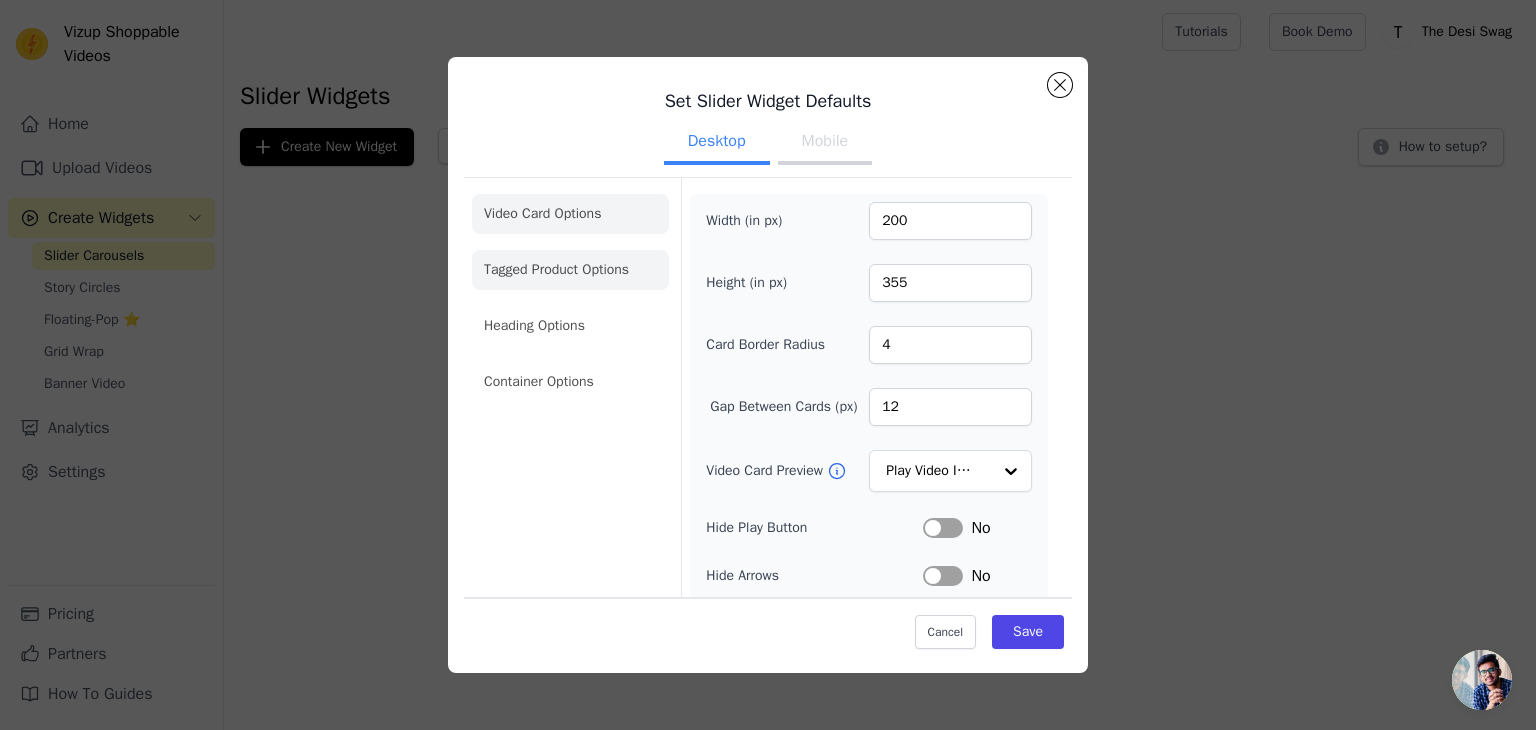 click on "Tagged Product Options" 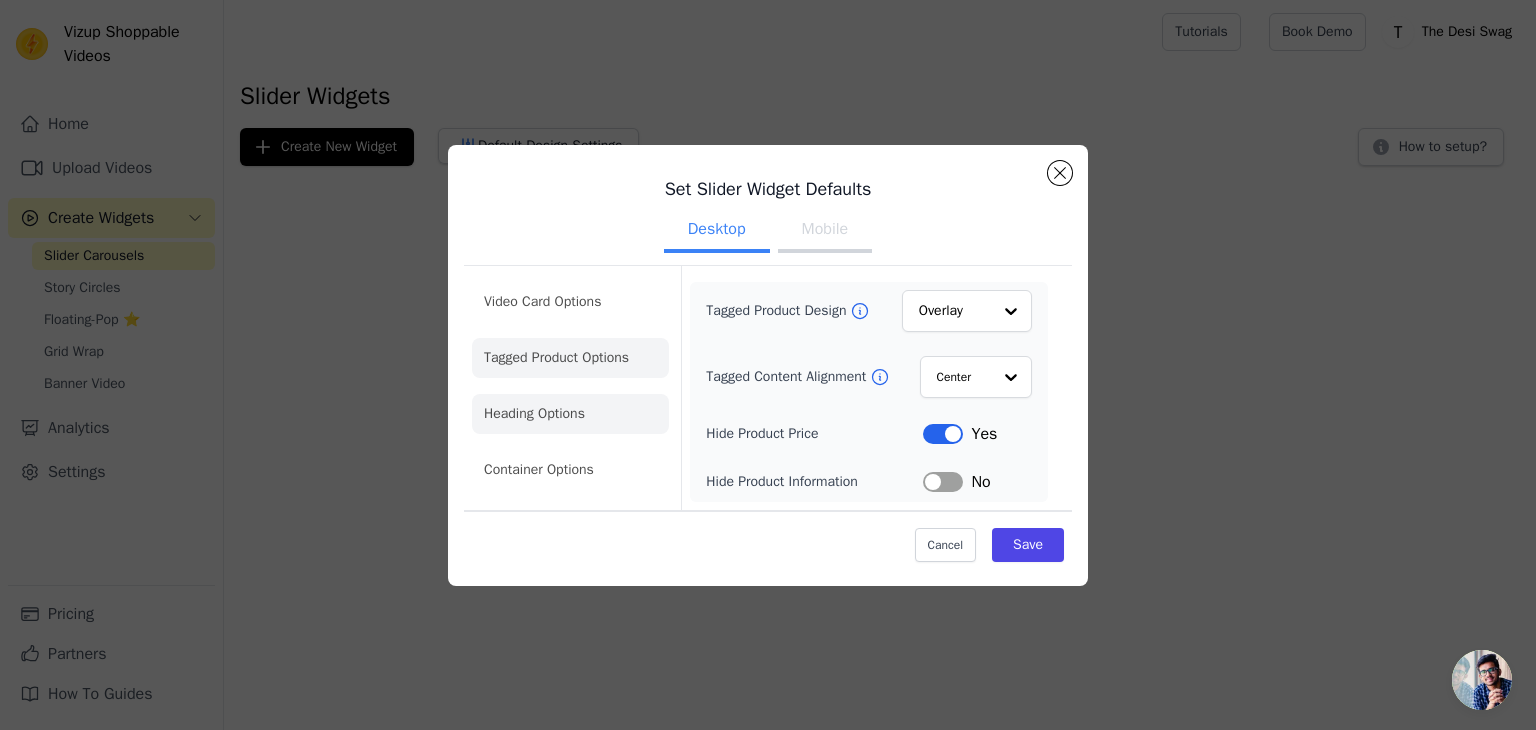 click on "Heading Options" 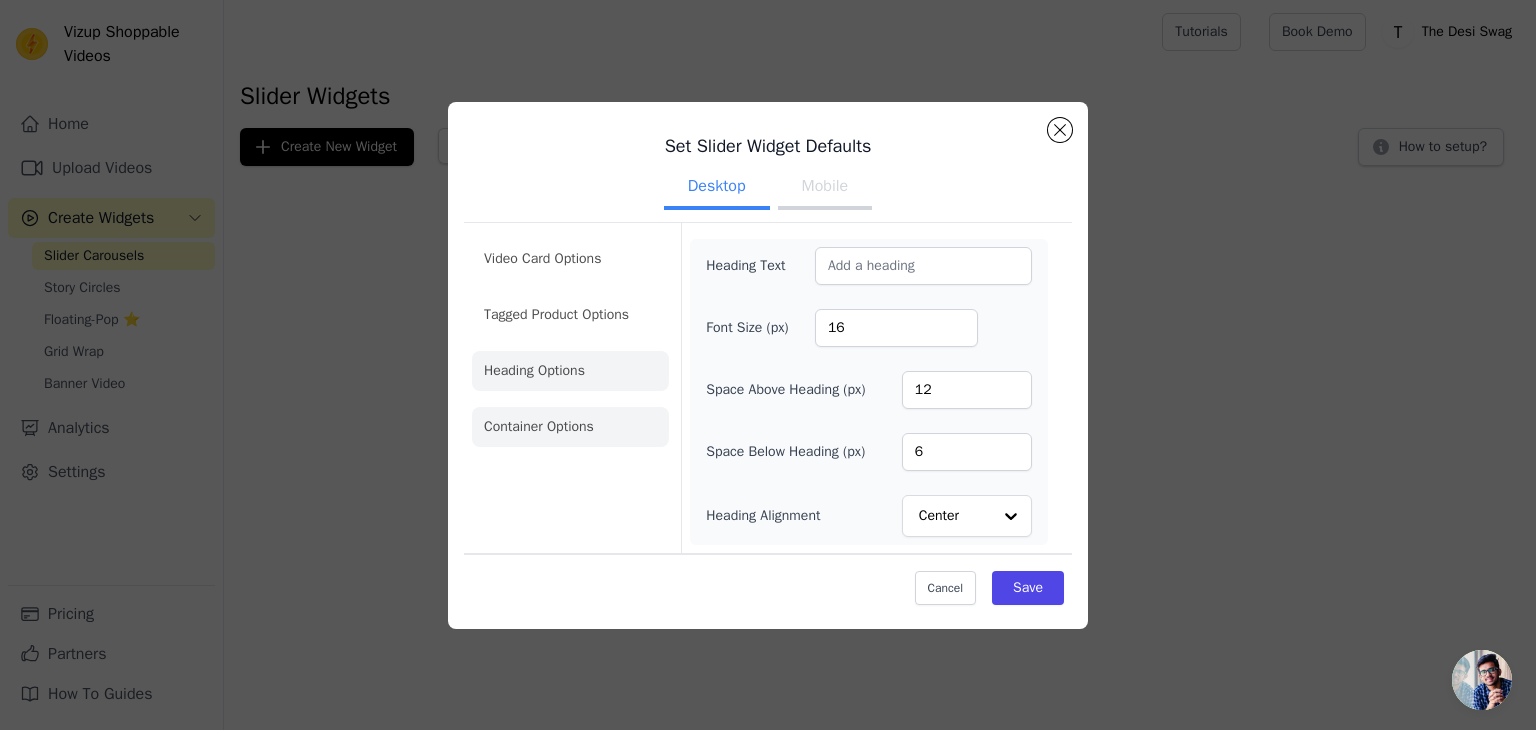 click on "Container Options" 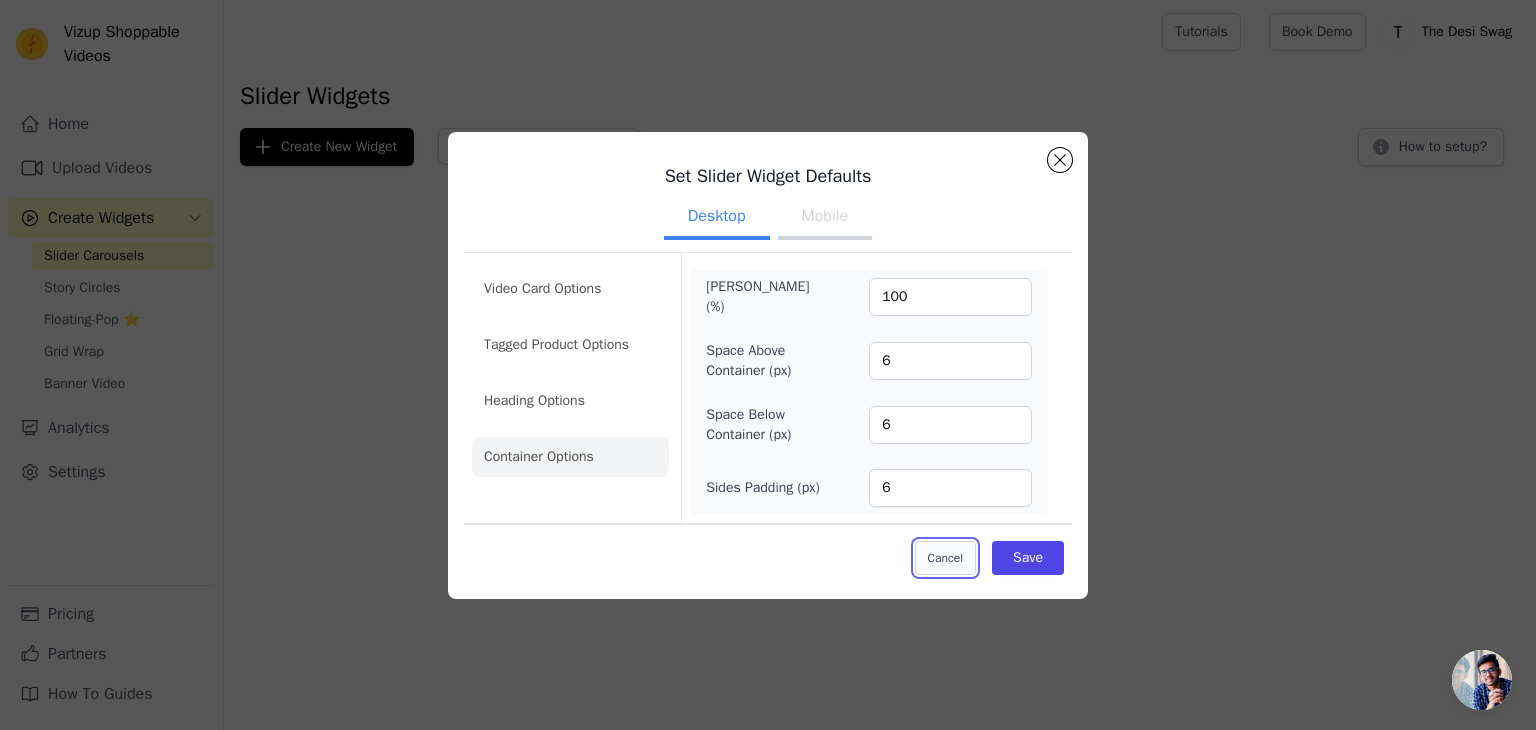 click on "Cancel" at bounding box center [945, 558] 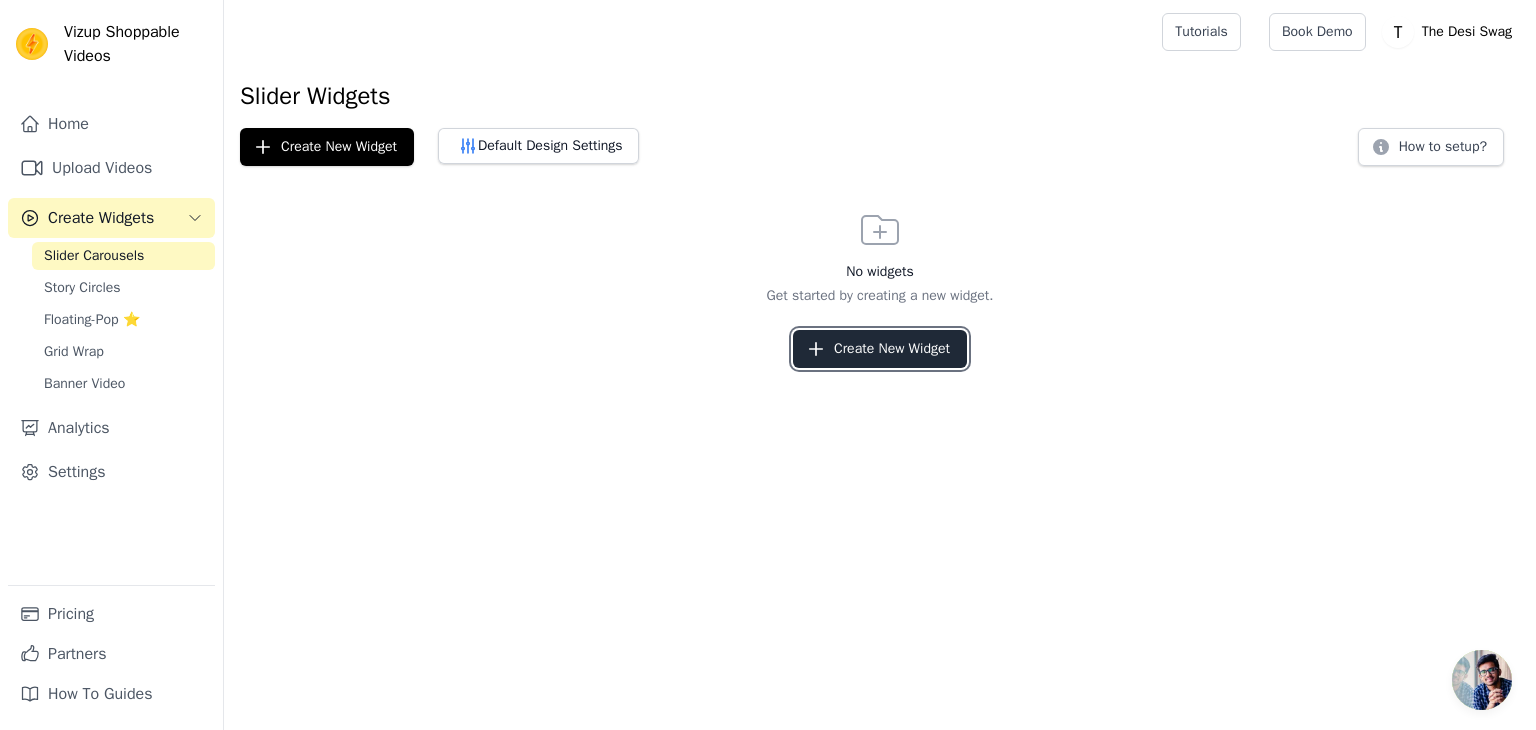 click on "Create New Widget" at bounding box center [880, 349] 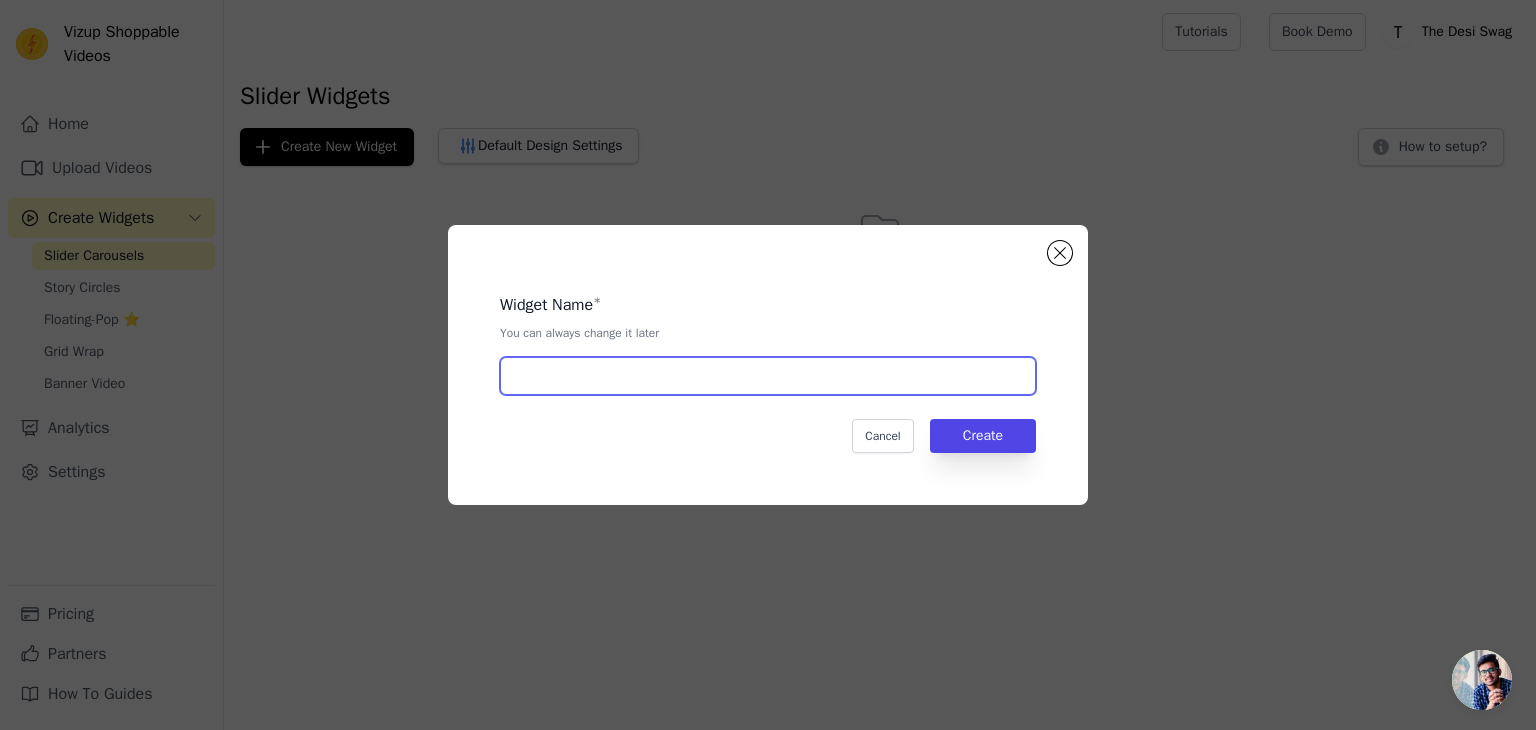 click at bounding box center (768, 376) 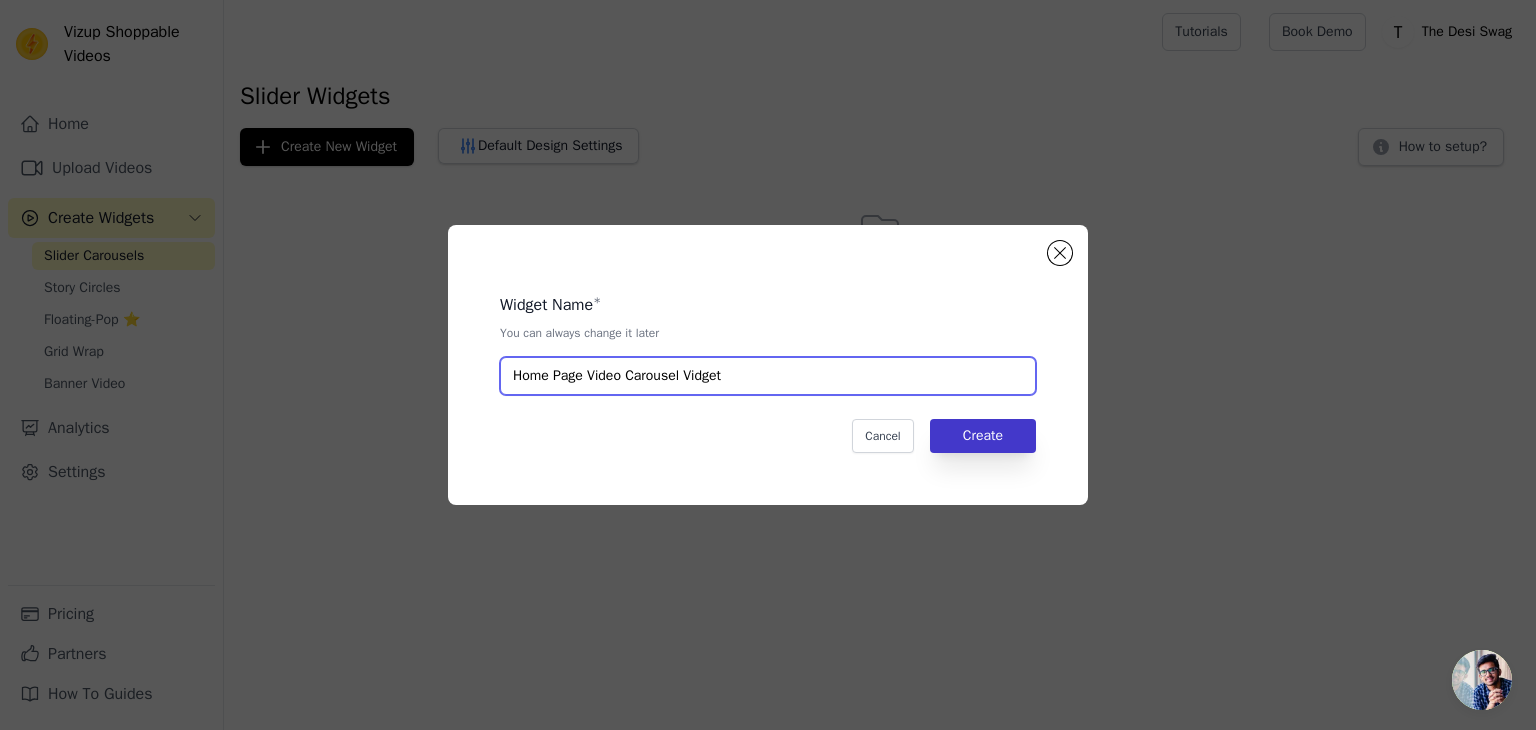 type on "Home Page Video Carousel Vidget" 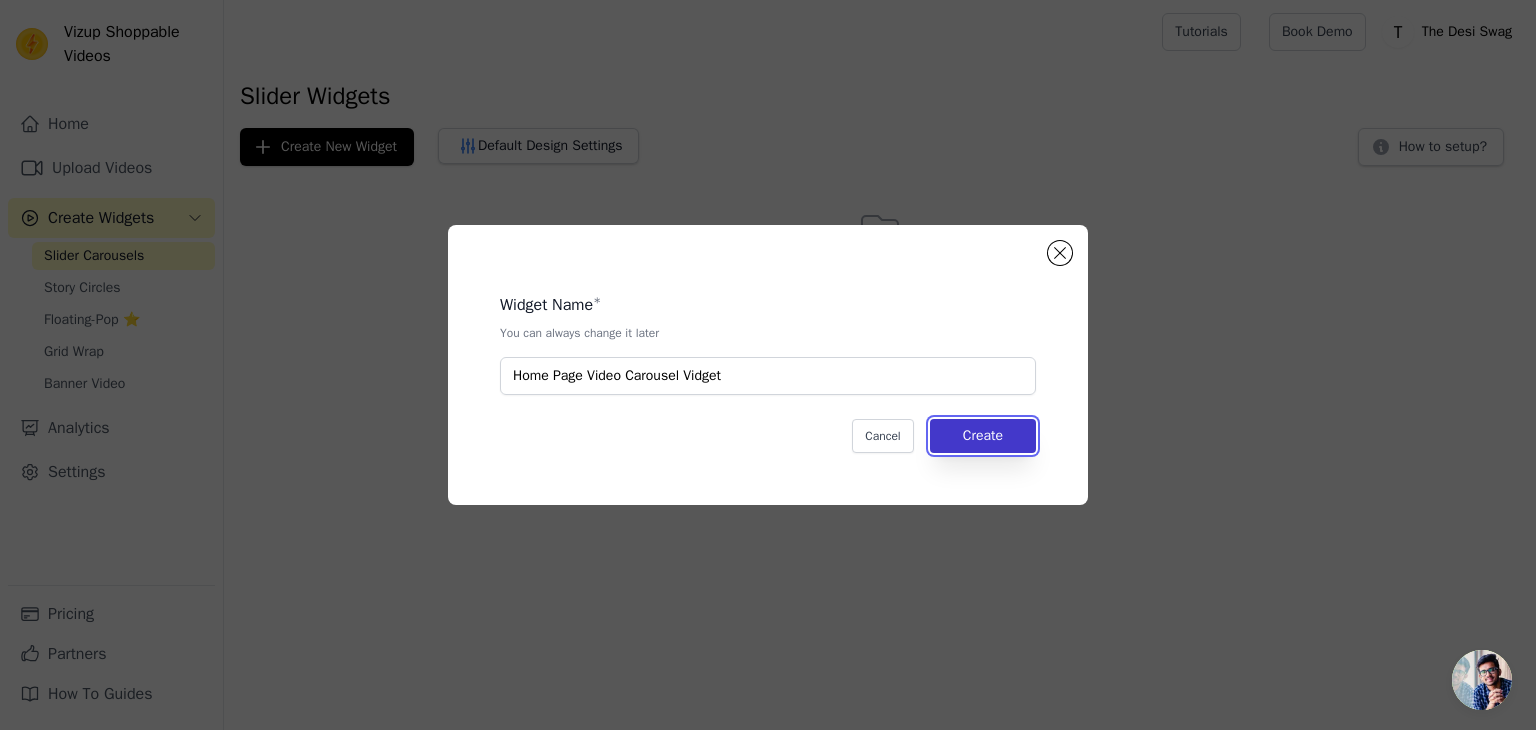 click on "Create" at bounding box center [983, 436] 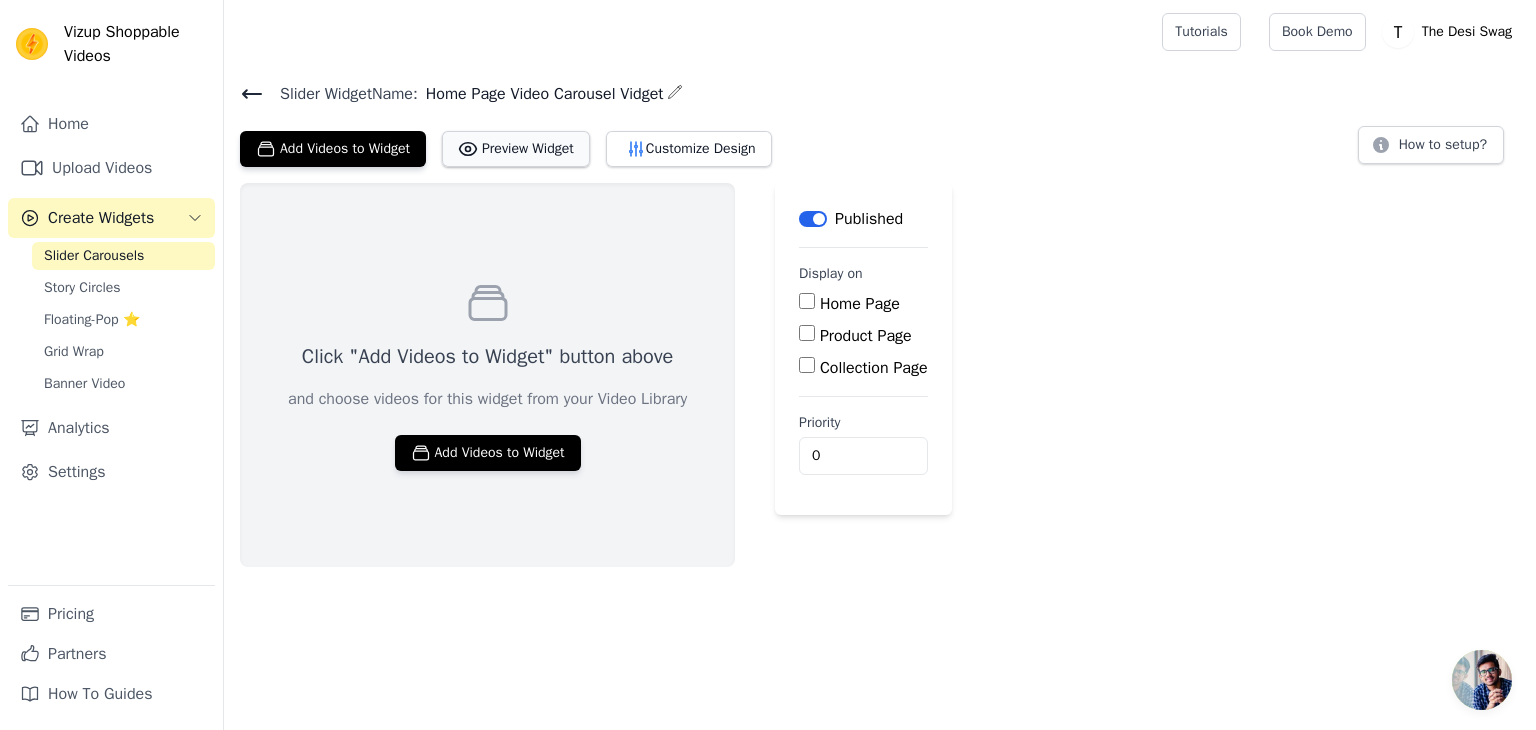 click on "Preview Widget" at bounding box center (516, 149) 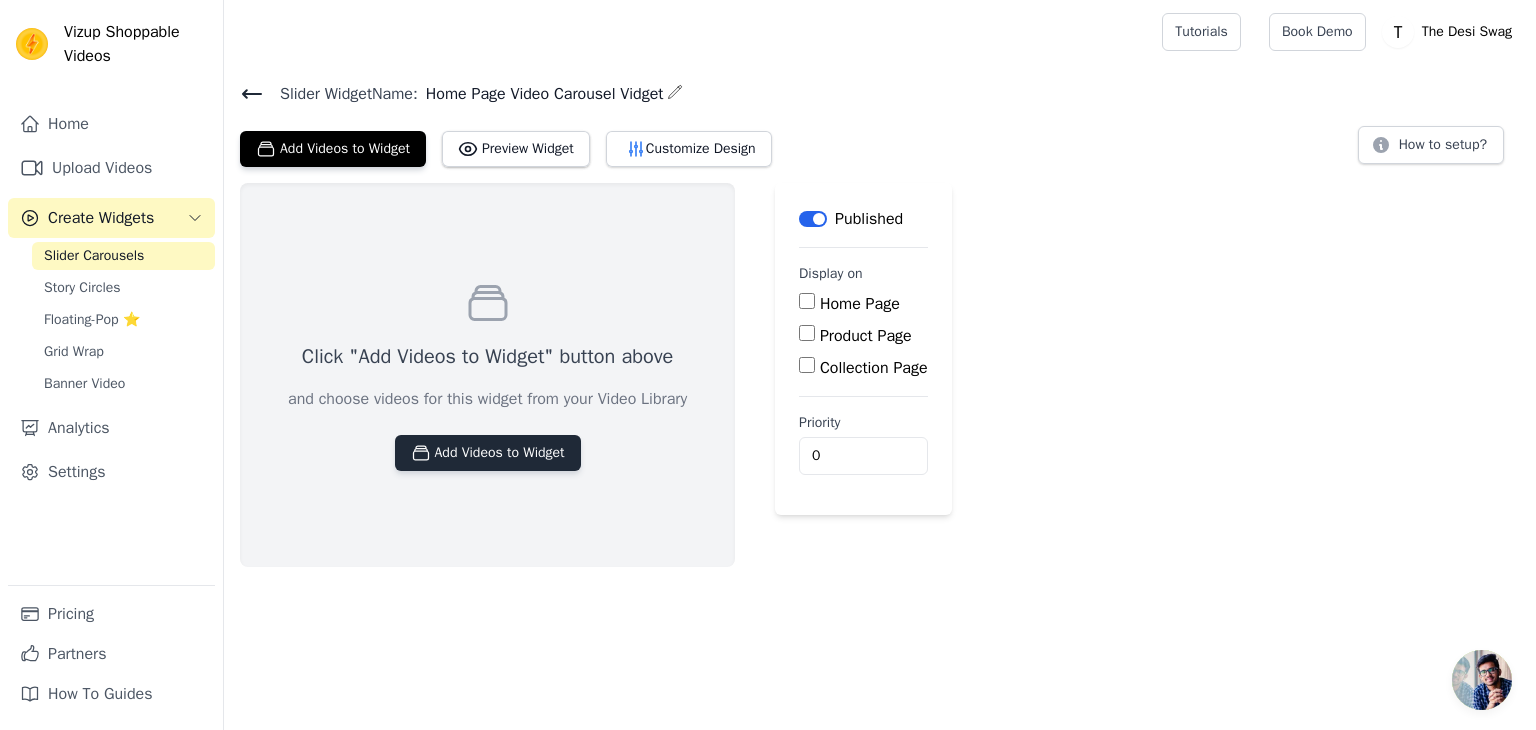 click on "Add Videos to Widget" at bounding box center [488, 453] 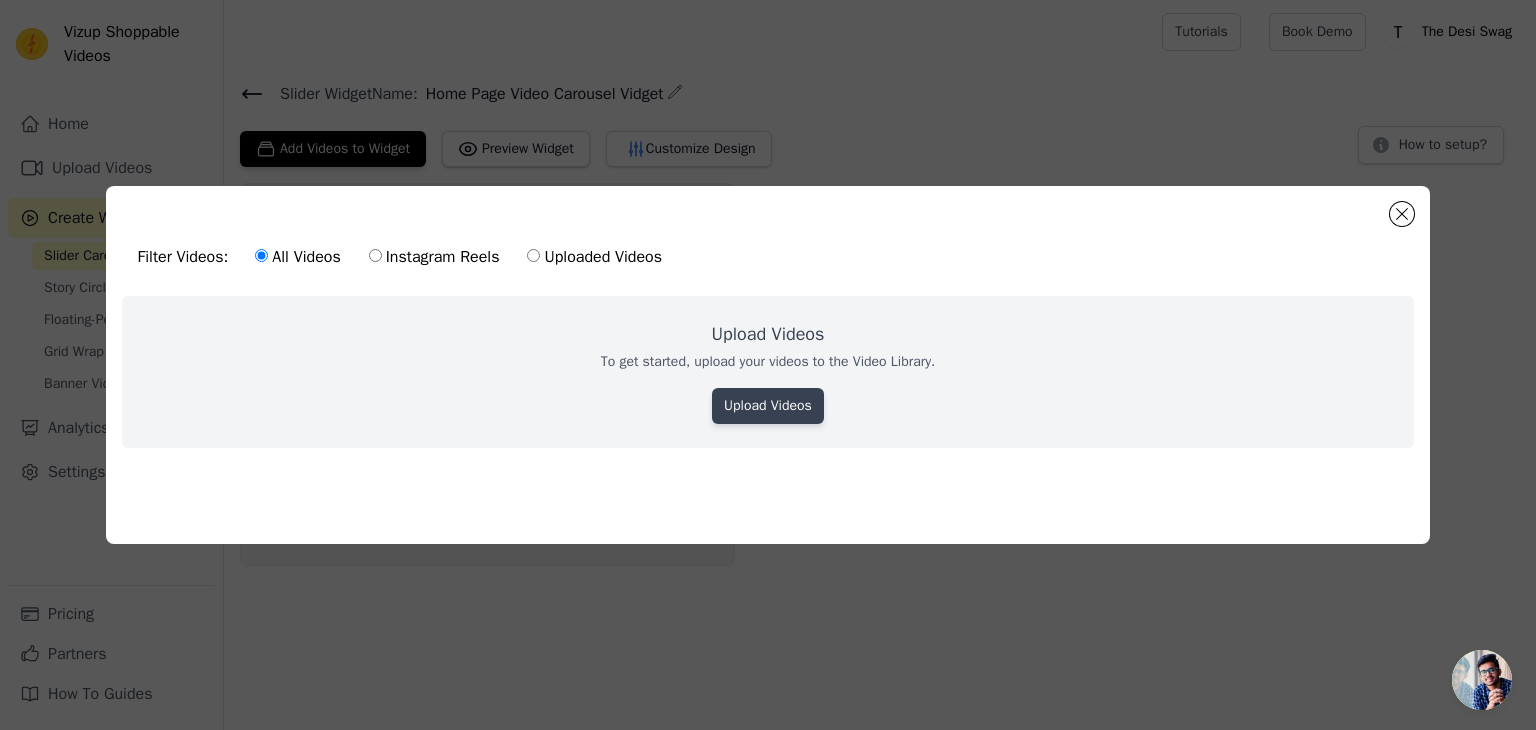 click on "Upload Videos" at bounding box center [768, 406] 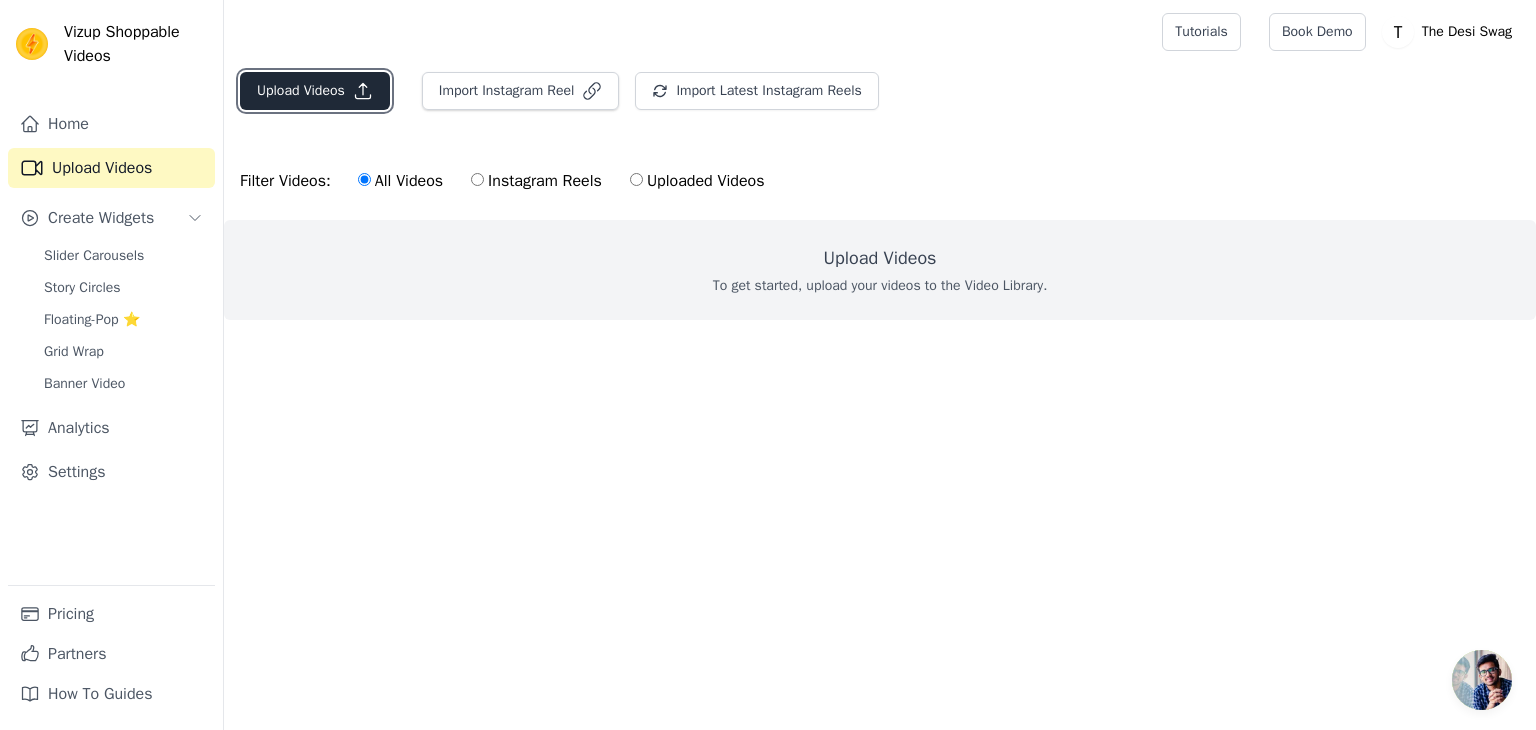 click on "Upload Videos" at bounding box center [315, 91] 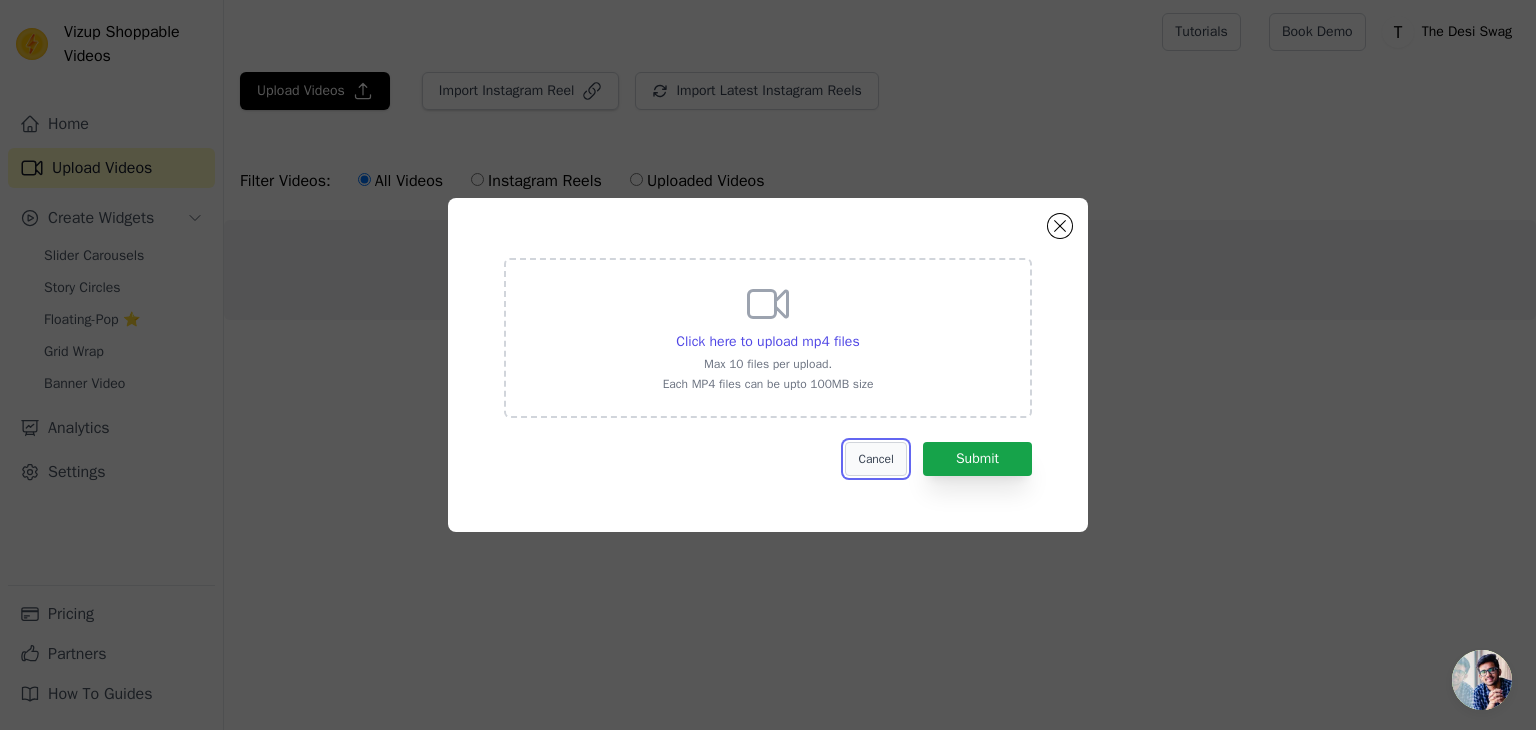click on "Cancel" at bounding box center (875, 459) 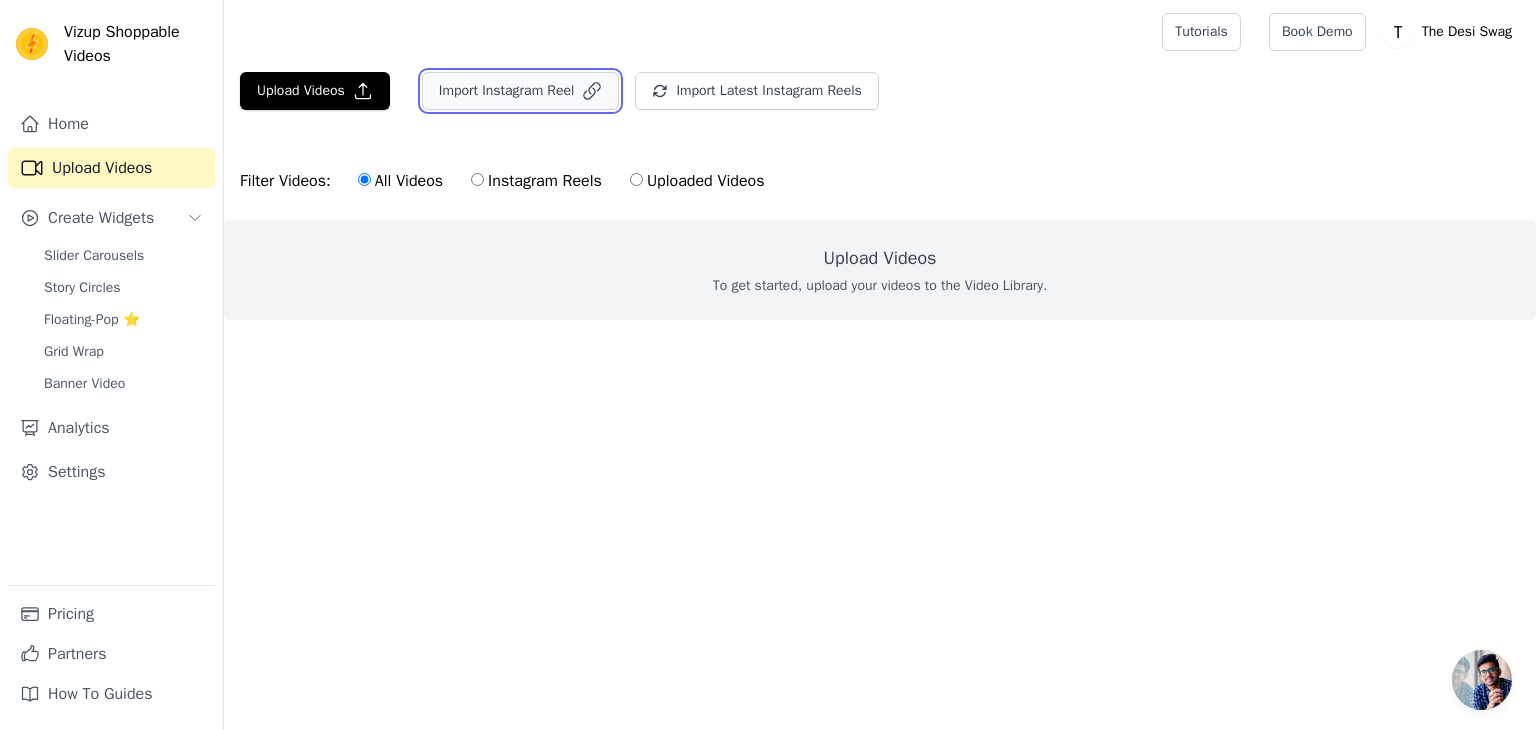 click on "Import Instagram Reel" at bounding box center (521, 91) 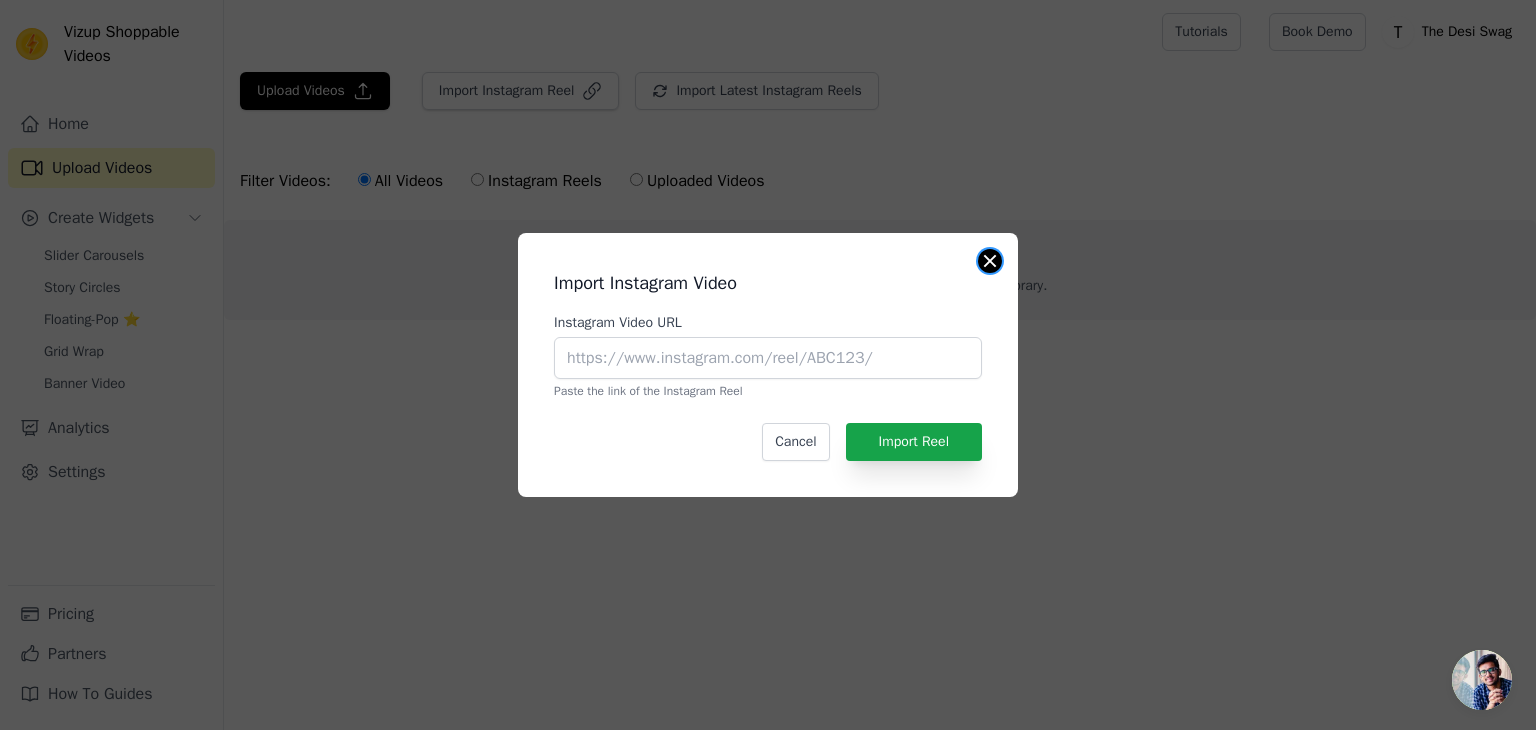 click at bounding box center [990, 261] 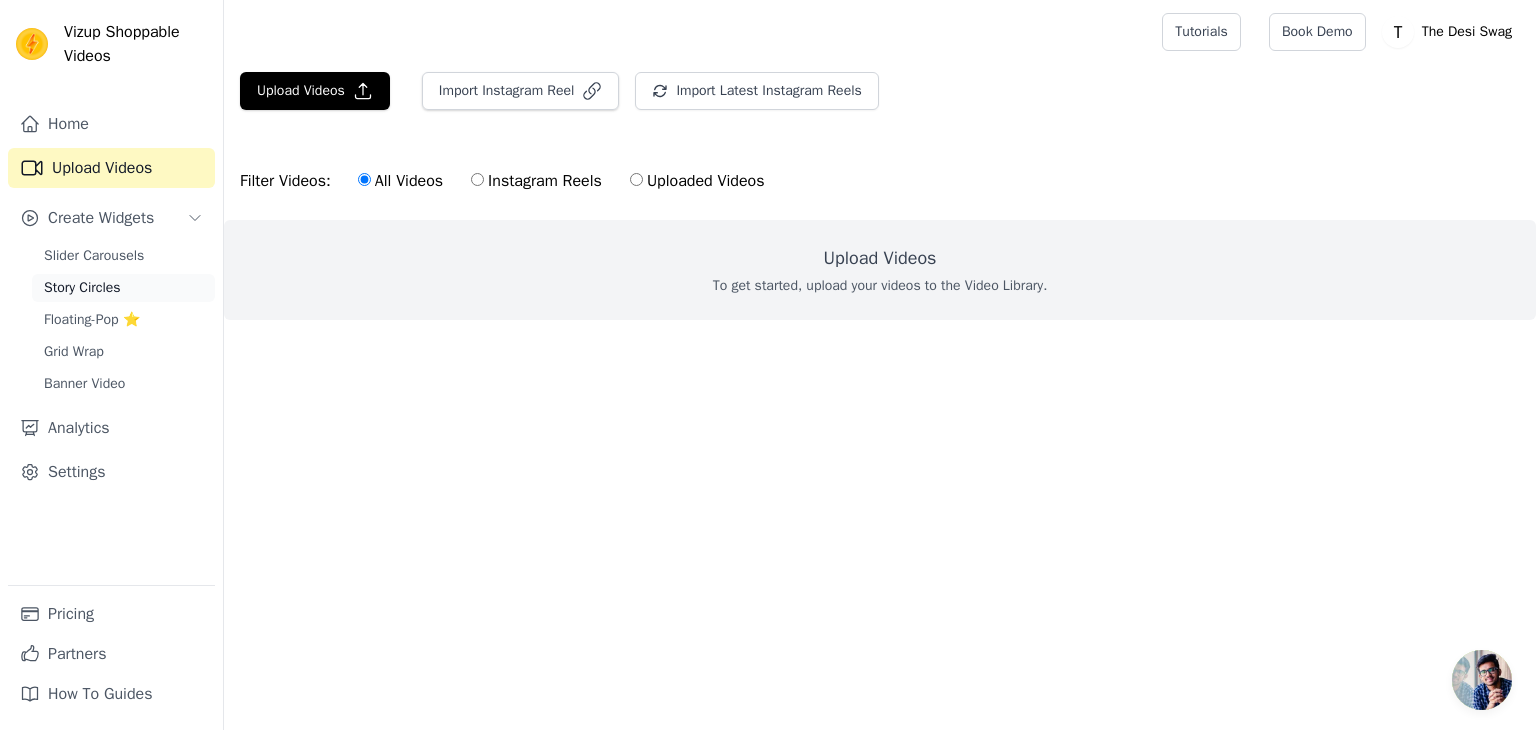click on "Story Circles" at bounding box center [123, 288] 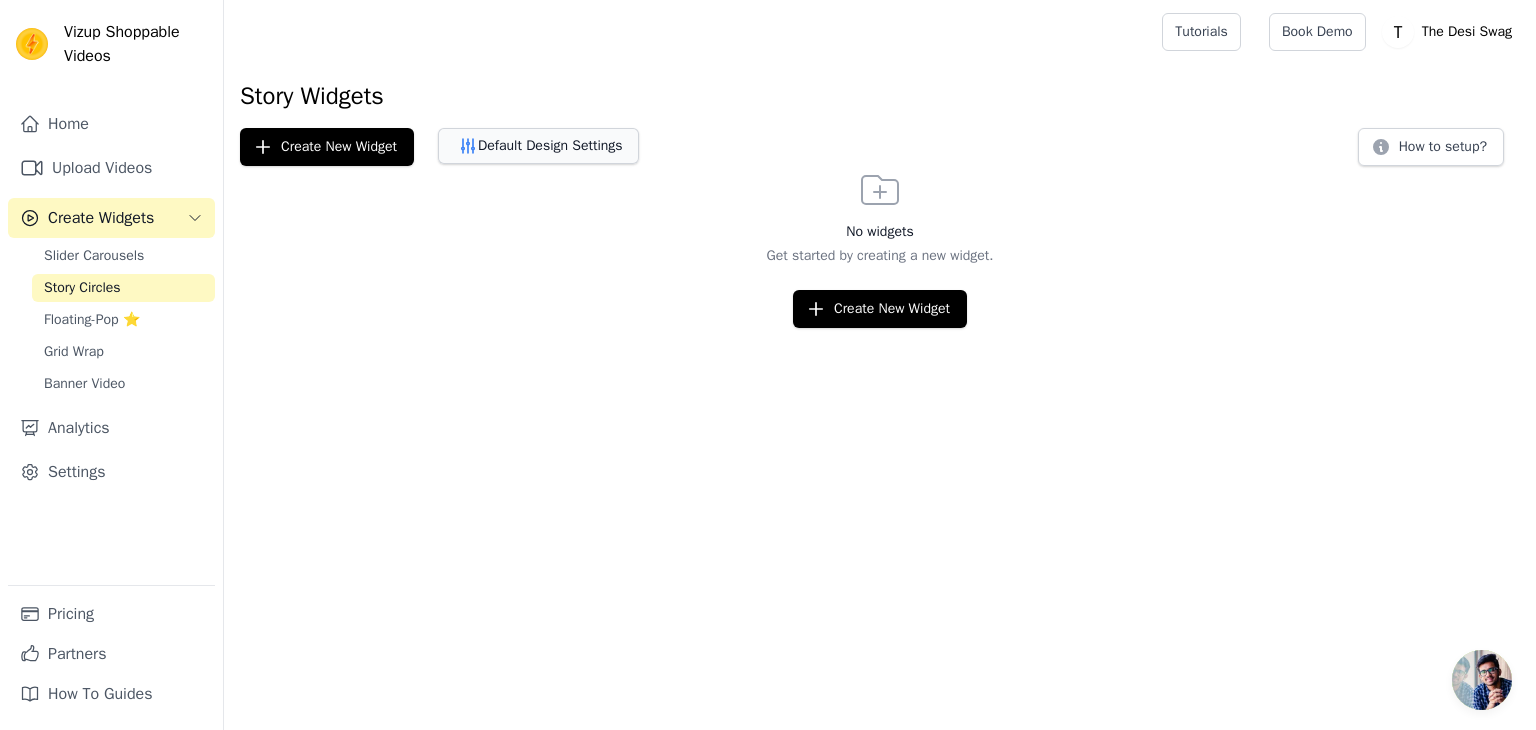 click on "Default Design Settings" at bounding box center (538, 146) 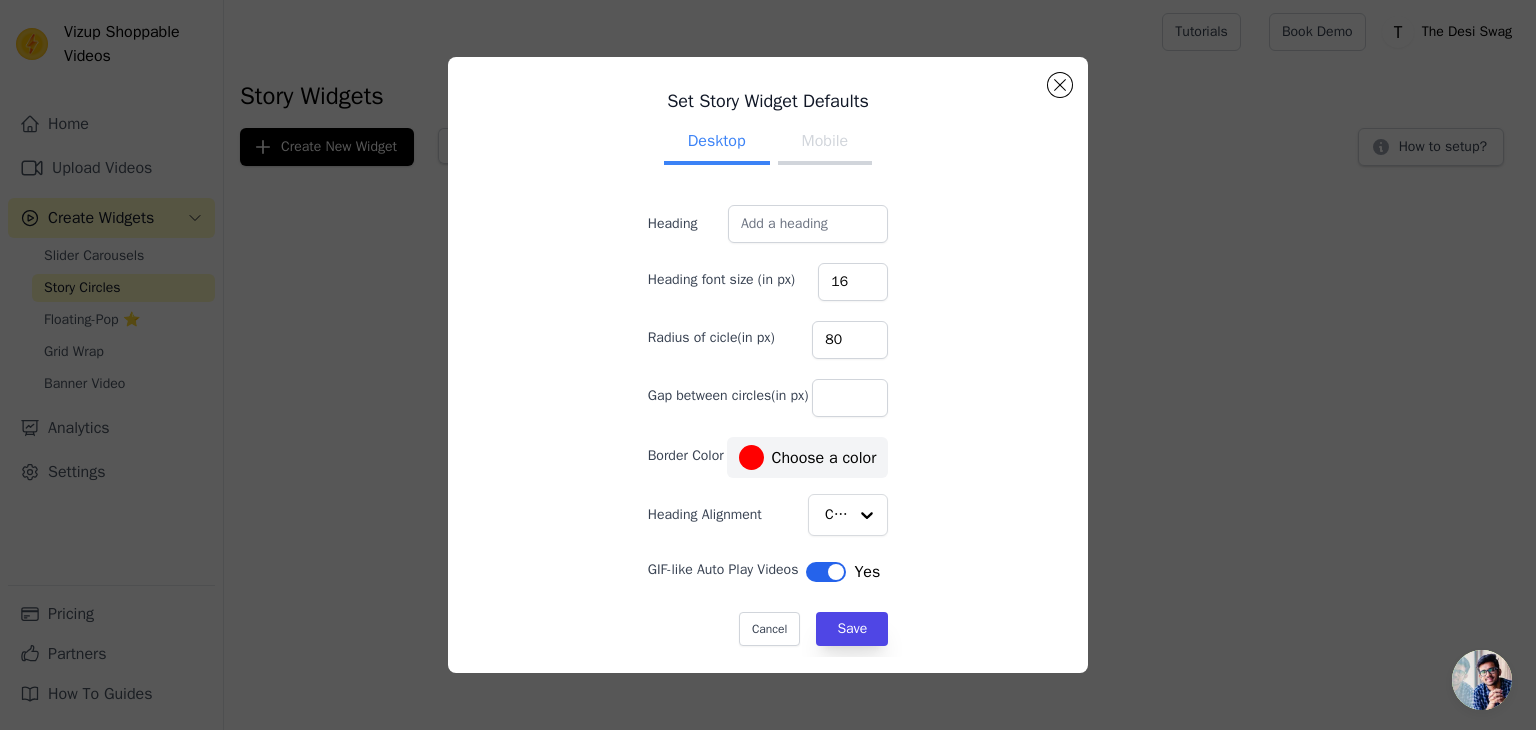 click on "Mobile" at bounding box center [825, 143] 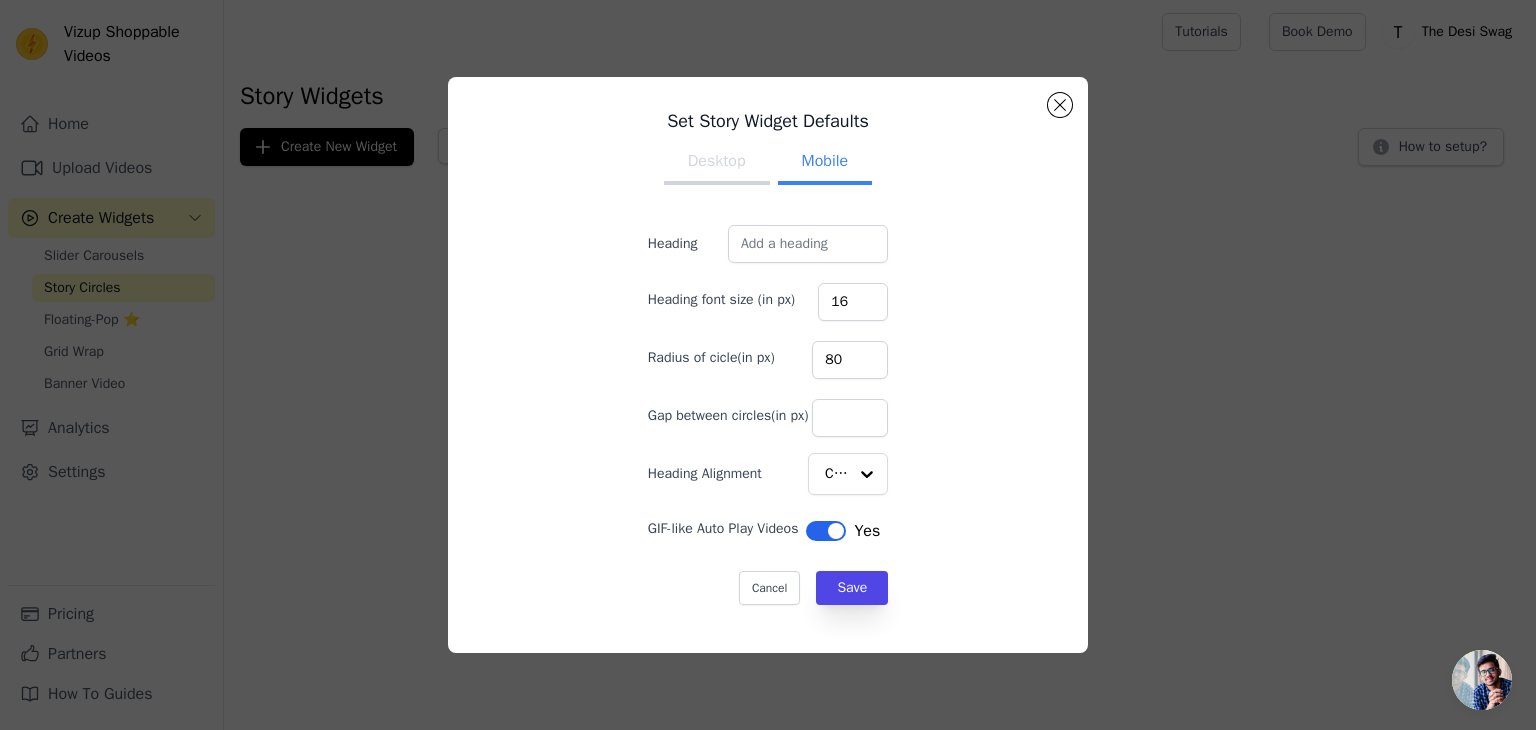 click on "Desktop" at bounding box center [717, 163] 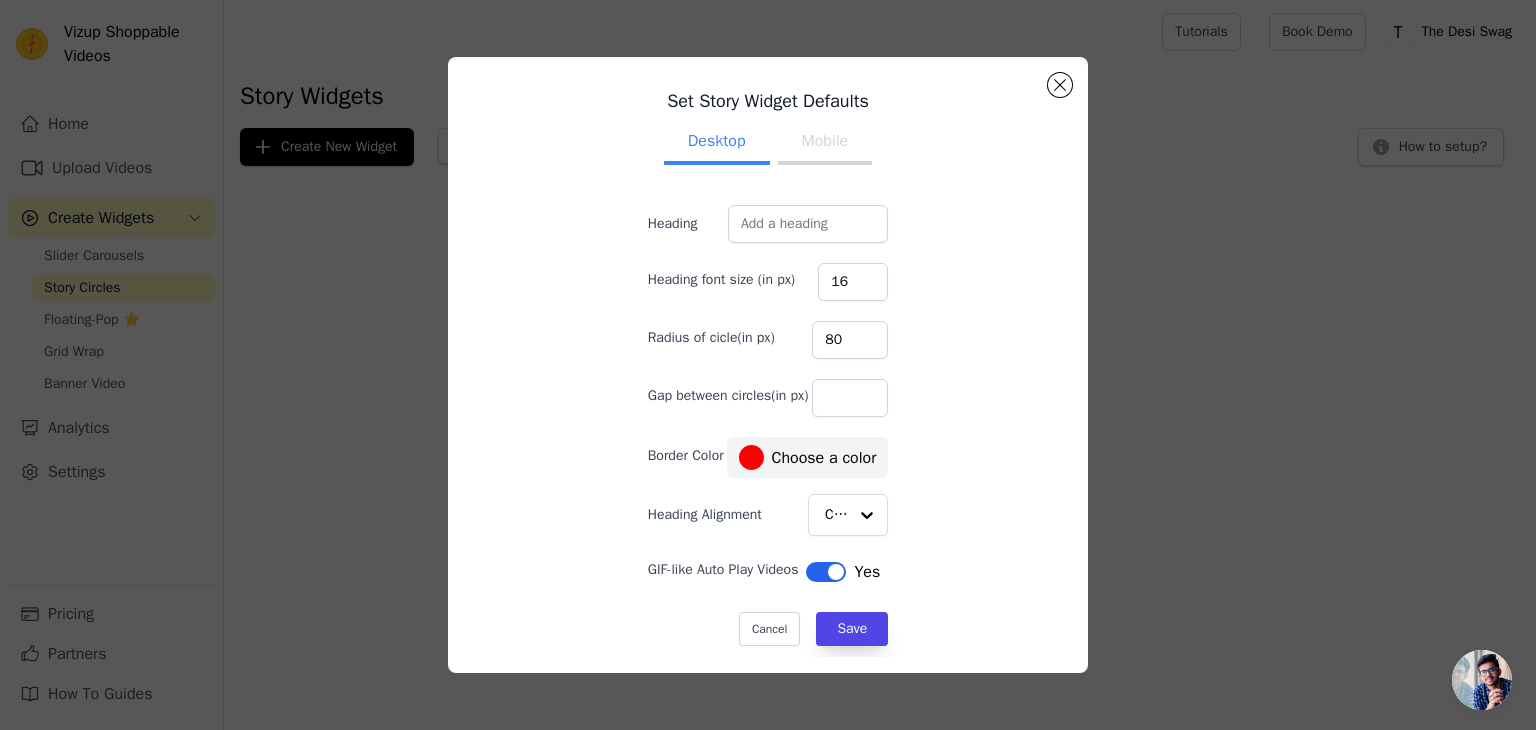 click on "Set Story Widget Defaults   Desktop Mobile   Heading     Heading font size (in px)   16   Radius of cicle(in px)   80   Gap between circles(in px)     Border Color   #ff0000       Choose a color     Heading Alignment         Center               GIF-like Auto Play Videos   Label     Yes   Cancel     Save                               #ff0000   1   hex   change to    rgb" at bounding box center (768, 365) 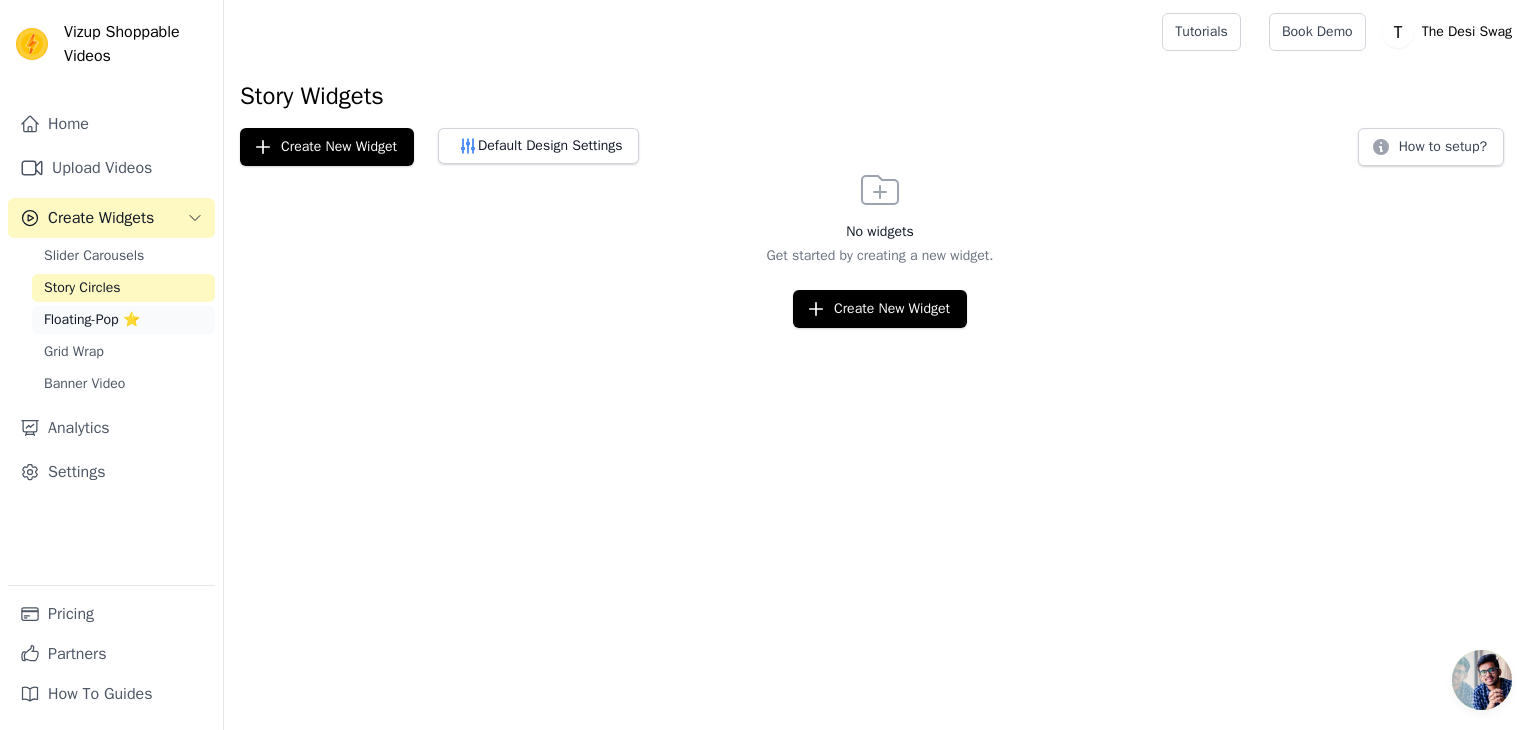 click on "Floating-Pop ⭐" at bounding box center [92, 320] 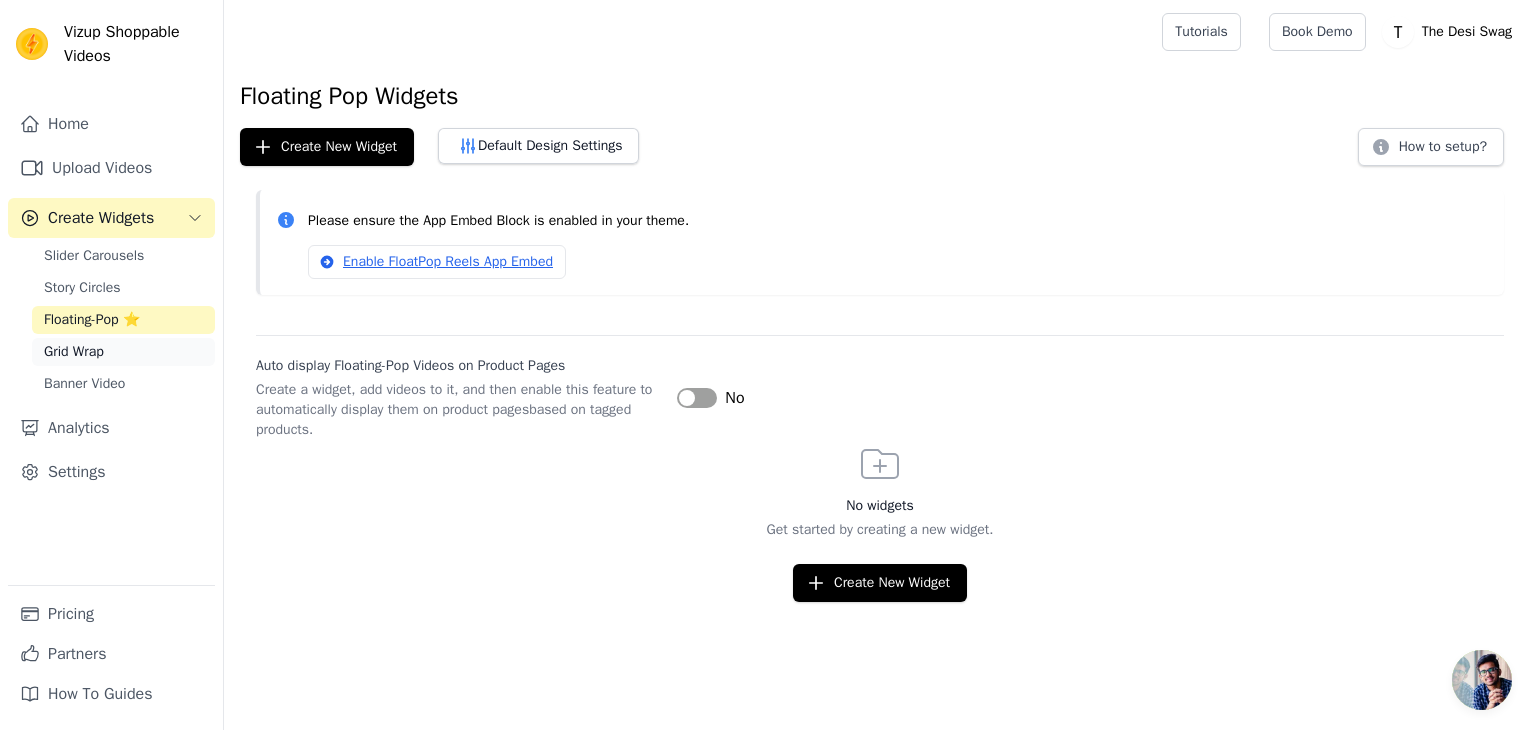 click on "Grid Wrap" at bounding box center (74, 352) 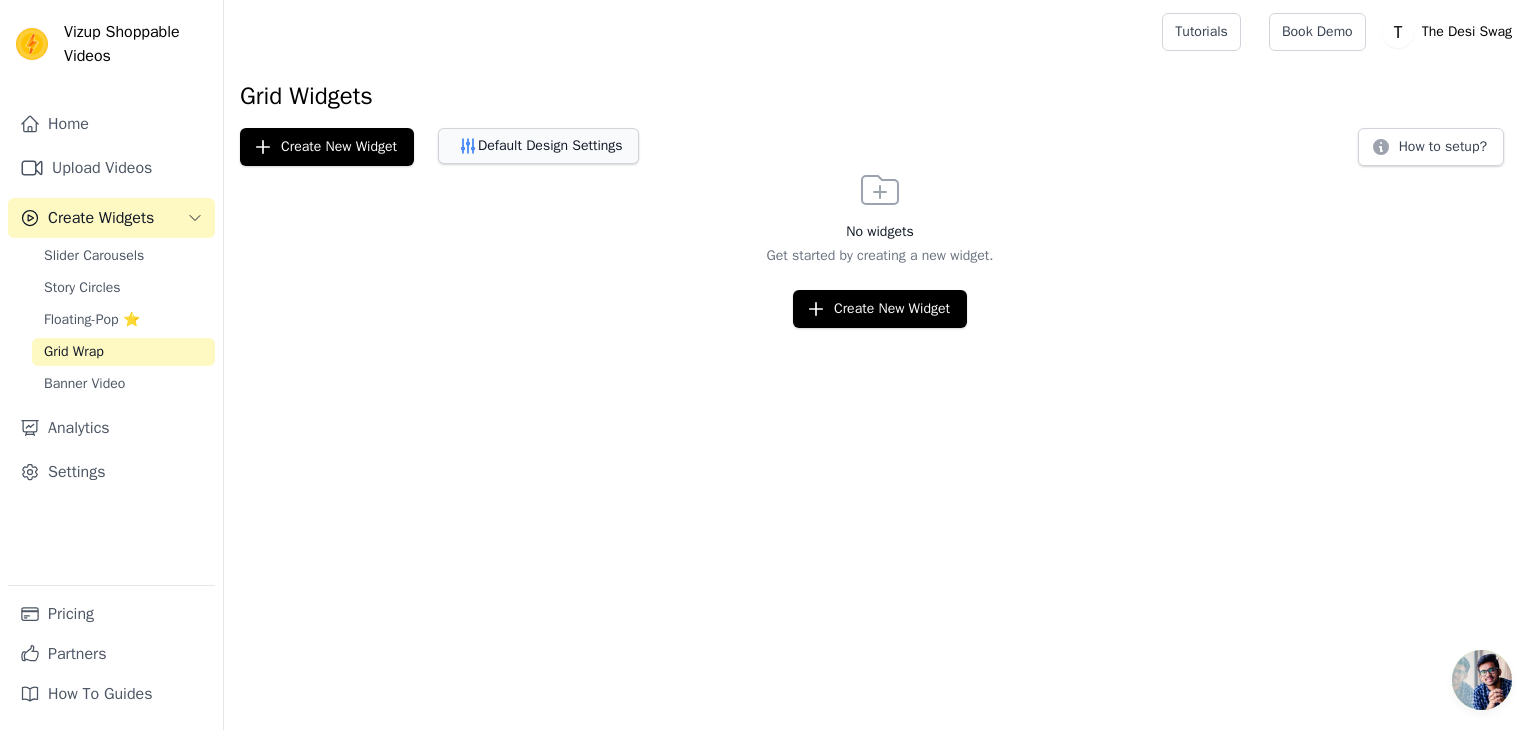 click on "Default Design Settings" at bounding box center (538, 146) 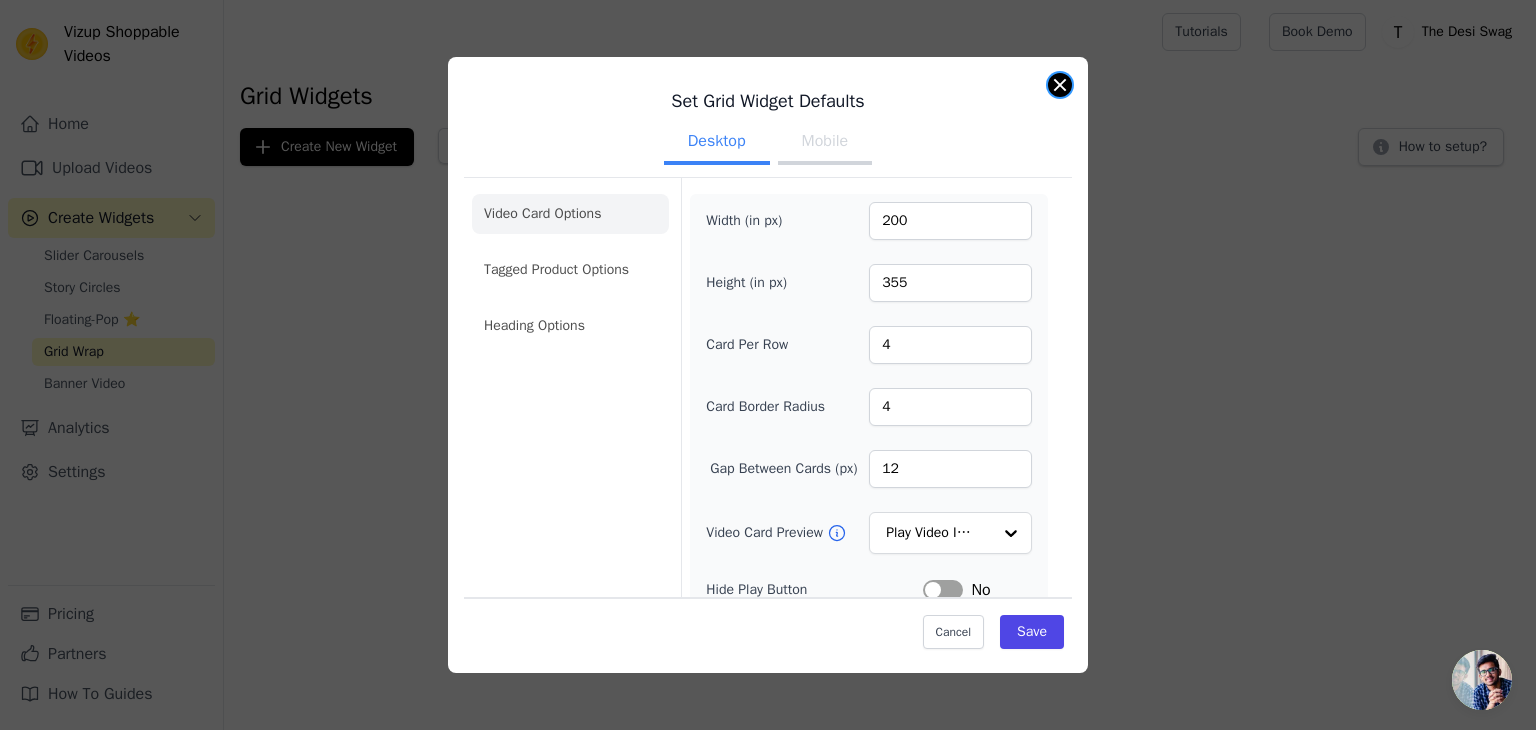 click at bounding box center (1060, 85) 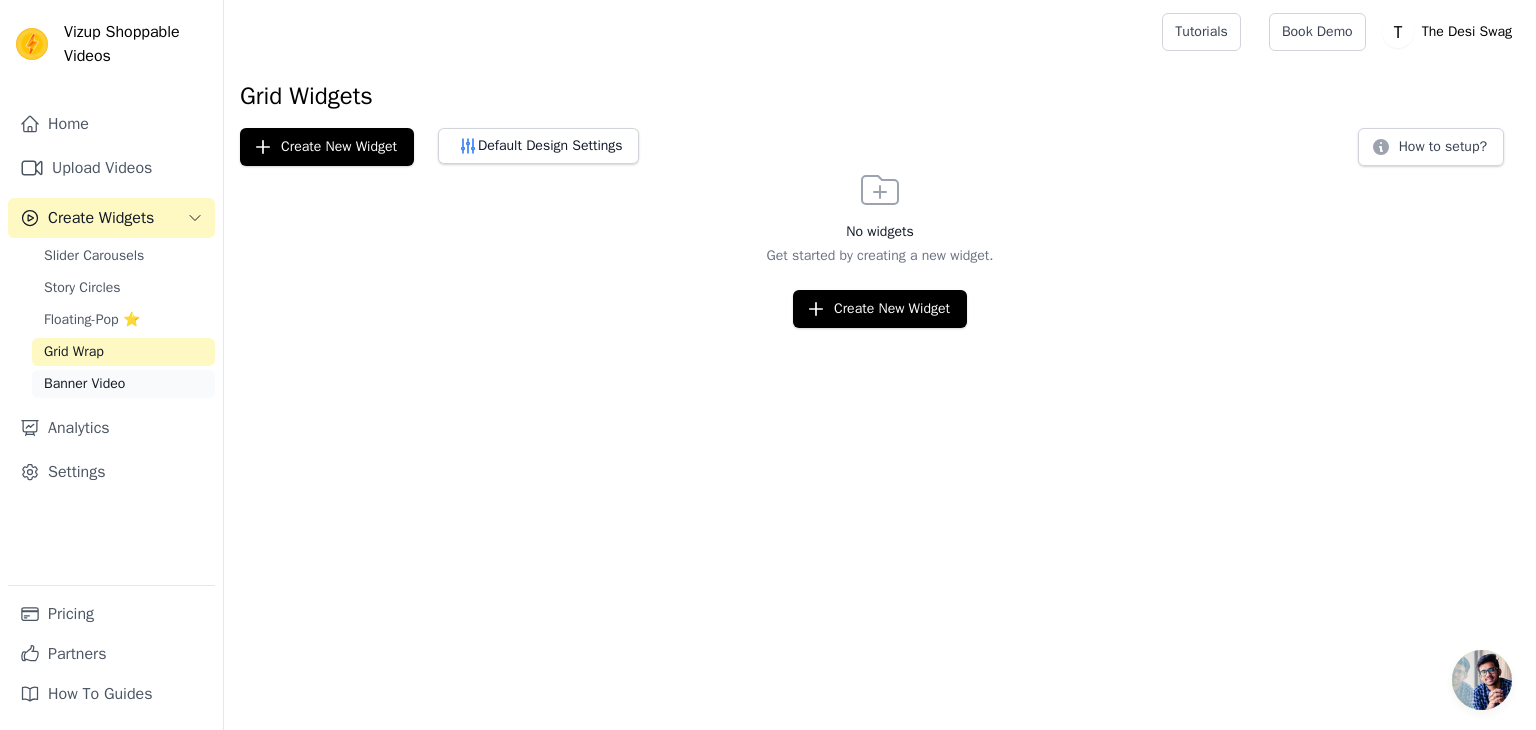 click on "Banner Video" at bounding box center [123, 384] 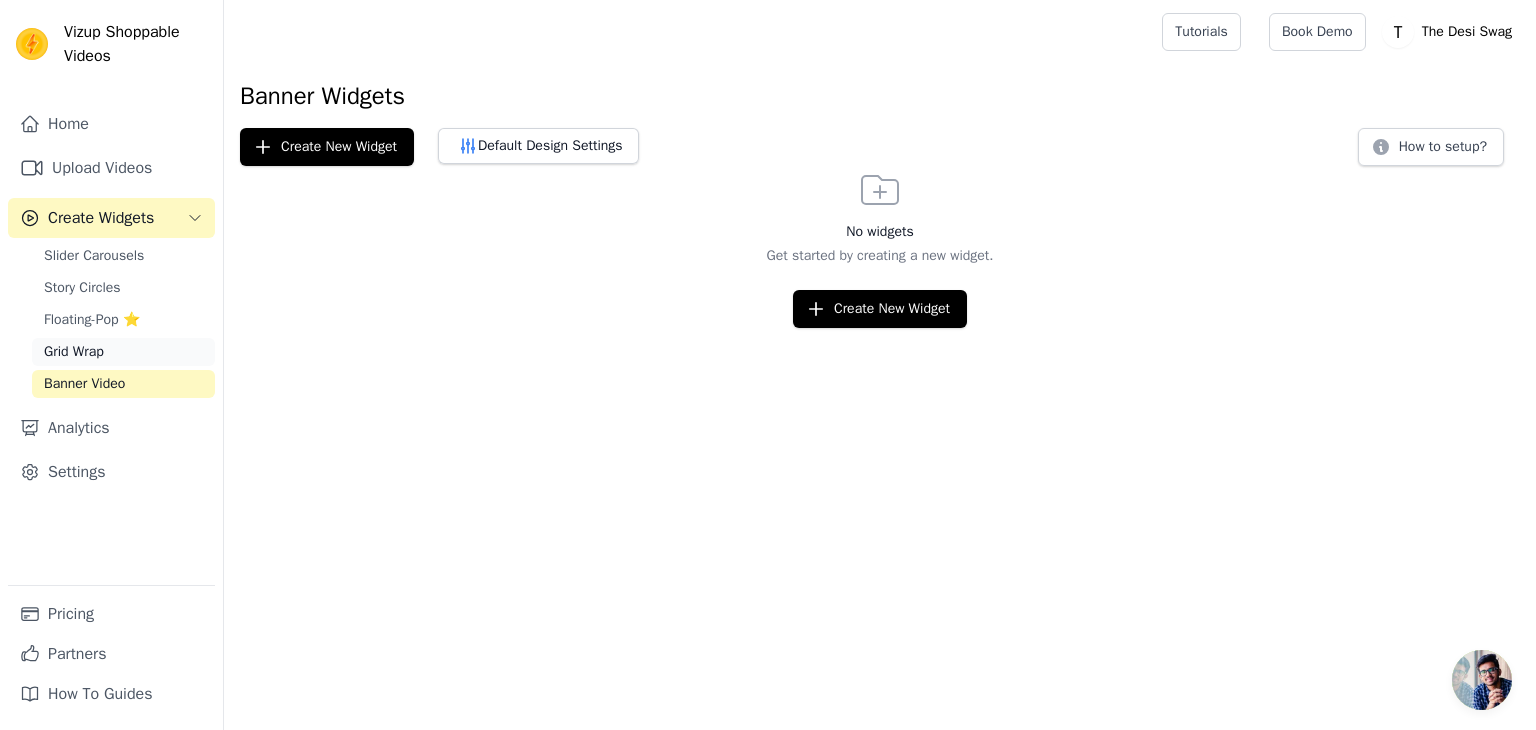 click on "Grid Wrap" at bounding box center [74, 352] 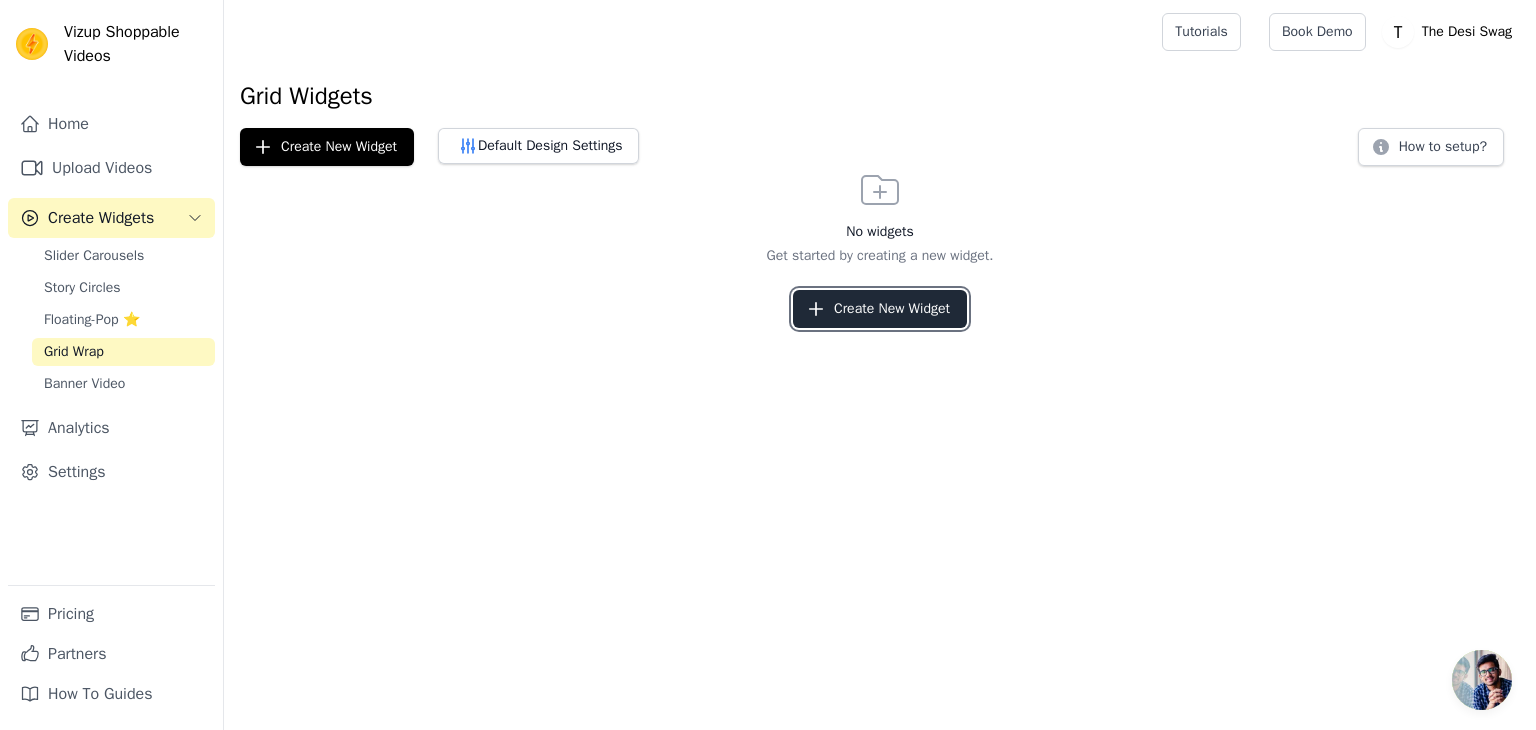 click on "Create New Widget" at bounding box center (880, 309) 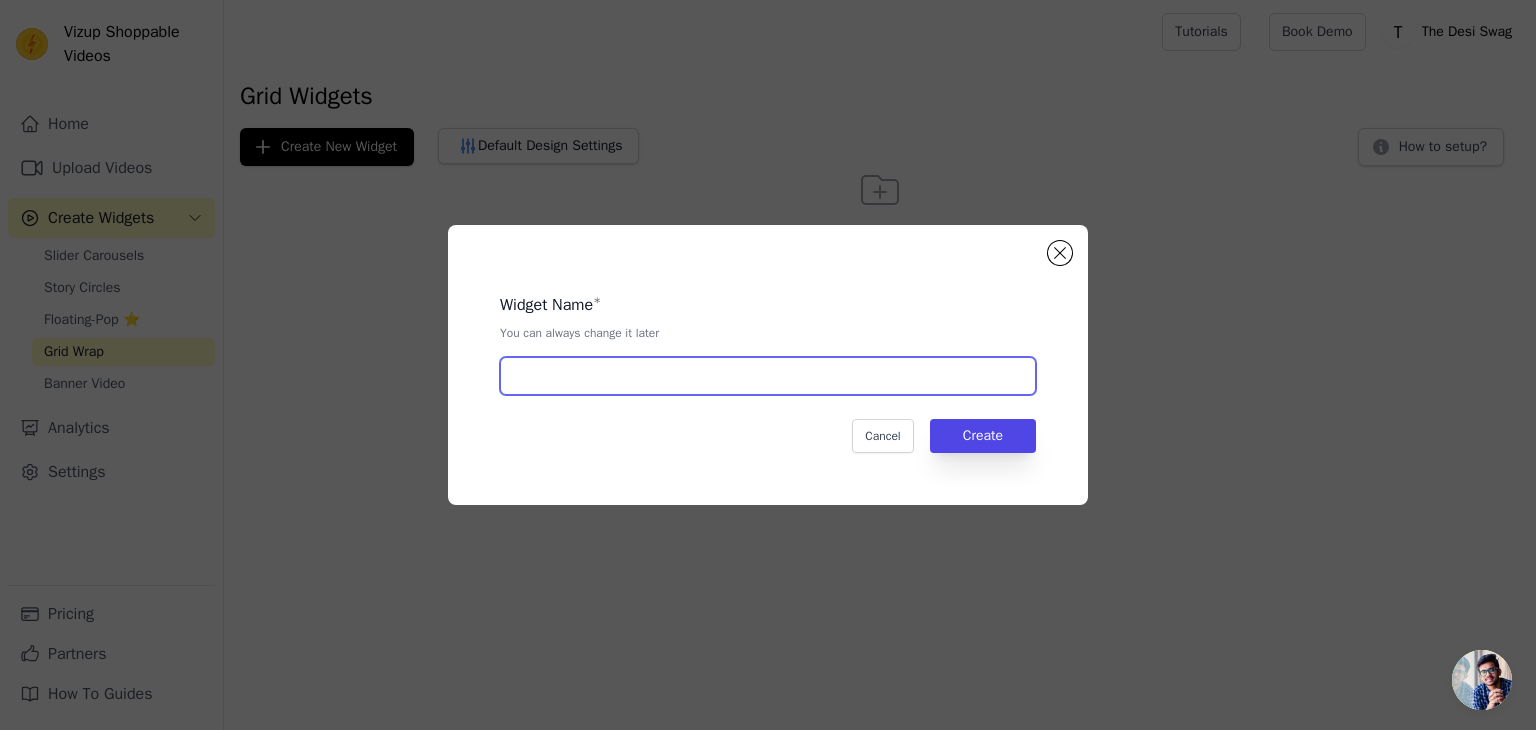 click at bounding box center (768, 376) 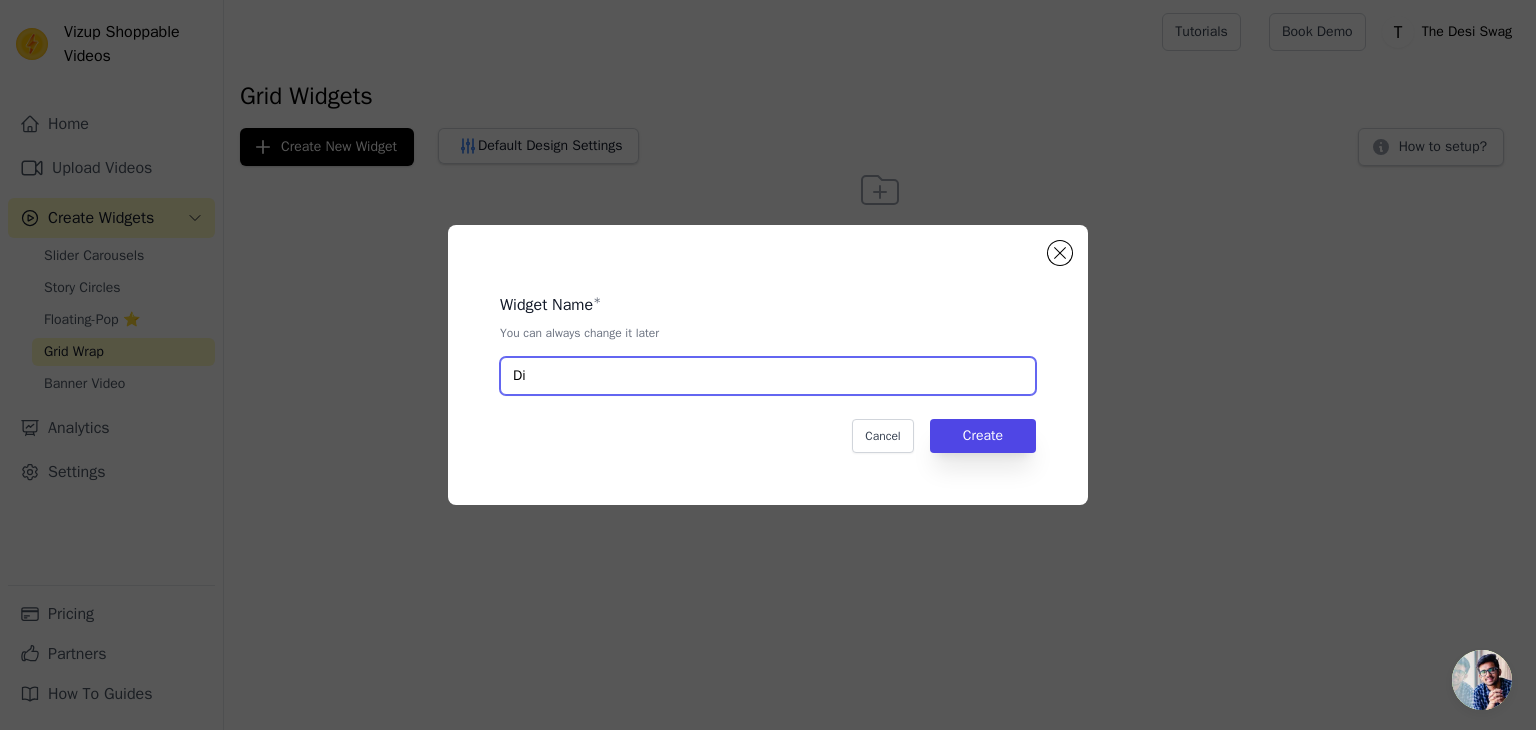type on "D" 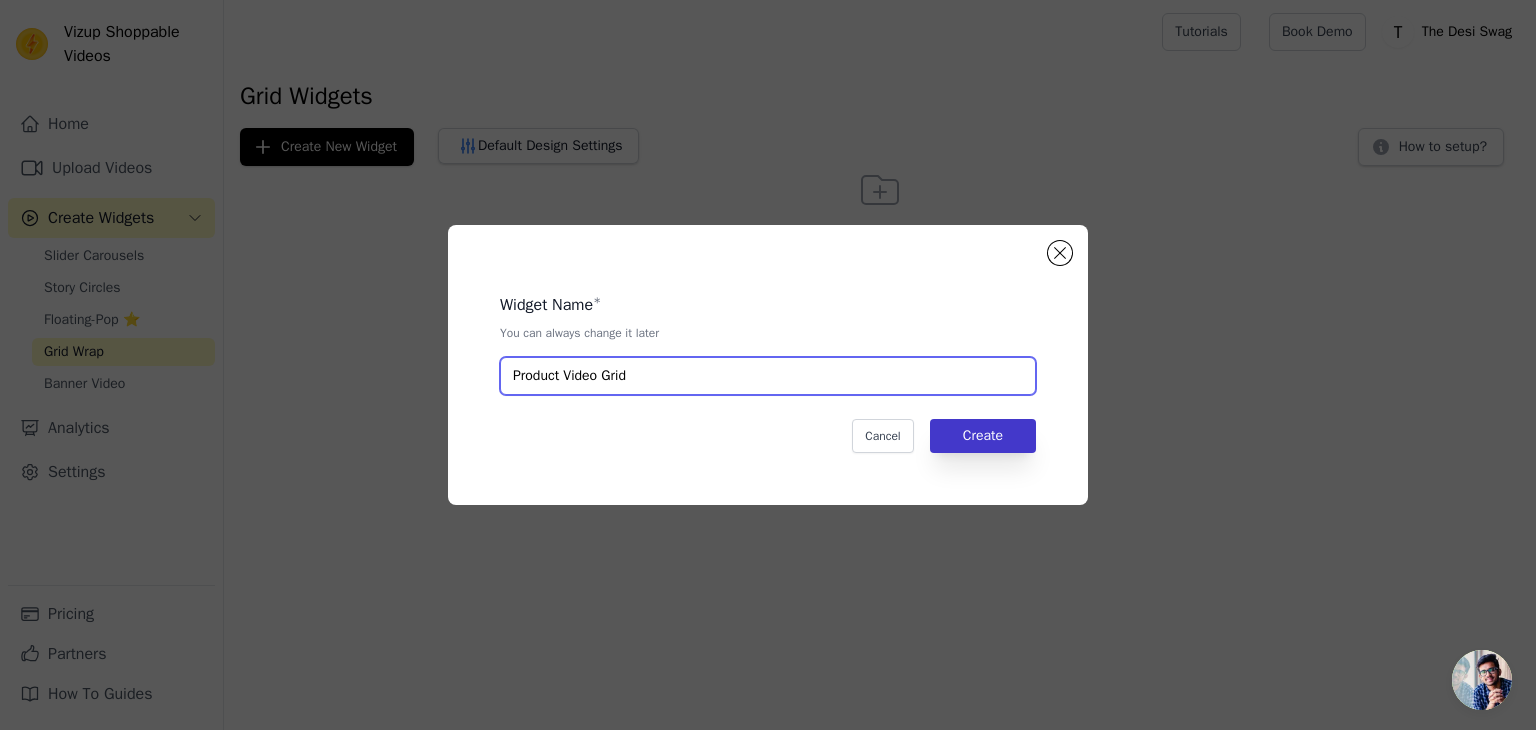 type on "Product Video Grid" 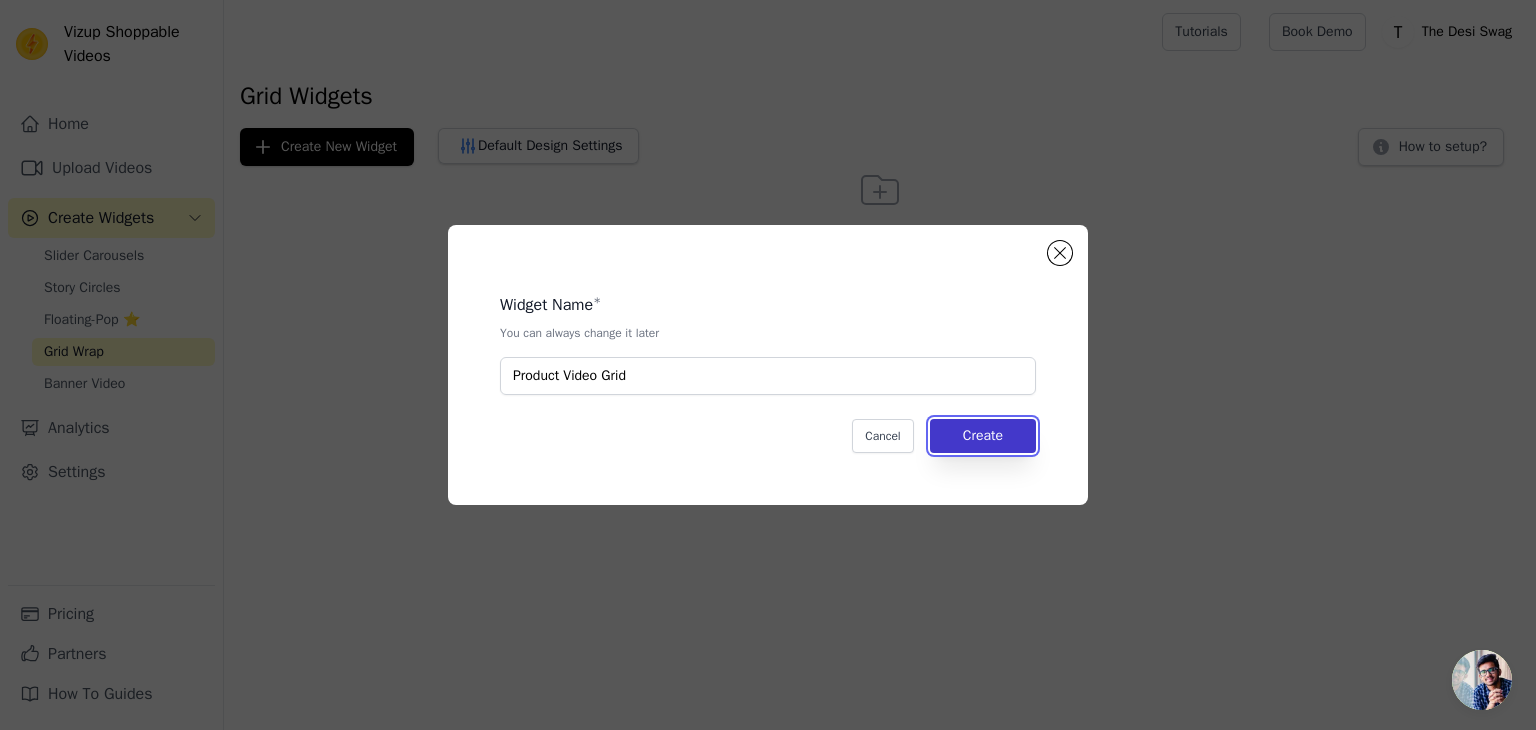 click on "Create" at bounding box center (983, 436) 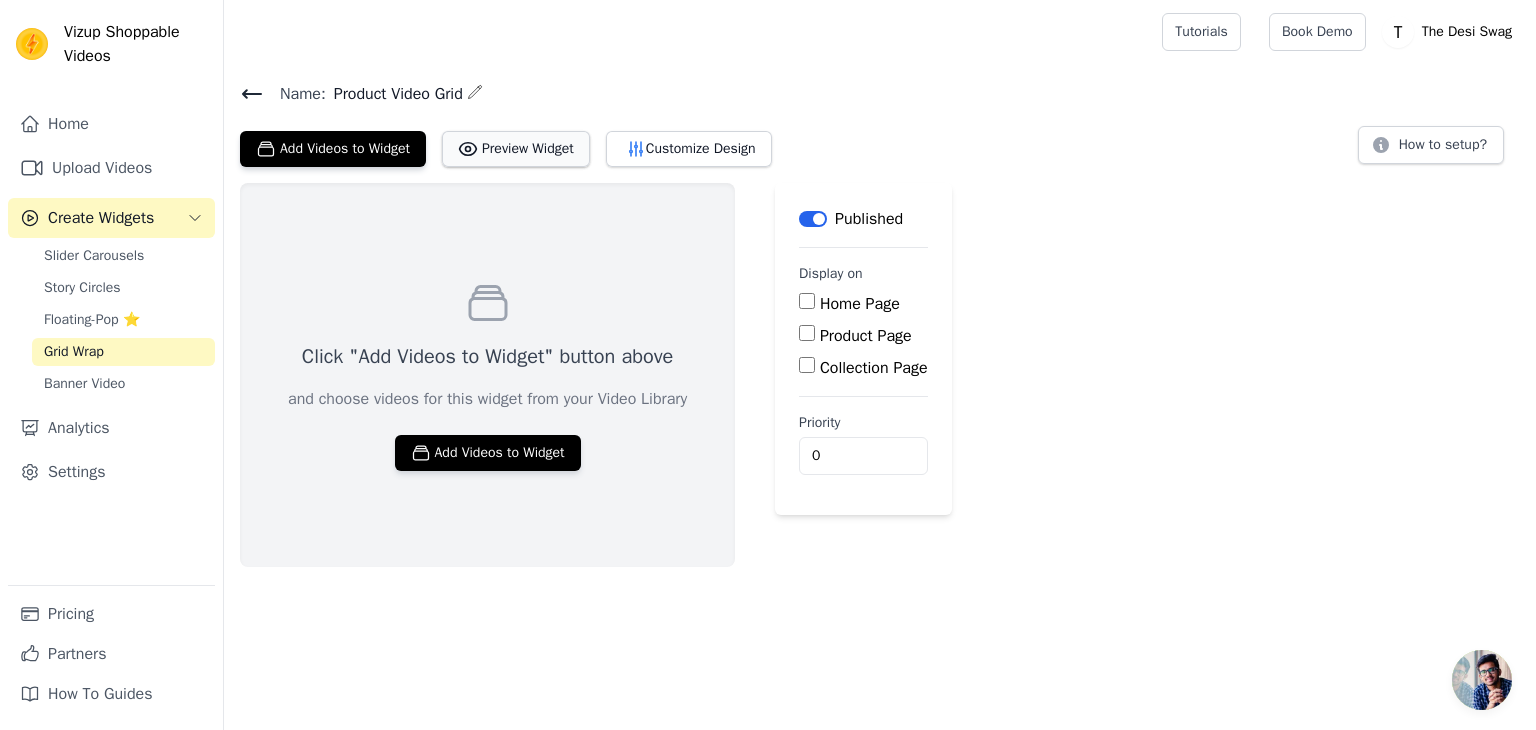 click on "Preview Widget" at bounding box center [516, 149] 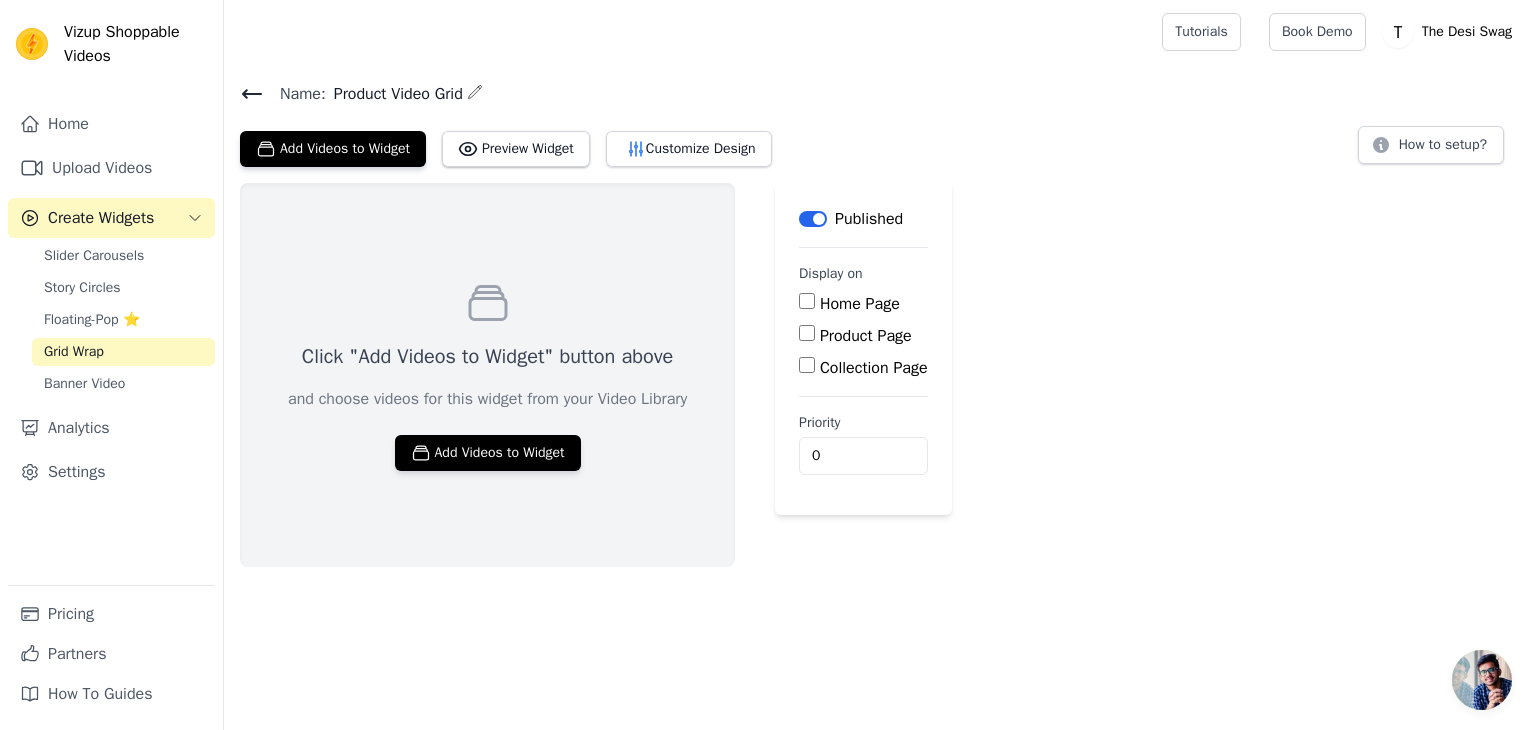 type 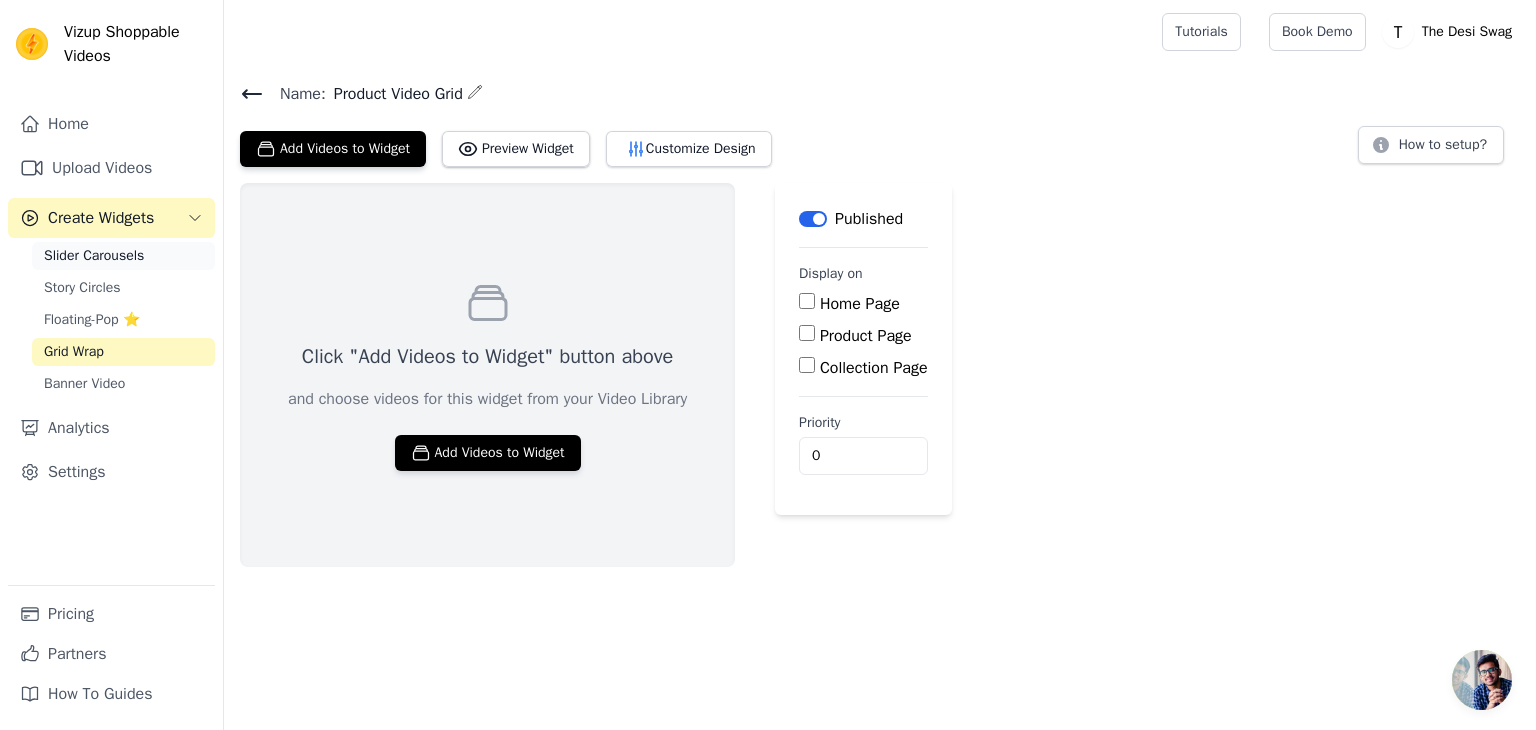 click on "Slider Carousels" at bounding box center [123, 256] 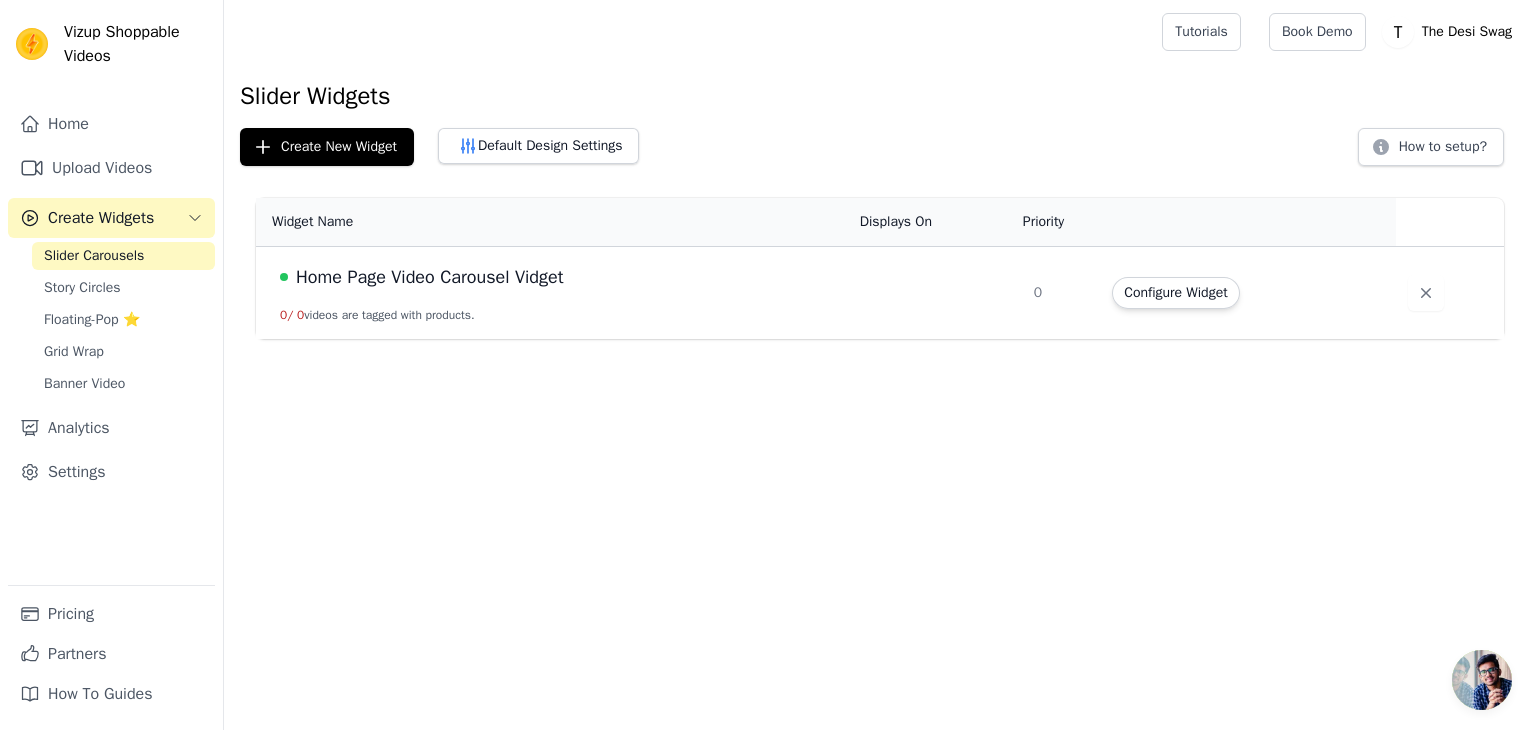 click on "Home Page Video Carousel Vidget" at bounding box center [429, 277] 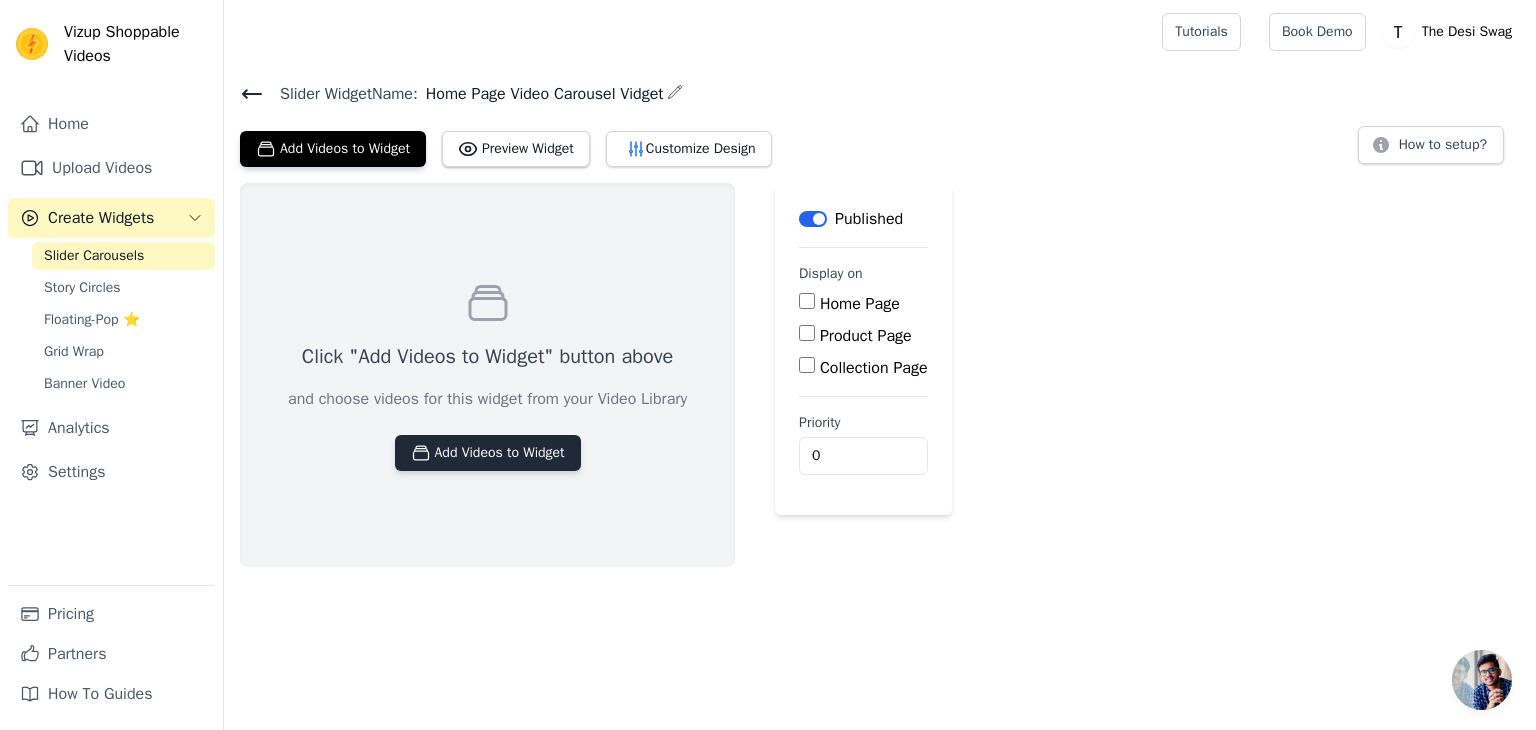 click on "Add Videos to Widget" at bounding box center (488, 453) 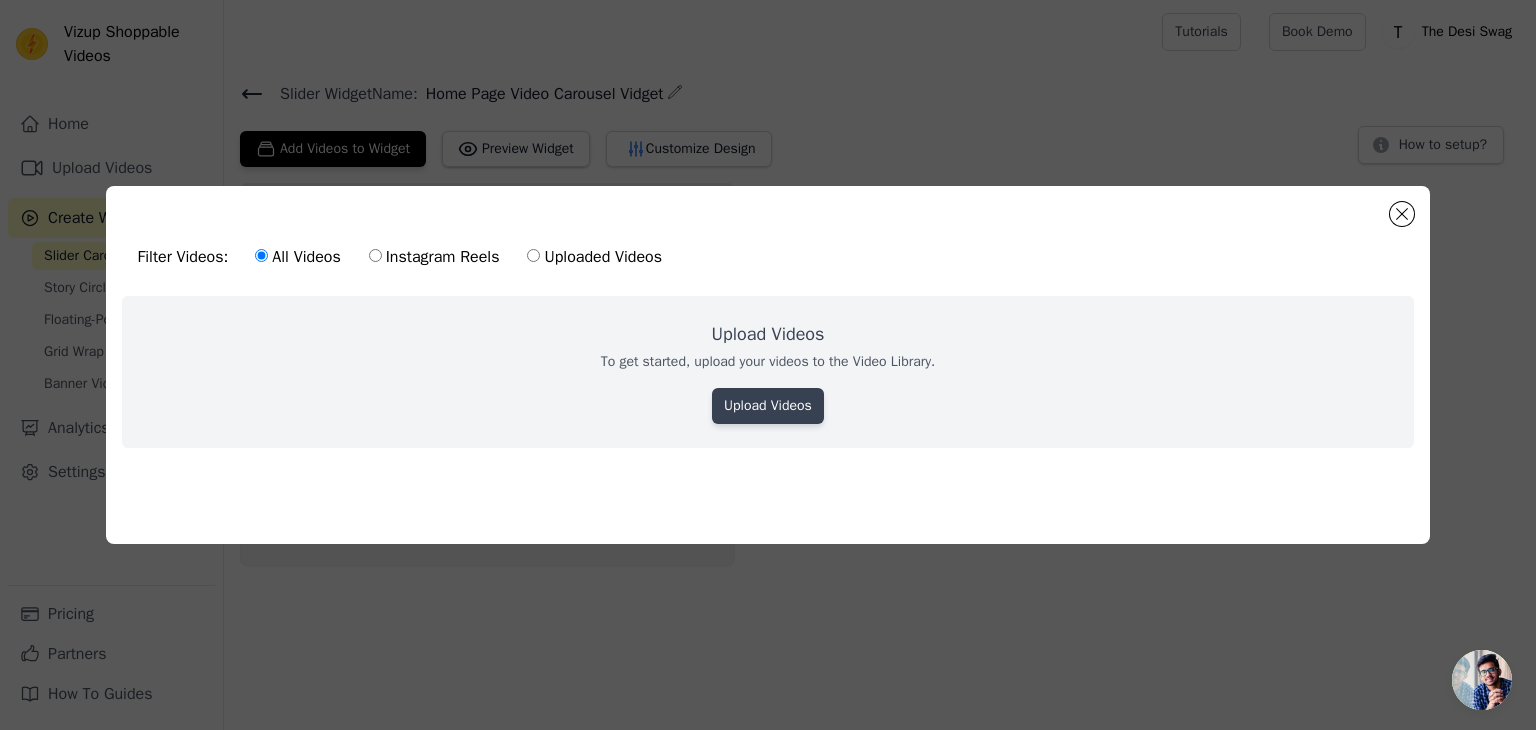 click on "Upload Videos" at bounding box center [768, 406] 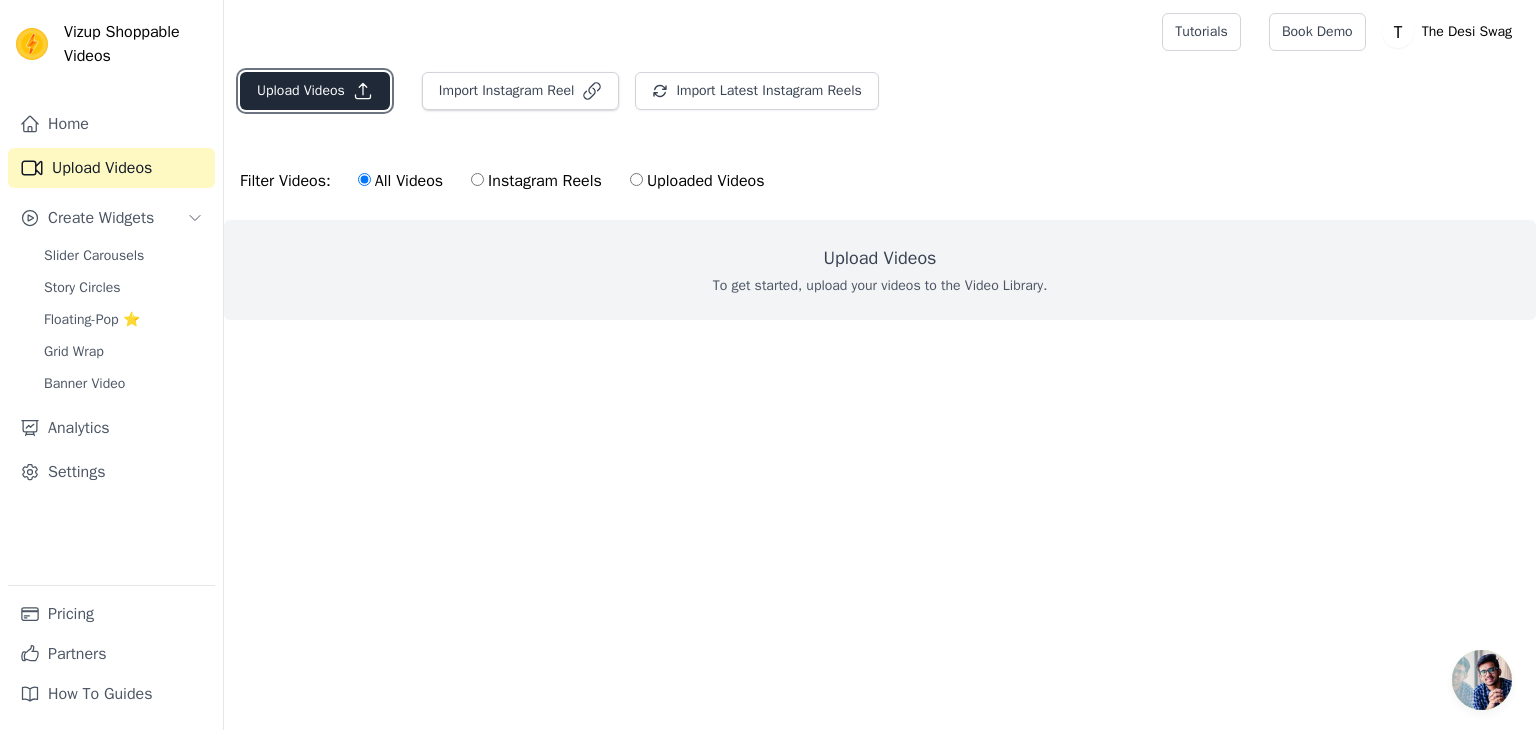click on "Upload Videos" at bounding box center (315, 91) 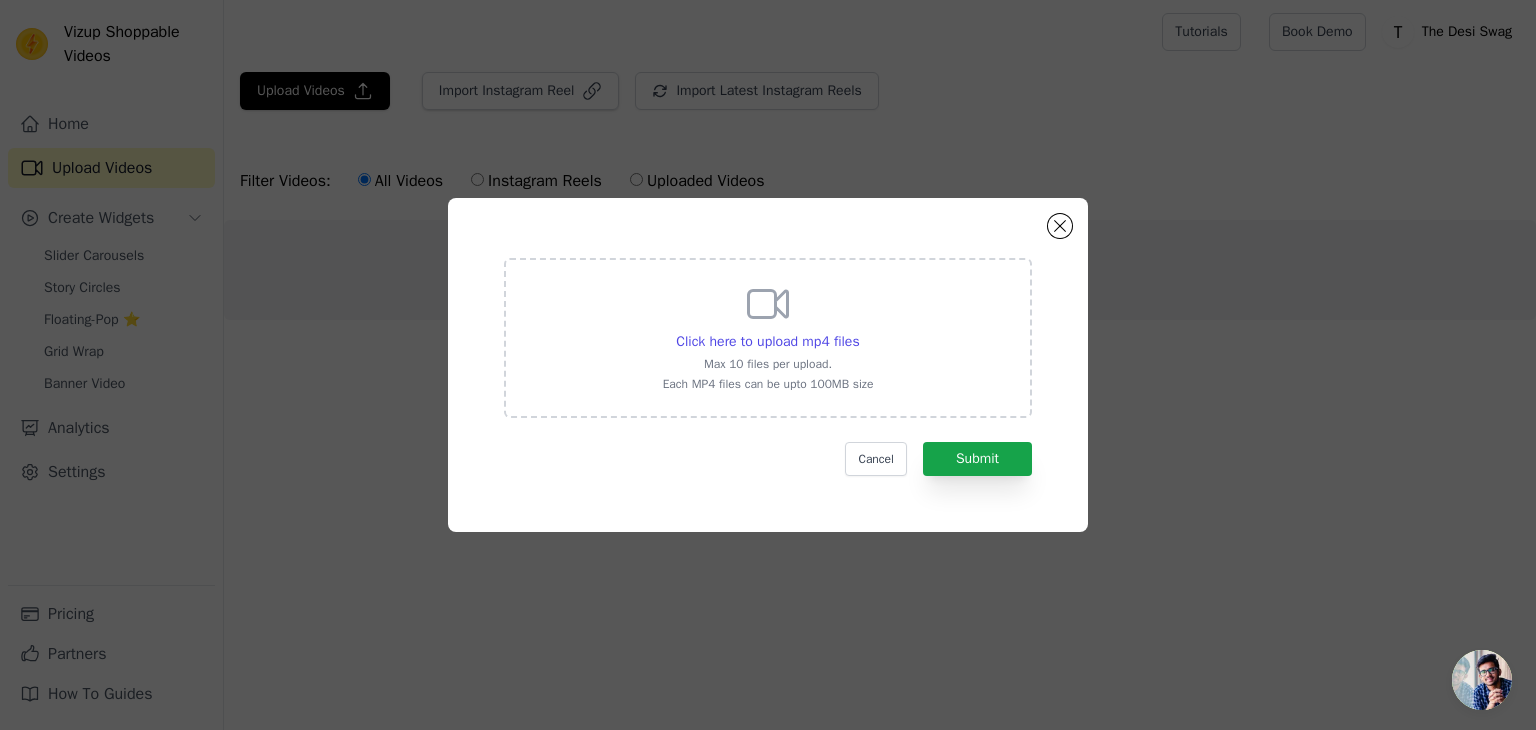 click on "Click here to upload mp4 files     Max 10 files per upload.   Each MP4 files can be upto 100MB size" at bounding box center (768, 336) 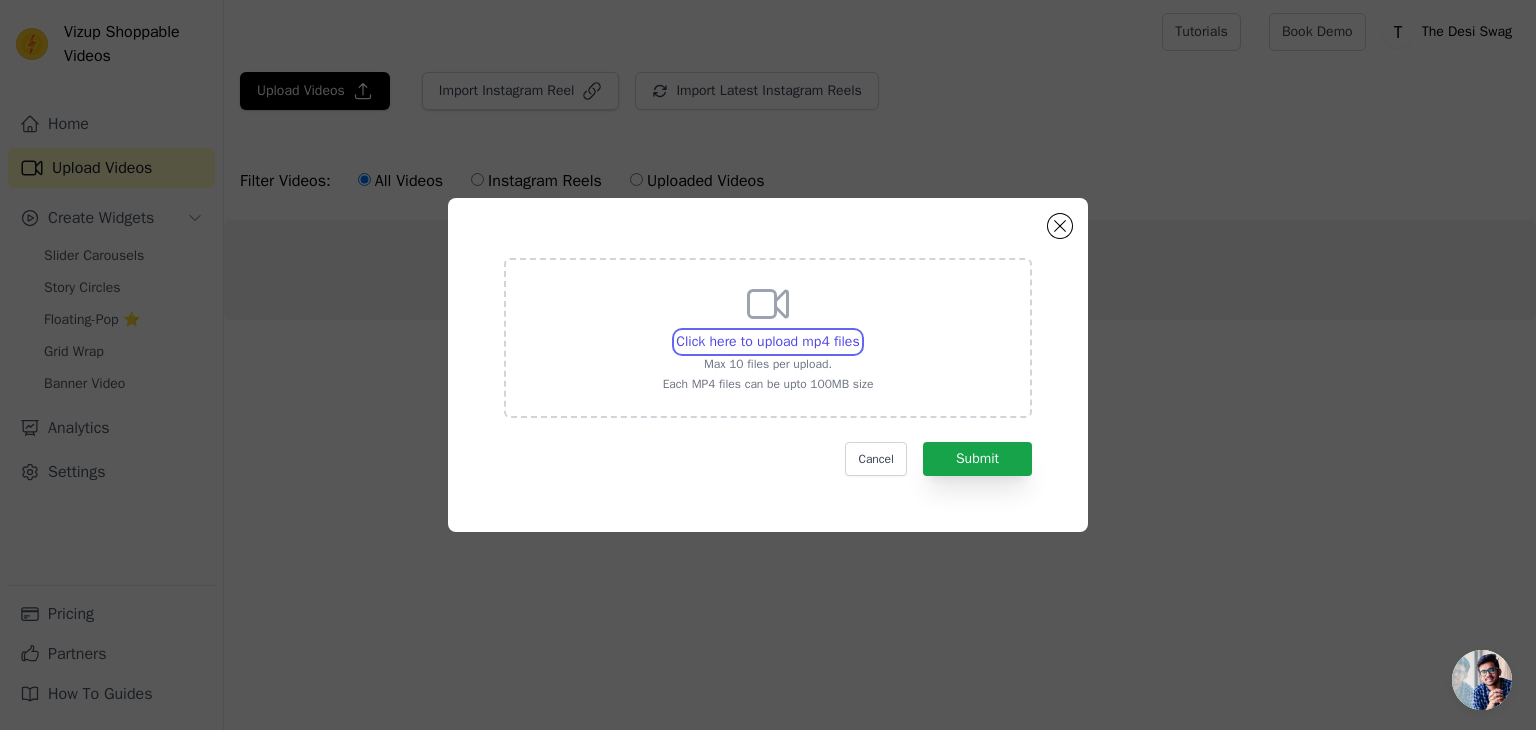 click on "Click here to upload mp4 files     Max 10 files per upload.   Each MP4 files can be upto 100MB size" at bounding box center [859, 331] 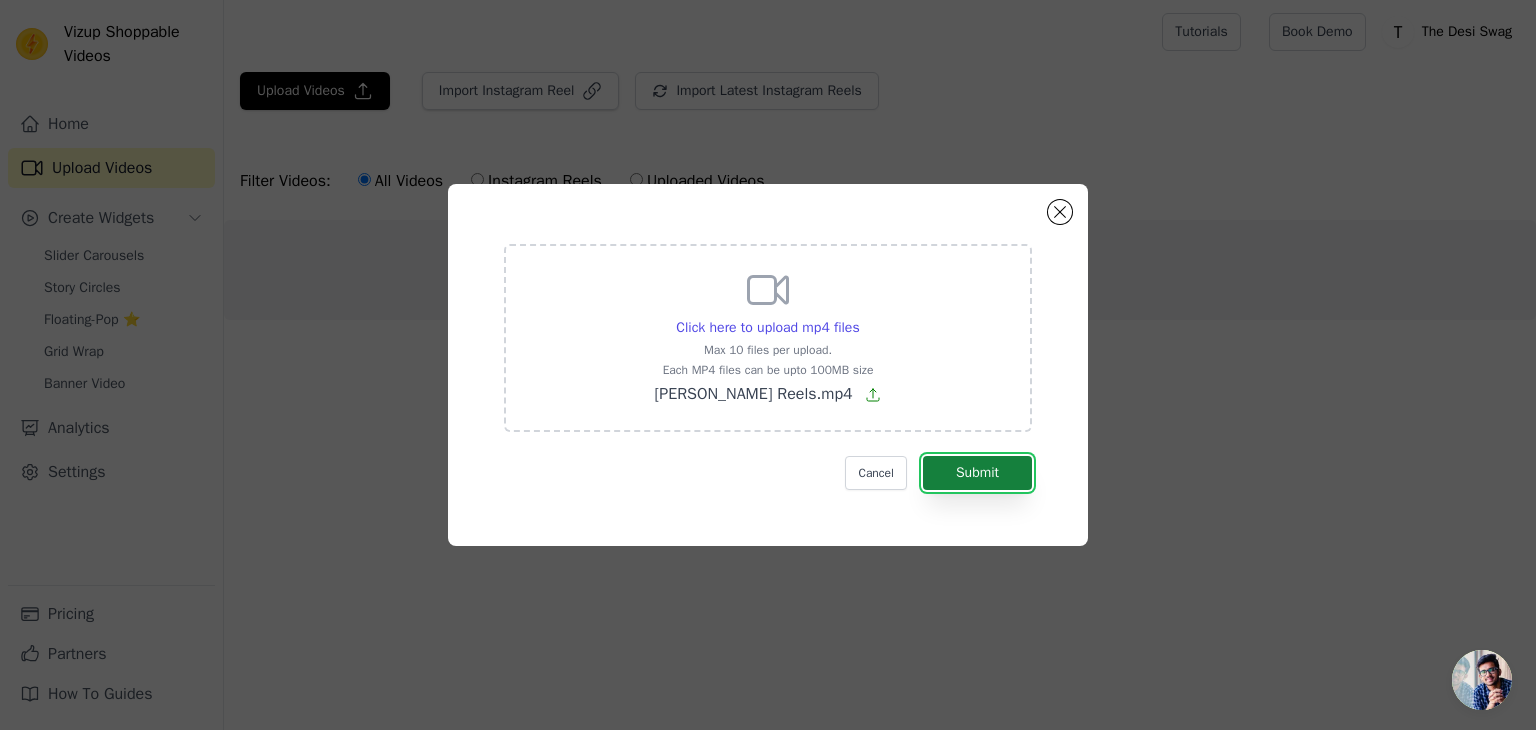 click on "Submit" at bounding box center (977, 473) 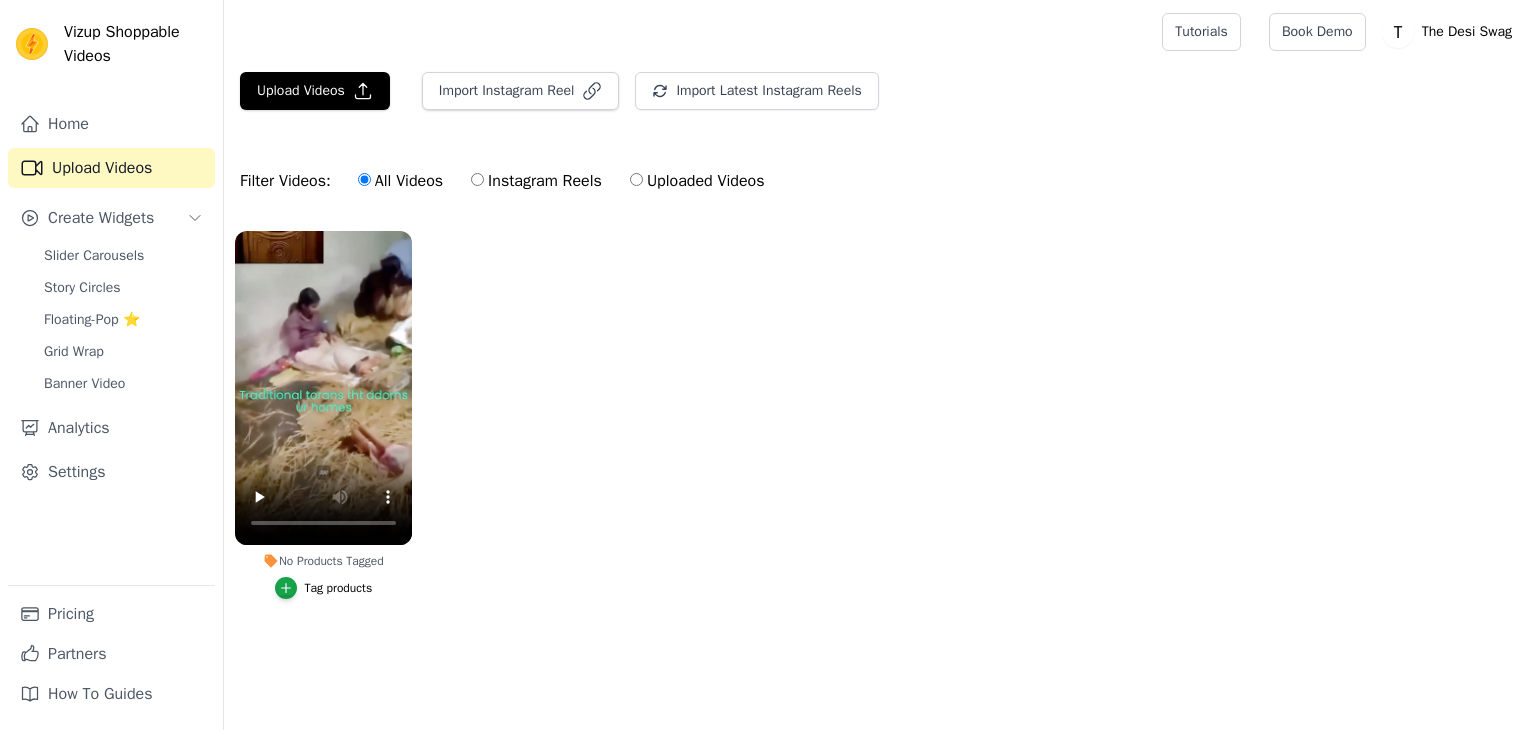 scroll, scrollTop: 0, scrollLeft: 0, axis: both 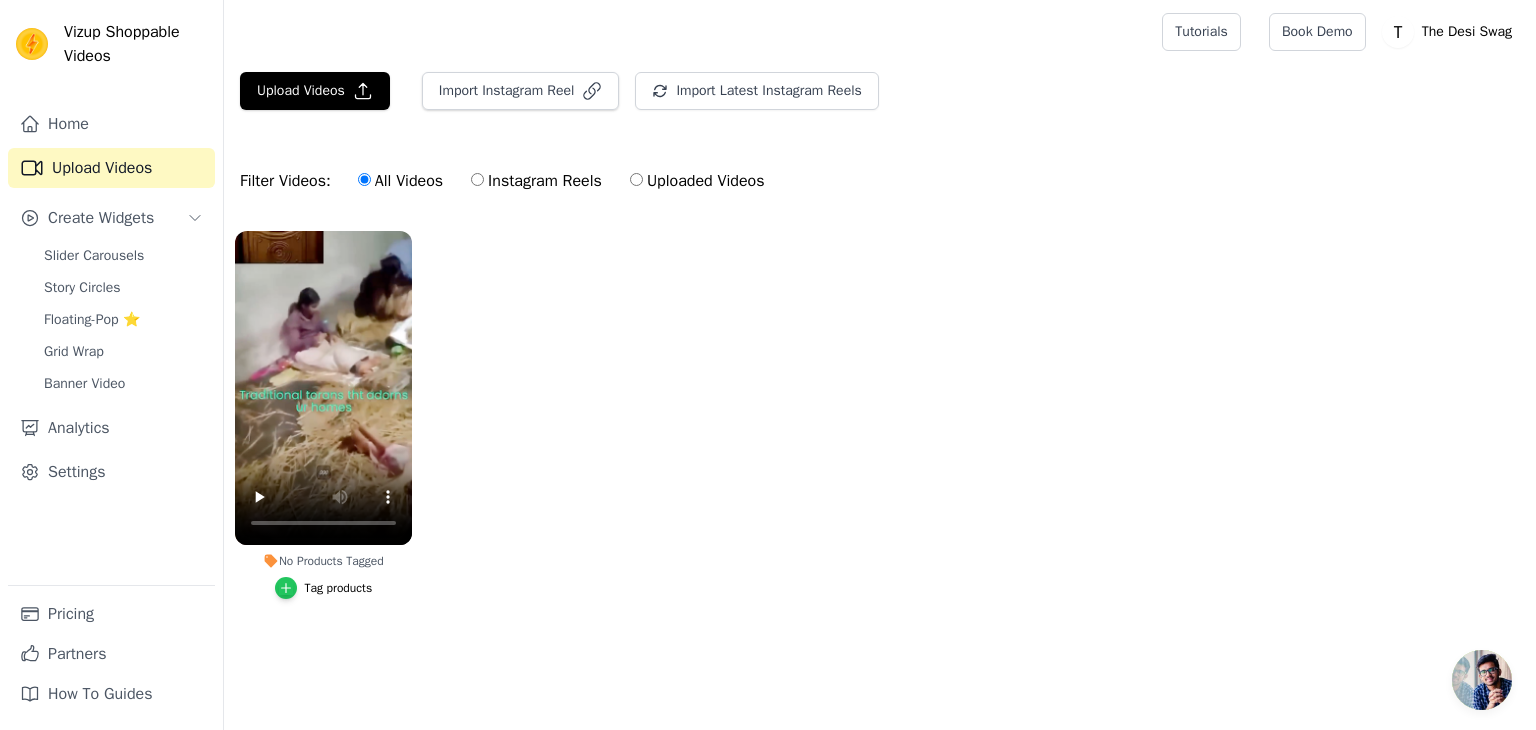 click 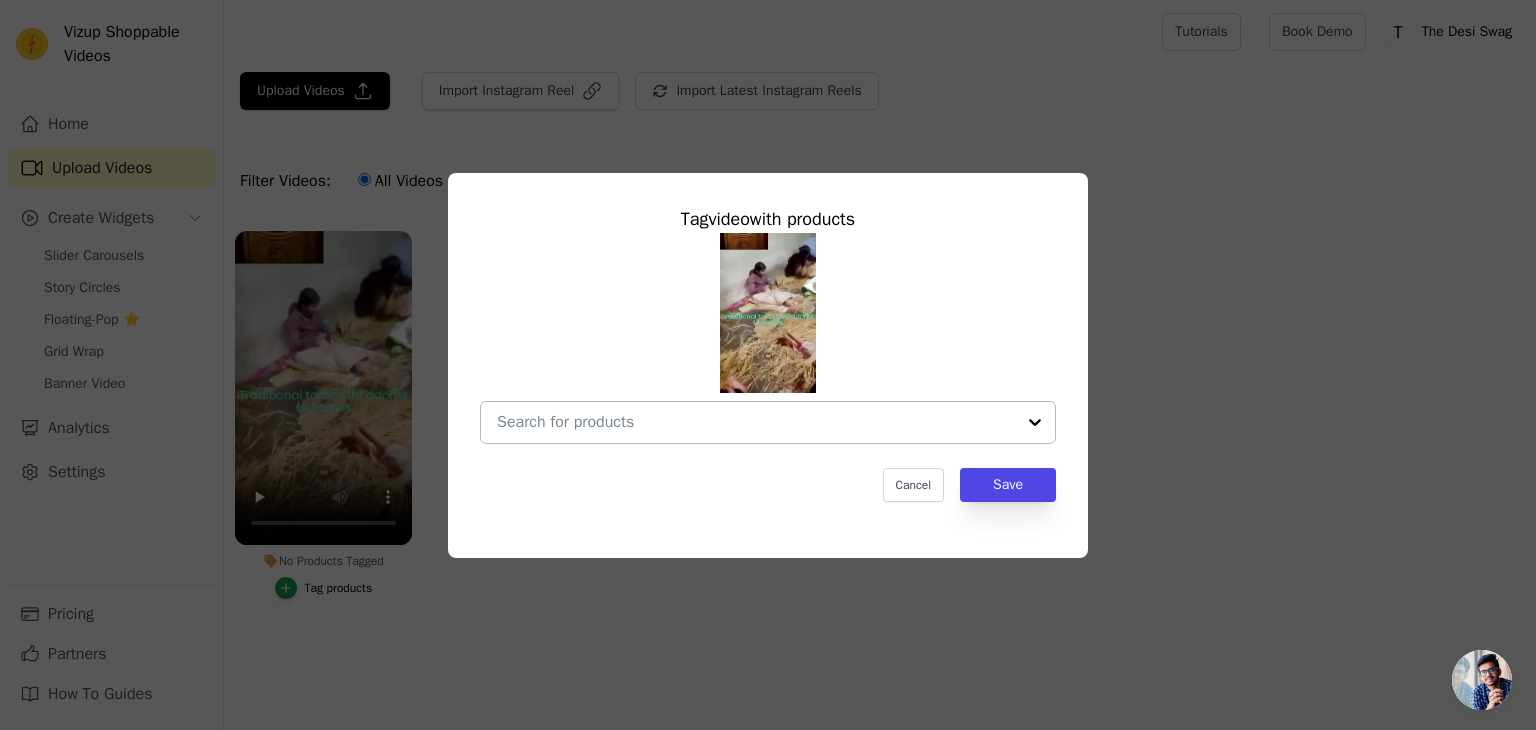 click on "No Products Tagged     Tag  video  with products                         Cancel   Save     Tag products" at bounding box center [756, 422] 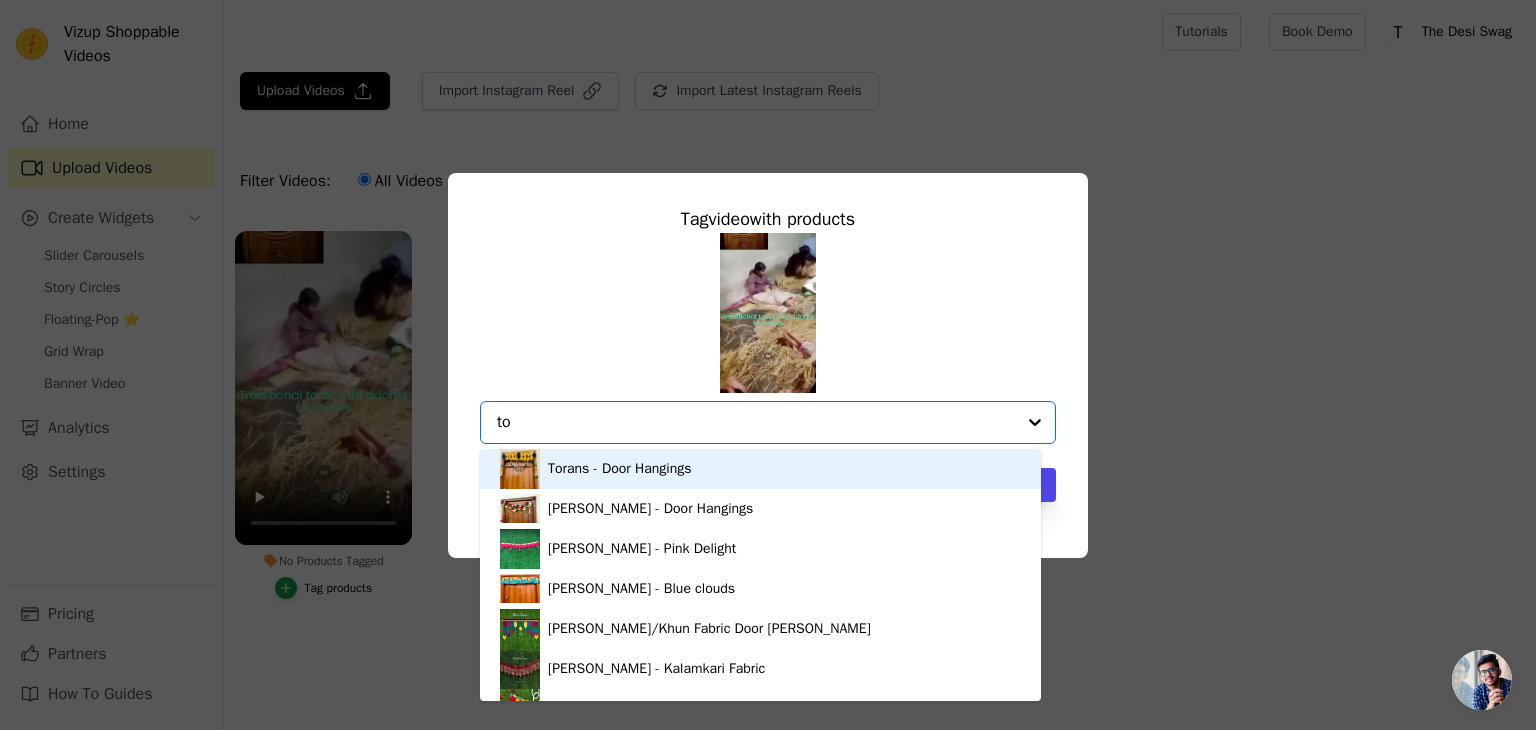 type on "t" 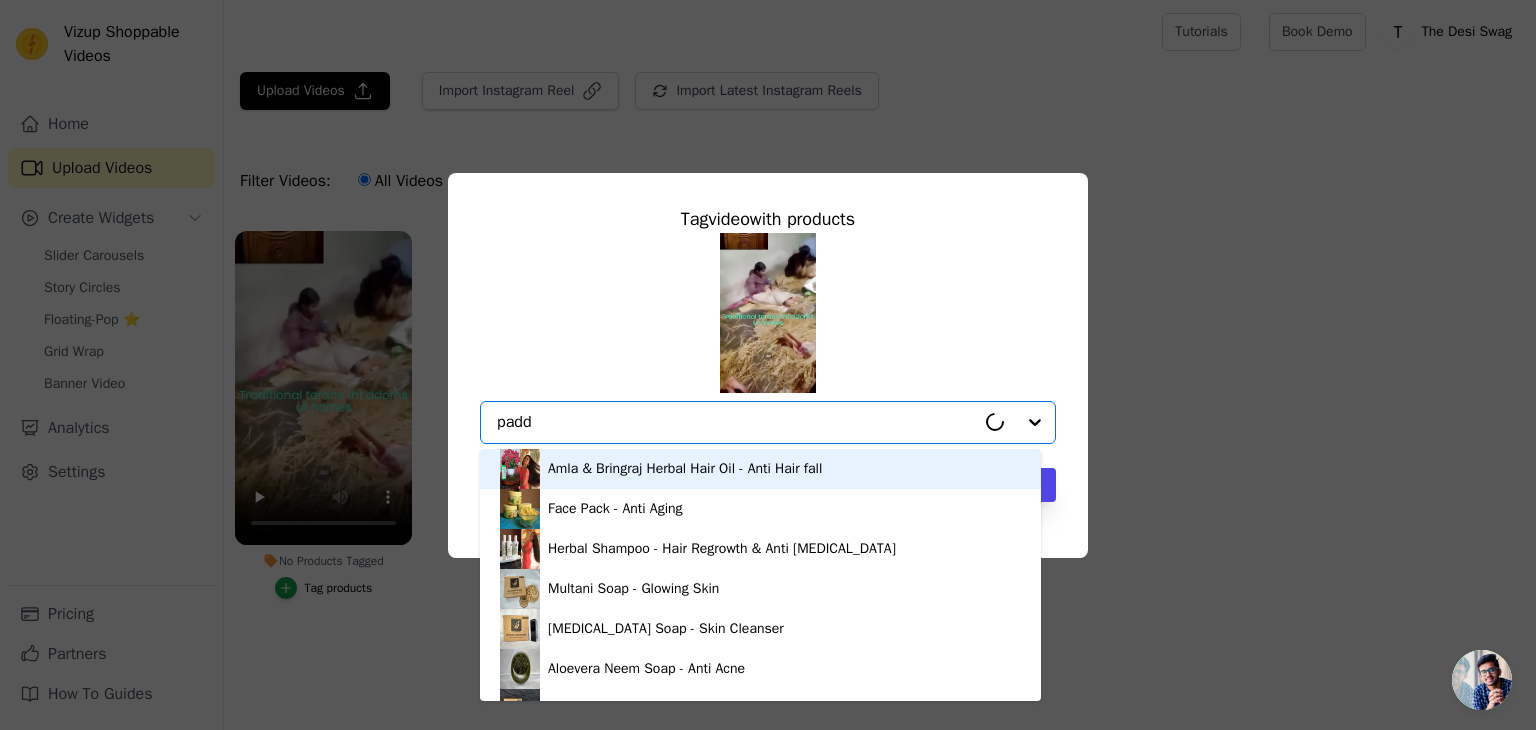 type on "paddy" 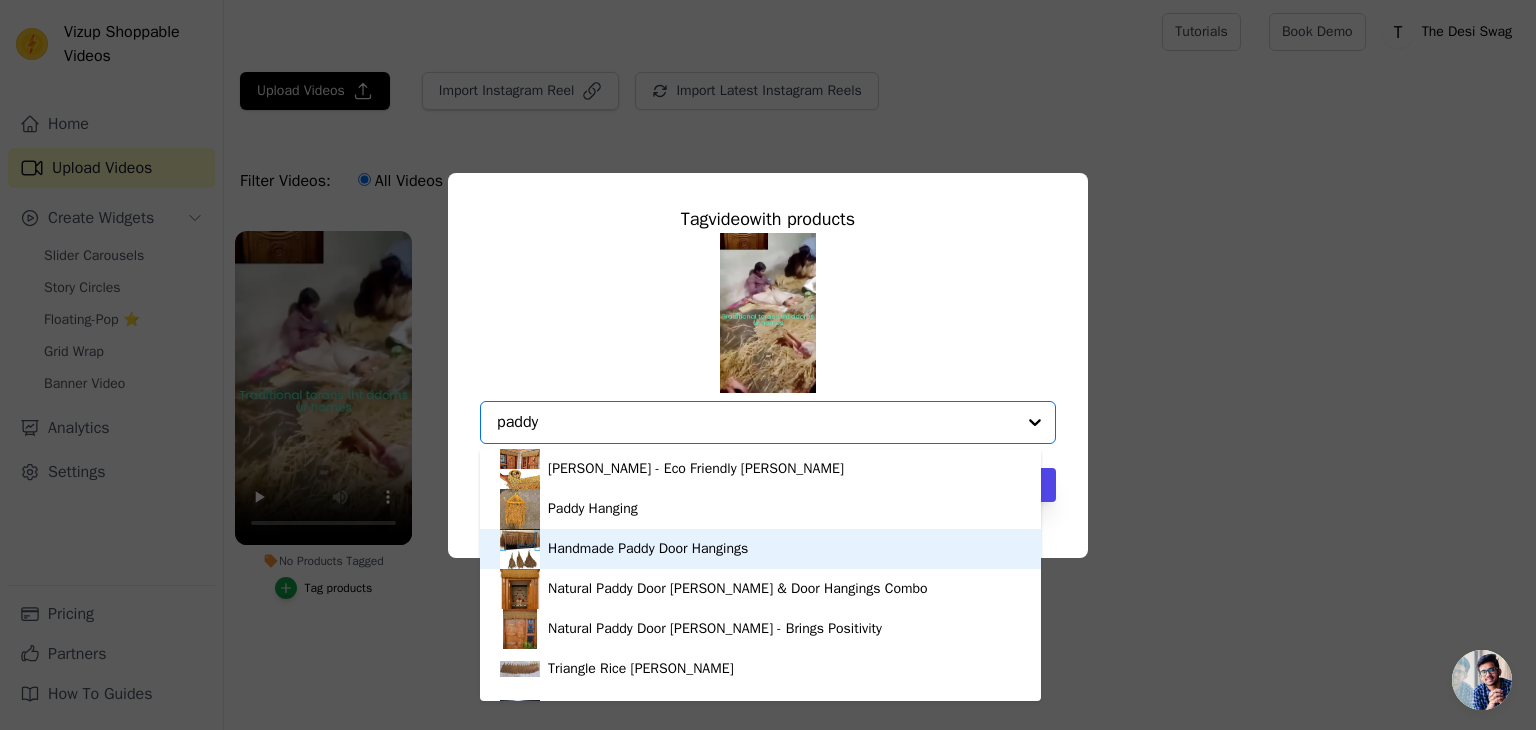 scroll, scrollTop: 200, scrollLeft: 0, axis: vertical 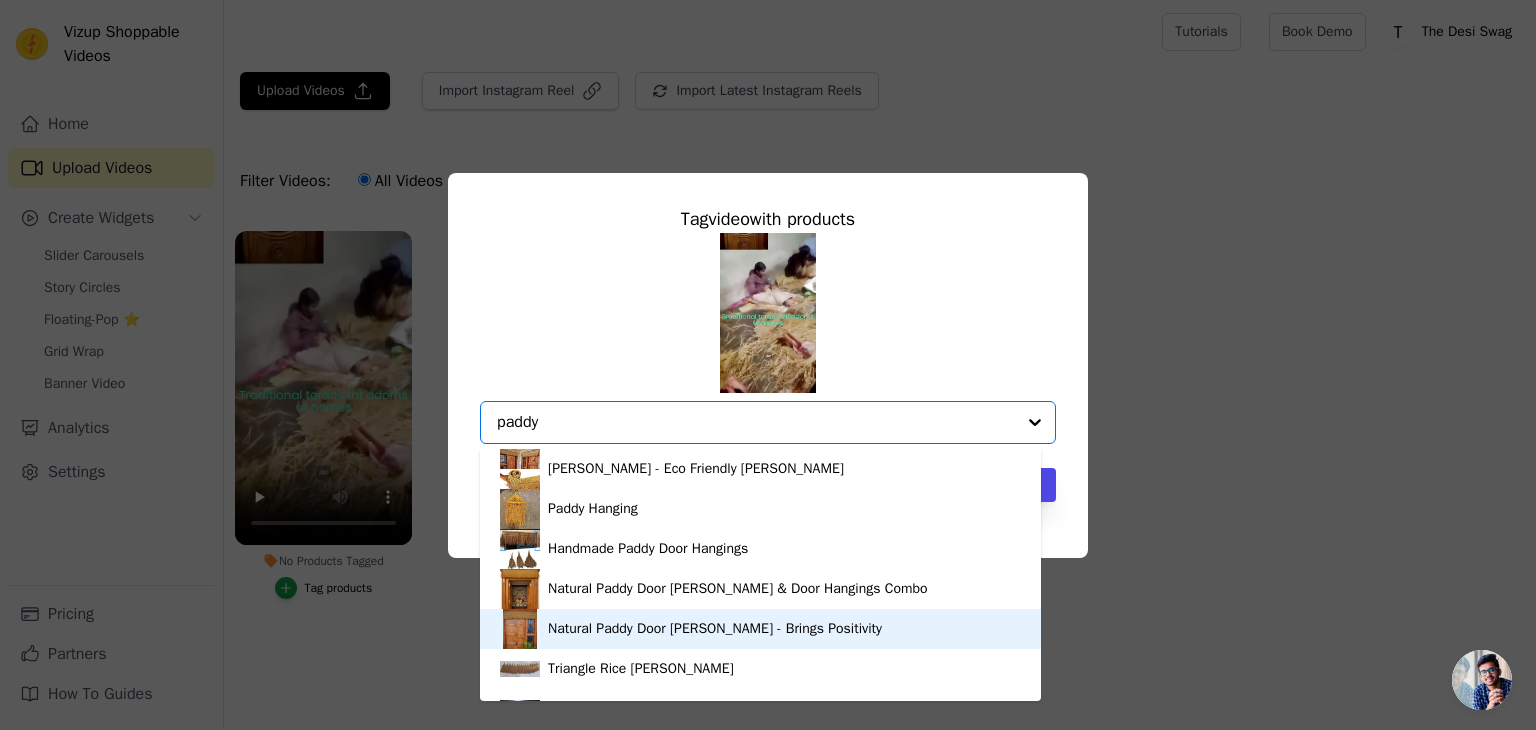 click on "Natural Paddy Door [PERSON_NAME] - Brings Positivity" at bounding box center (715, 629) 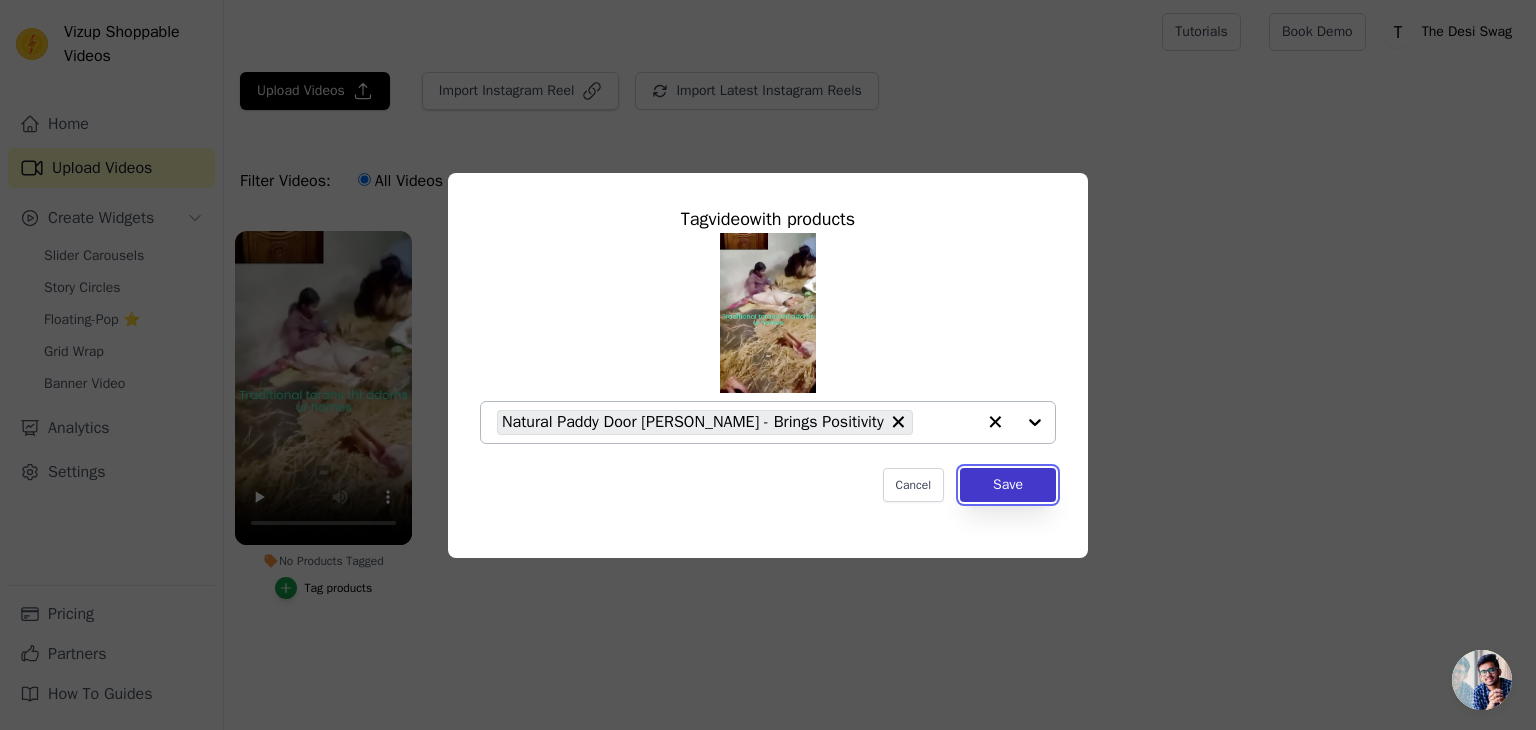 click on "Save" at bounding box center (1008, 485) 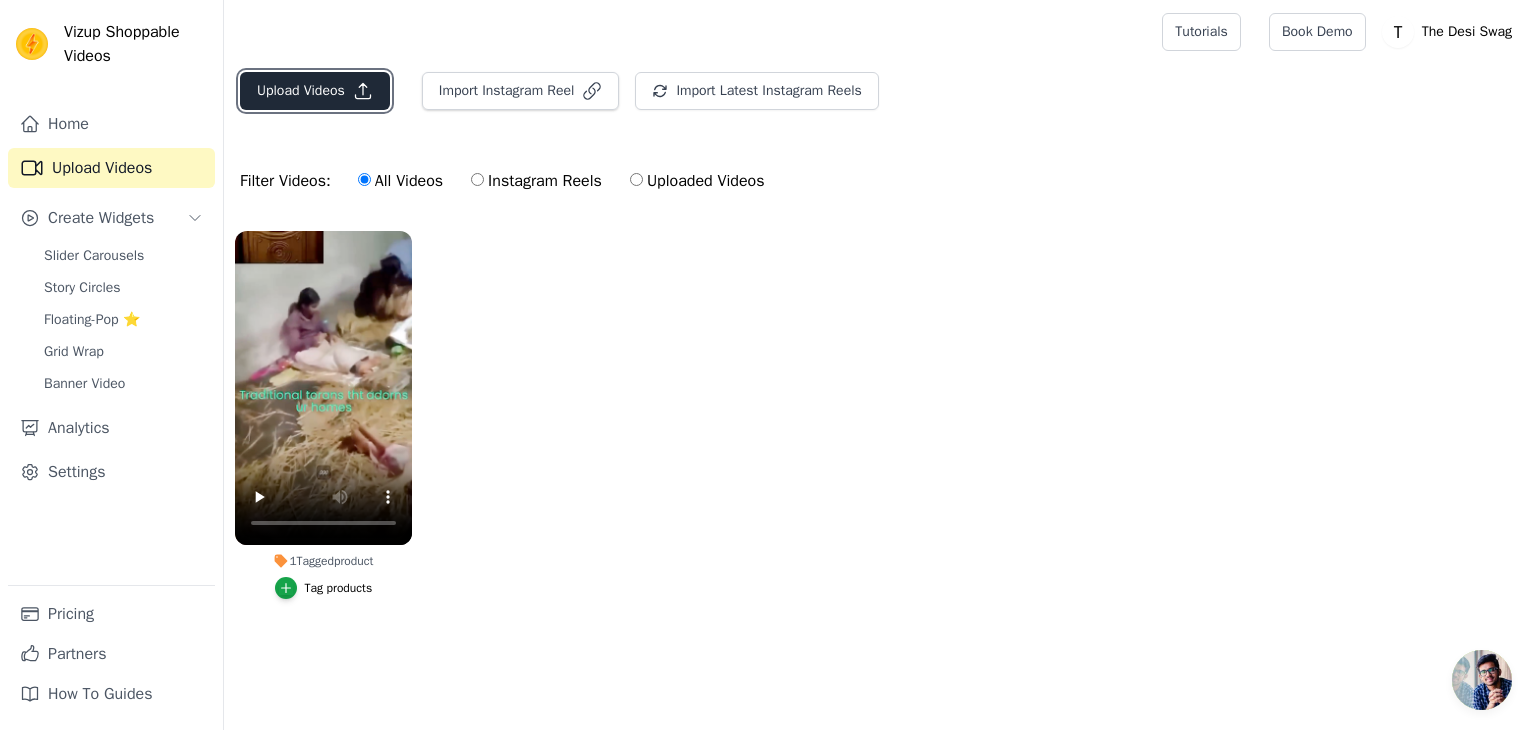 click on "Upload Videos" at bounding box center (315, 91) 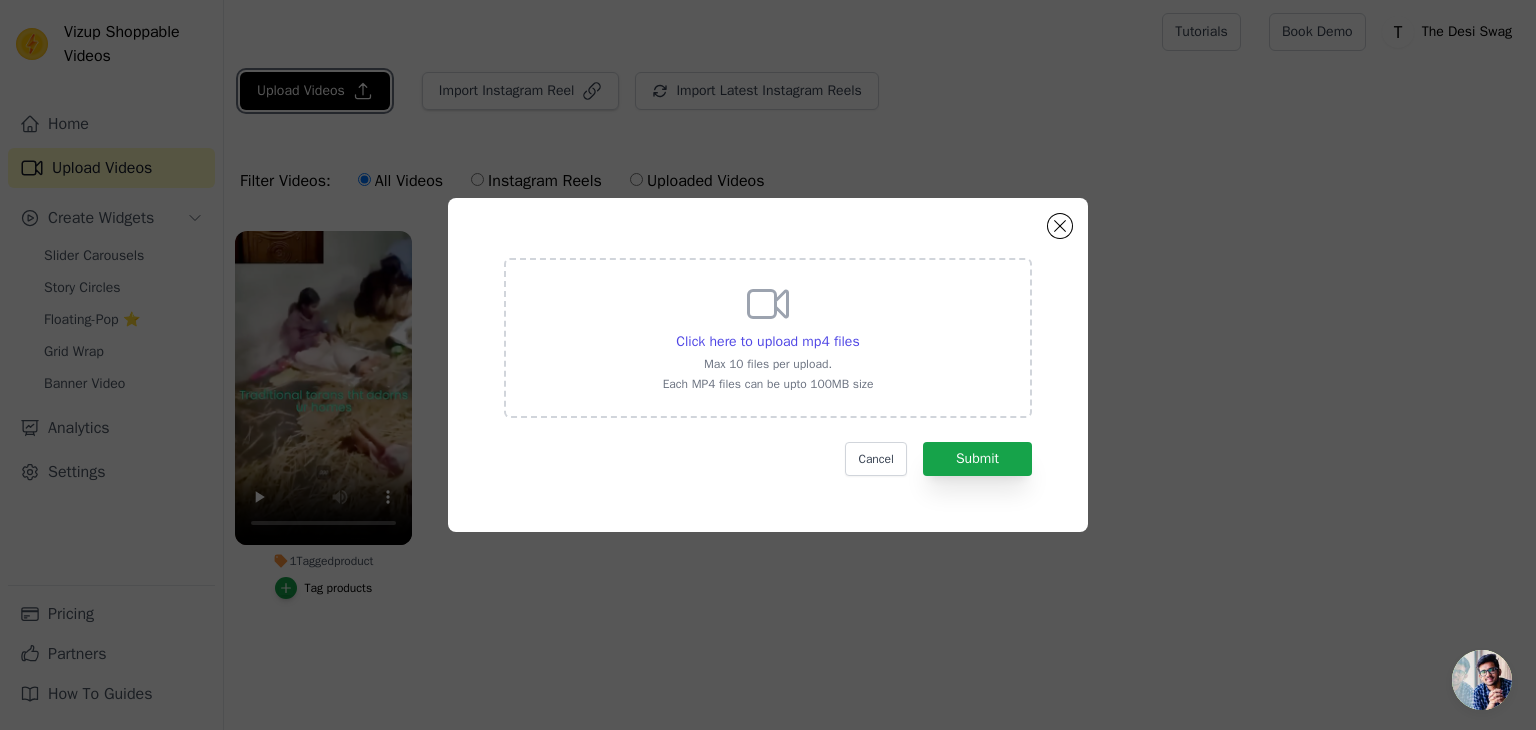 type 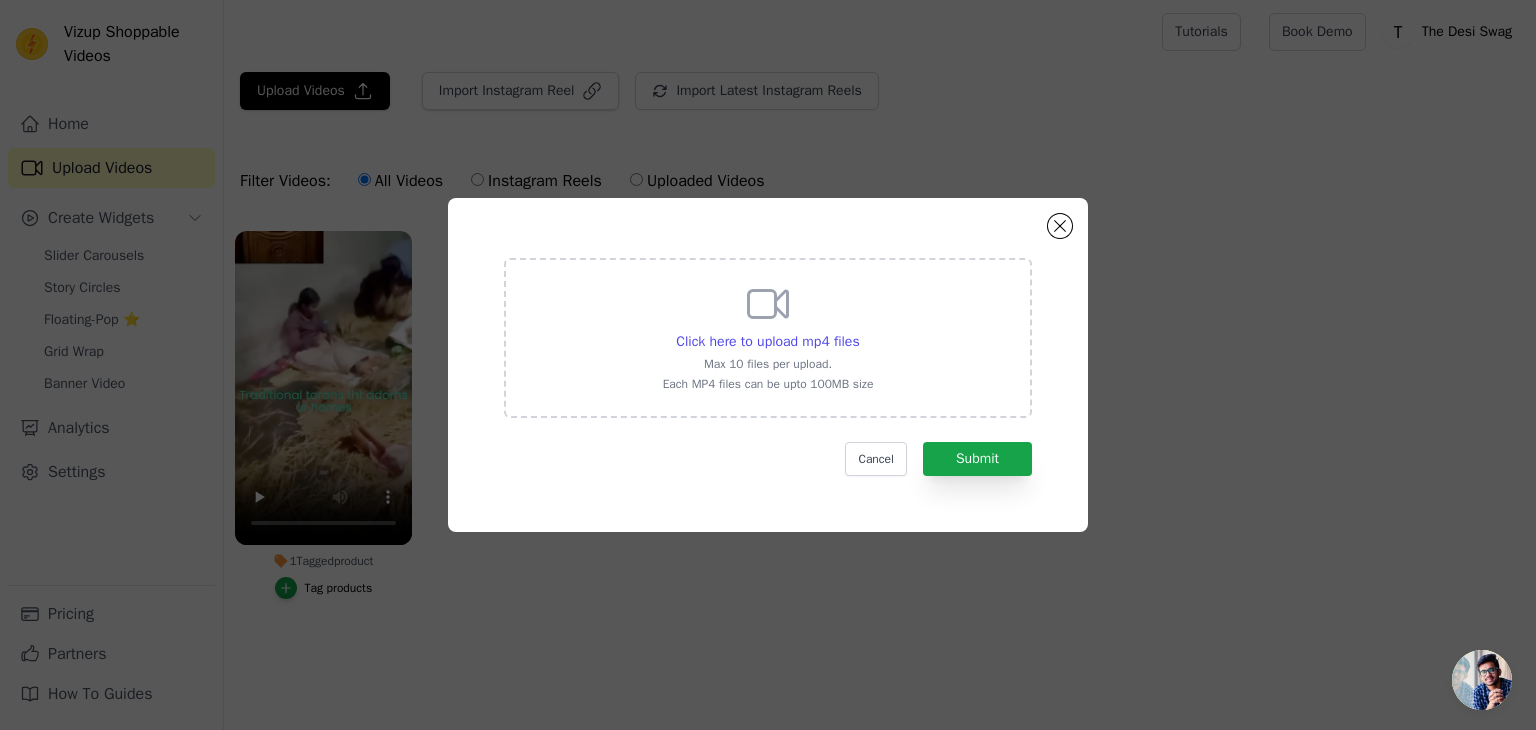click on "Click here to upload mp4 files" at bounding box center (767, 341) 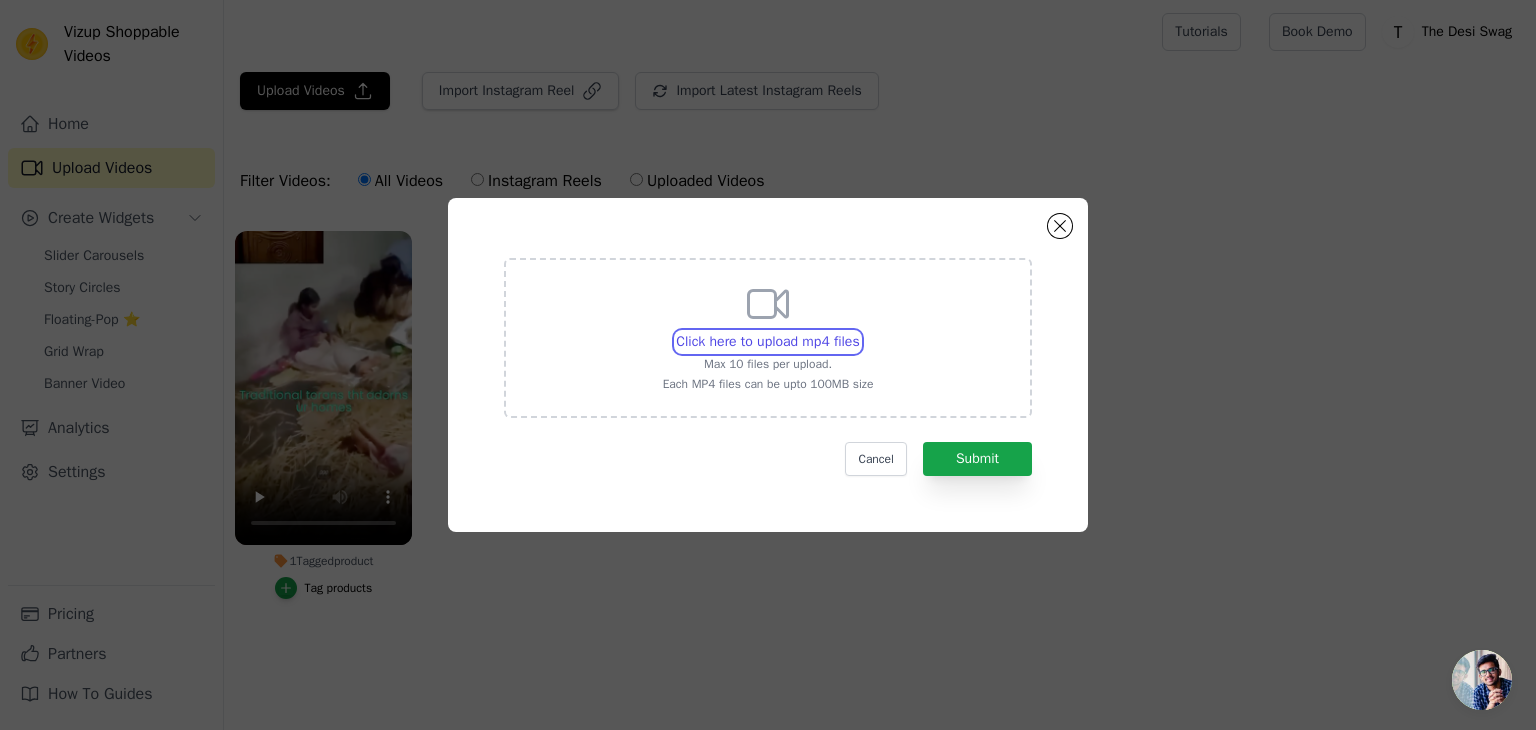 click on "Click here to upload mp4 files     Max 10 files per upload.   Each MP4 files can be upto 100MB size" at bounding box center (859, 331) 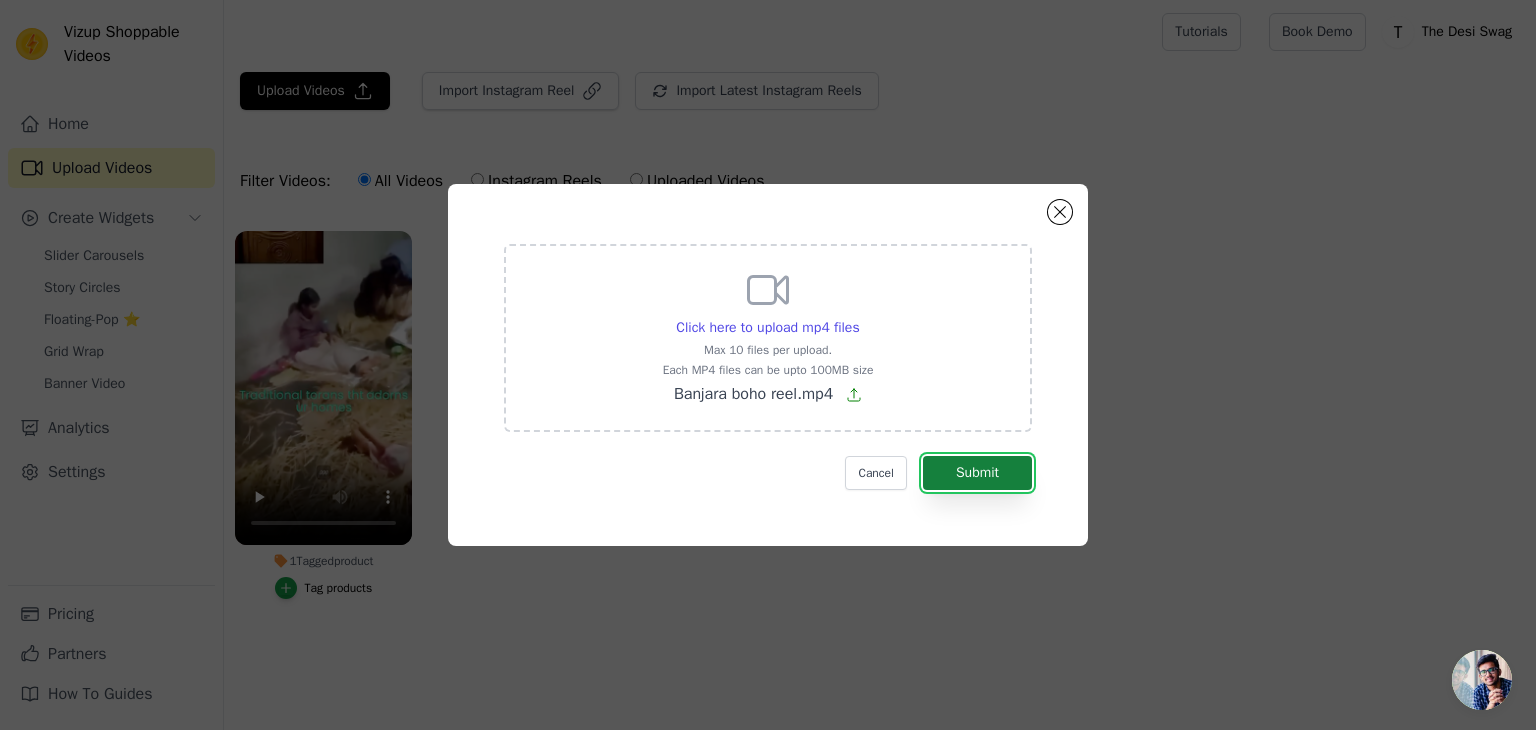 click on "Submit" at bounding box center [977, 473] 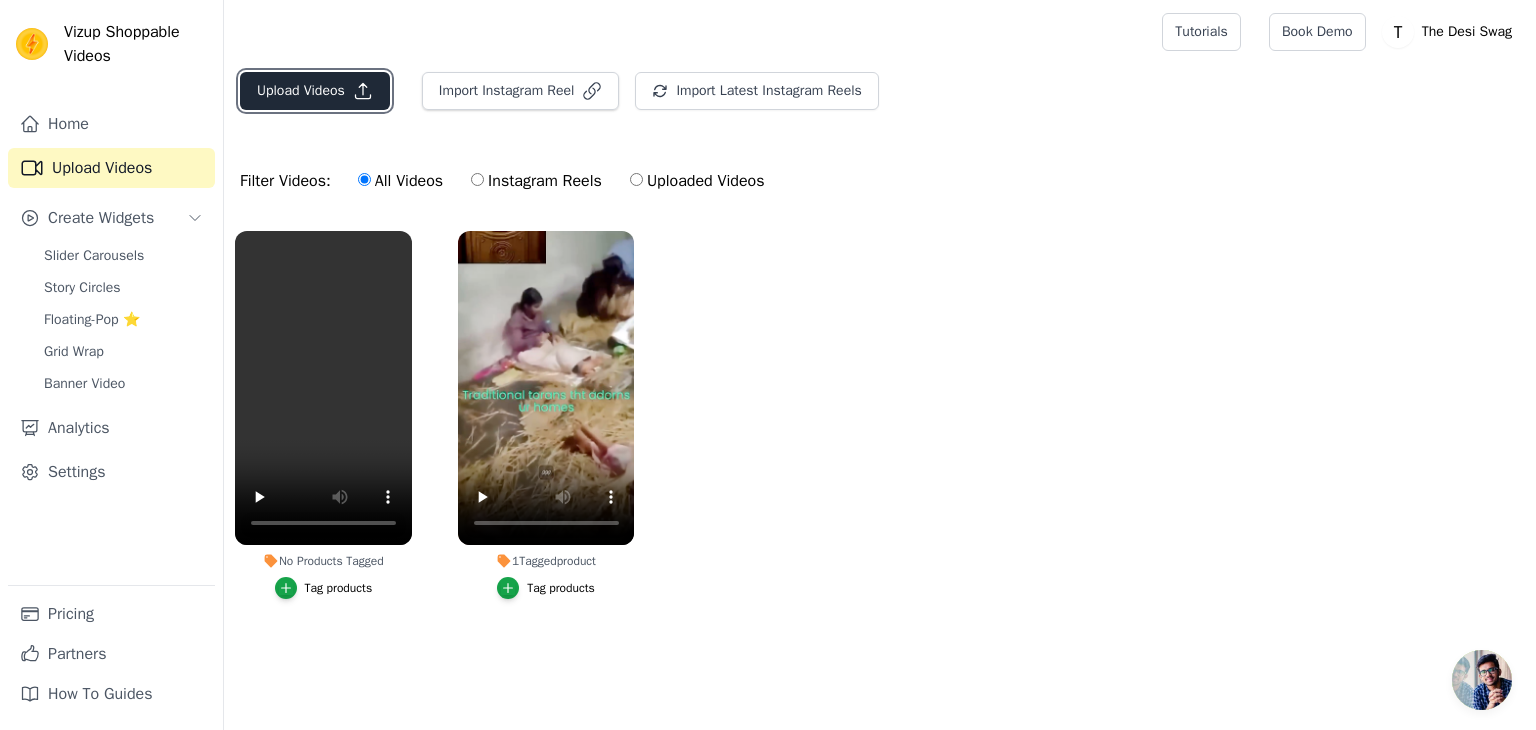 click 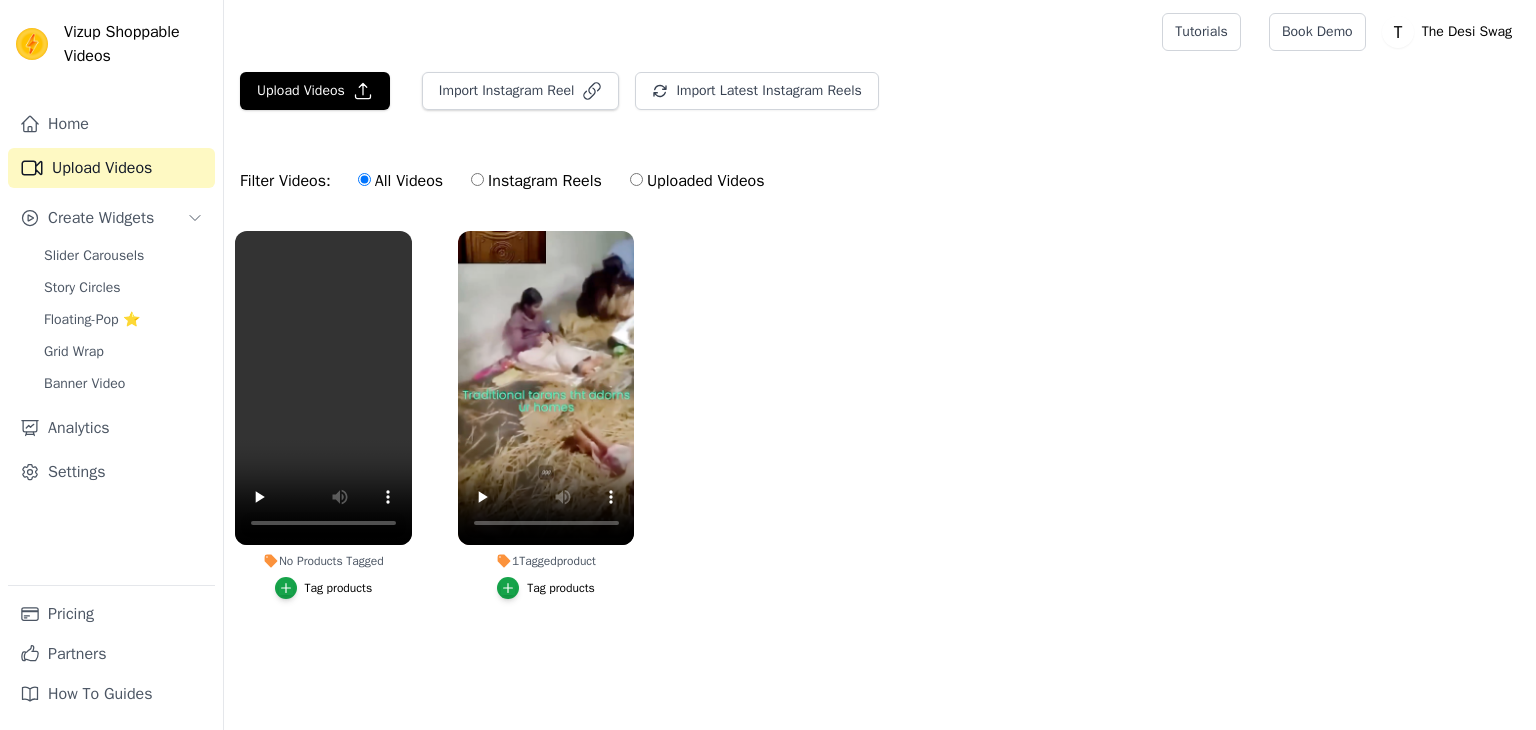 scroll, scrollTop: 0, scrollLeft: 0, axis: both 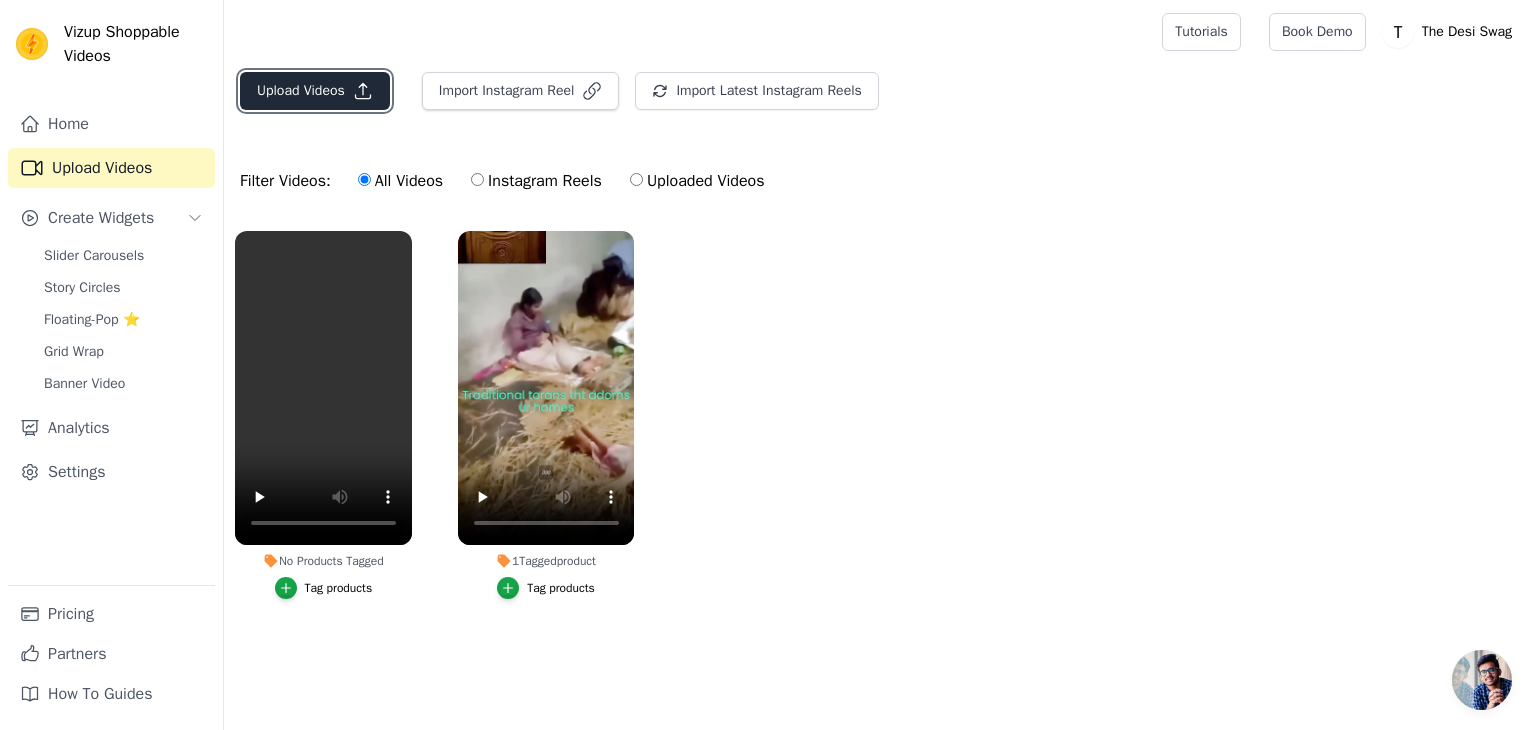 click on "Upload Videos" at bounding box center [315, 91] 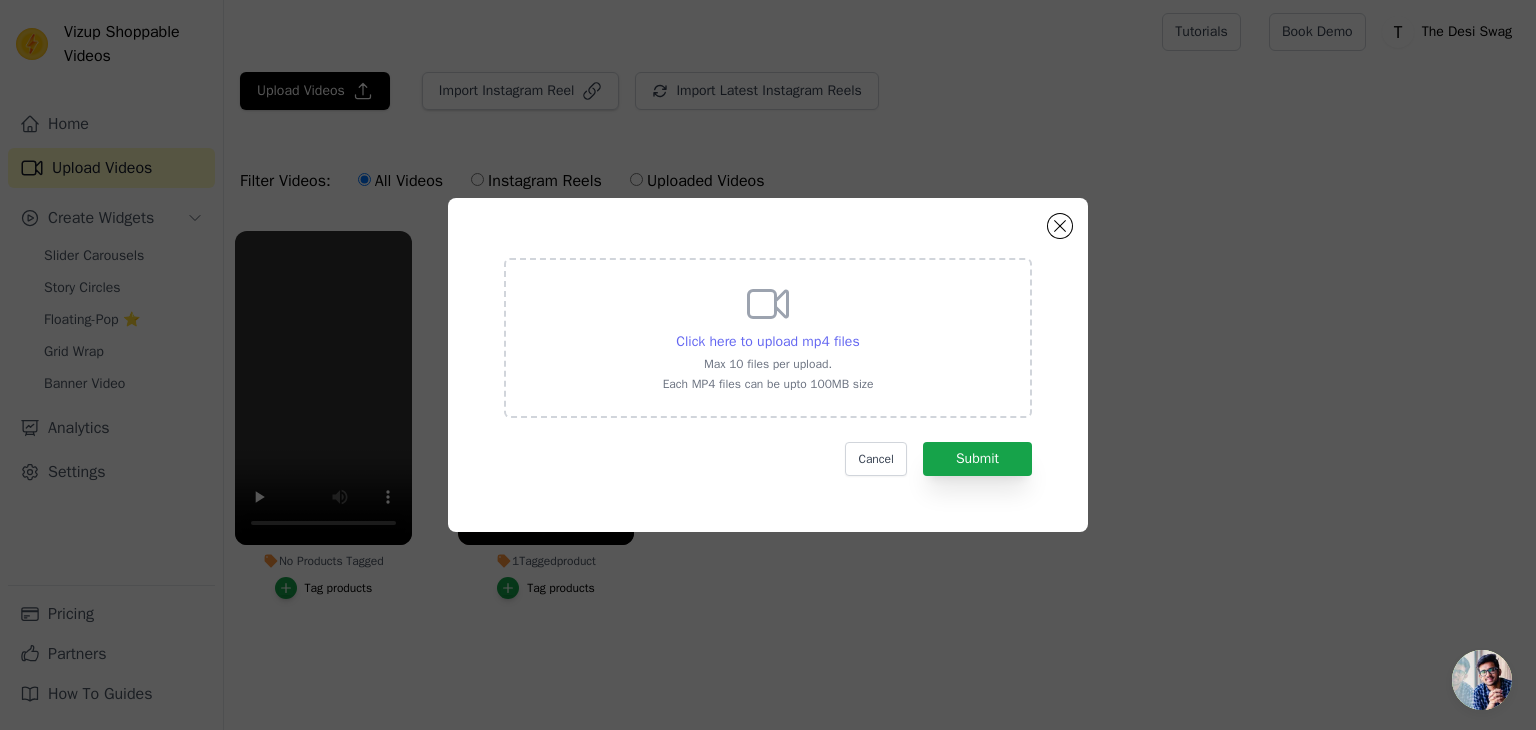click on "Click here to upload mp4 files" at bounding box center (767, 341) 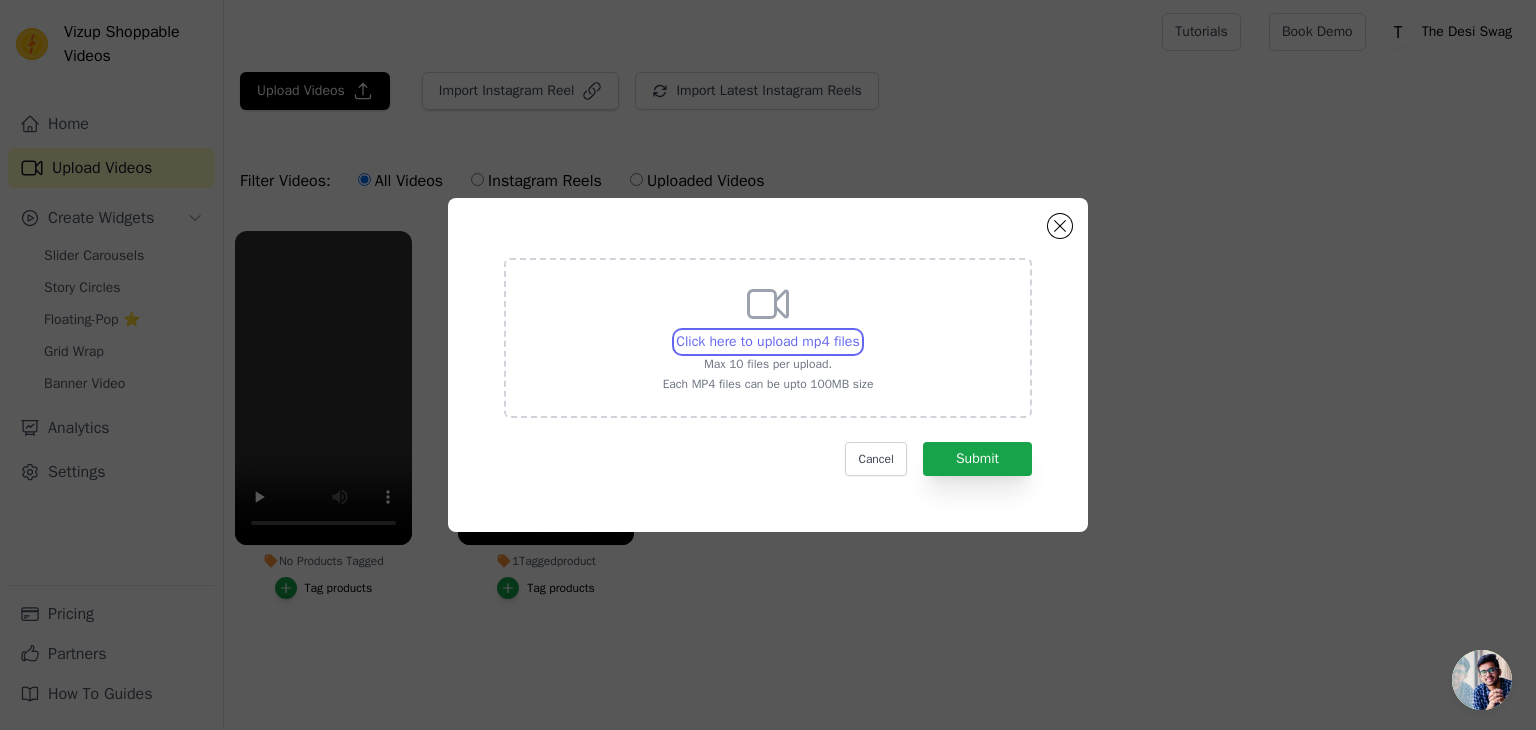 click on "Click here to upload mp4 files     Max 10 files per upload.   Each MP4 files can be upto 100MB size" at bounding box center [859, 331] 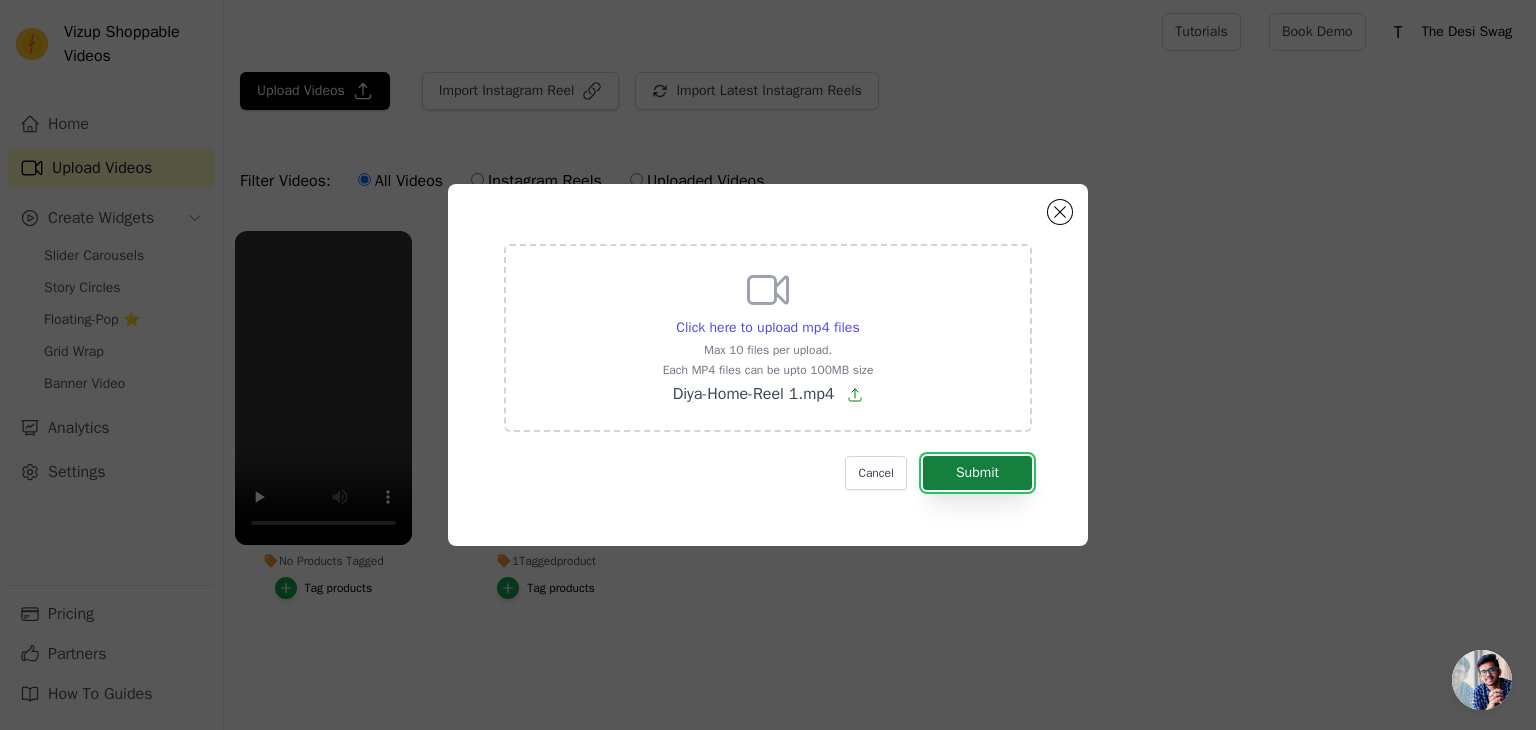 click on "Submit" at bounding box center (977, 473) 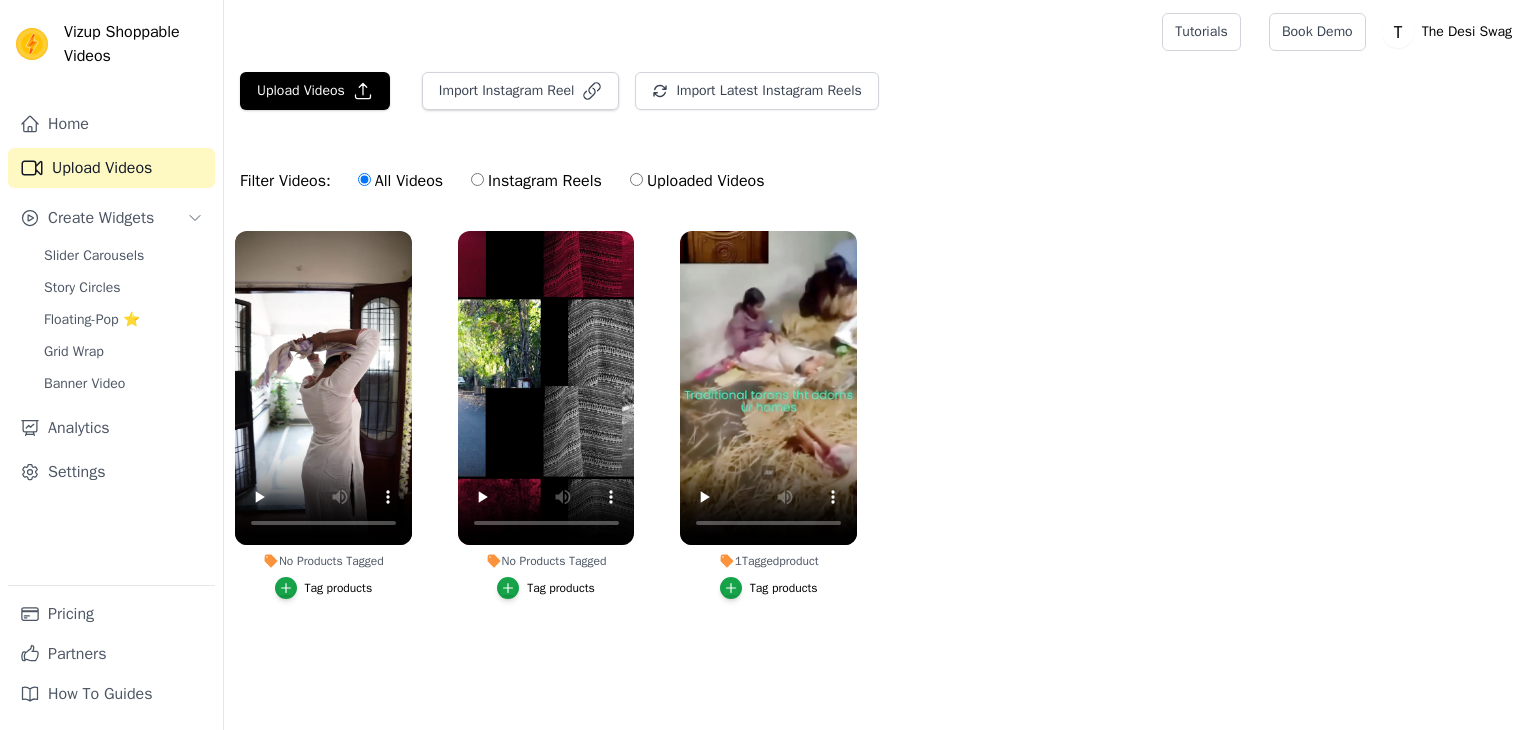 scroll, scrollTop: 0, scrollLeft: 0, axis: both 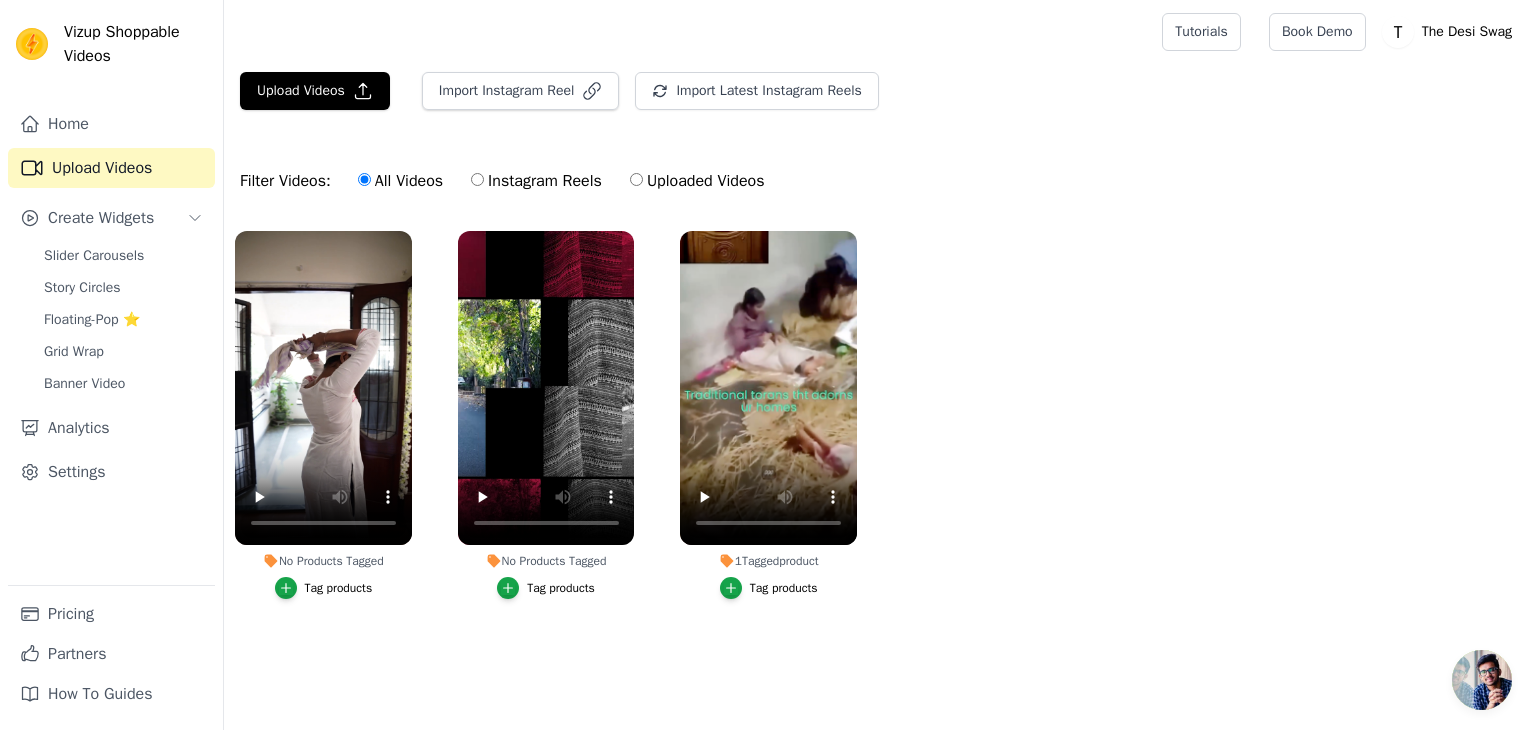 click on "Tag products" at bounding box center [339, 588] 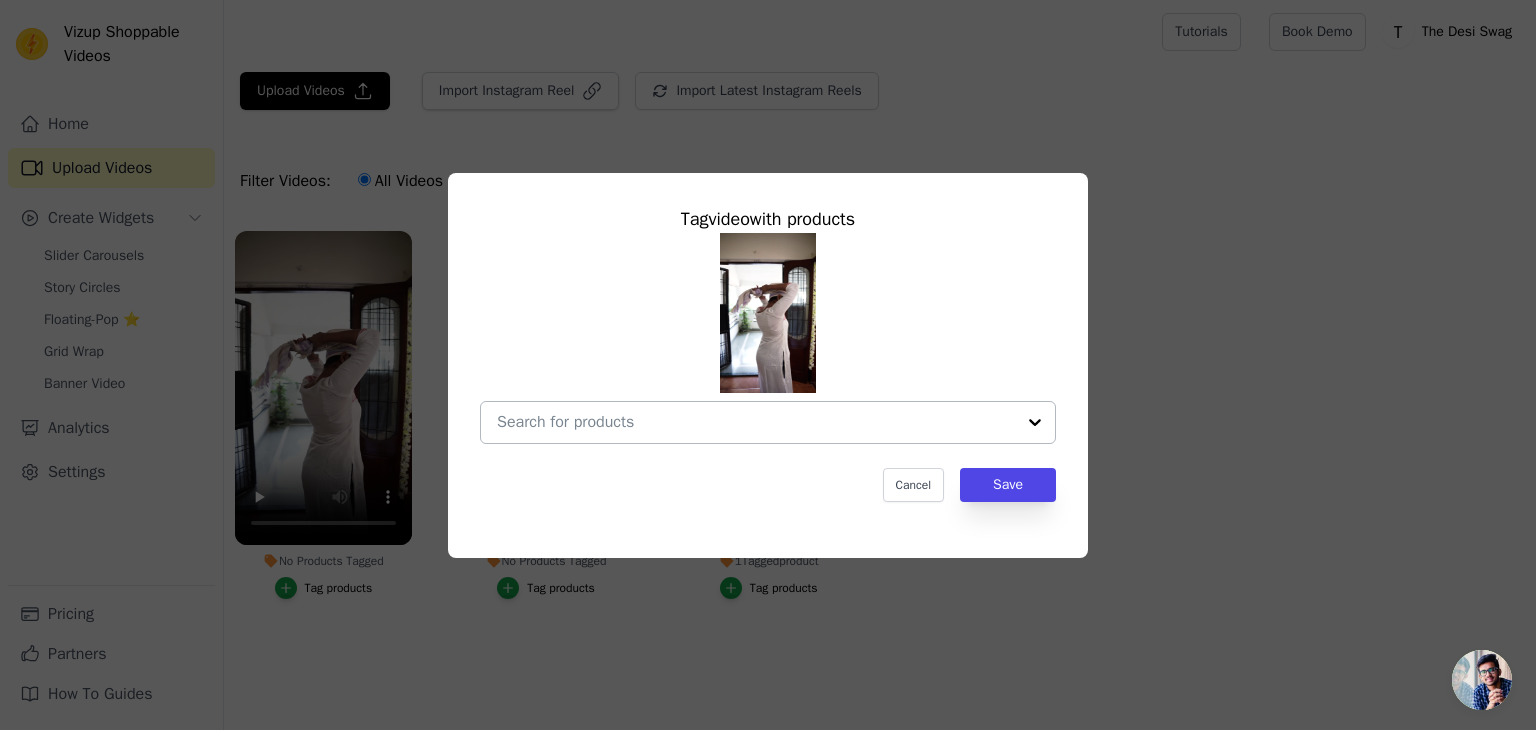 click on "No Products Tagged     Tag  video  with products                         Cancel   Save     Tag products" at bounding box center [756, 422] 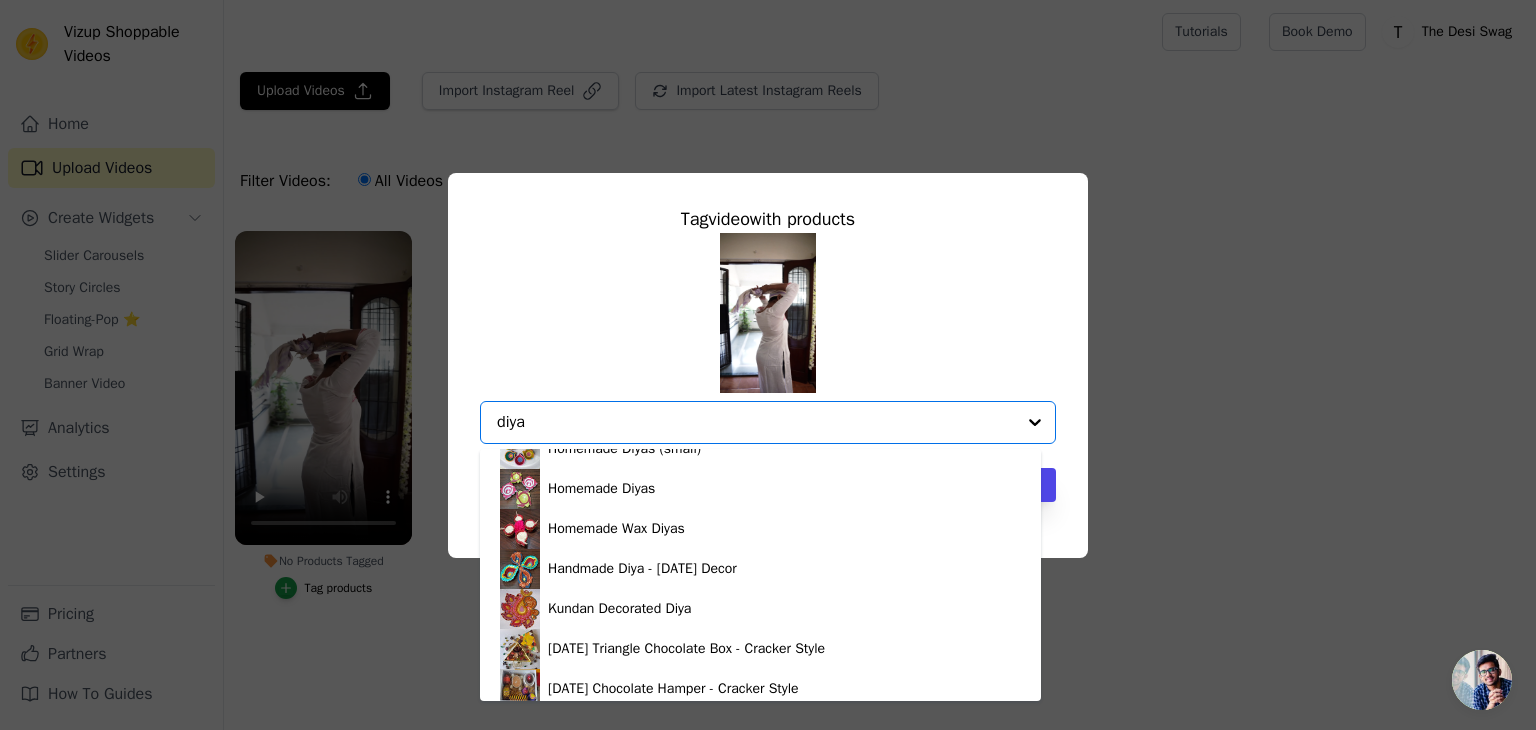 scroll, scrollTop: 0, scrollLeft: 0, axis: both 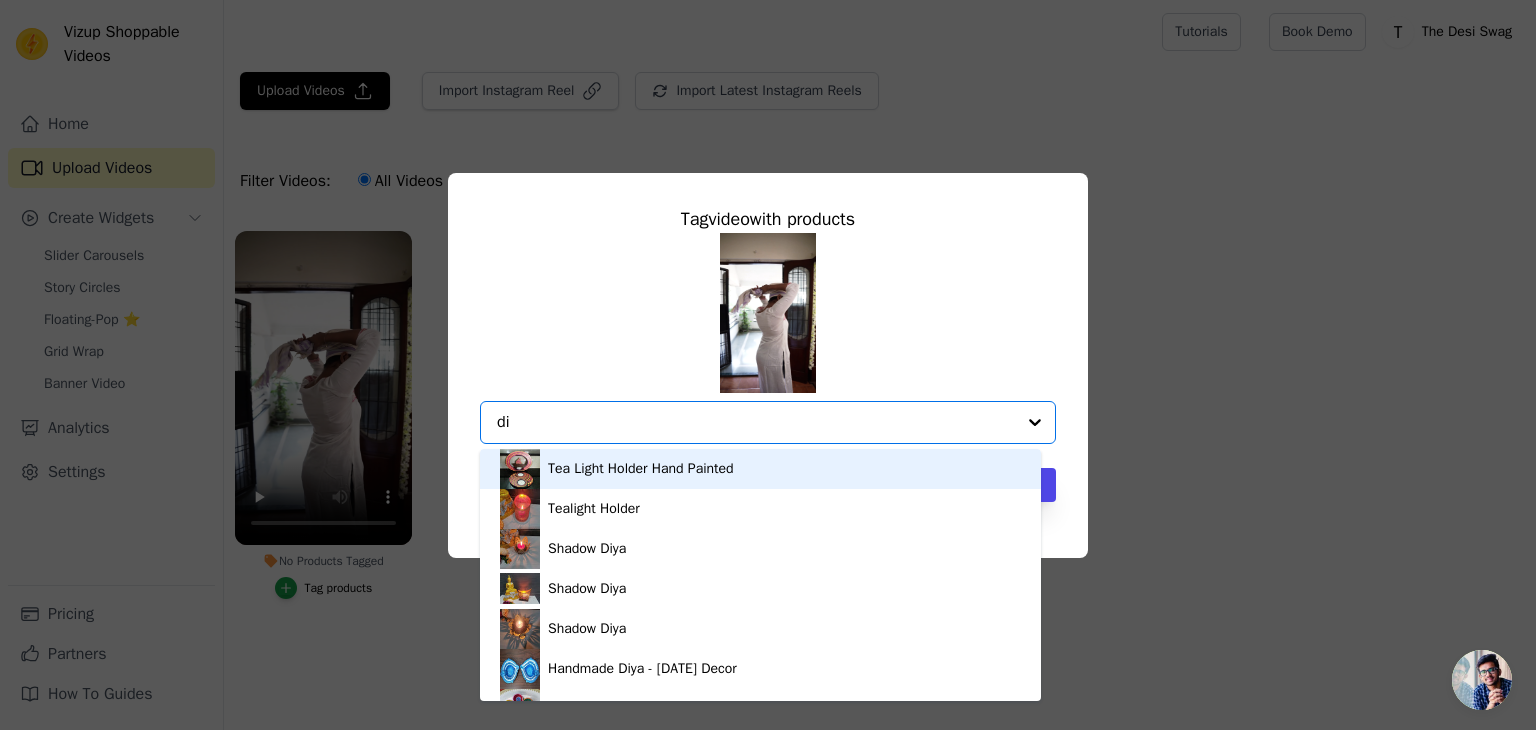 type on "d" 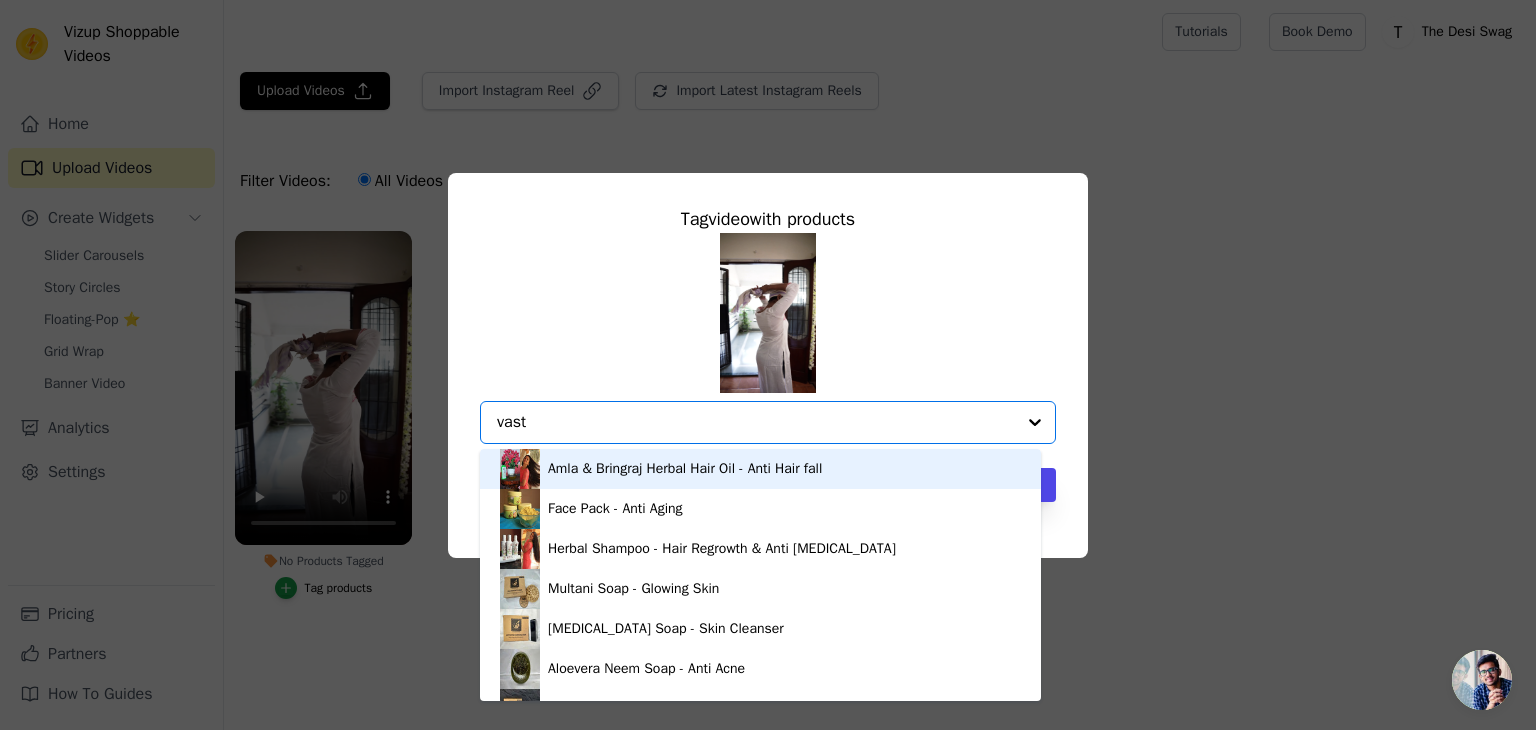 type on "vastu" 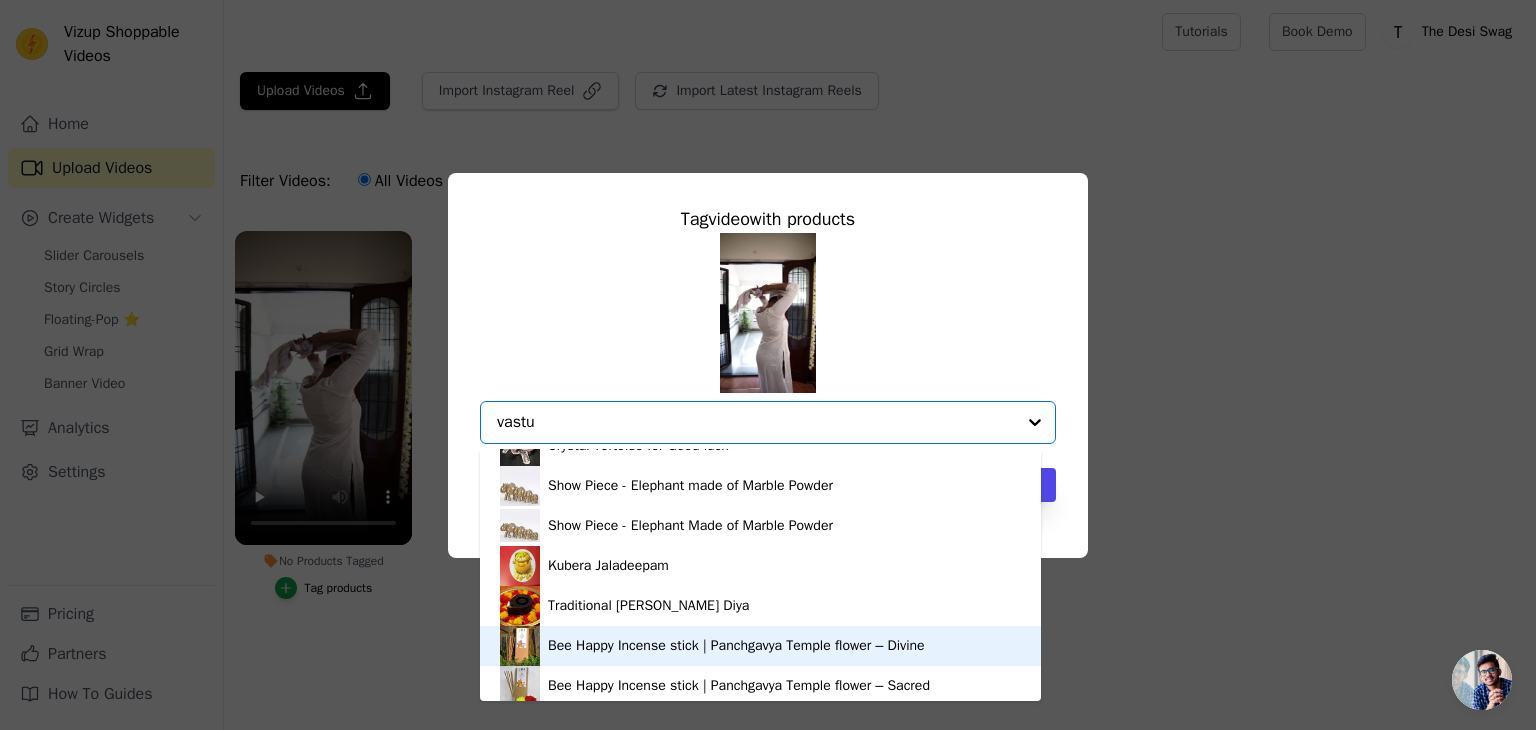 scroll, scrollTop: 64, scrollLeft: 0, axis: vertical 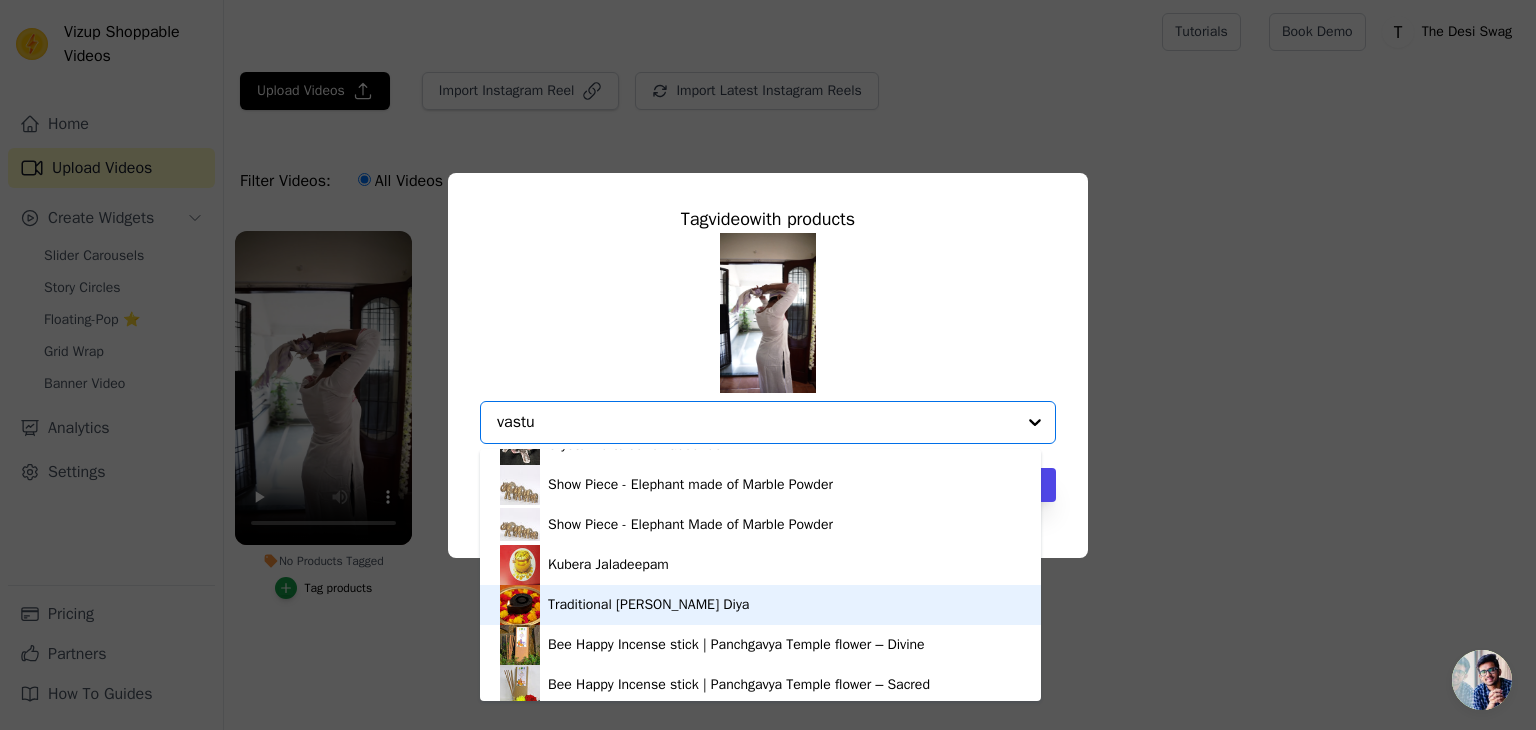 click on "Traditional [PERSON_NAME] Diya" at bounding box center [648, 605] 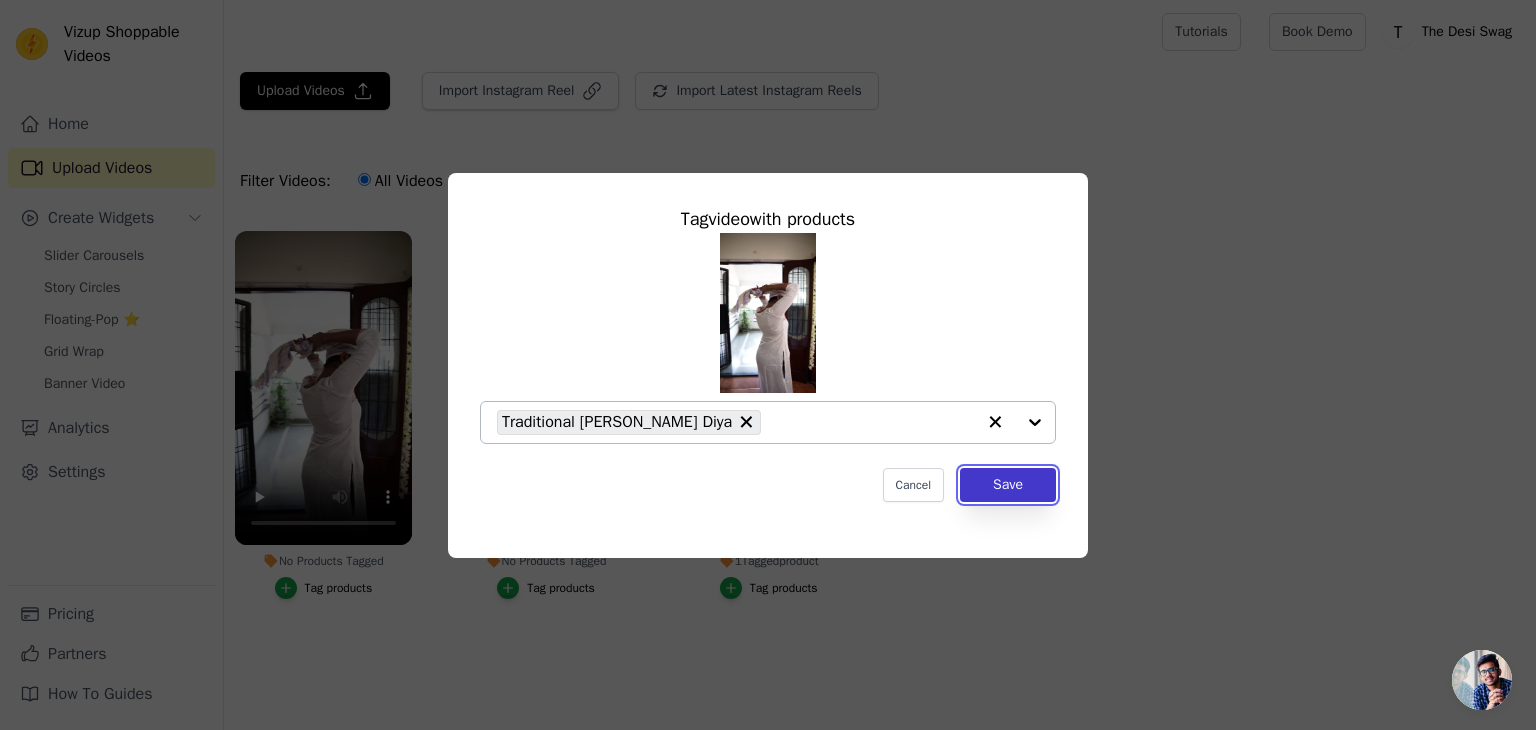 click on "Save" at bounding box center (1008, 485) 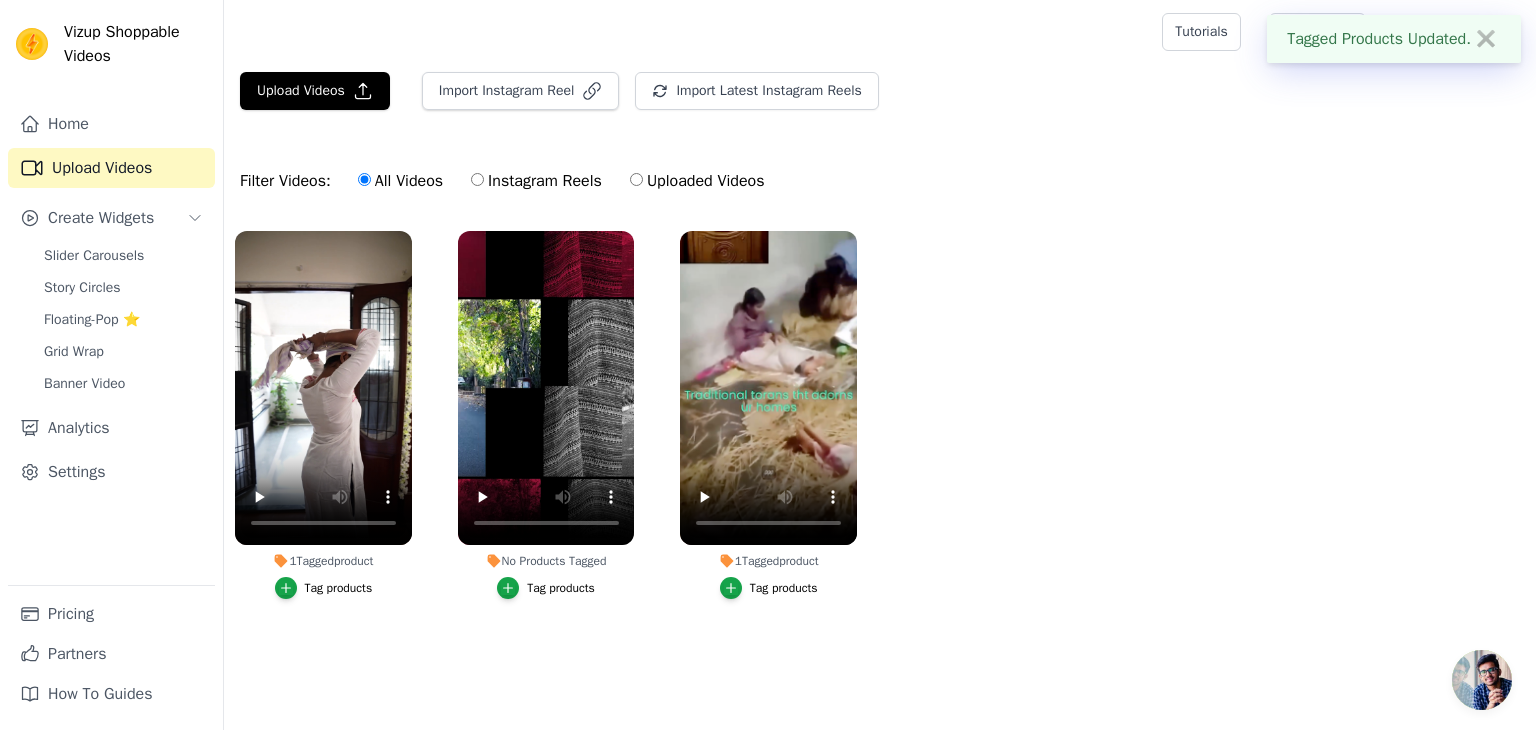 click on "Tag products" at bounding box center (546, 588) 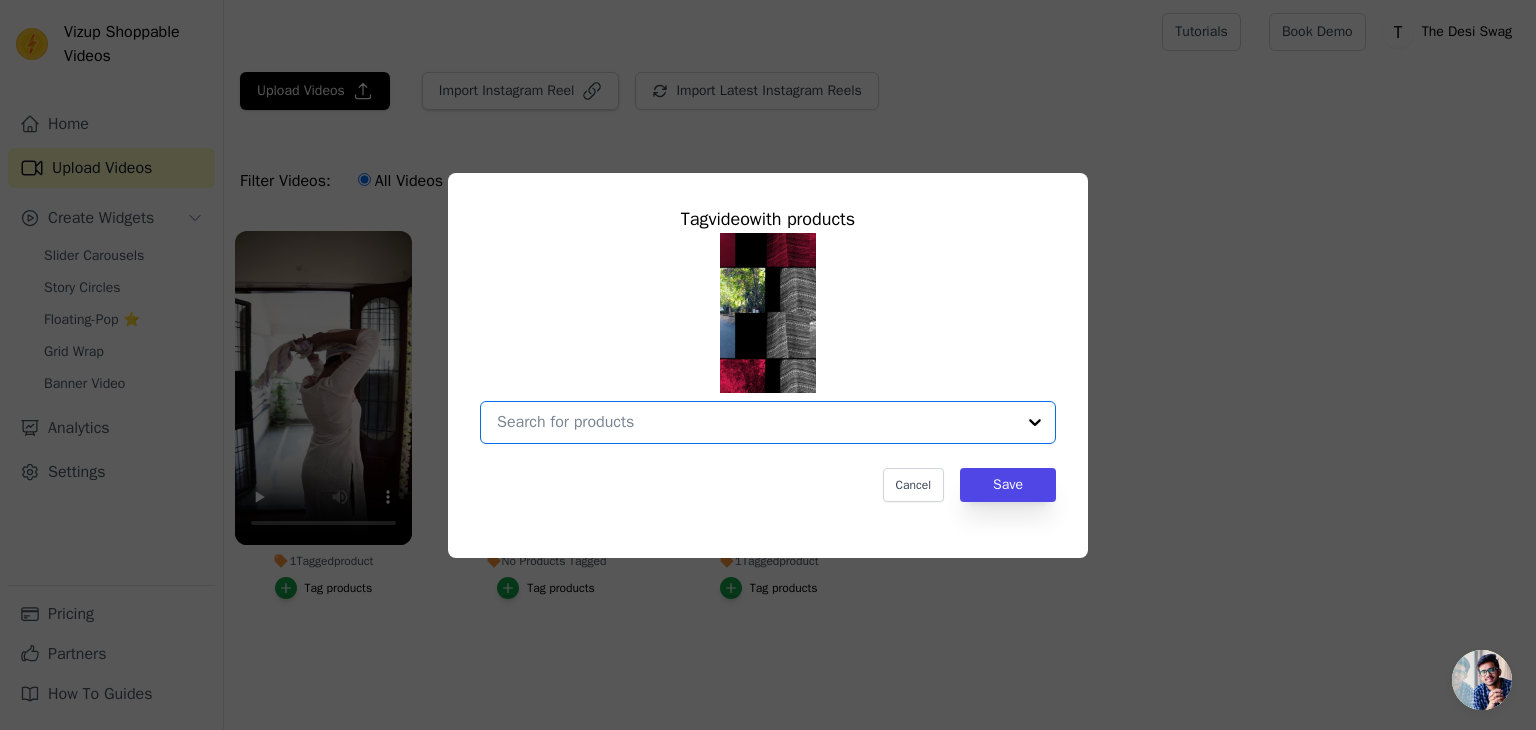 click on "No Products Tagged     Tag  video  with products       Option undefined, selected.   Select is focused, type to refine list, press down to open the menu.                   Cancel   Save     Tag products" at bounding box center (756, 422) 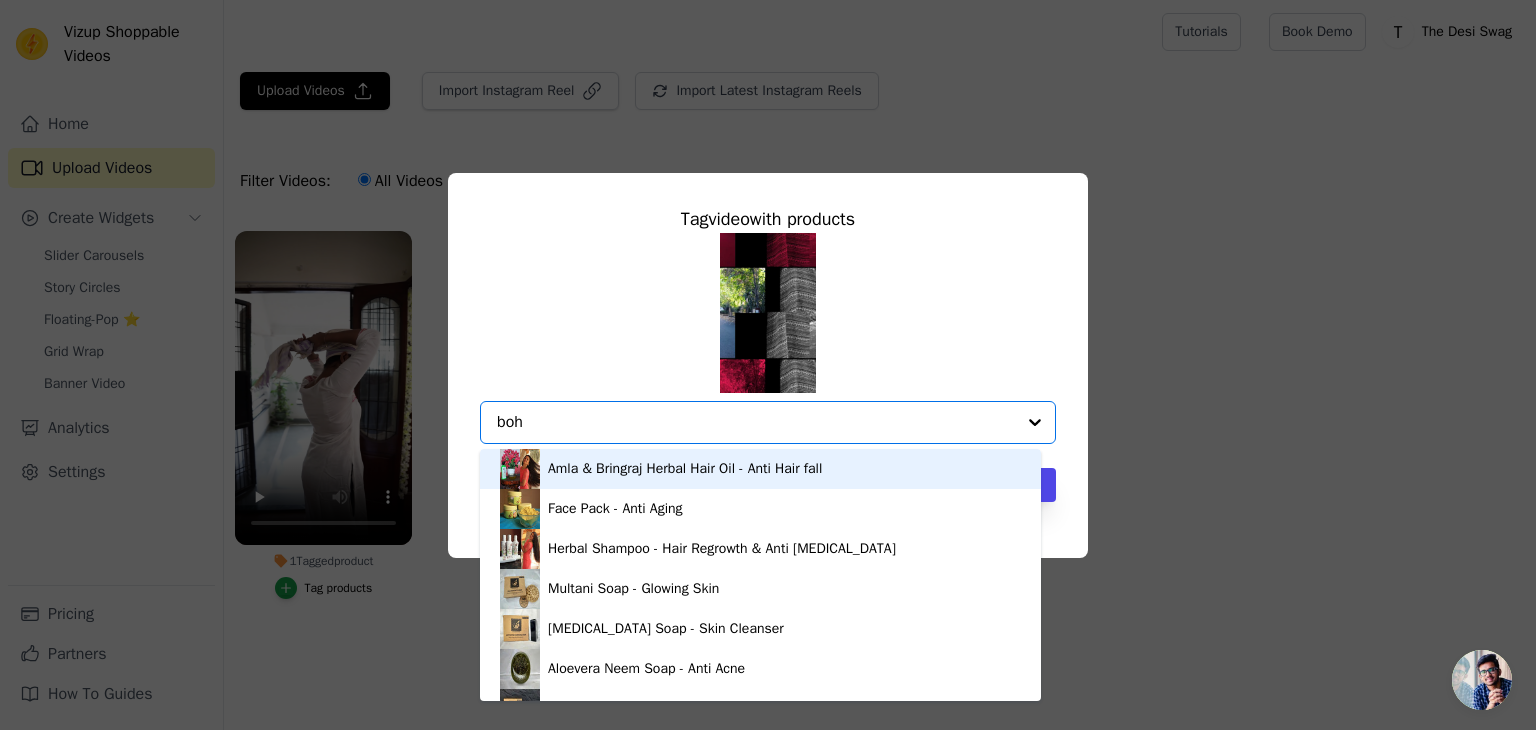 type on "boho" 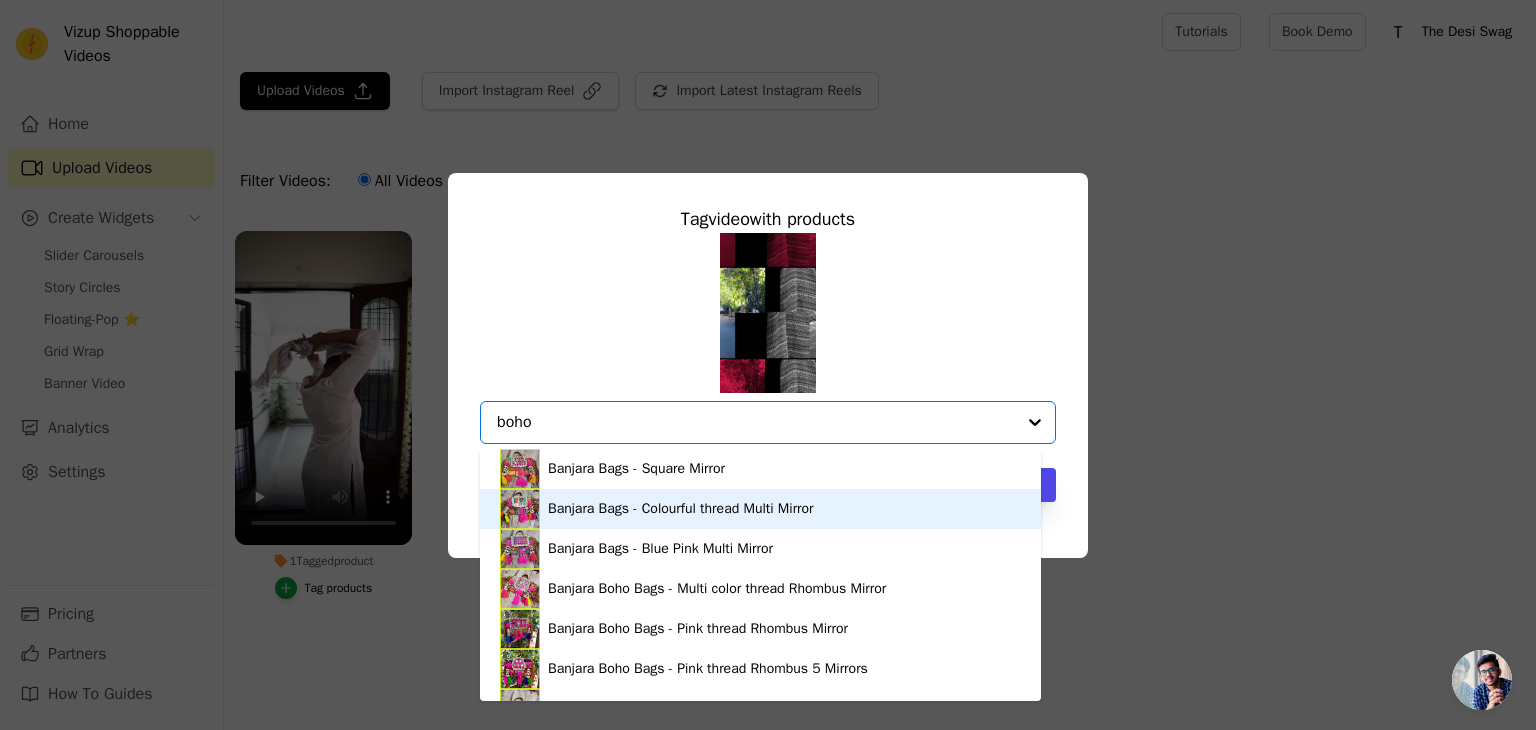 click on "Banjara Bags - Colourful thread Multi Mirror" at bounding box center (681, 509) 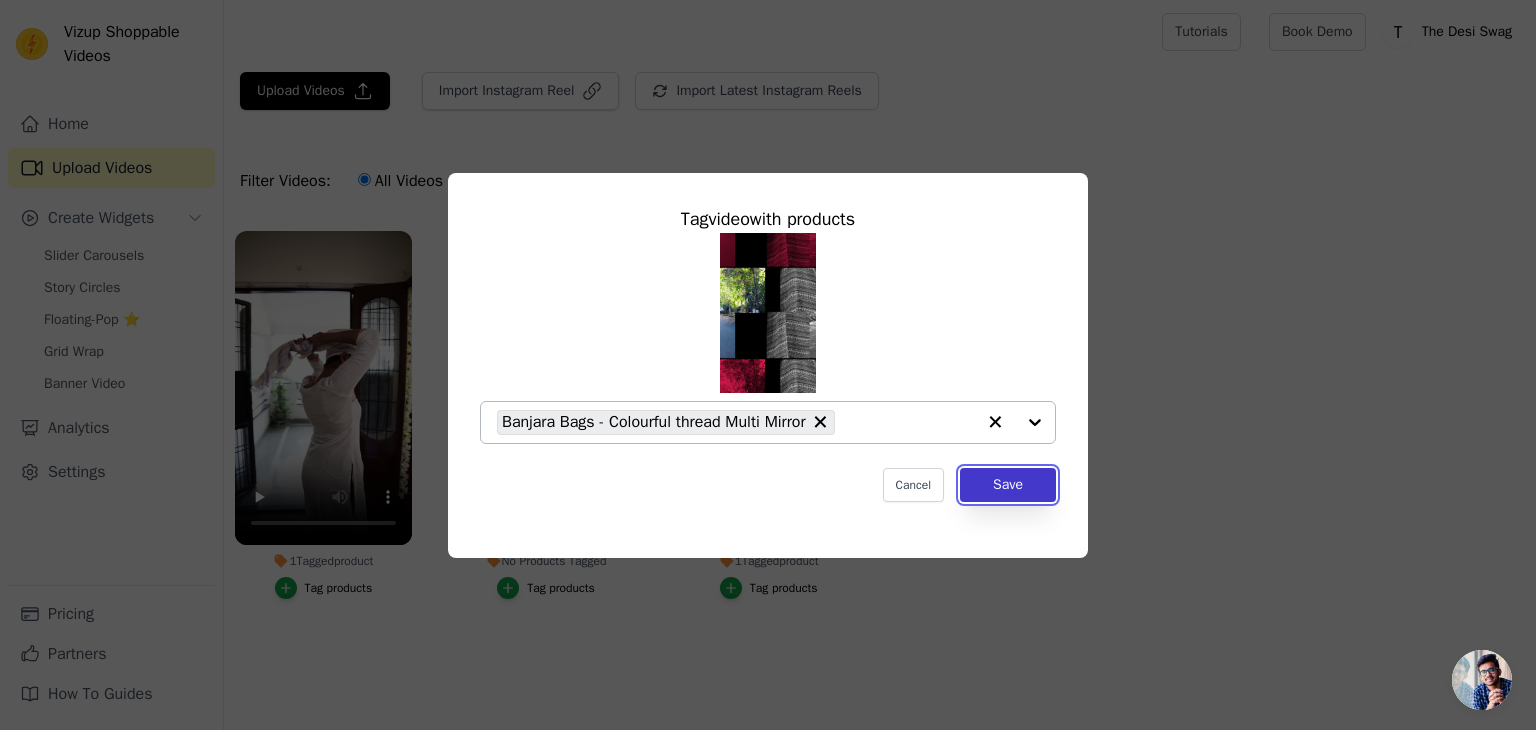 click on "Save" at bounding box center (1008, 485) 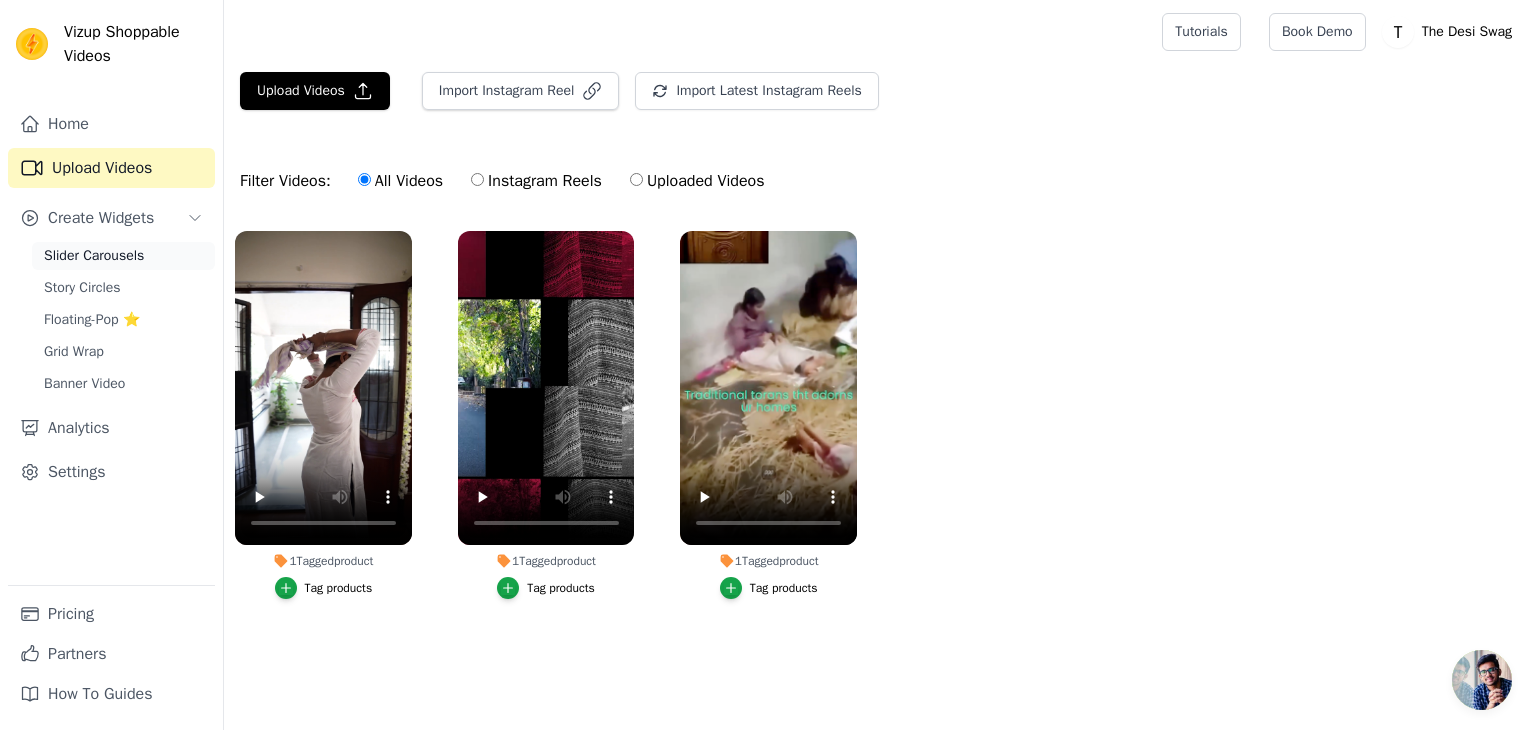 click on "Slider Carousels" at bounding box center [94, 256] 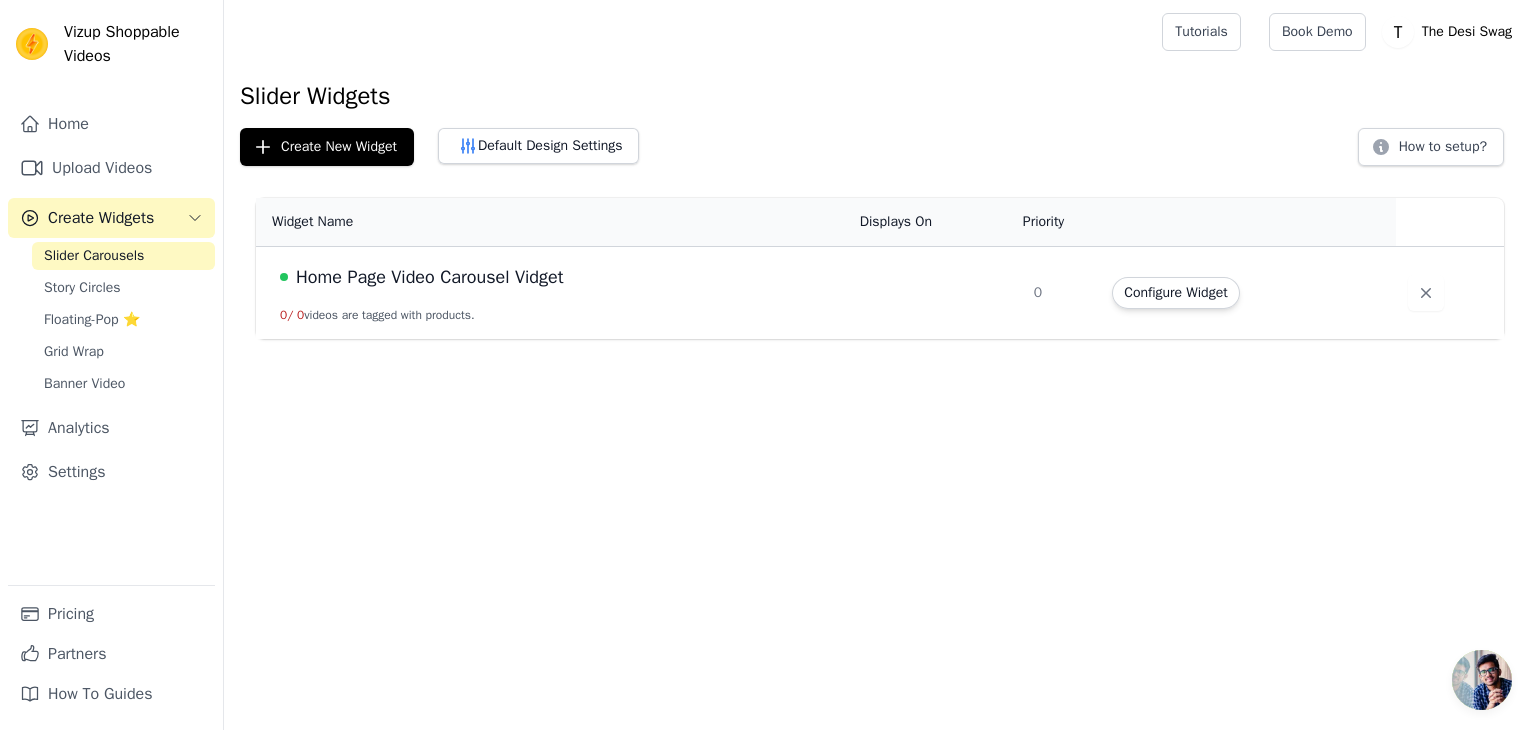 click on "Home Page Video Carousel Vidget" at bounding box center (429, 277) 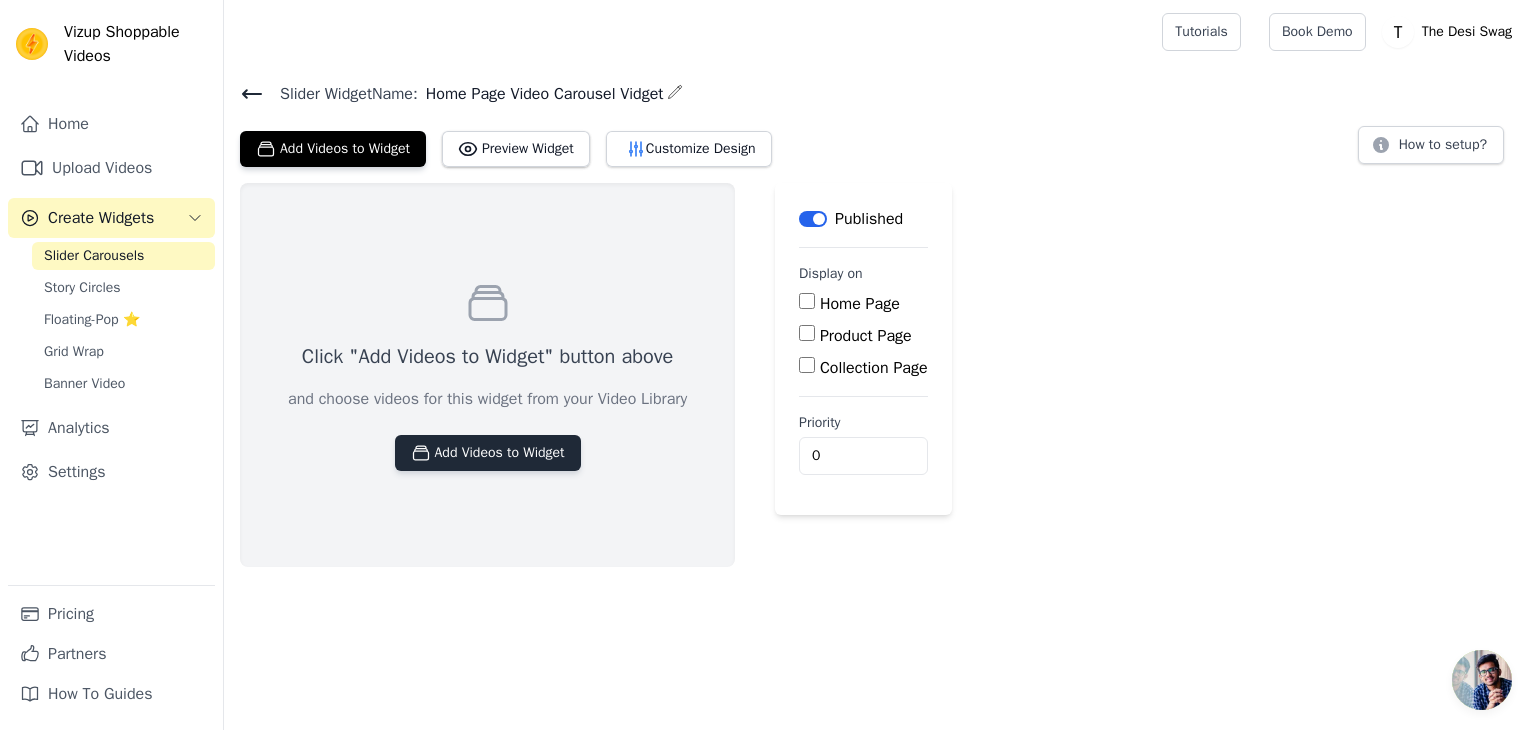 click on "Add Videos to Widget" at bounding box center [488, 453] 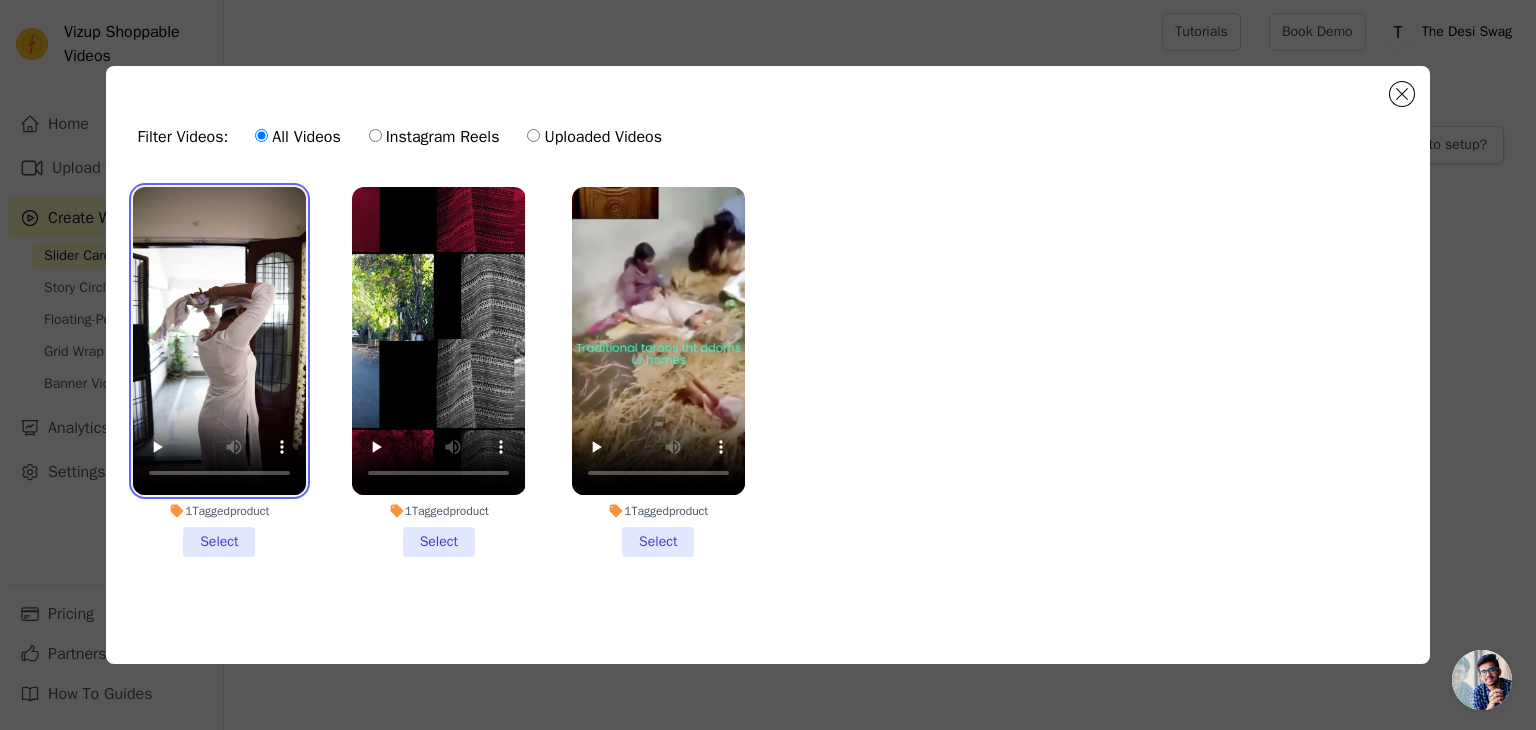click at bounding box center [219, 341] 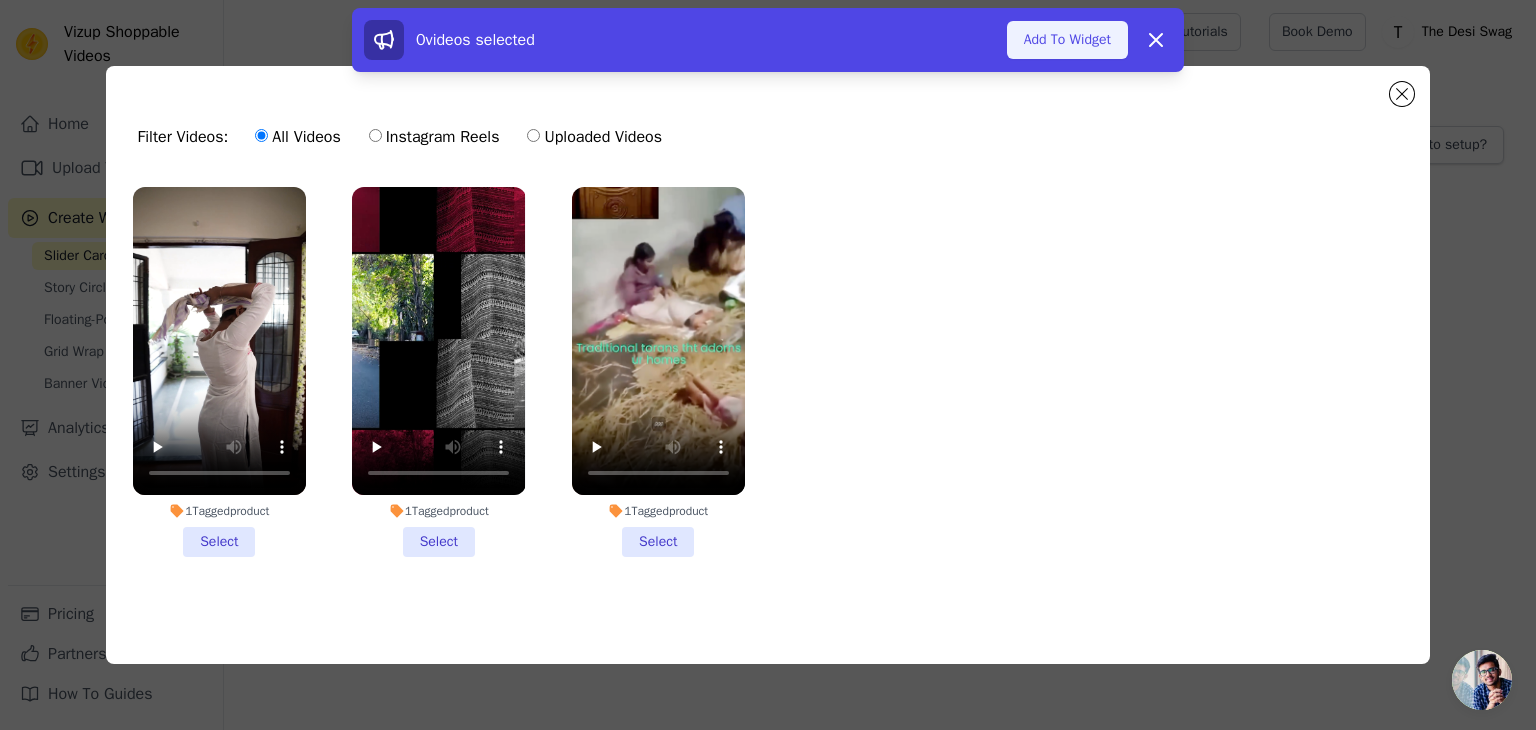 click on "Add To Widget" at bounding box center (1067, 40) 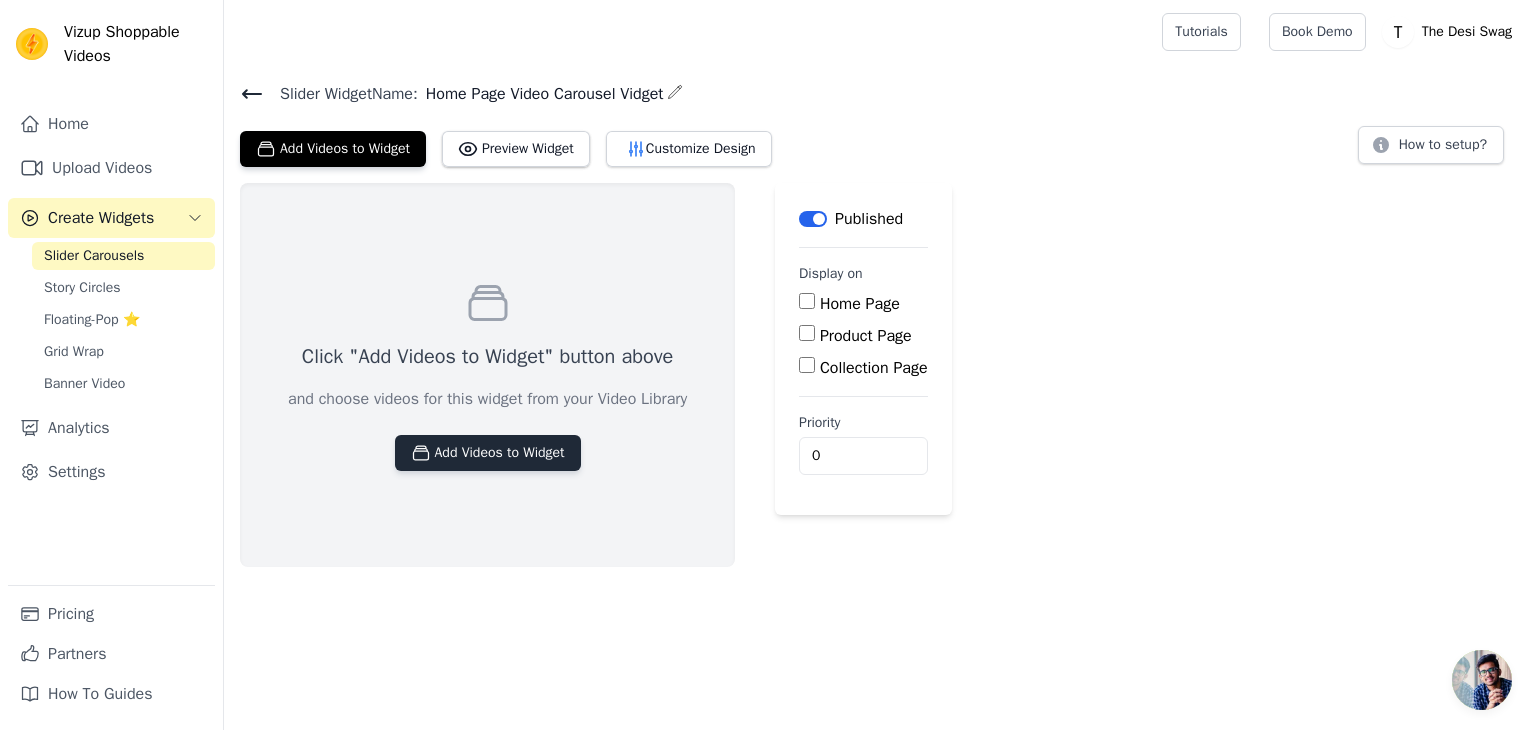 click on "Add Videos to Widget" at bounding box center [488, 453] 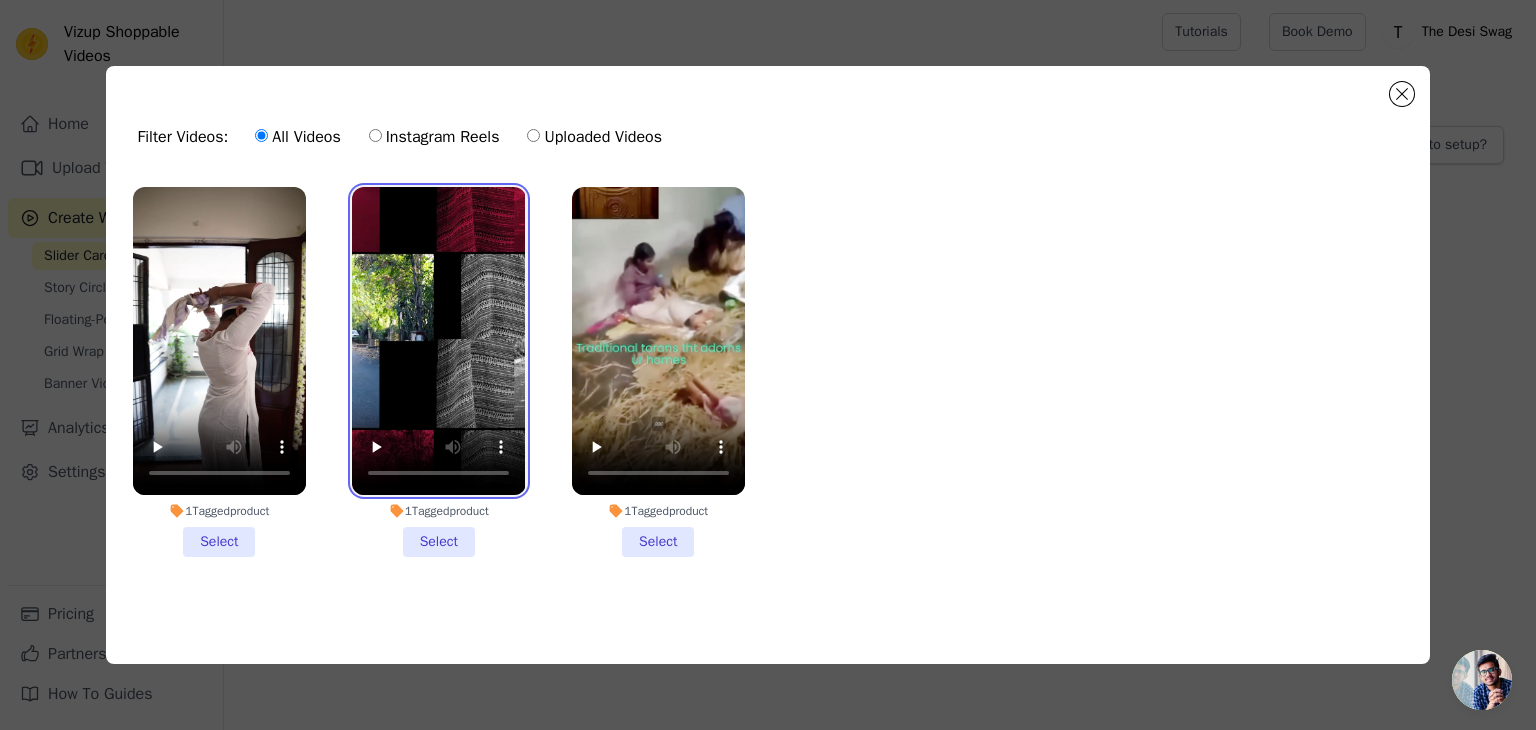 click at bounding box center (438, 341) 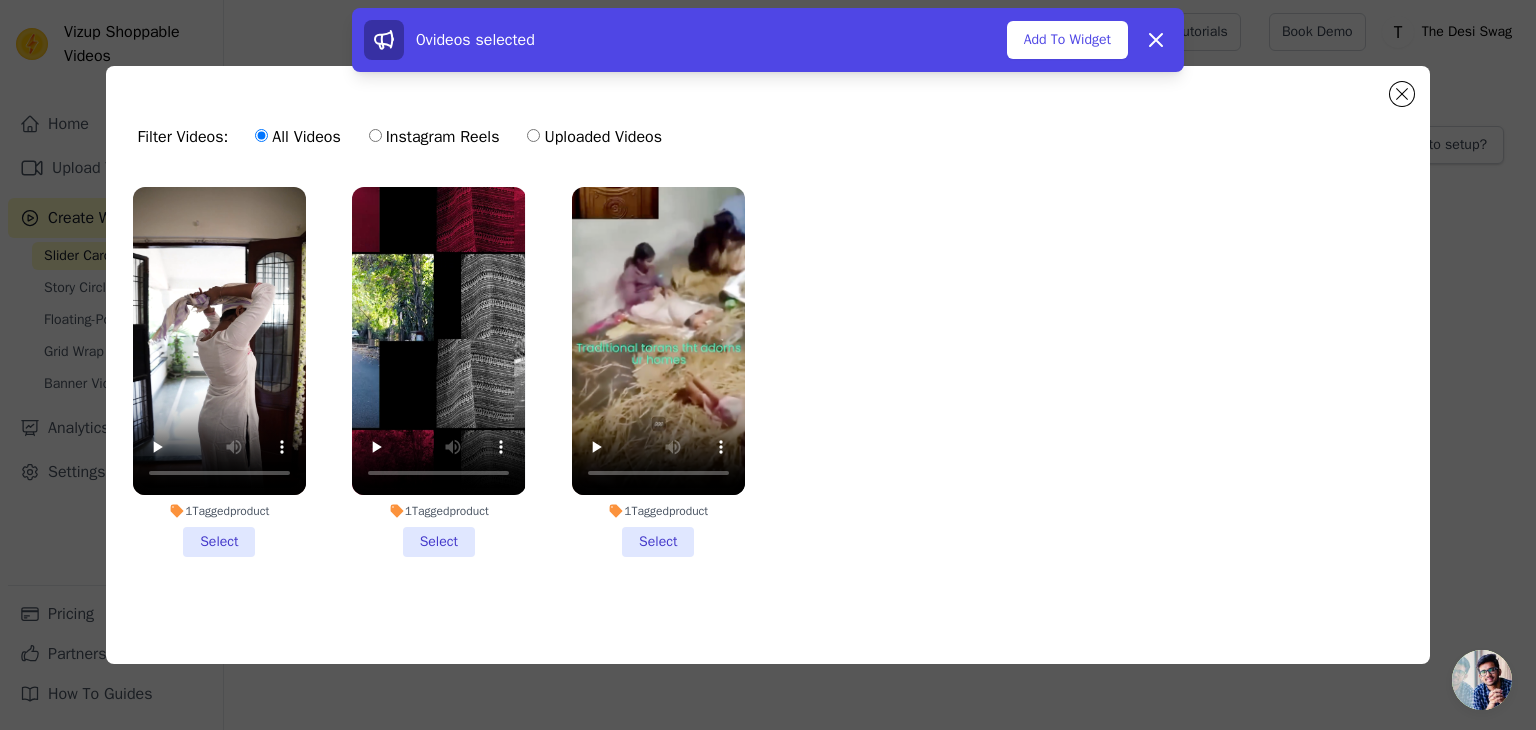 click on "1  Tagged  product     Select" at bounding box center (219, 372) 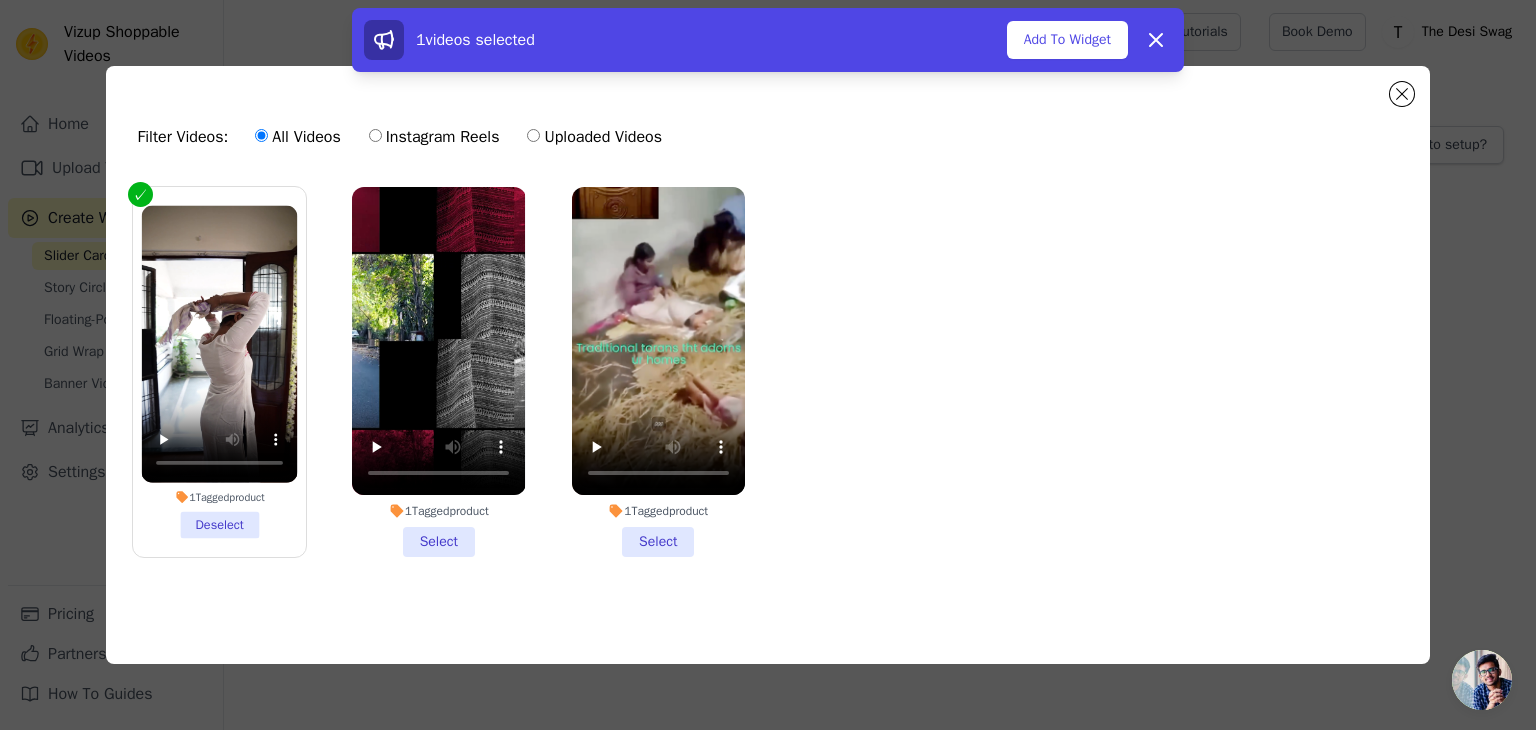 click on "1  Tagged  product     Select" at bounding box center [438, 372] 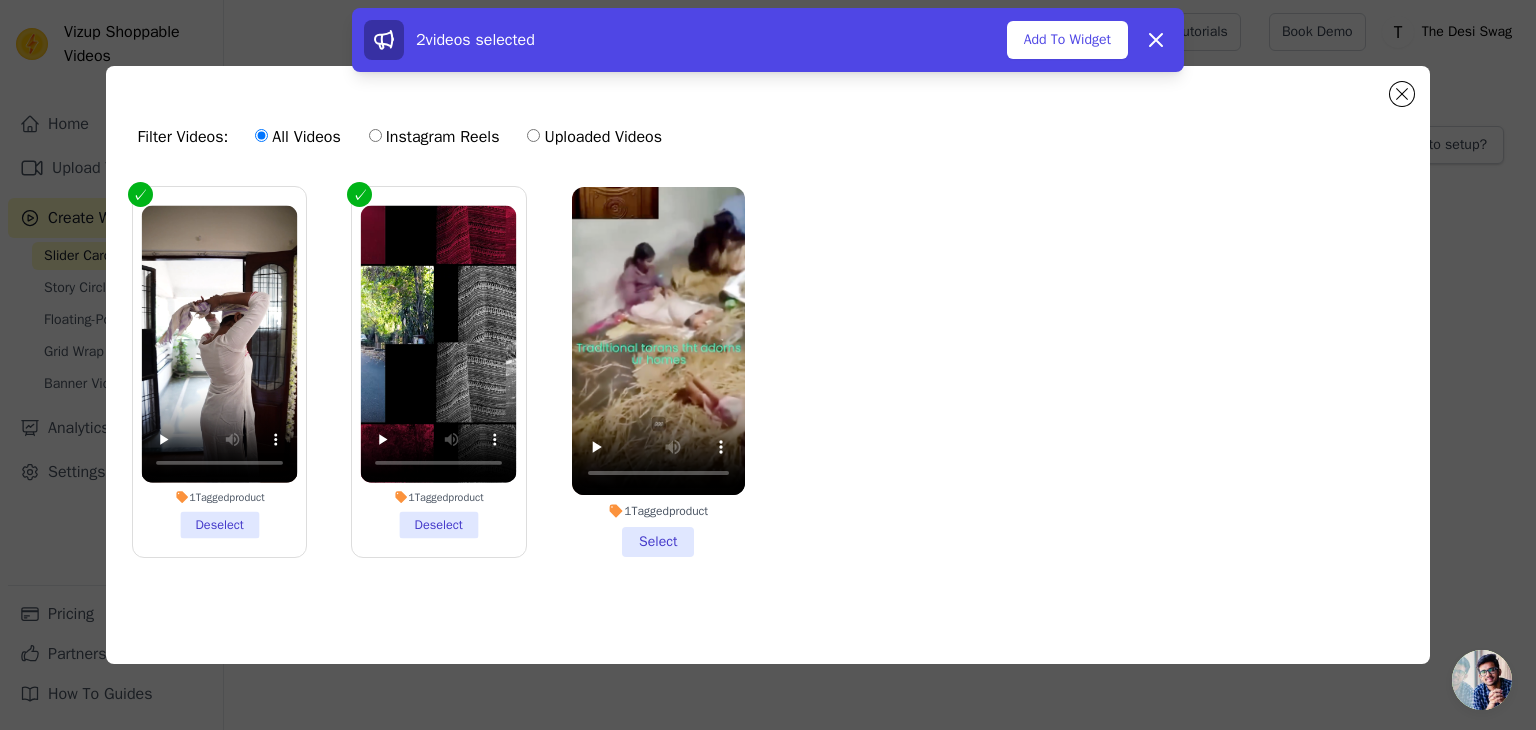 click on "1  Tagged  product     Select" at bounding box center [658, 372] 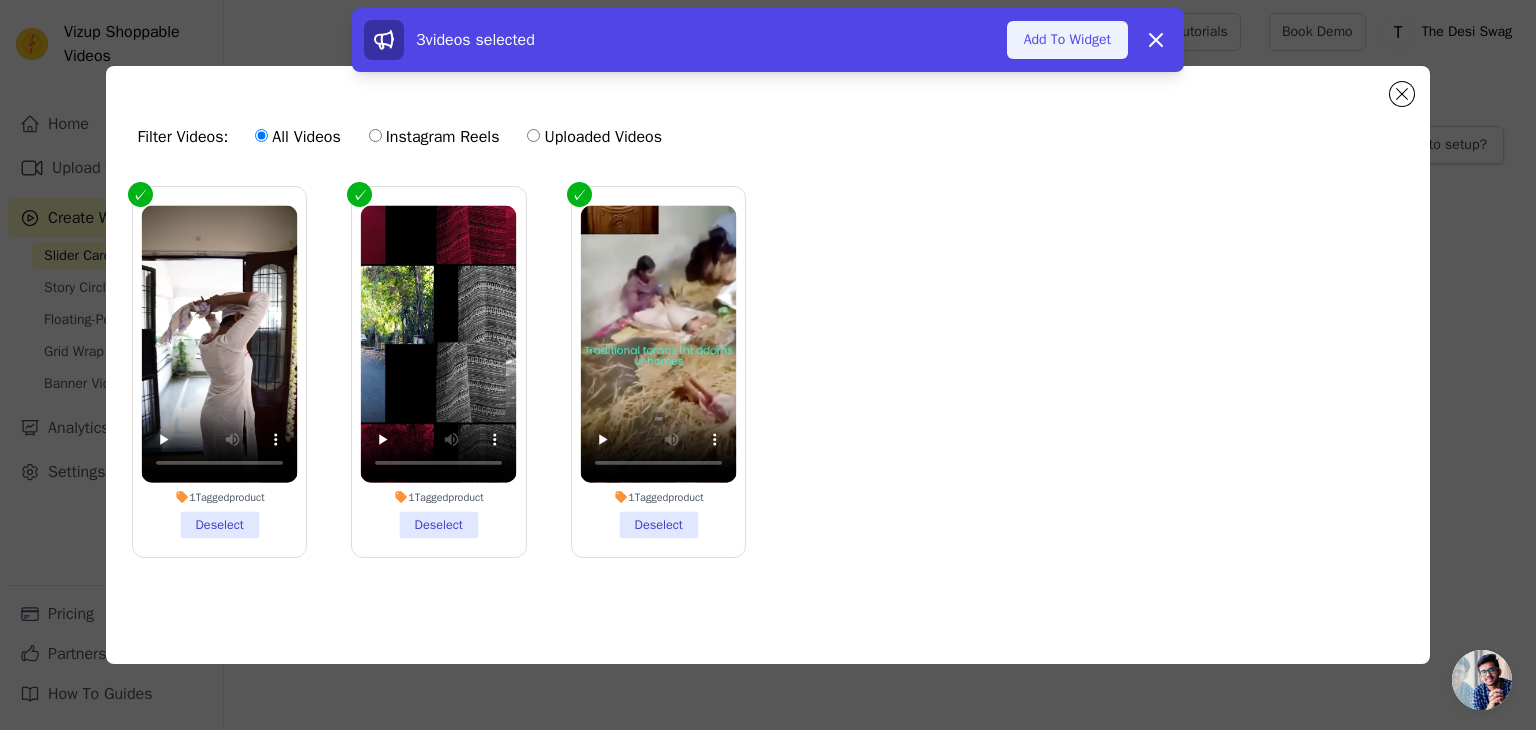 click on "Add To Widget" at bounding box center [1067, 40] 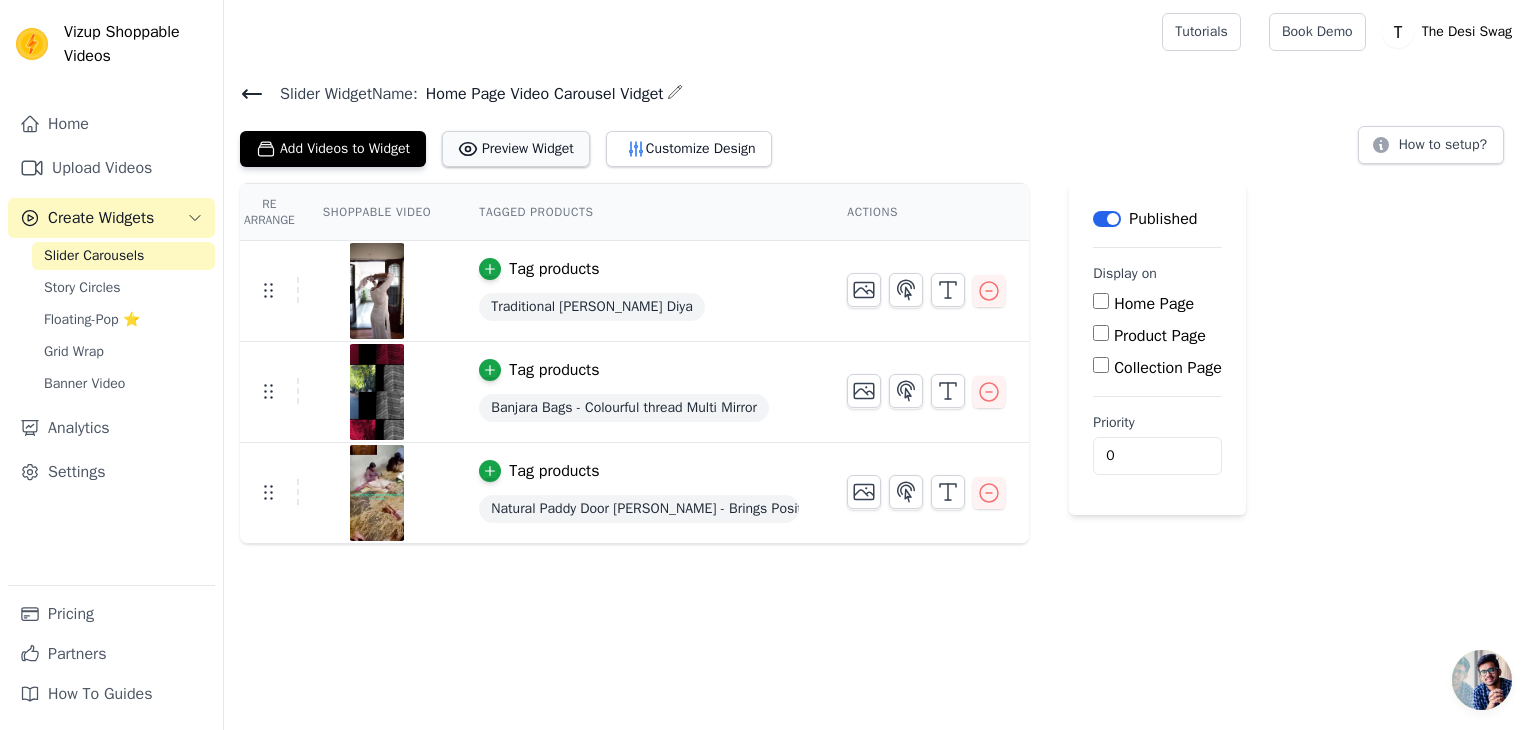 click on "Preview Widget" at bounding box center (516, 149) 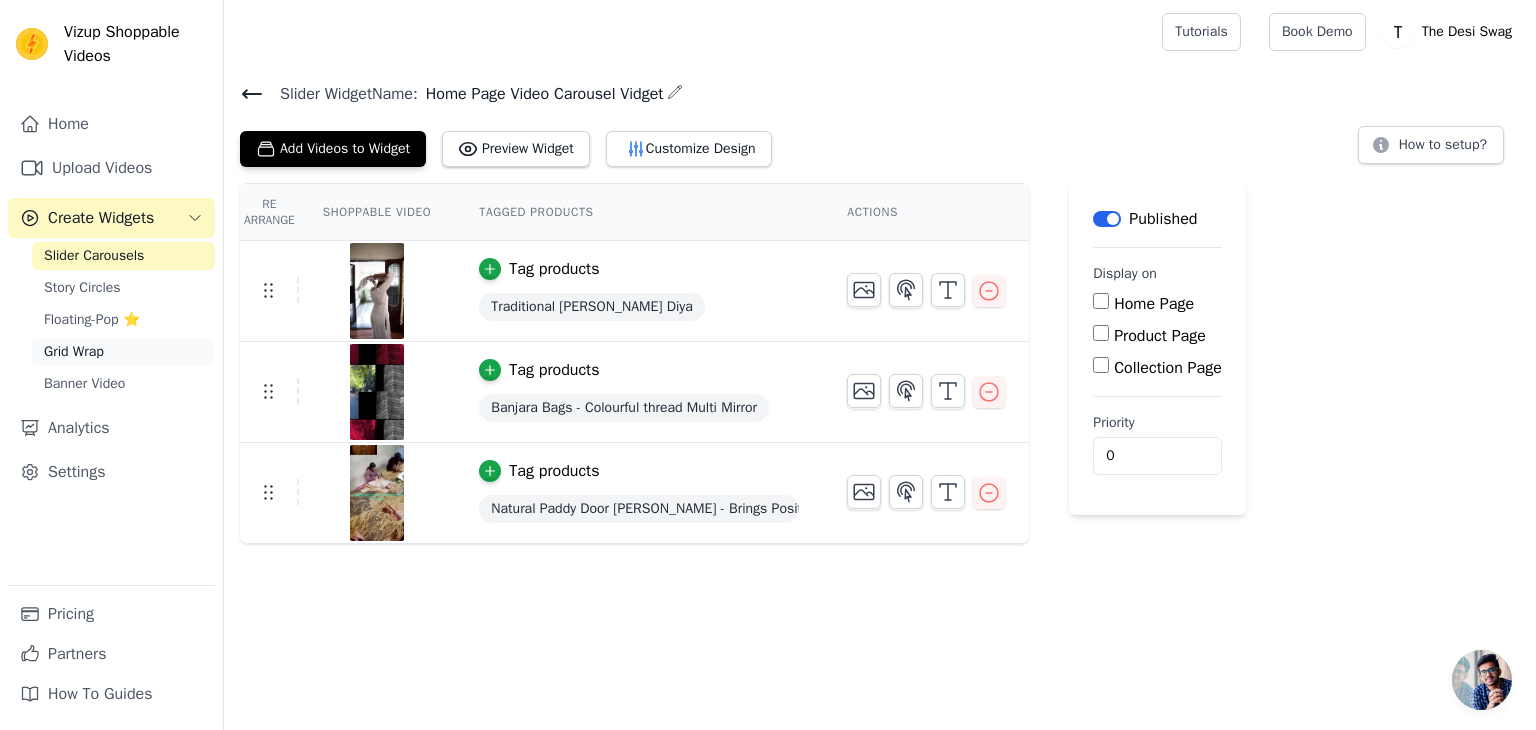 click on "Grid Wrap" at bounding box center [74, 352] 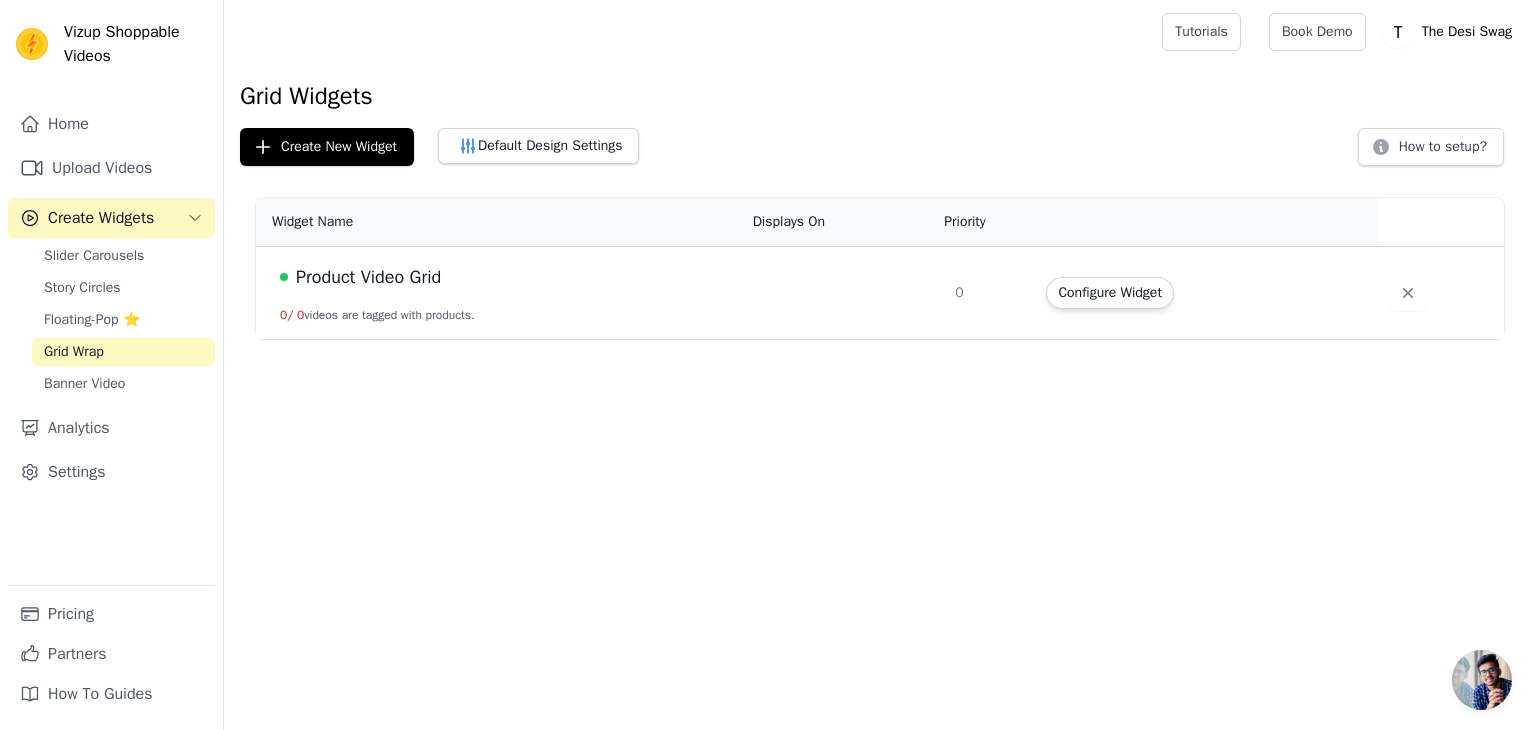 click on "Product Video Grid" at bounding box center (368, 277) 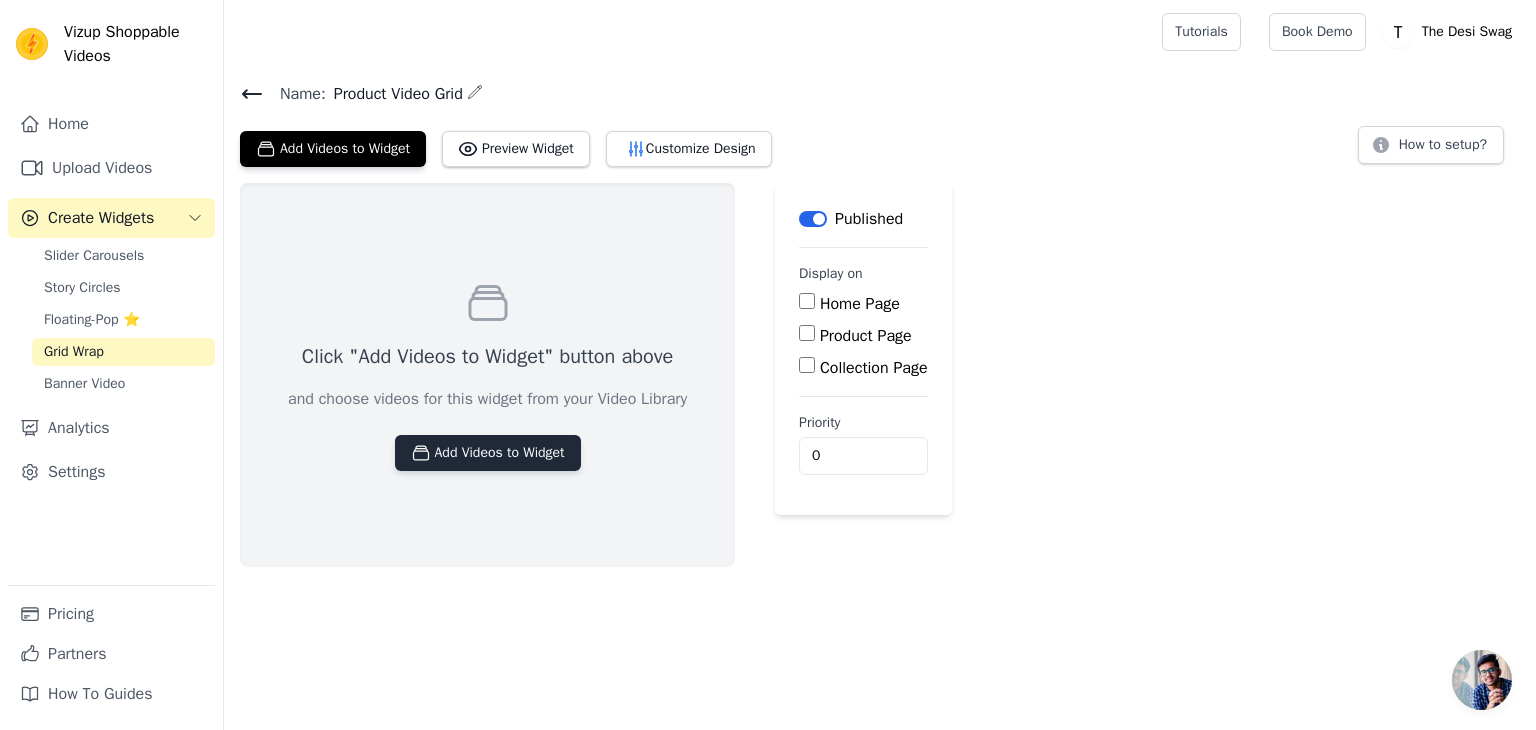 click on "Add Videos to Widget" at bounding box center (488, 453) 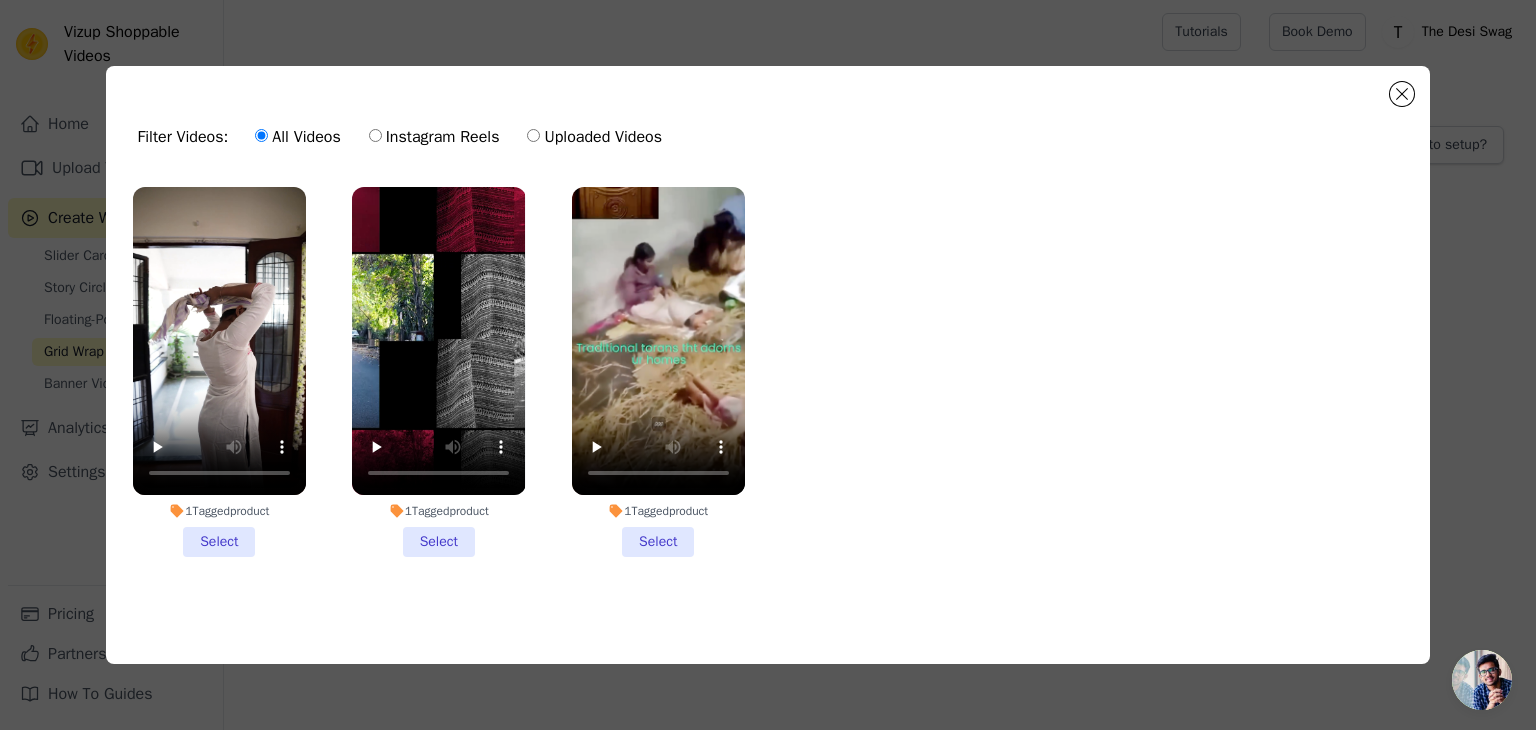 click on "1  Tagged  product     Select" at bounding box center (219, 372) 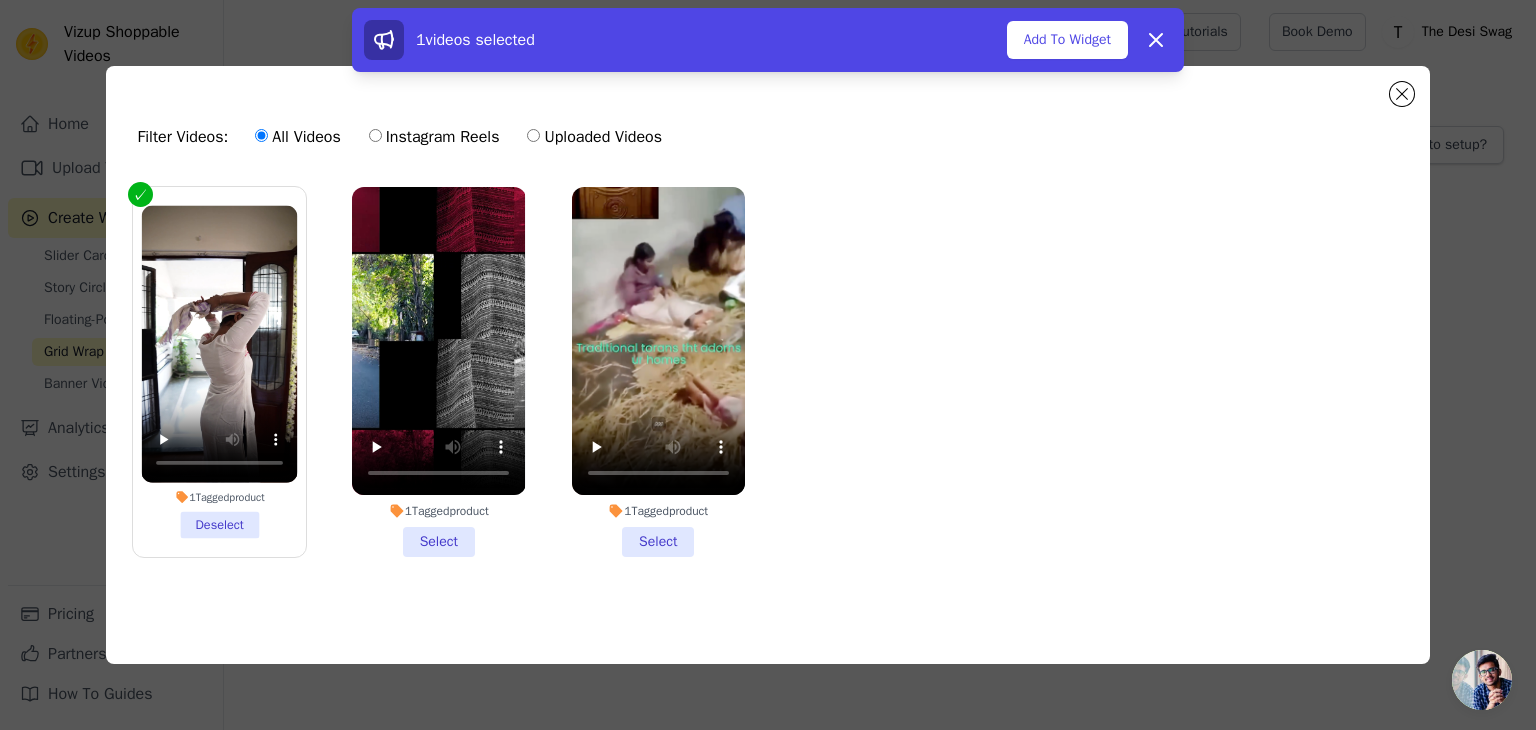 click on "1  Tagged  product     Select" at bounding box center [438, 372] 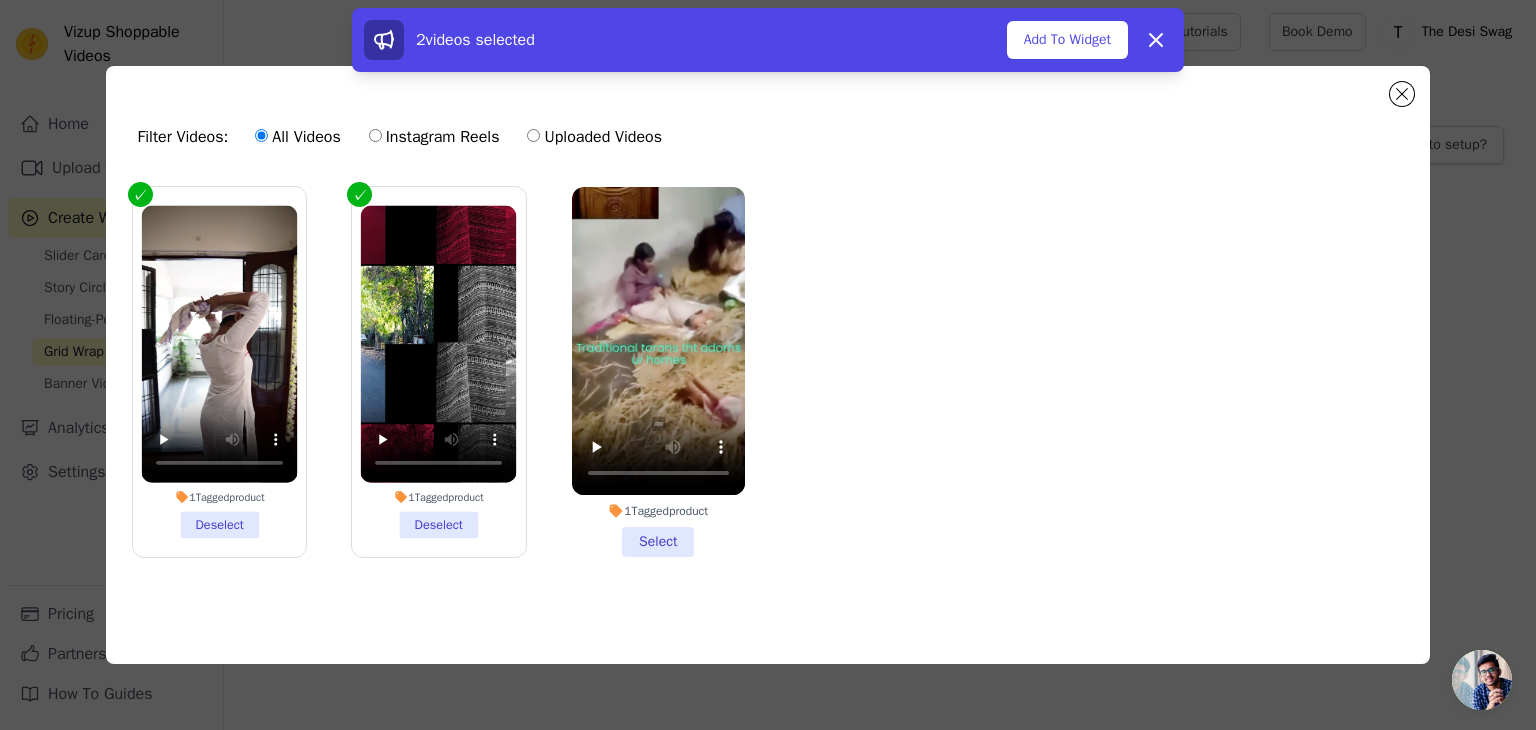 click on "1  Tagged  product     Select" at bounding box center [658, 372] 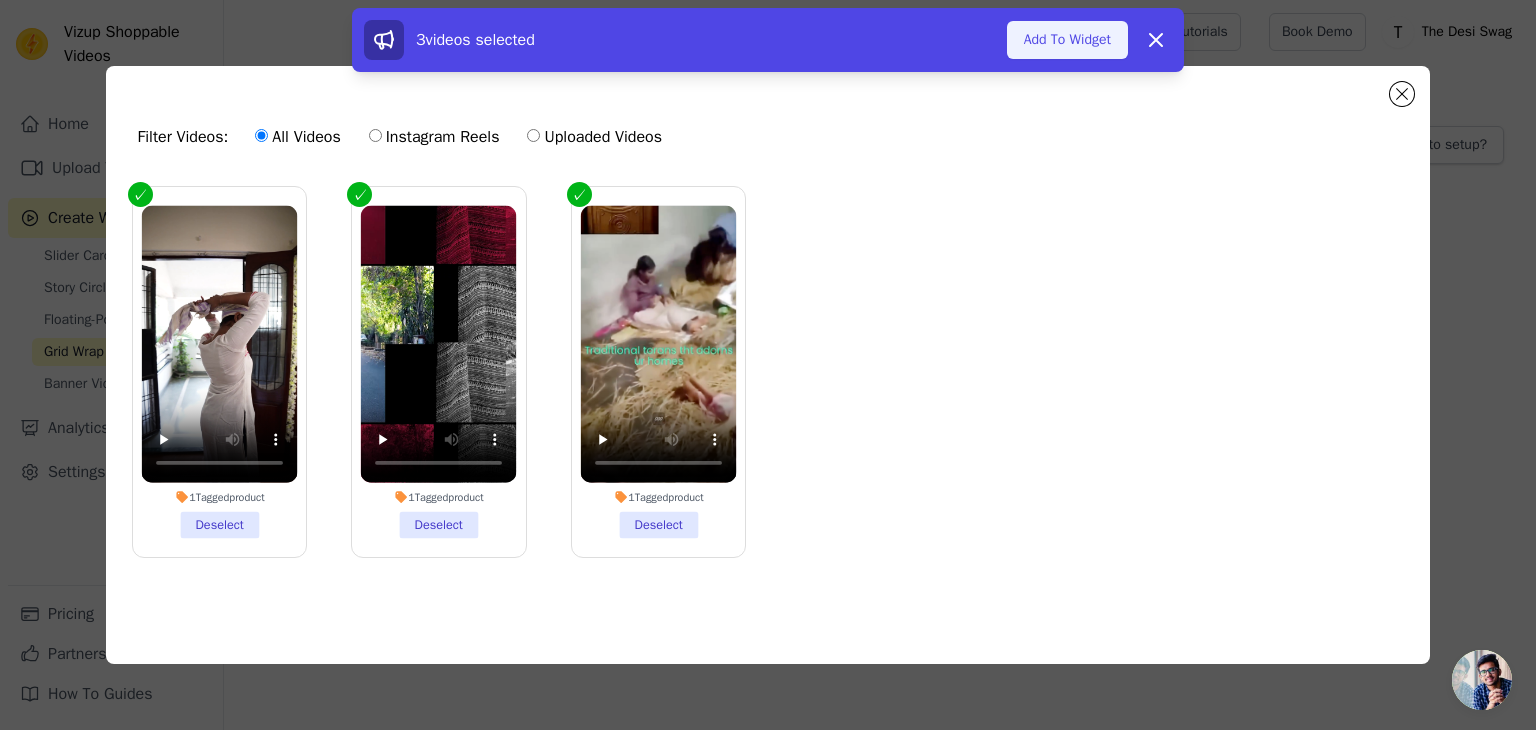 click on "Add To Widget" at bounding box center [1067, 40] 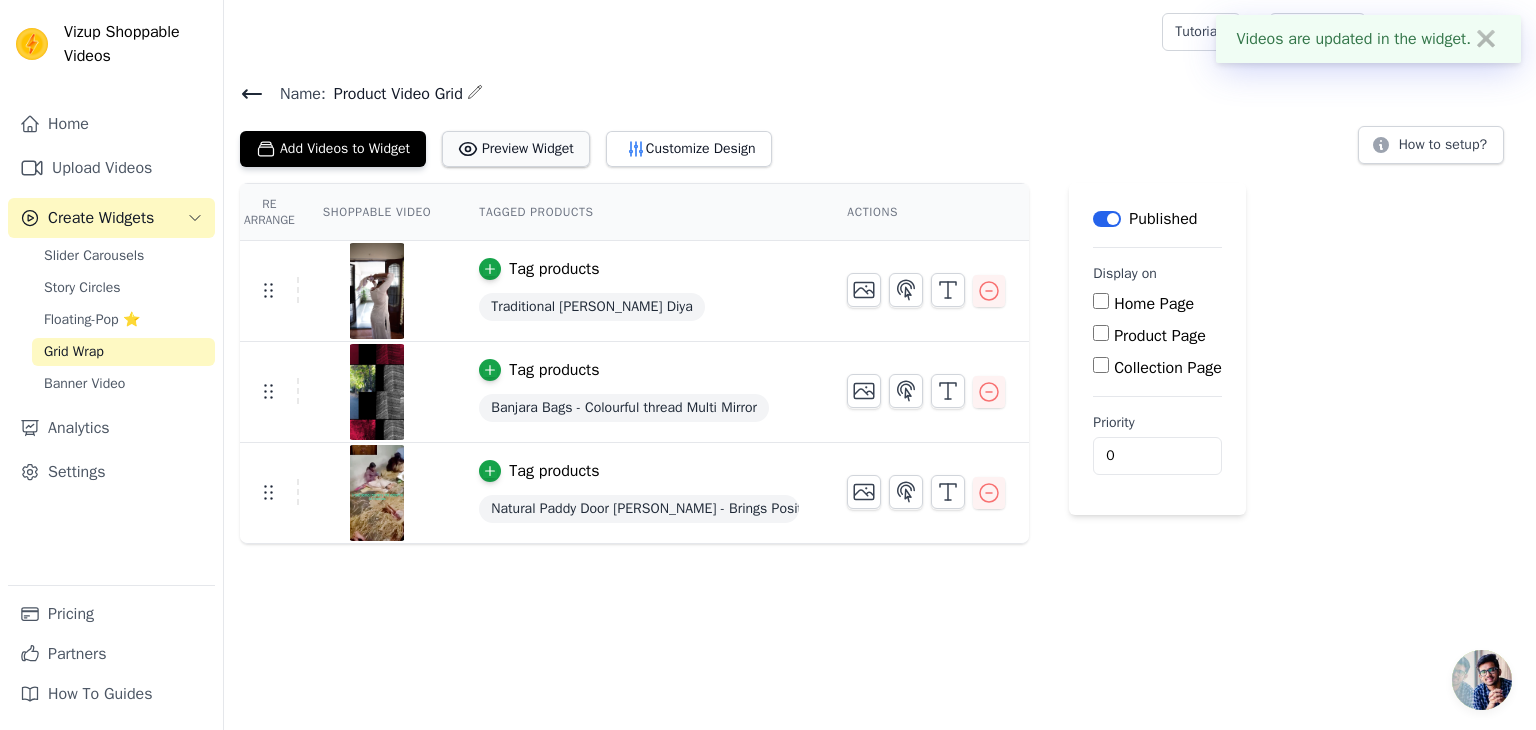 click on "Preview Widget" at bounding box center (516, 149) 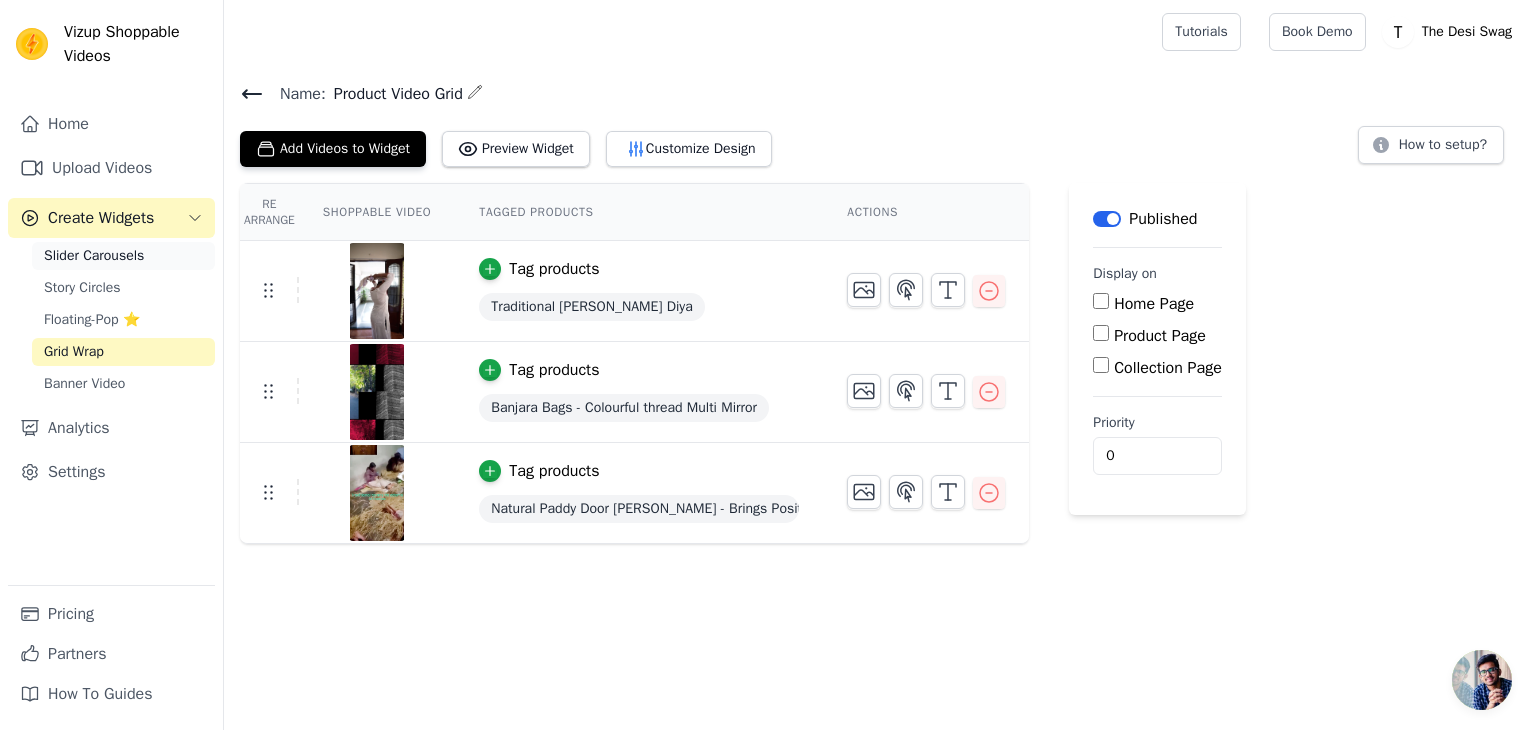 click on "Slider Carousels" at bounding box center (94, 256) 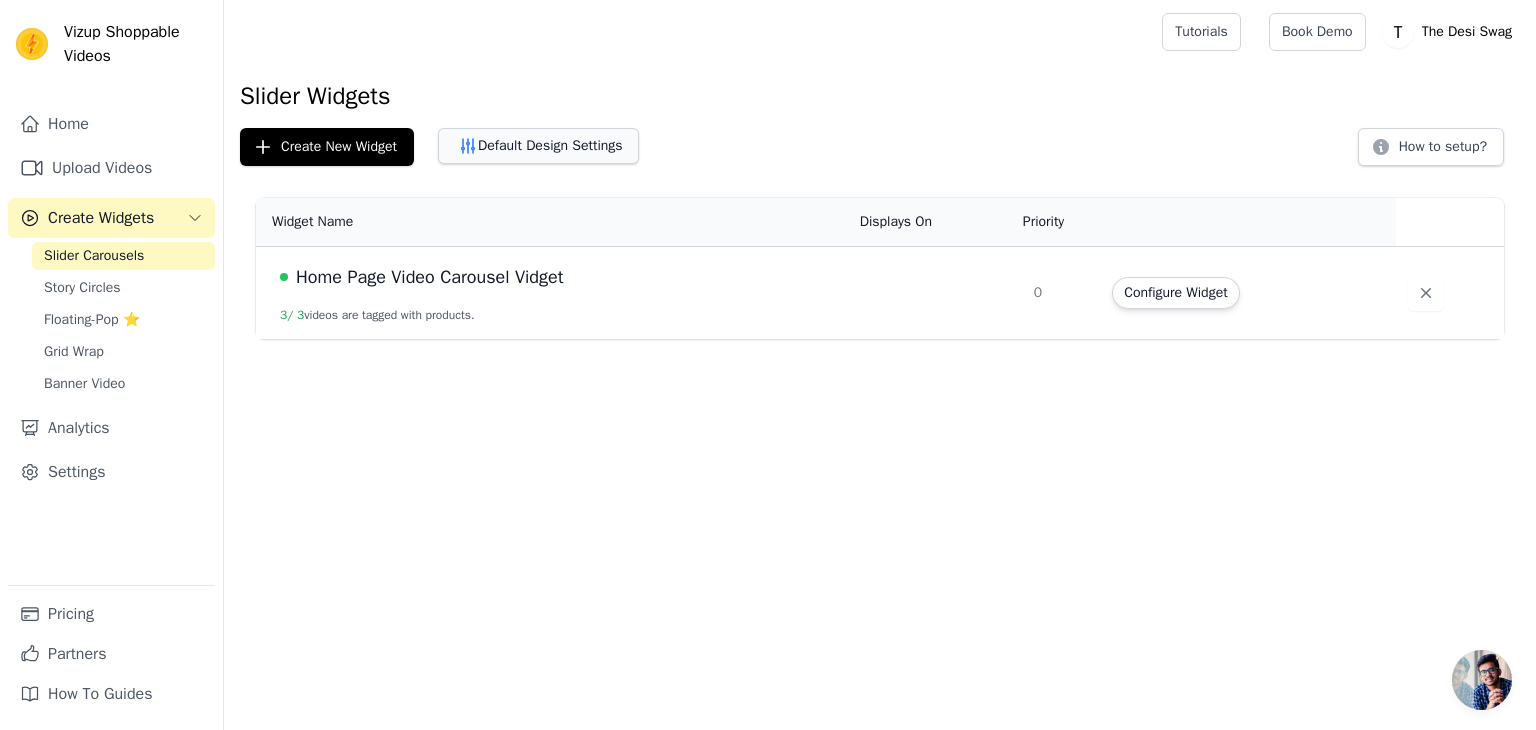 click on "Default Design Settings" at bounding box center (538, 146) 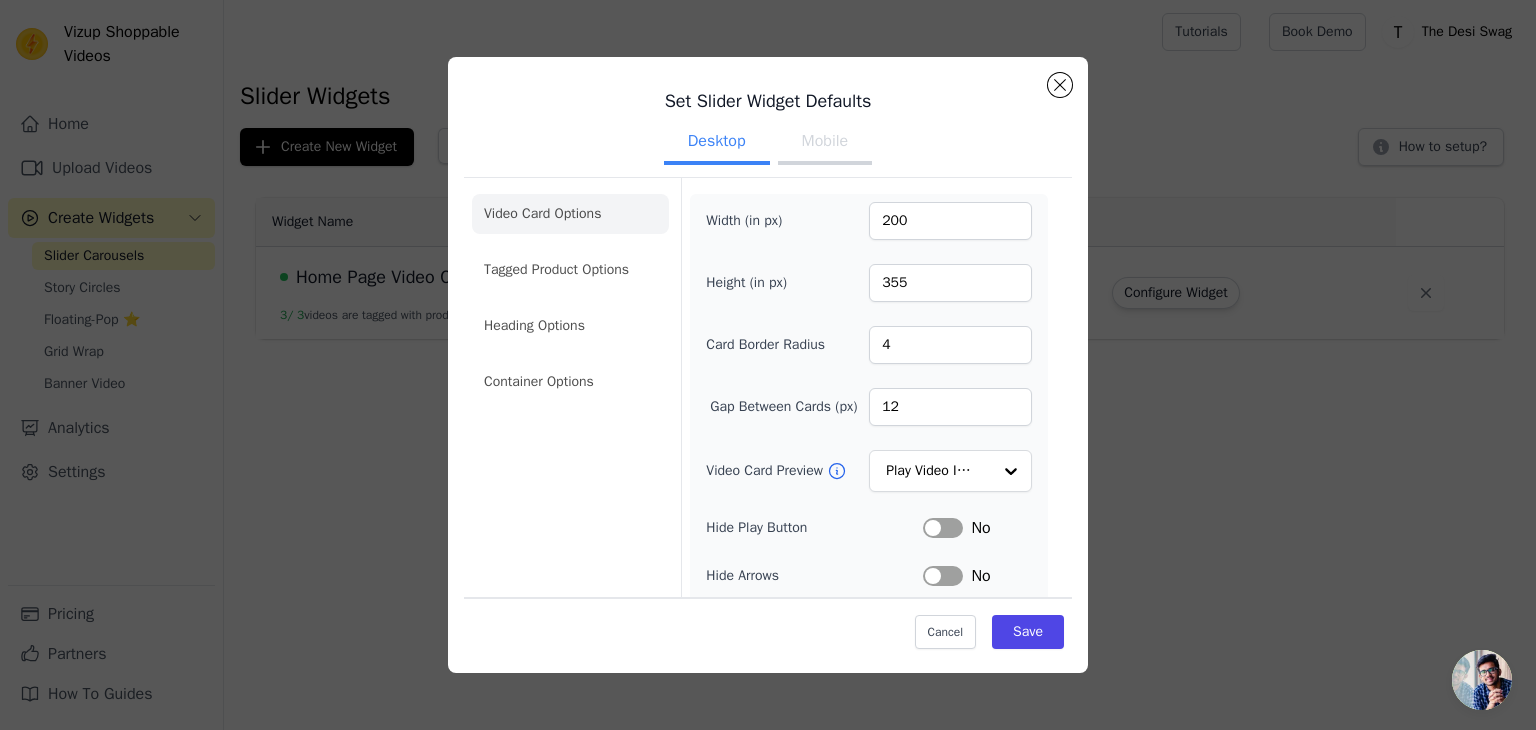 click on "Mobile" at bounding box center [825, 143] 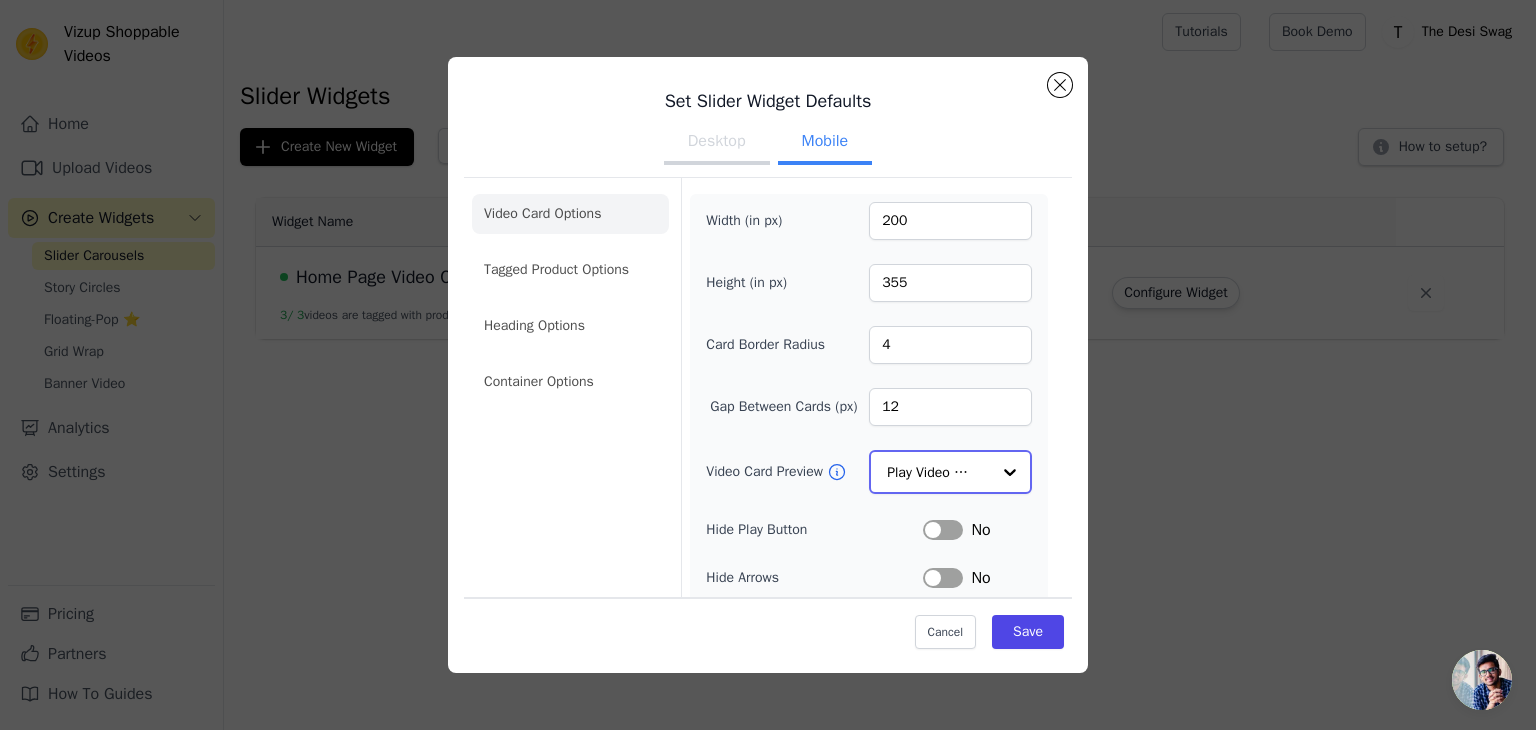 click on "Video Card Preview" 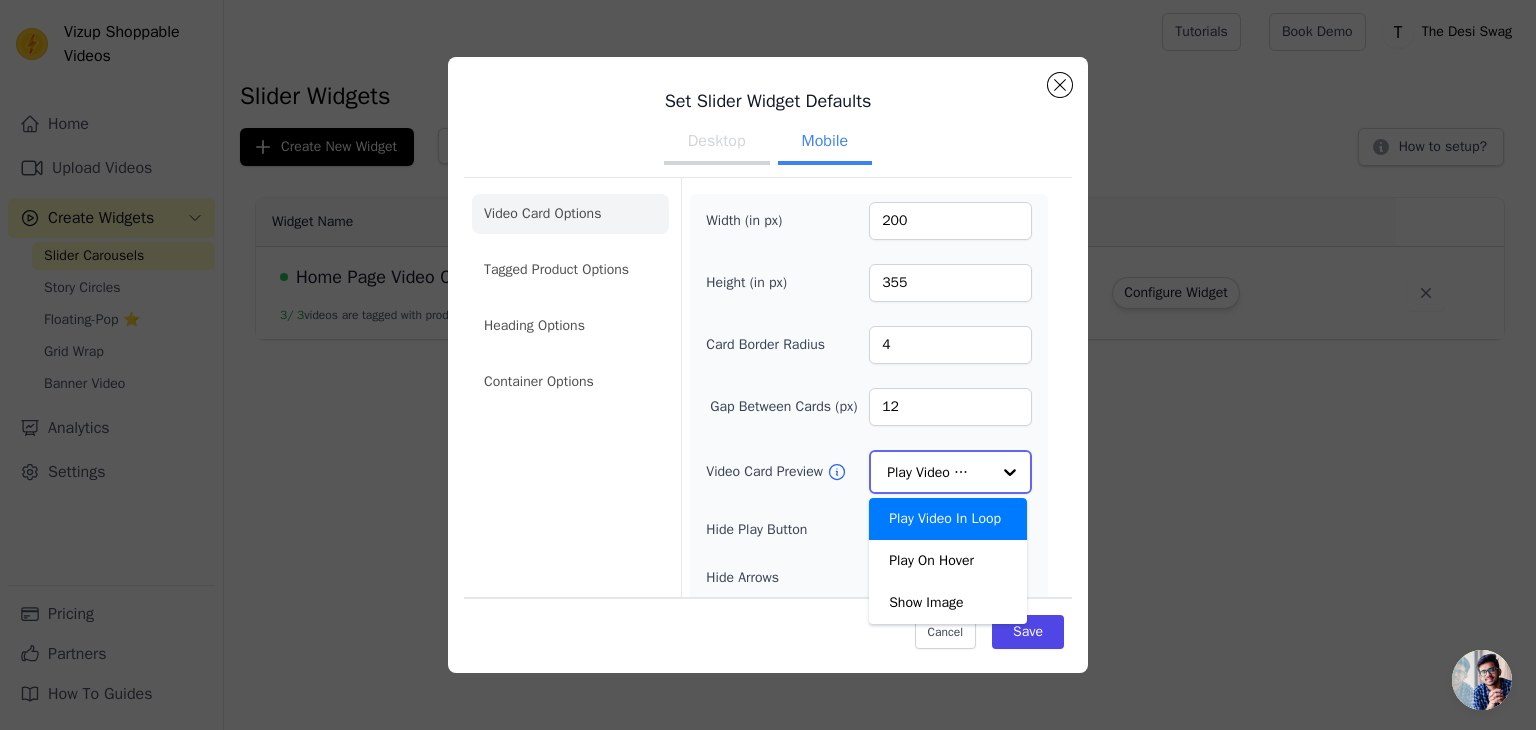 click on "Video Card Preview" 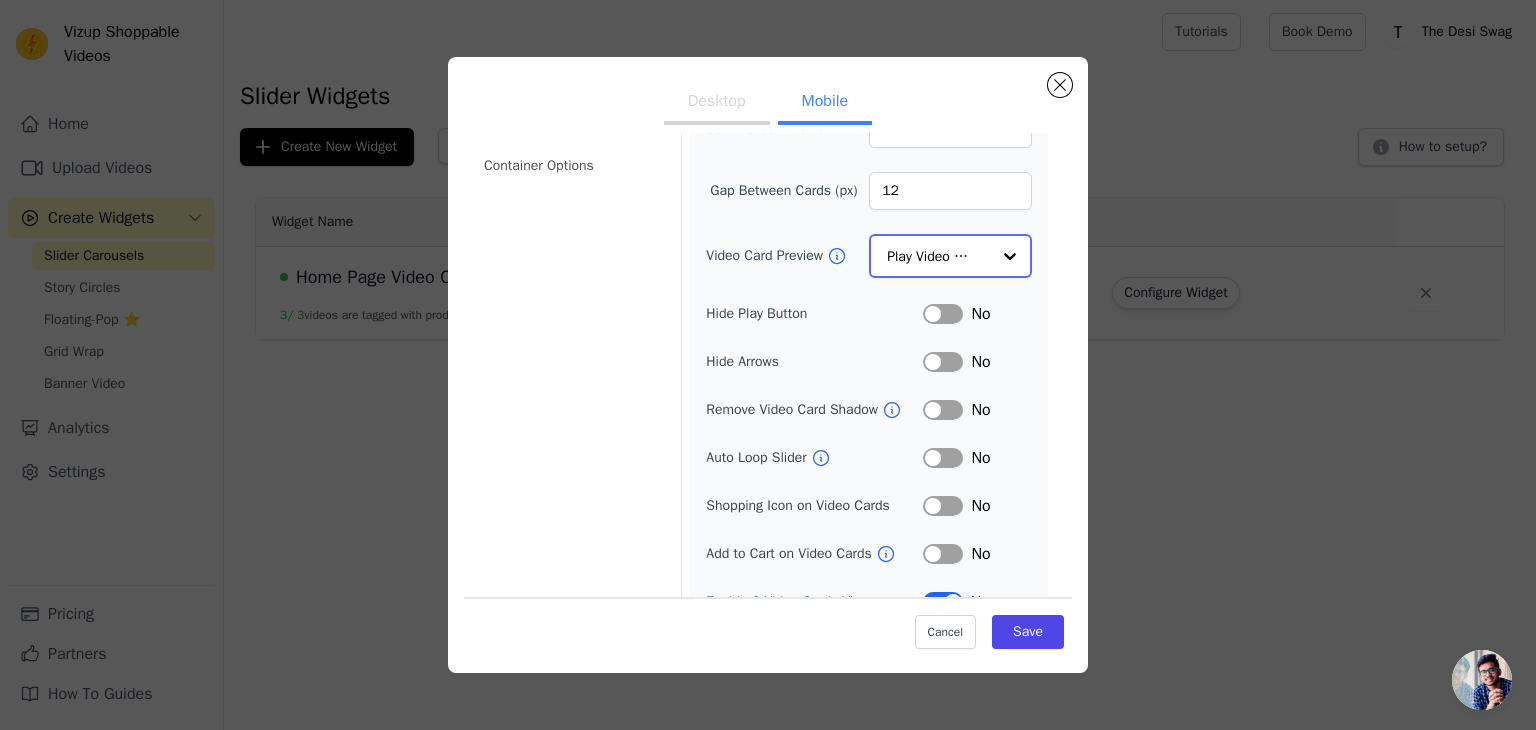 scroll, scrollTop: 245, scrollLeft: 0, axis: vertical 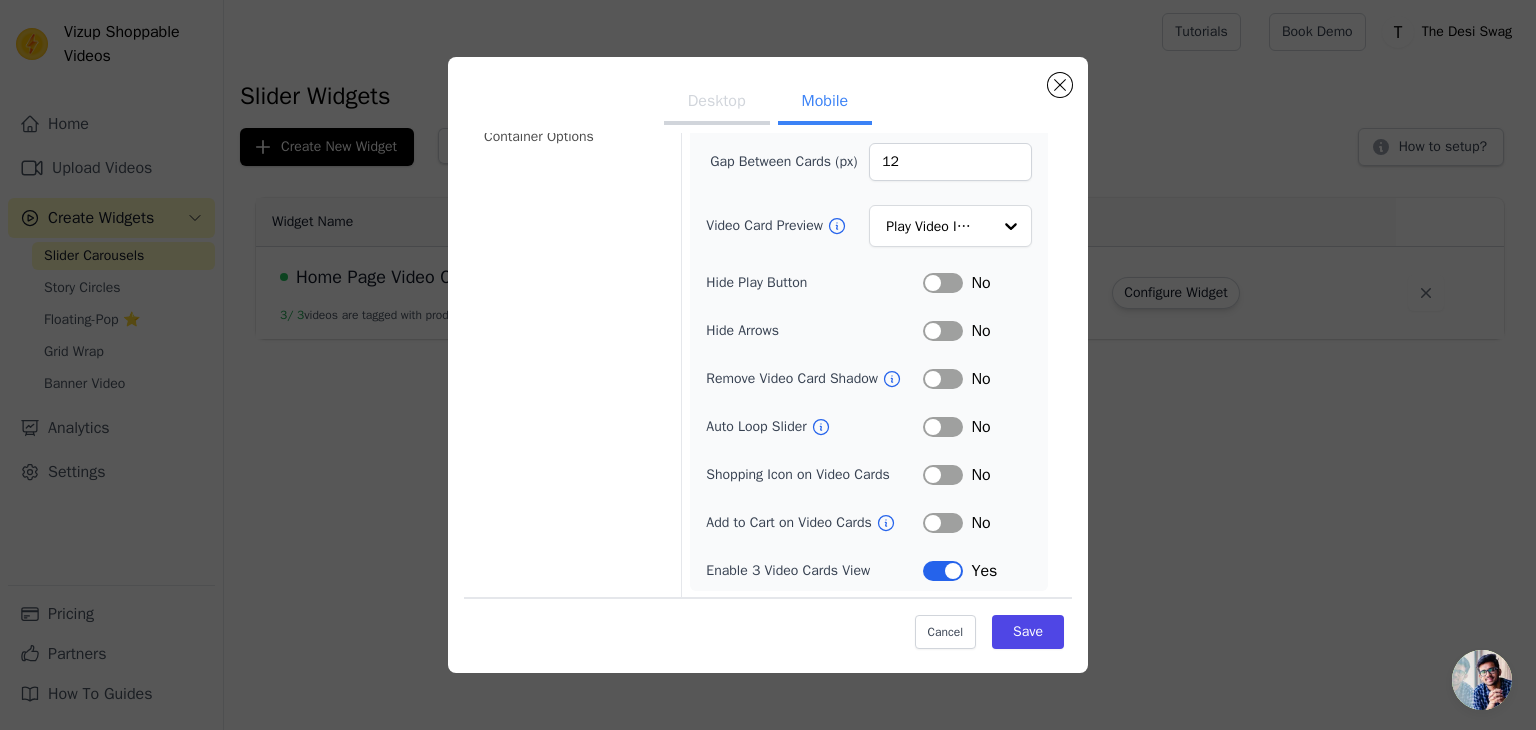 click on "Label" at bounding box center (943, 475) 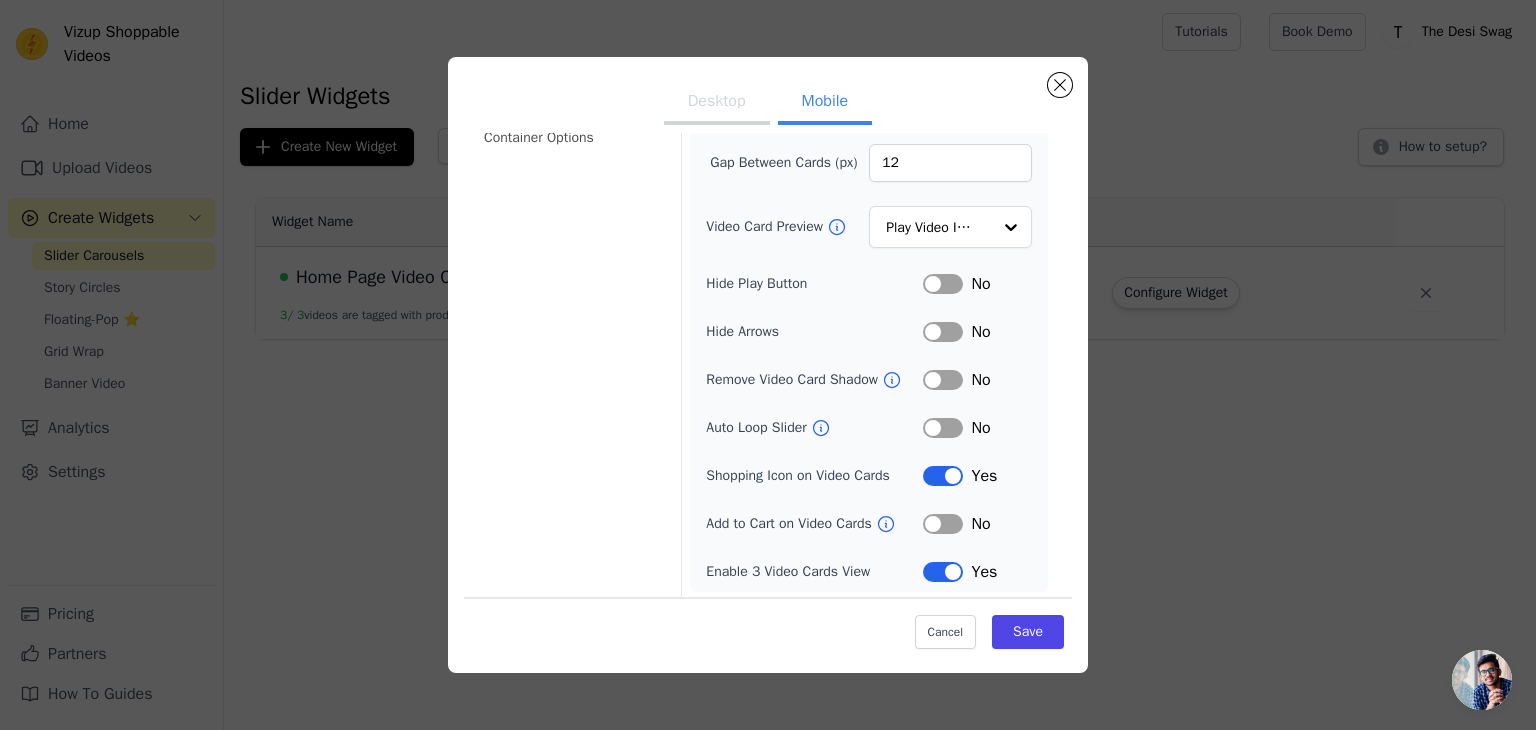 click on "Label" at bounding box center (943, 524) 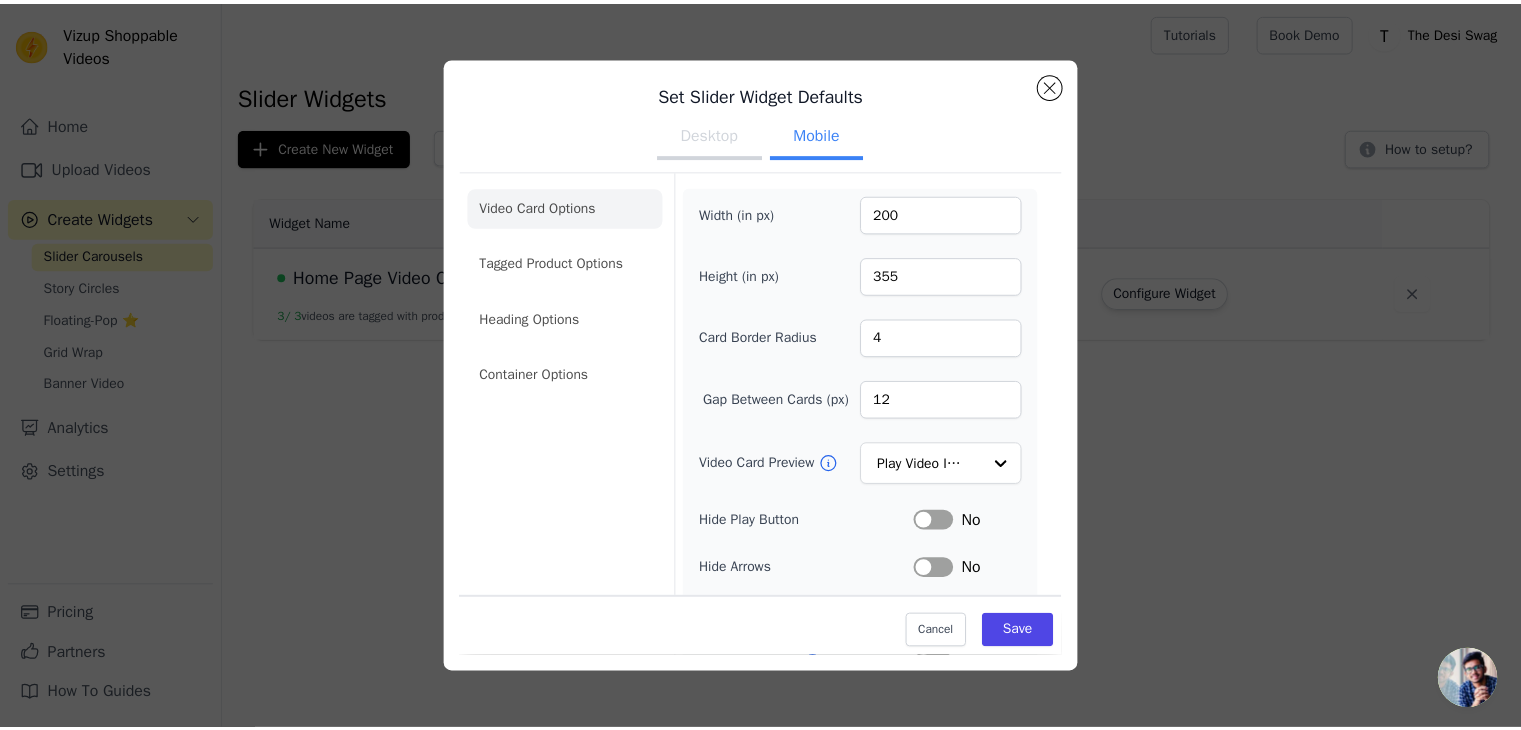 scroll, scrollTop: 0, scrollLeft: 0, axis: both 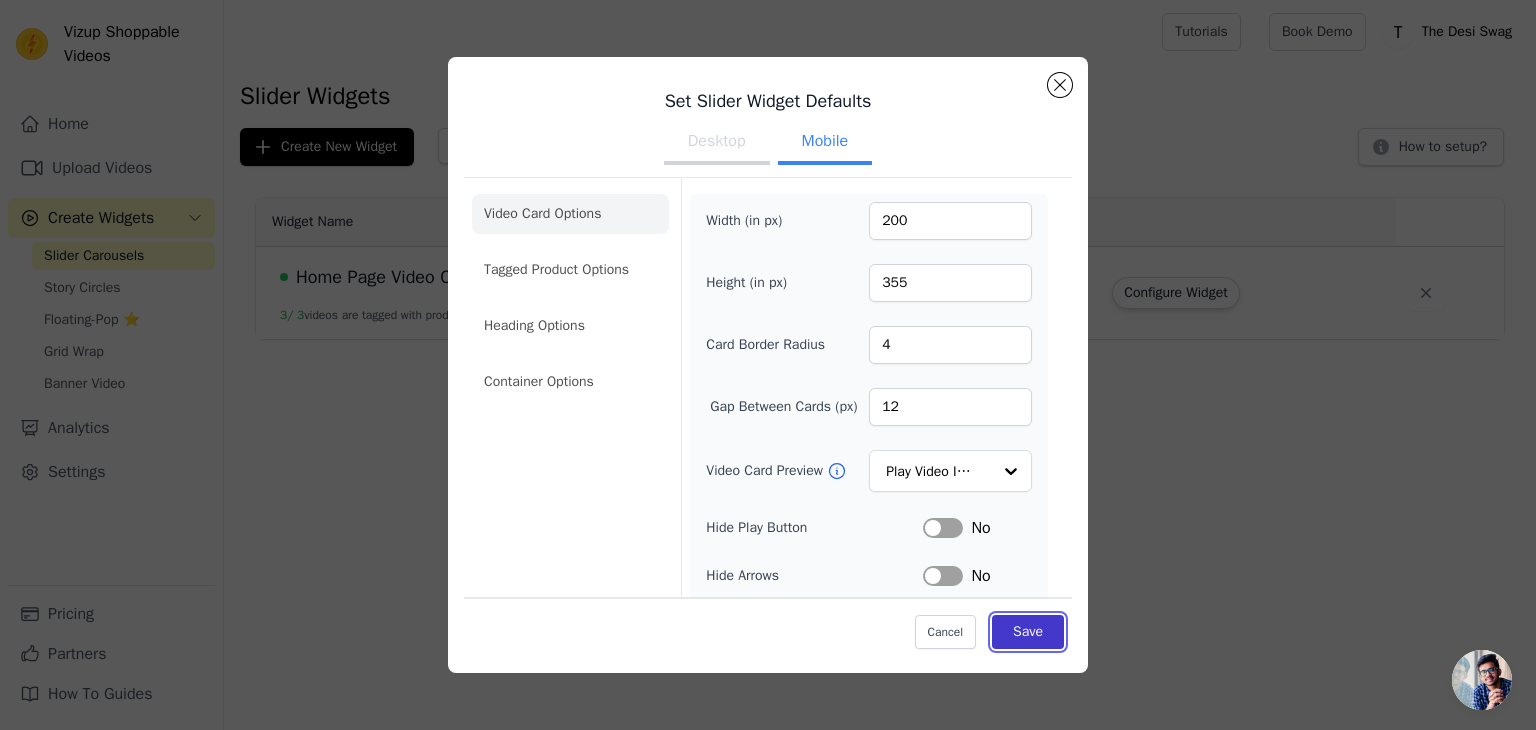 click on "Save" at bounding box center (1028, 632) 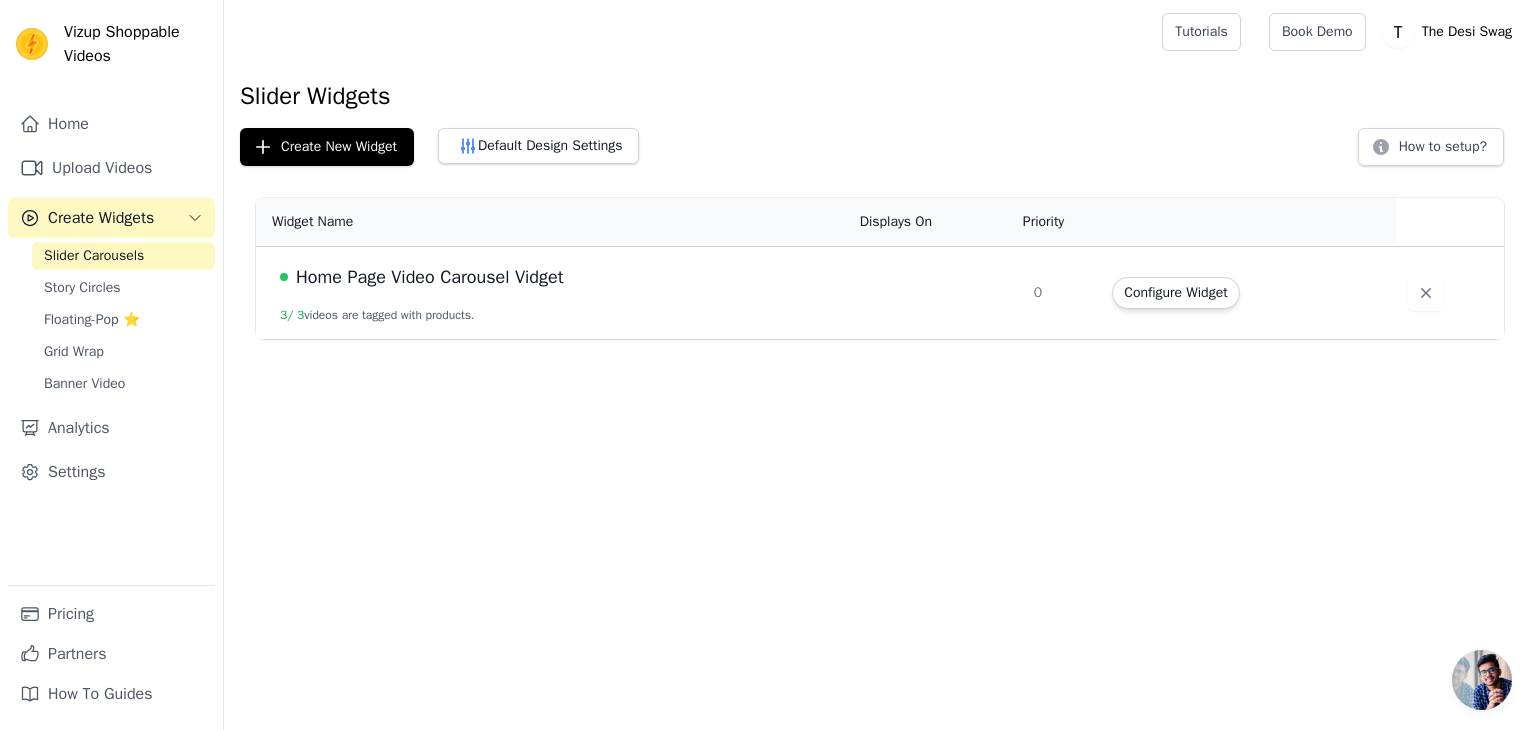 click on "Home Page Video Carousel Vidget   3  /   3  videos are tagged with products." at bounding box center (552, 293) 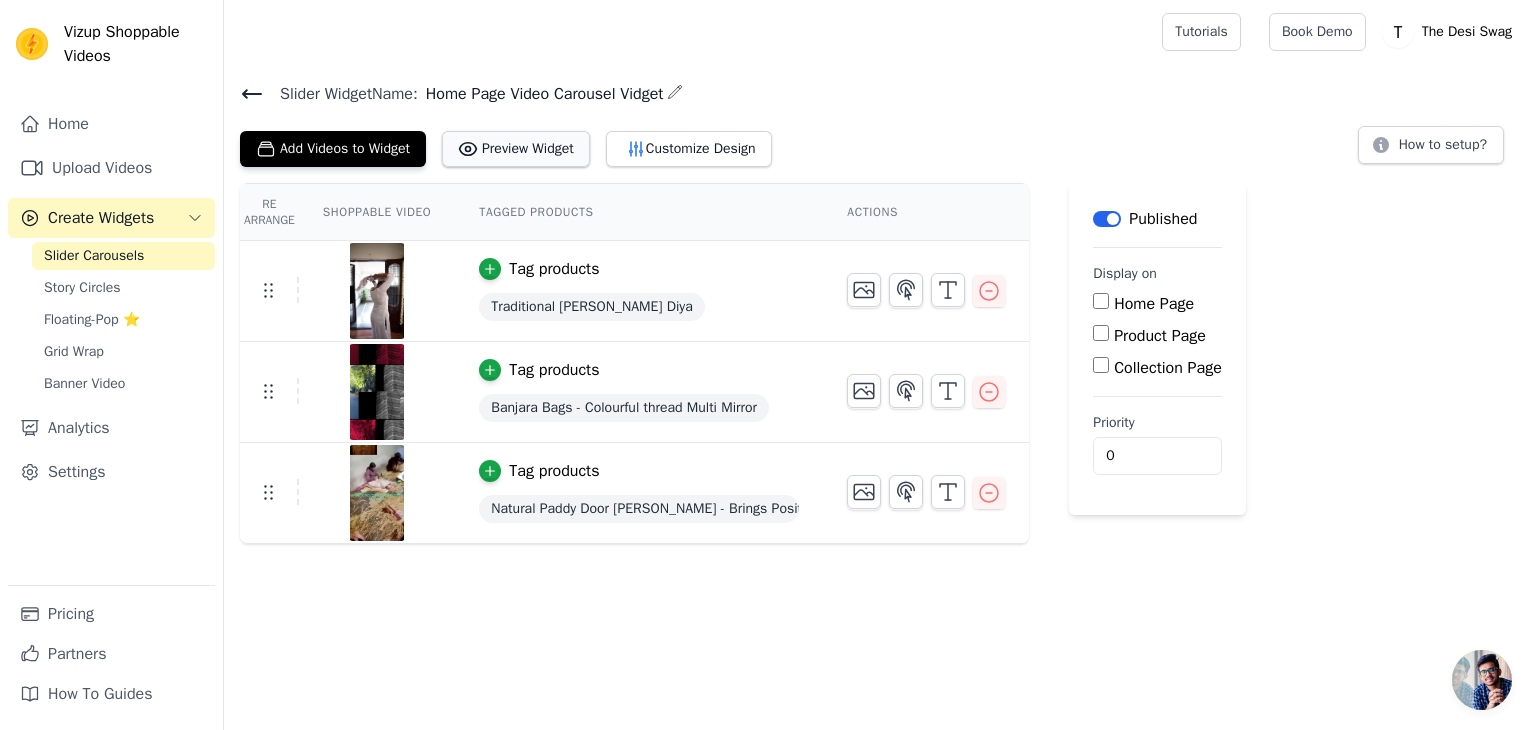 click on "Preview Widget" at bounding box center [516, 149] 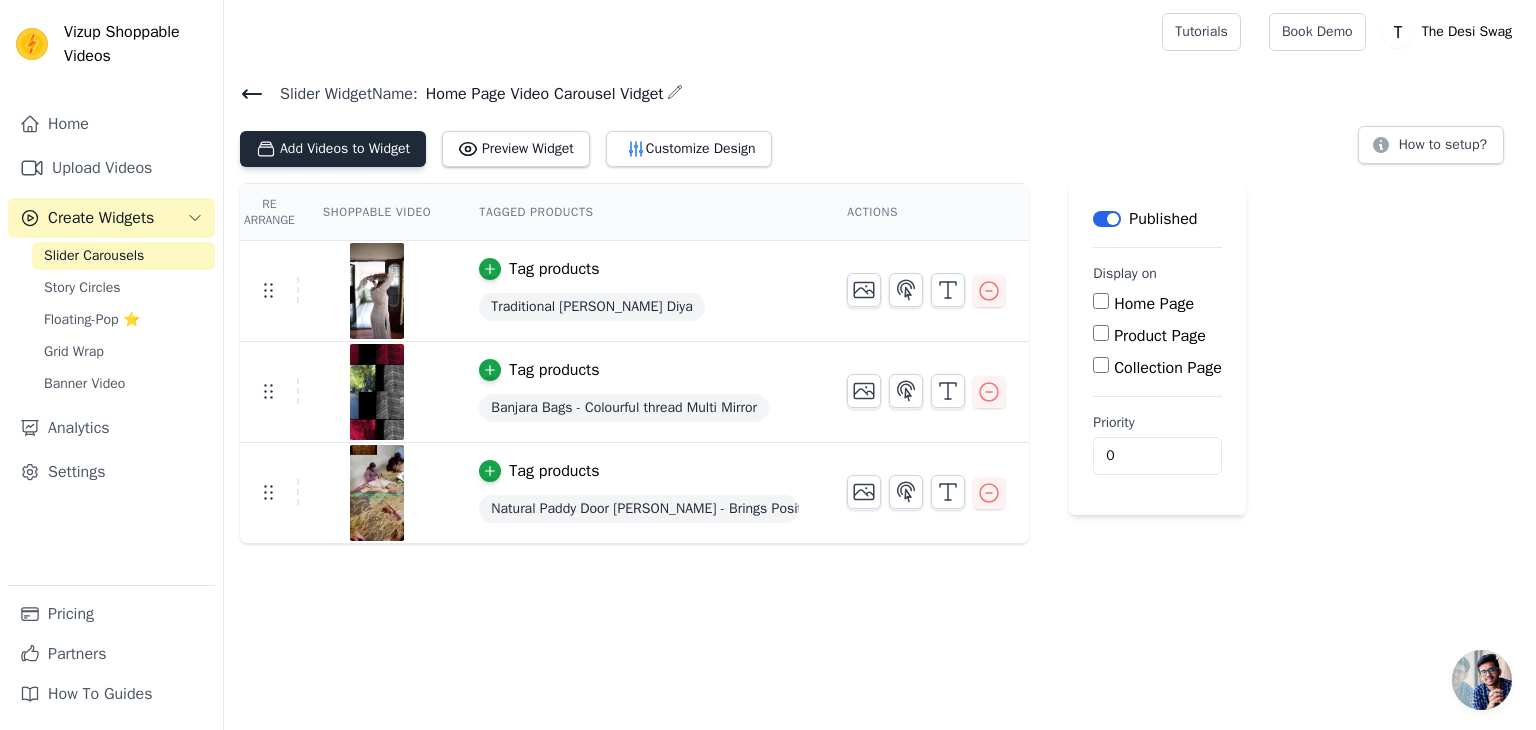 click on "Add Videos to Widget" at bounding box center (333, 149) 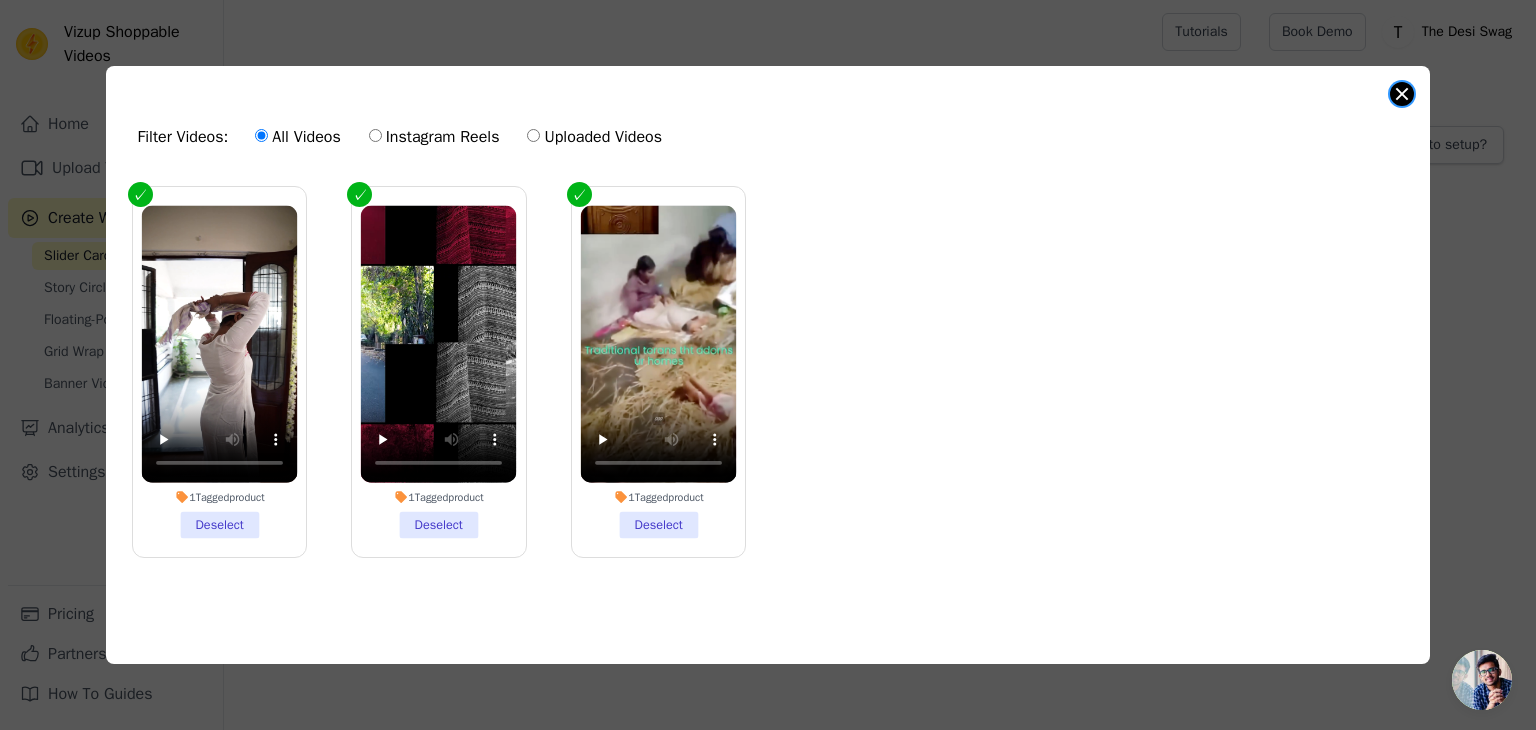 click at bounding box center [1402, 94] 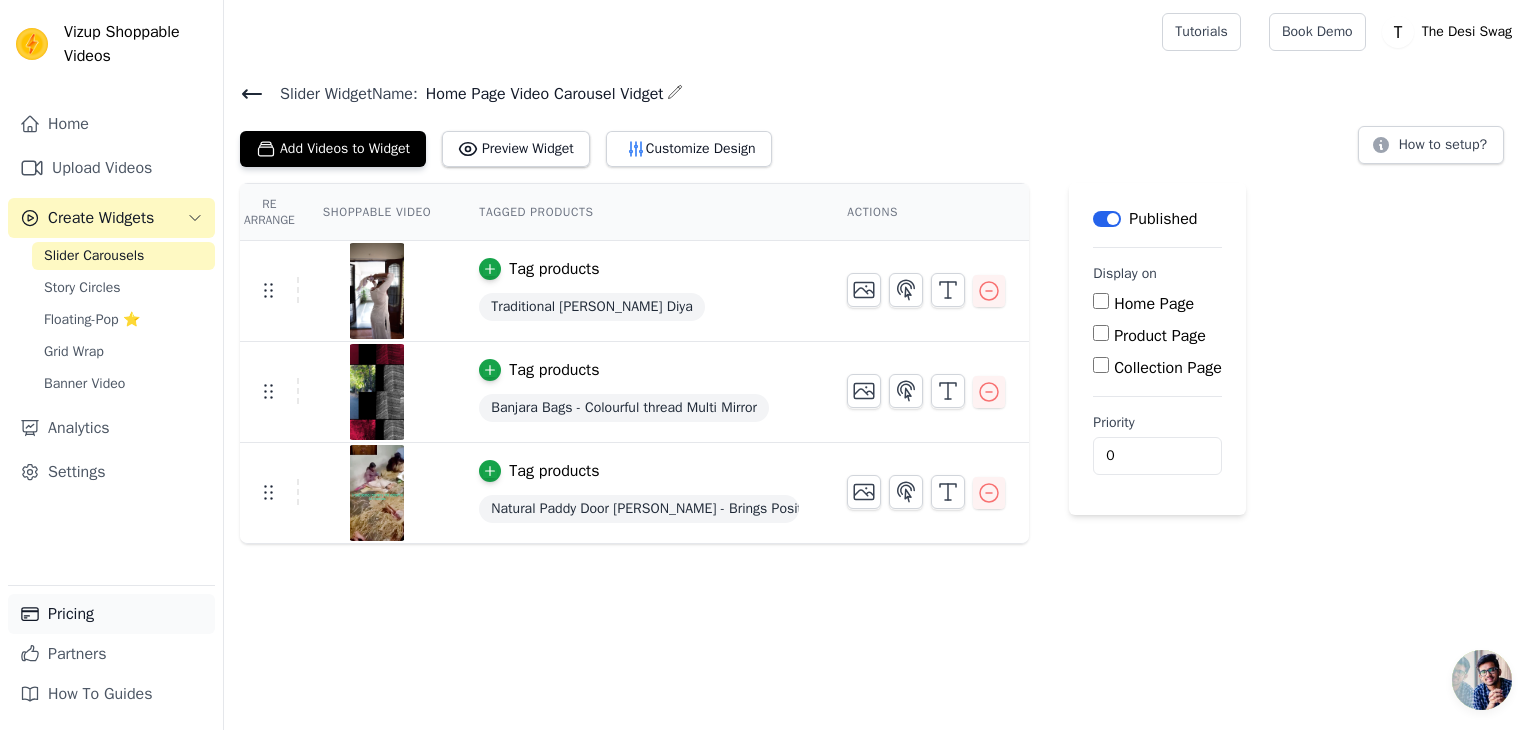 click on "Pricing" at bounding box center [111, 614] 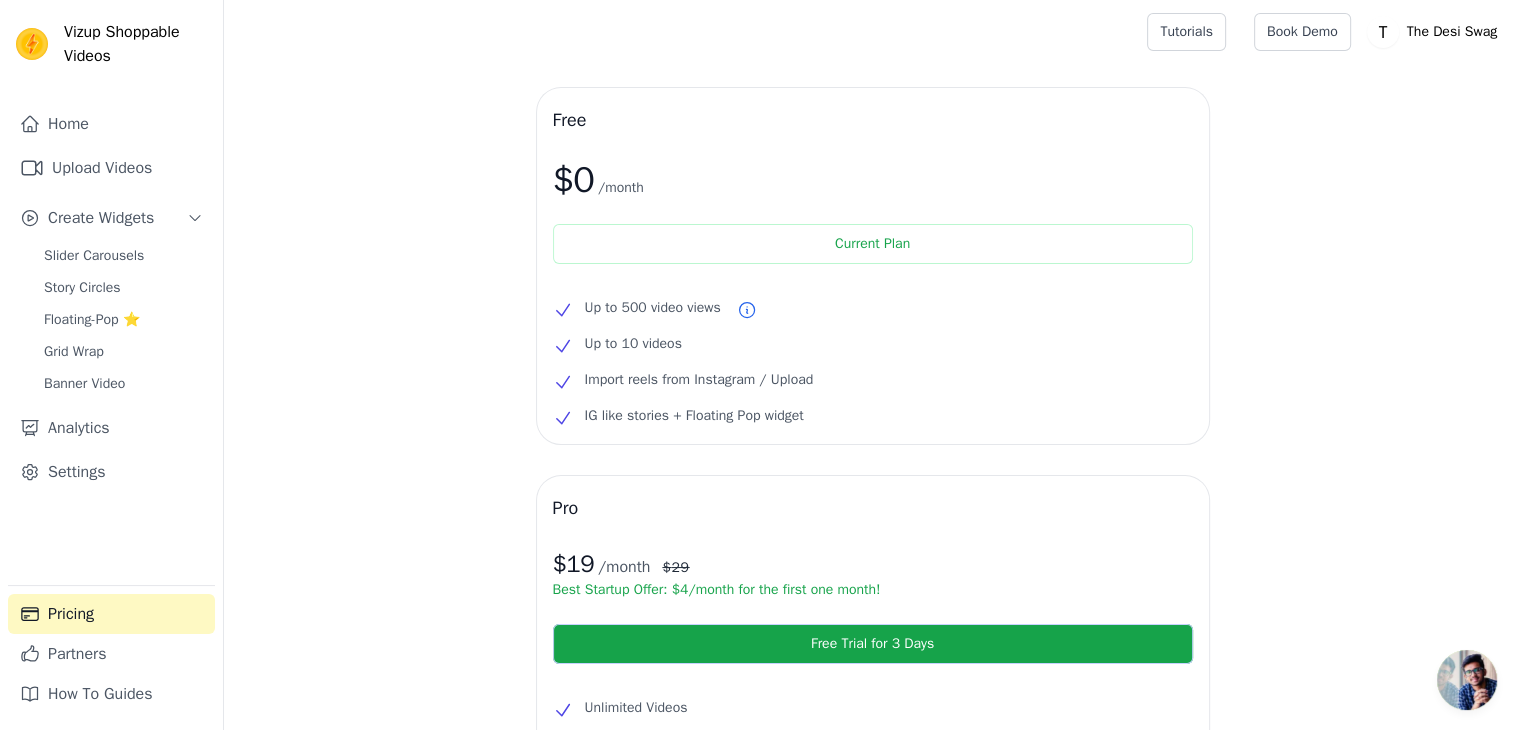 click on "Free   $0   /month   Current Plan     Up to 500 video views       Up to 10 videos     Import reels from Instagram / Upload     IG like stories + Floating Pop widget   Pro   $ 19   /month   $ 29   Best Startup Offer: $ 4 /month for the first one month!   Free Trial for 3 Days     Unlimited Videos     Unlimited Views     Product Page Specific Videos       Sharable video links to whatsapp/emails + blog posts
Custom CTA Links
Video Catalog for Meta Ads     Analytics Dashboard             Over 150 brands use our videos to boost site's conversion rate and sales.    Book a call with founder for 1:1 onboarding  →" at bounding box center (872, 642) 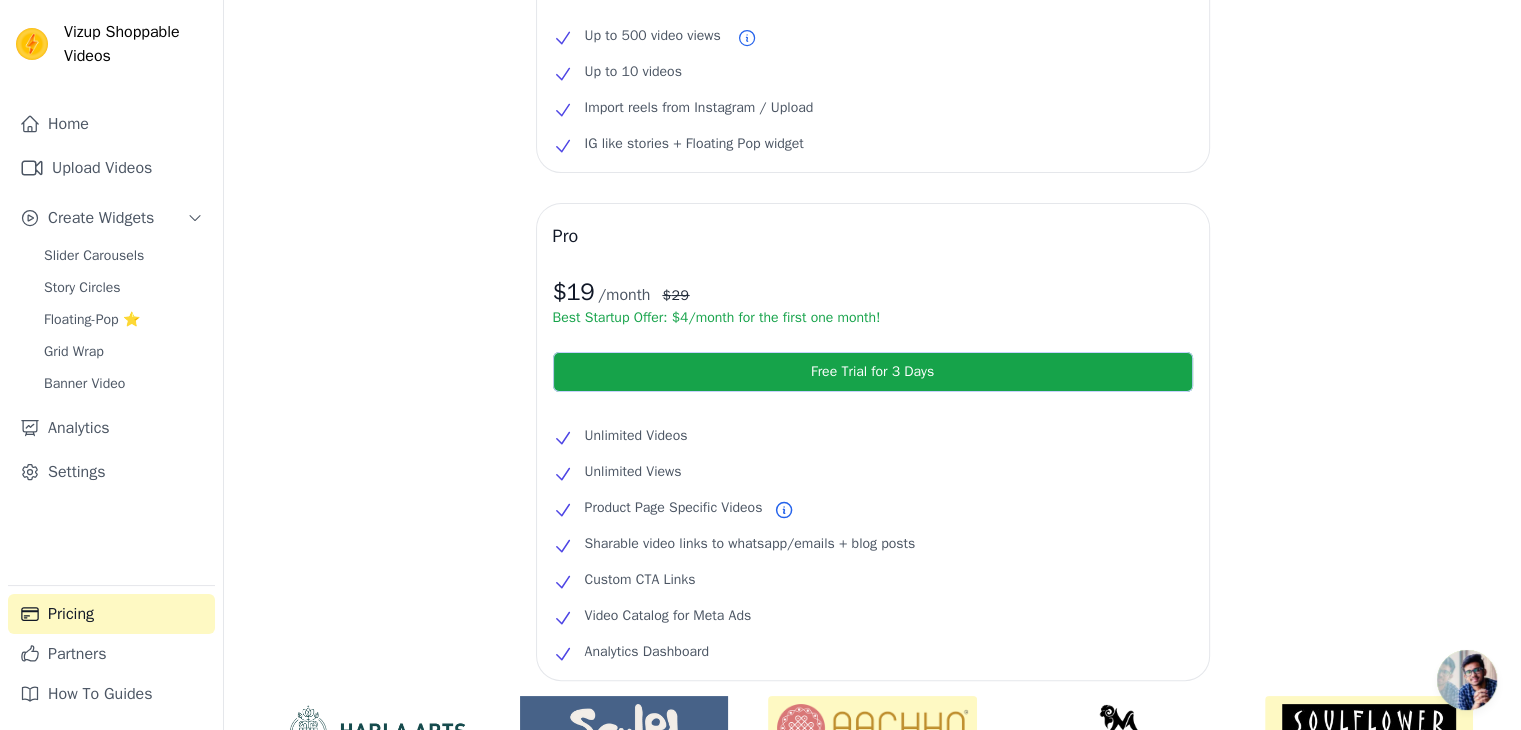 scroll, scrollTop: 272, scrollLeft: 0, axis: vertical 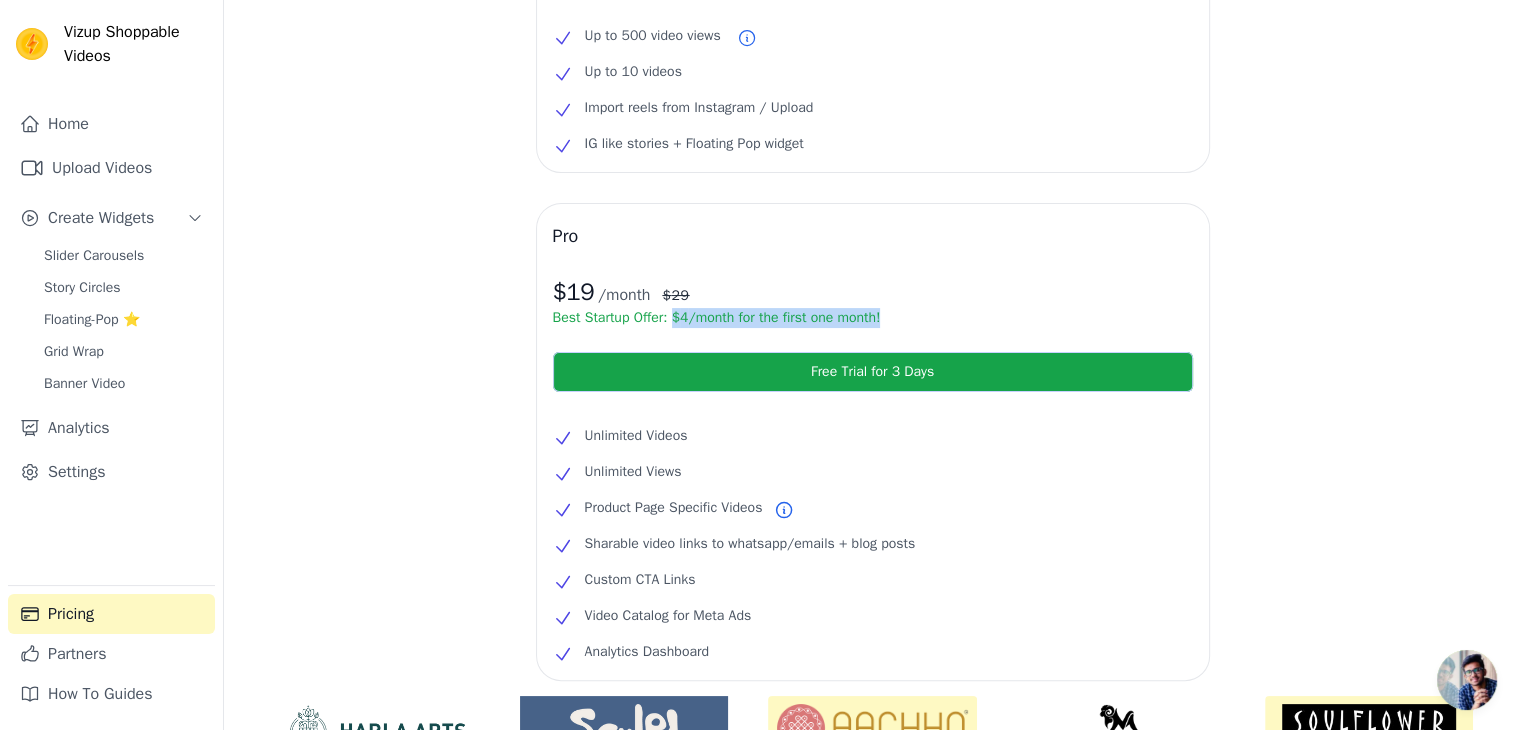 drag, startPoint x: 675, startPoint y: 321, endPoint x: 910, endPoint y: 325, distance: 235.03404 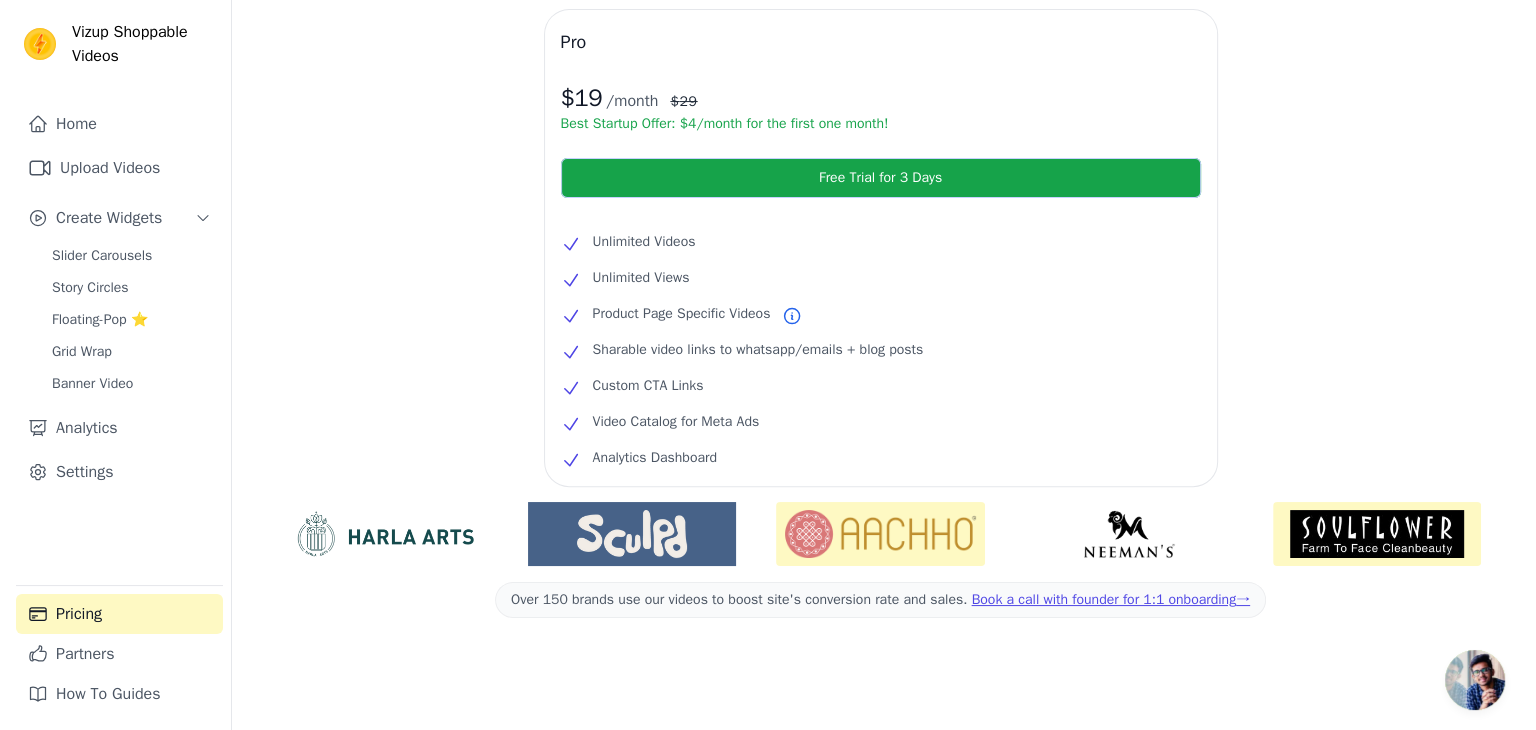 scroll, scrollTop: 0, scrollLeft: 0, axis: both 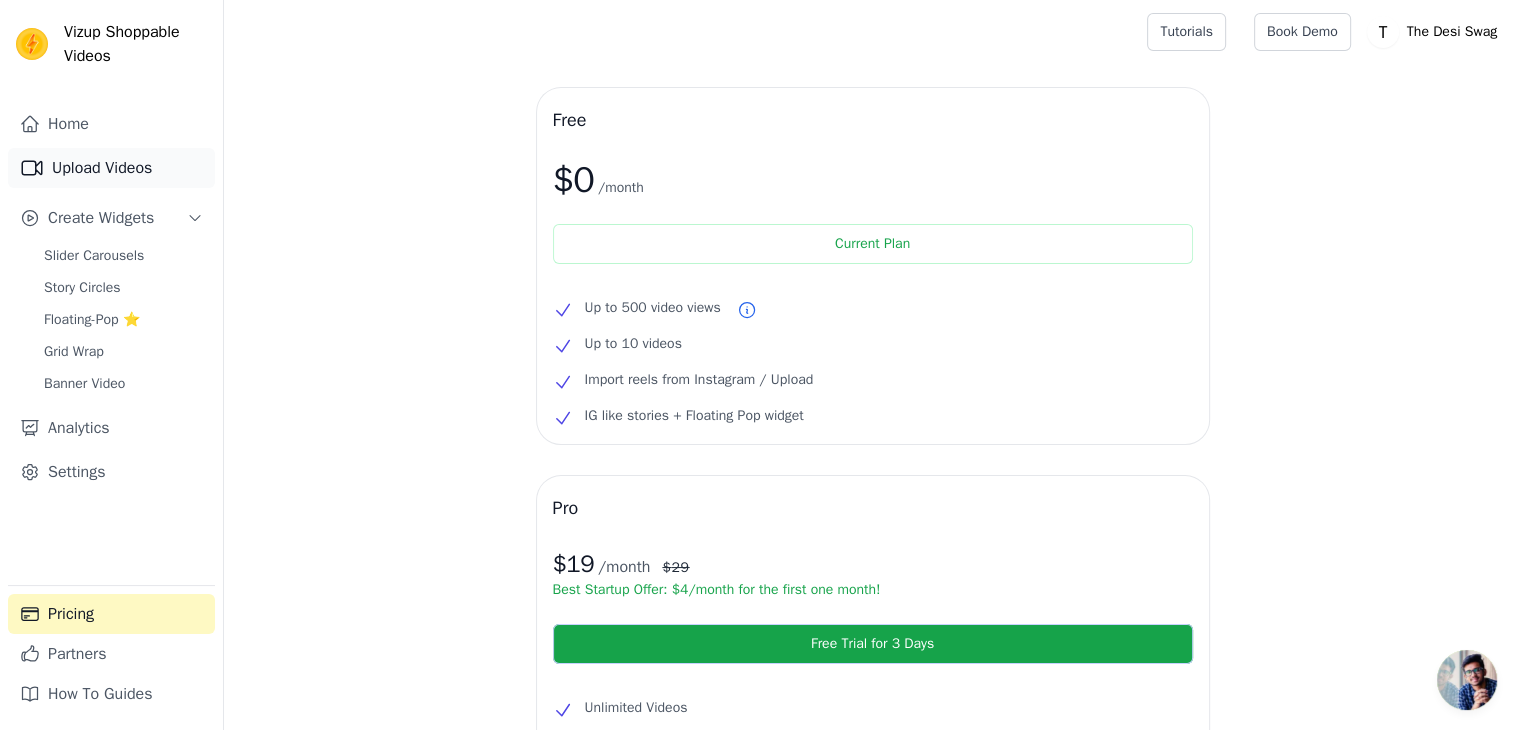 click on "Upload Videos" at bounding box center (111, 168) 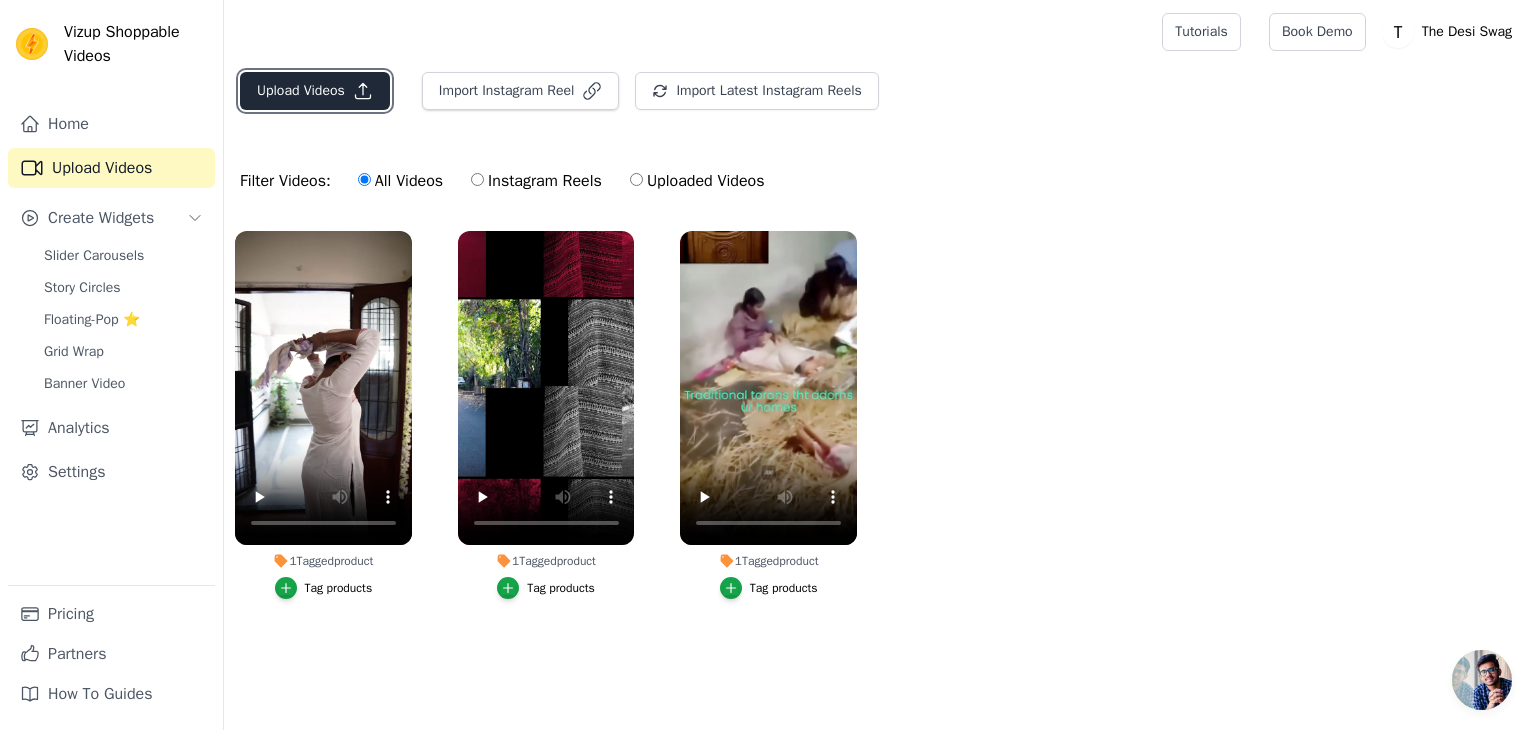 click on "Upload Videos" at bounding box center (315, 91) 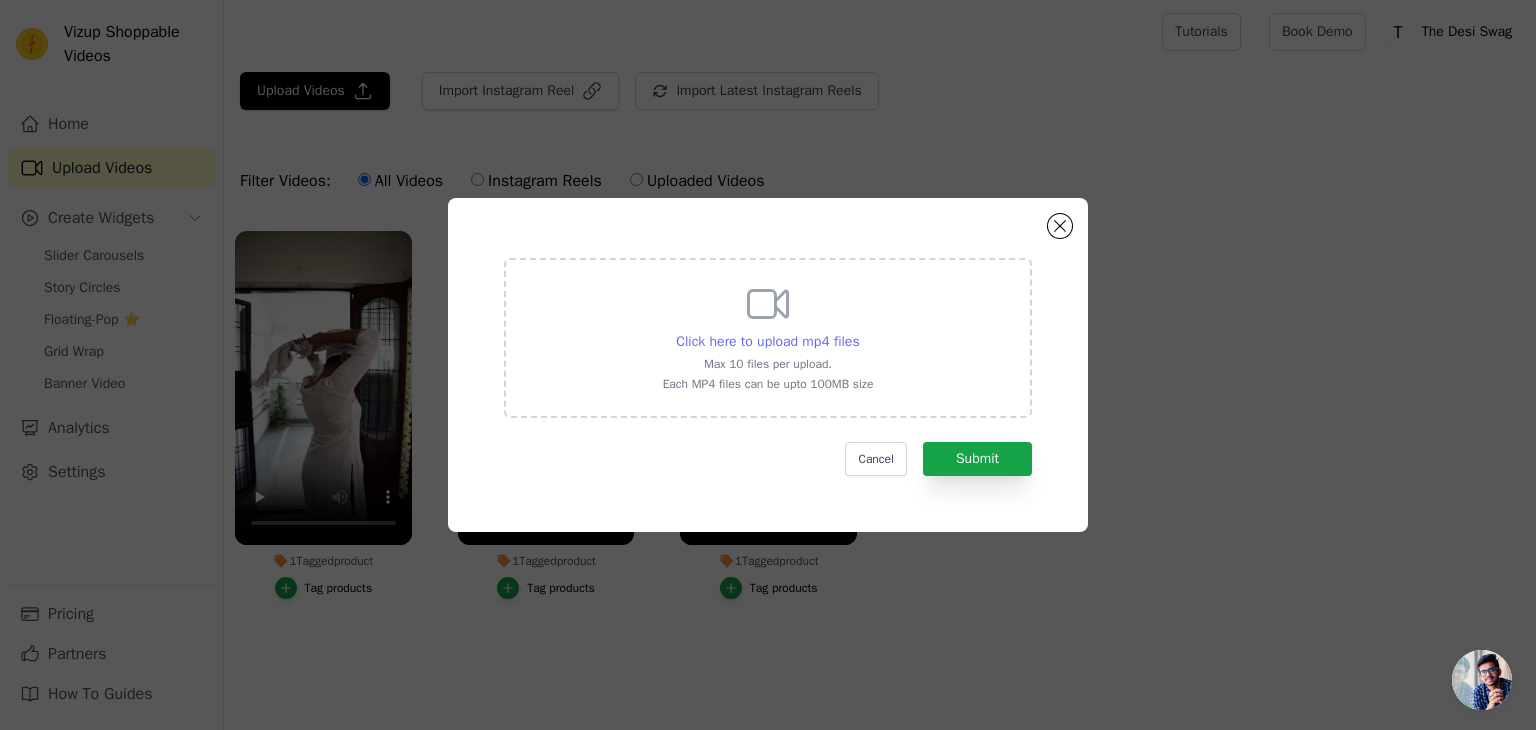 click on "Click here to upload mp4 files" at bounding box center (767, 341) 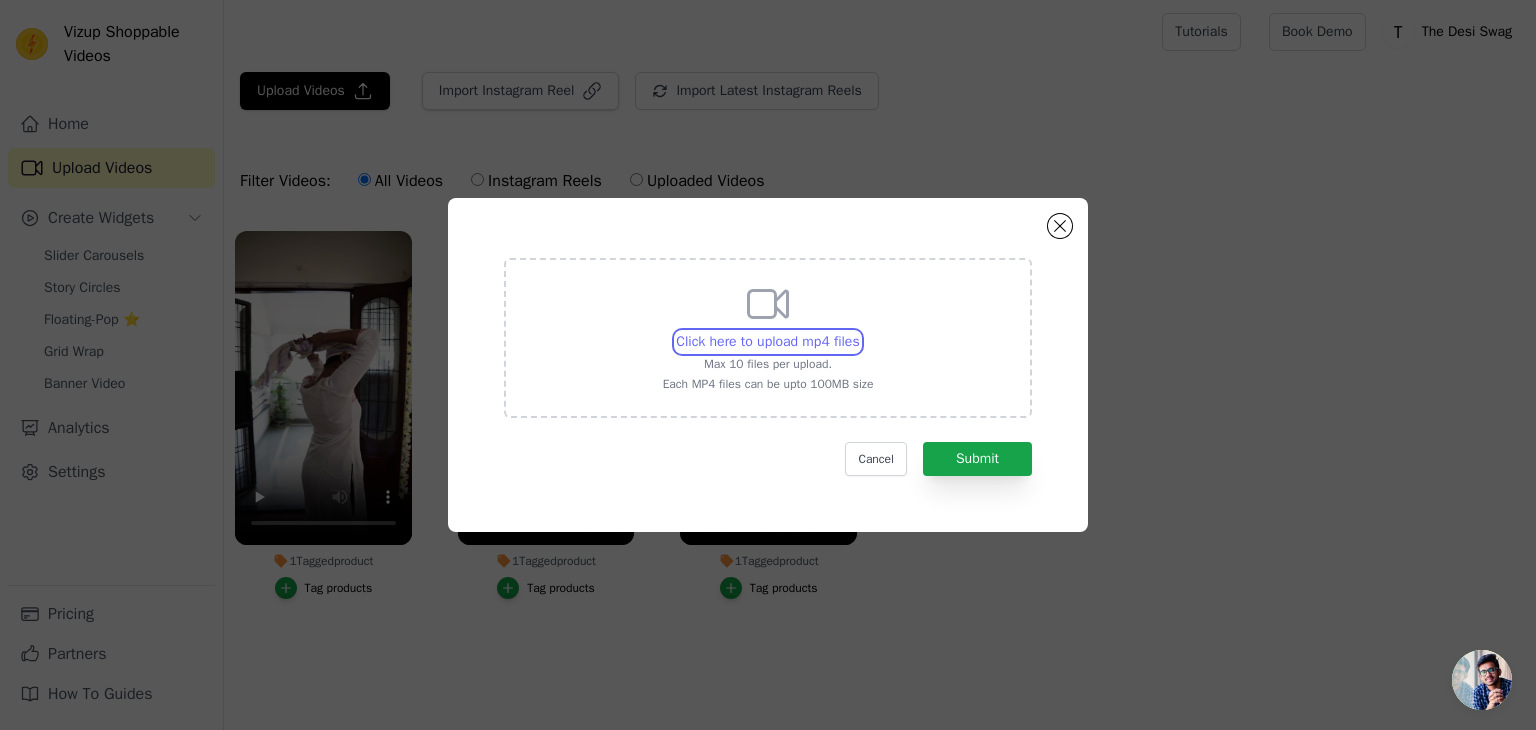 click on "Click here to upload mp4 files     Max 10 files per upload.   Each MP4 files can be upto 100MB size" at bounding box center [859, 331] 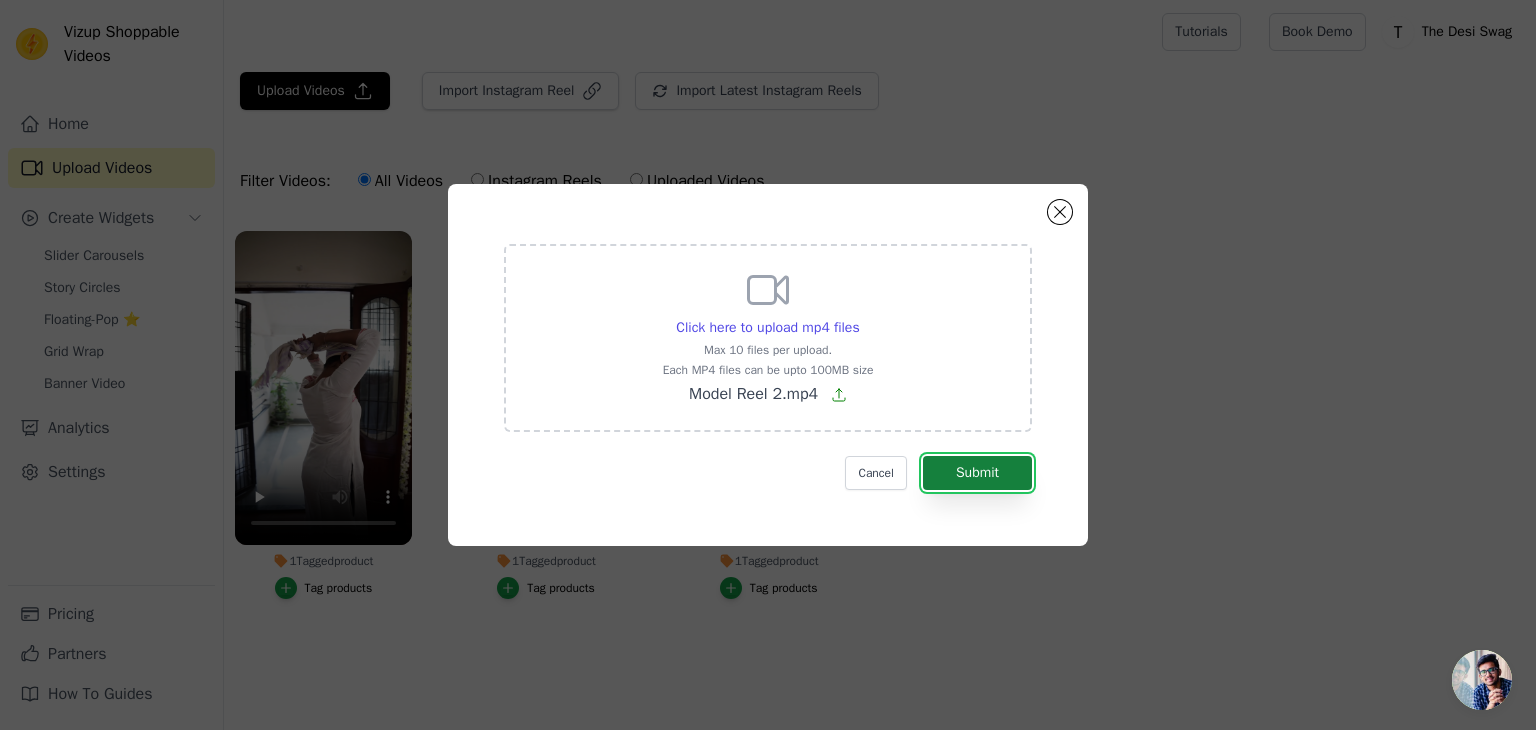 click on "Submit" at bounding box center [977, 473] 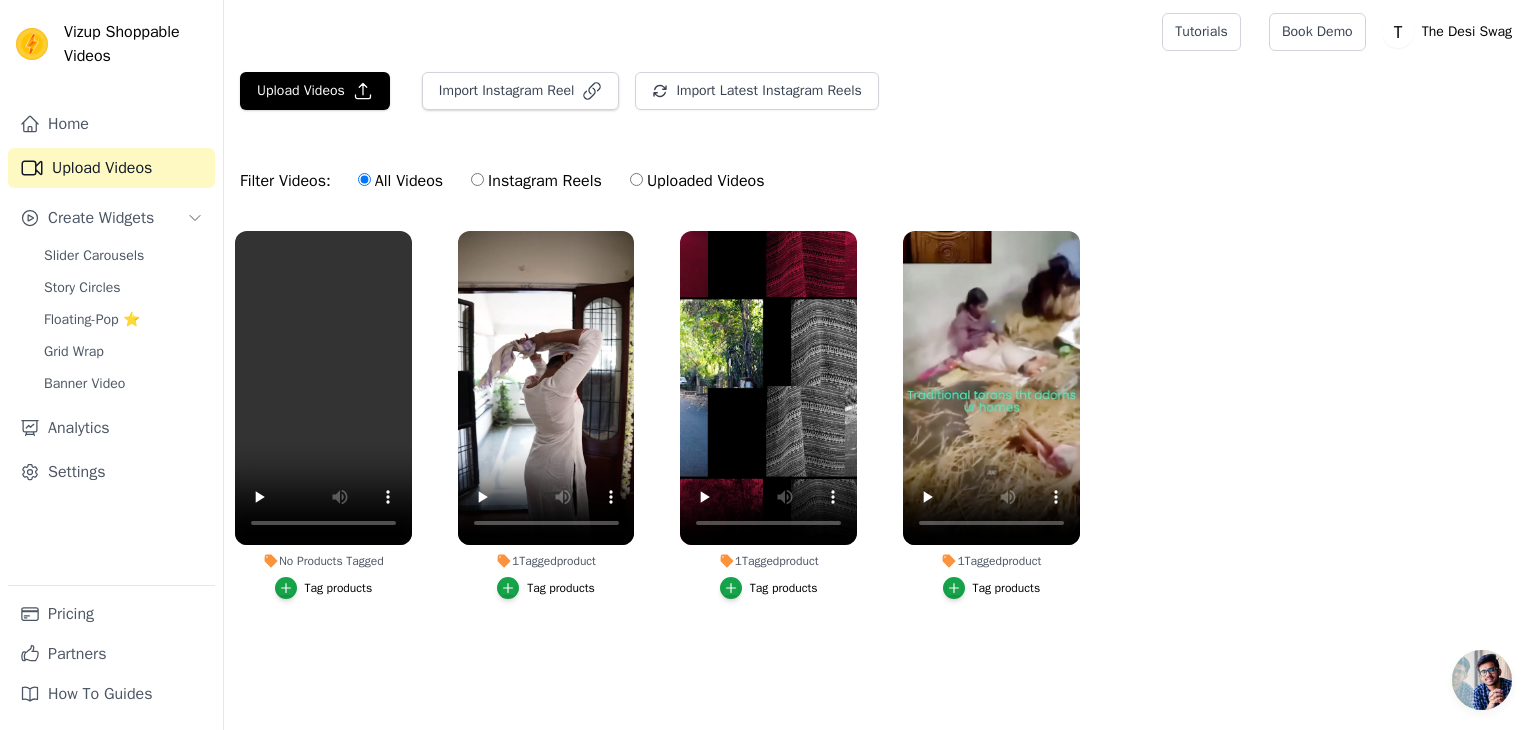 click on "Tag products" at bounding box center [339, 588] 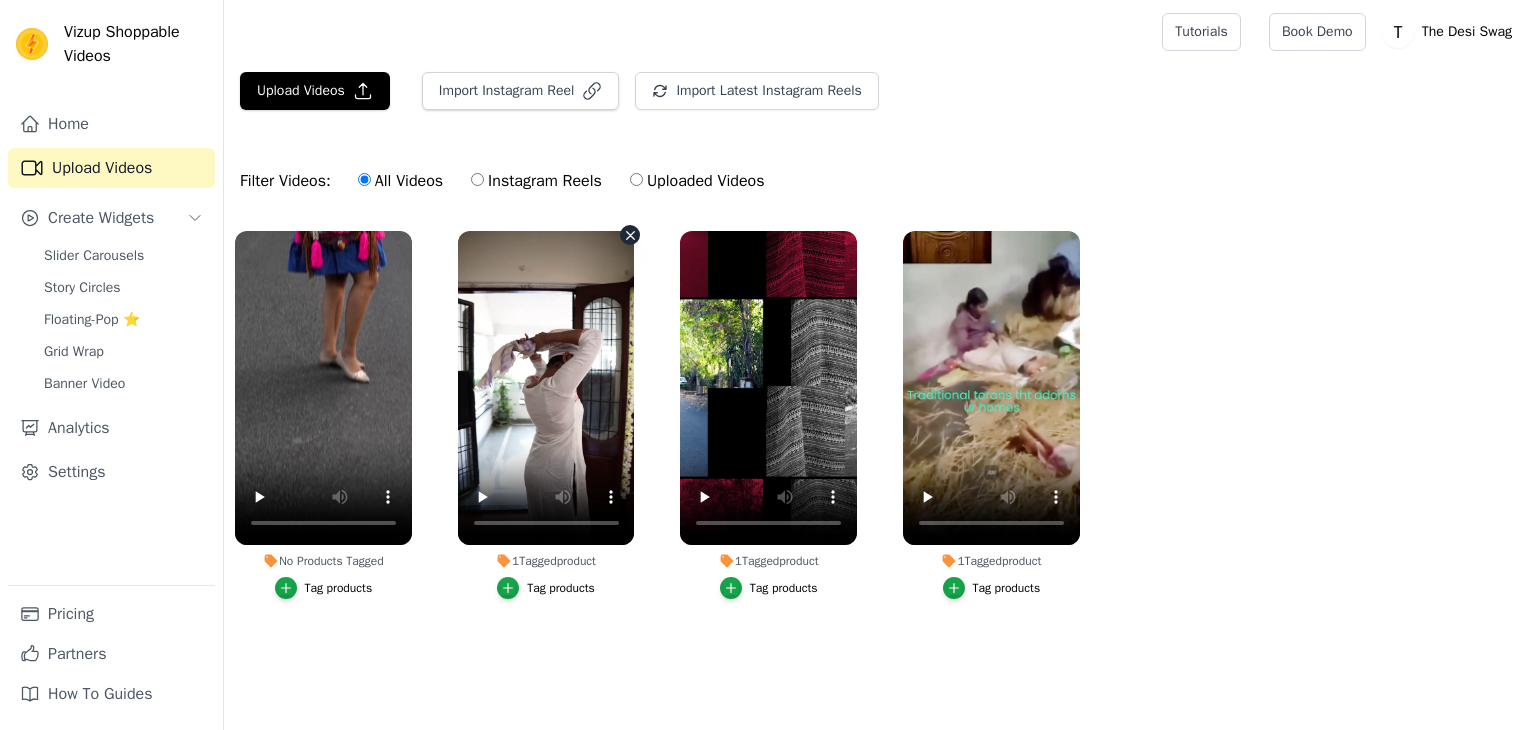 scroll, scrollTop: 0, scrollLeft: 0, axis: both 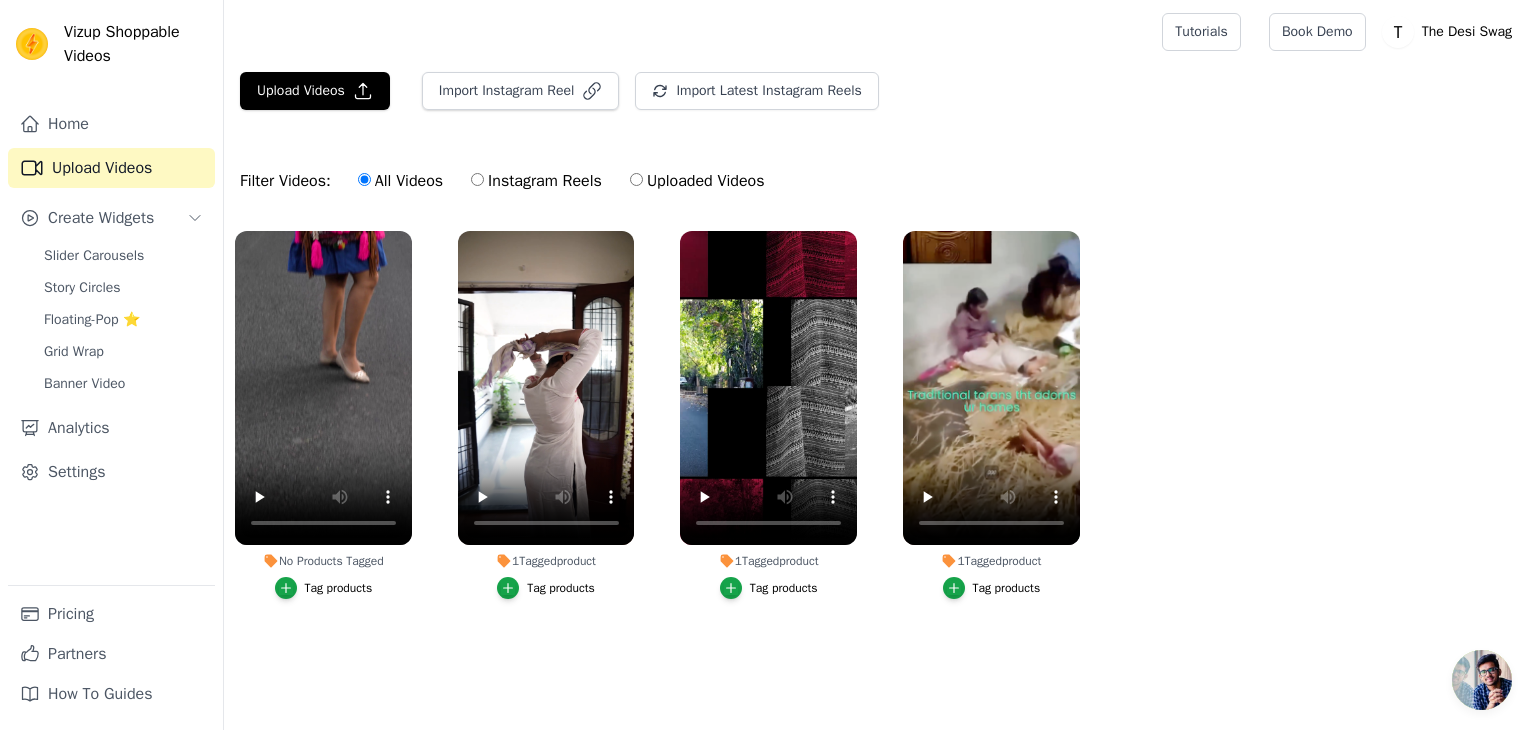 click on "Tag products" at bounding box center [339, 588] 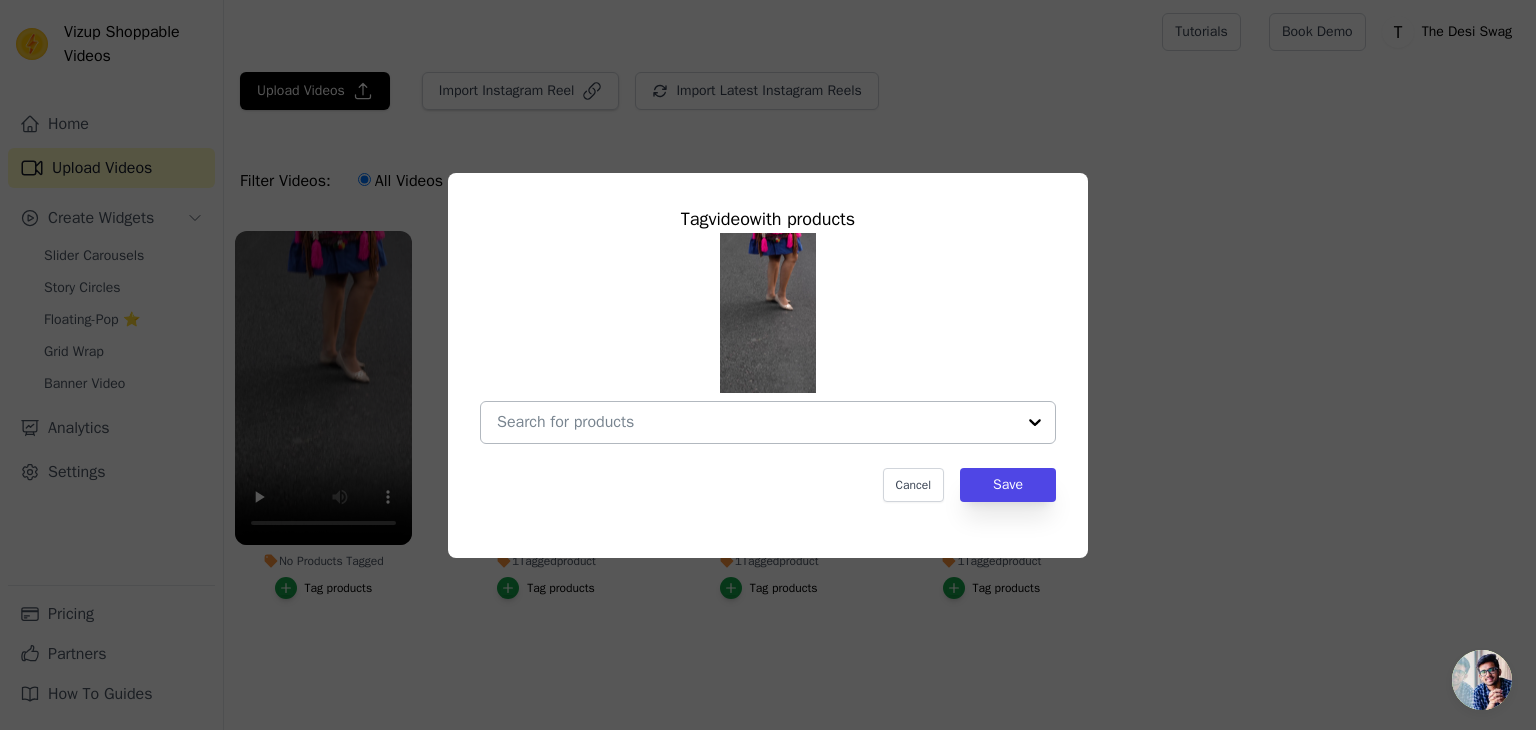 click on "No Products Tagged     Tag  video  with products                         Cancel   Save     Tag products" at bounding box center [756, 422] 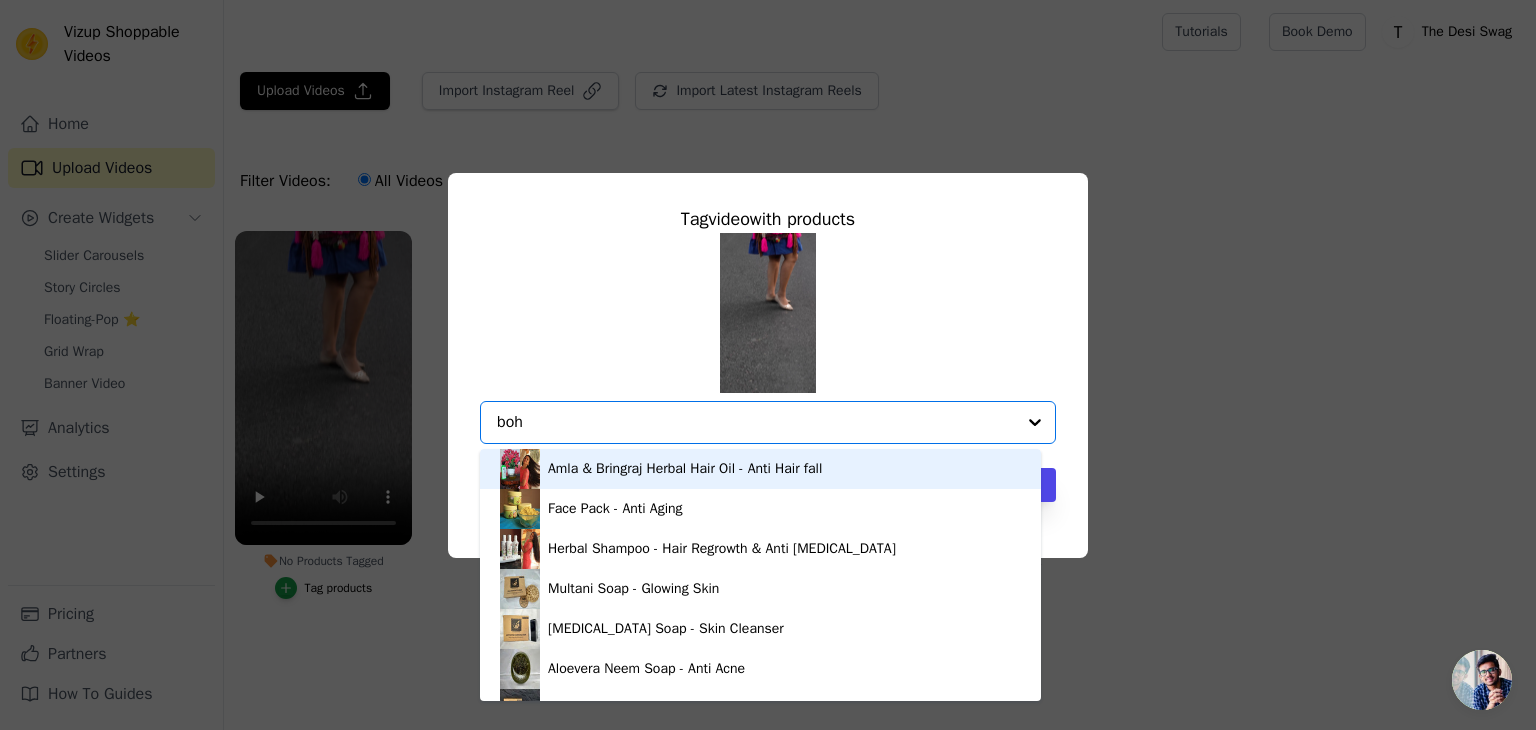 type on "boho" 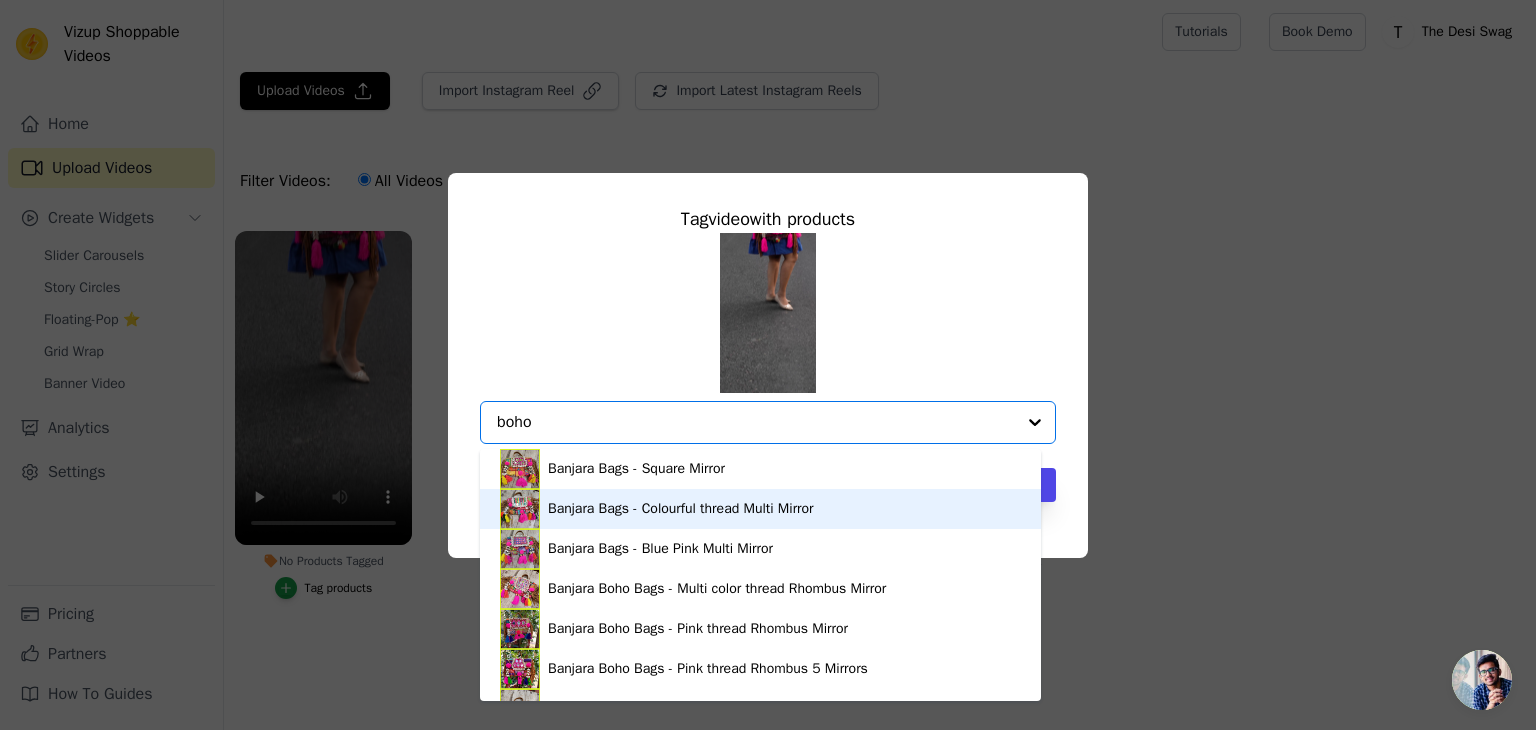 click on "Banjara Bags - Colourful thread Multi Mirror" at bounding box center (681, 509) 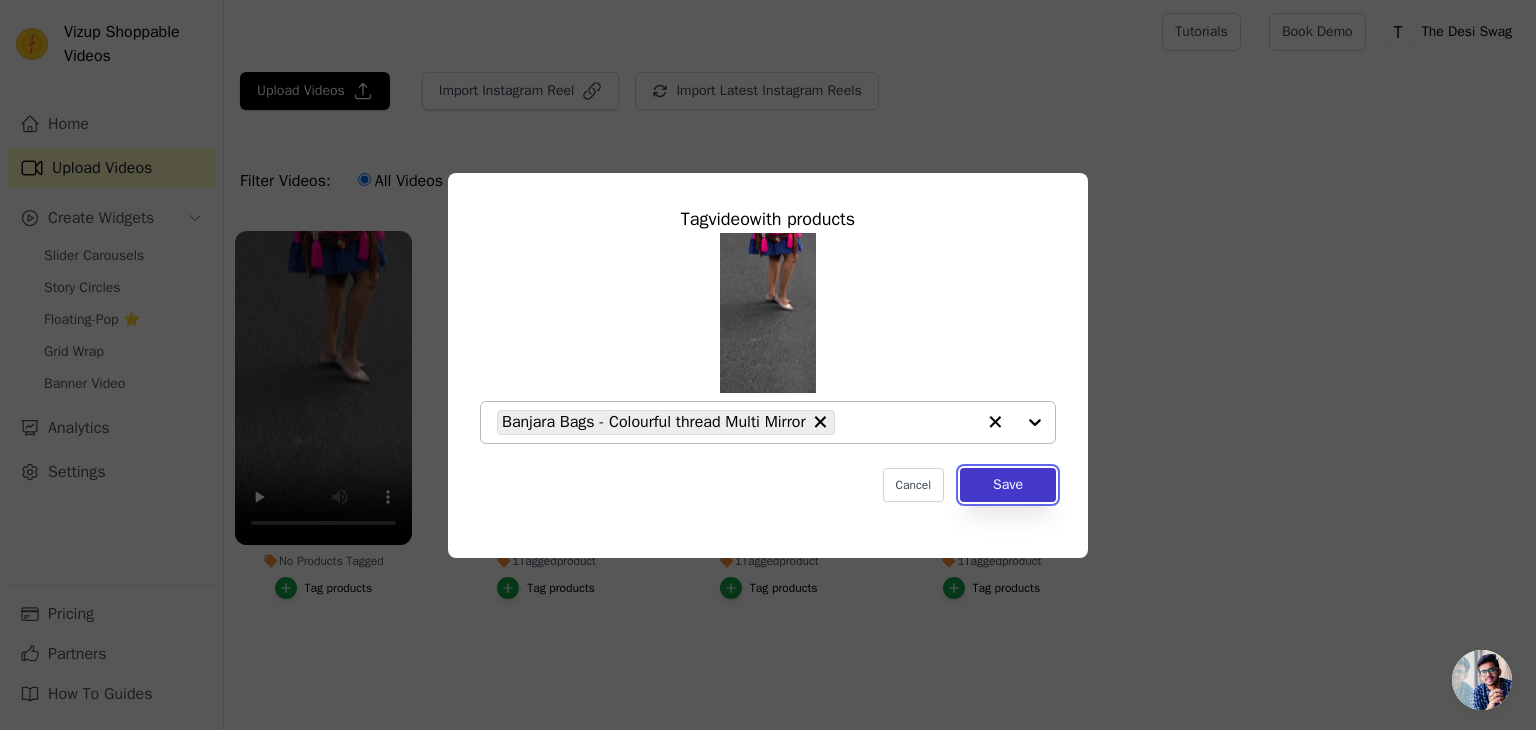 click on "Save" at bounding box center [1008, 485] 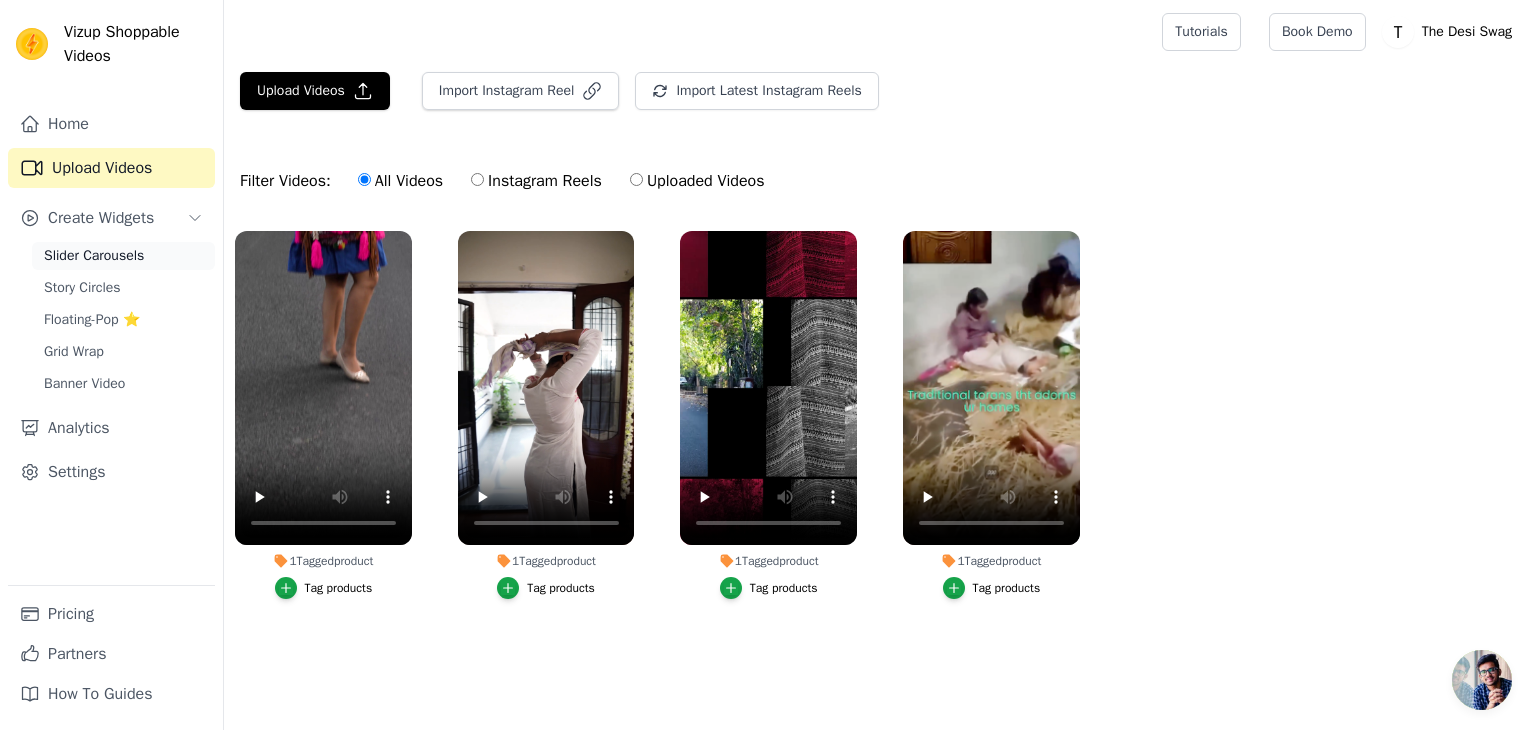 click on "Slider Carousels" at bounding box center (94, 256) 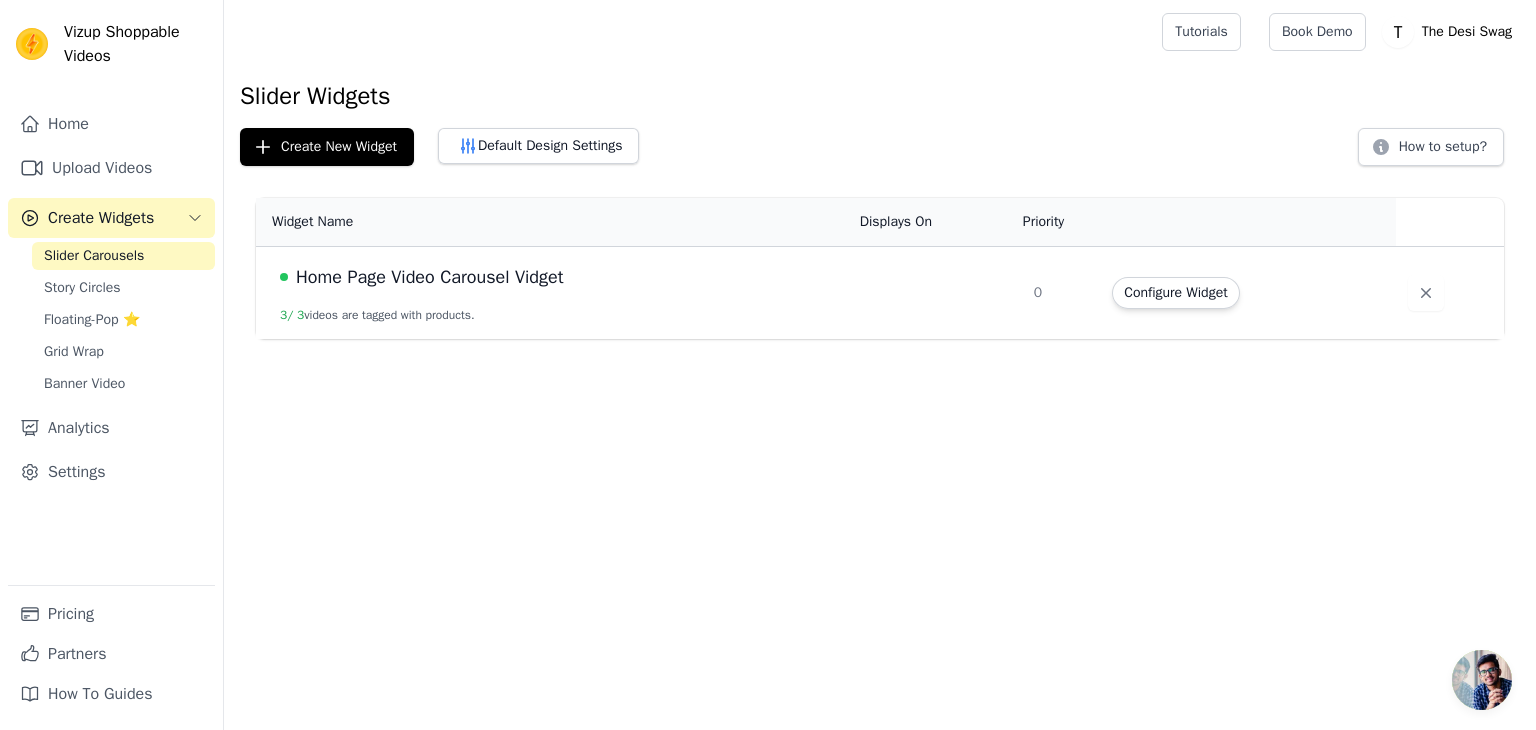click on "3  /   3  videos are tagged with products." at bounding box center (377, 315) 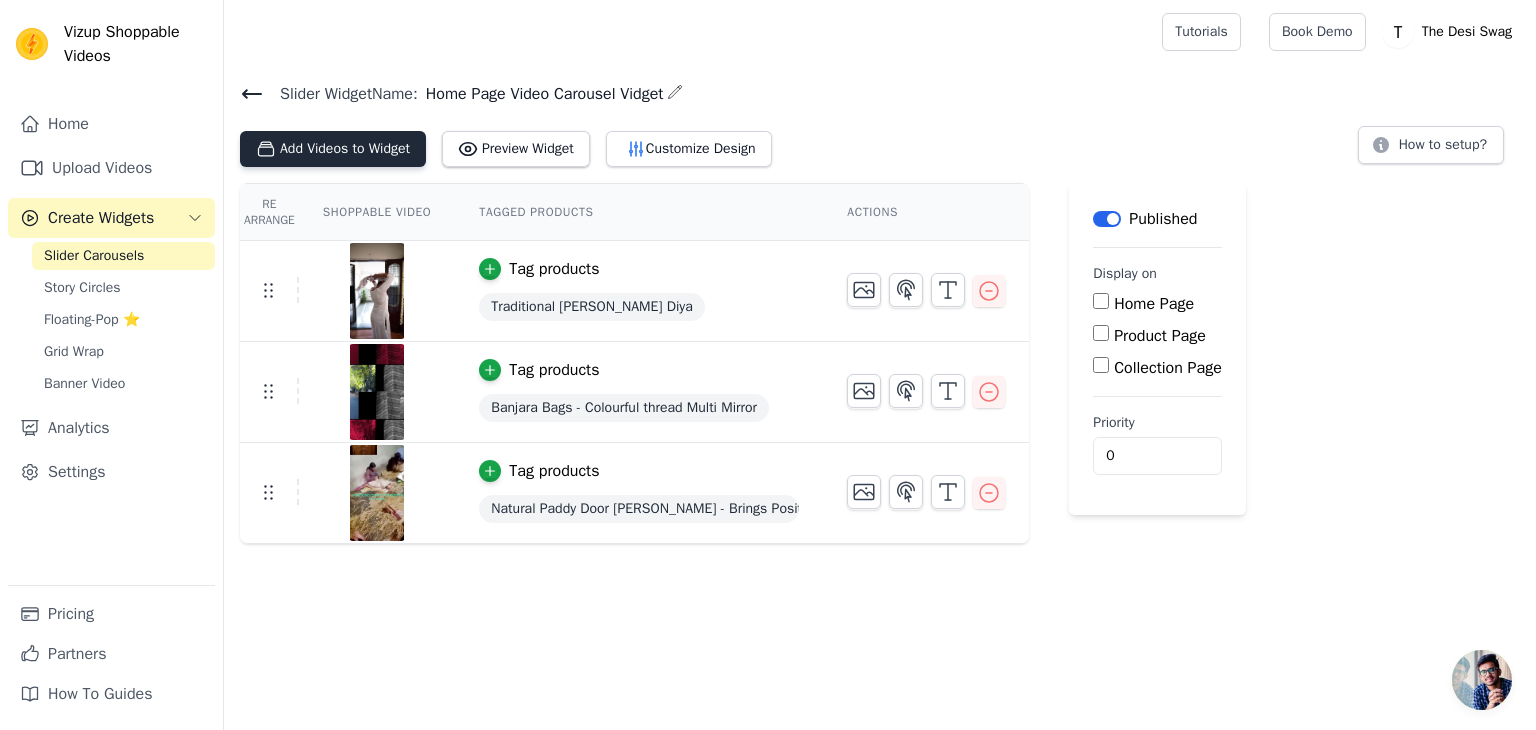click on "Add Videos to Widget" at bounding box center [333, 149] 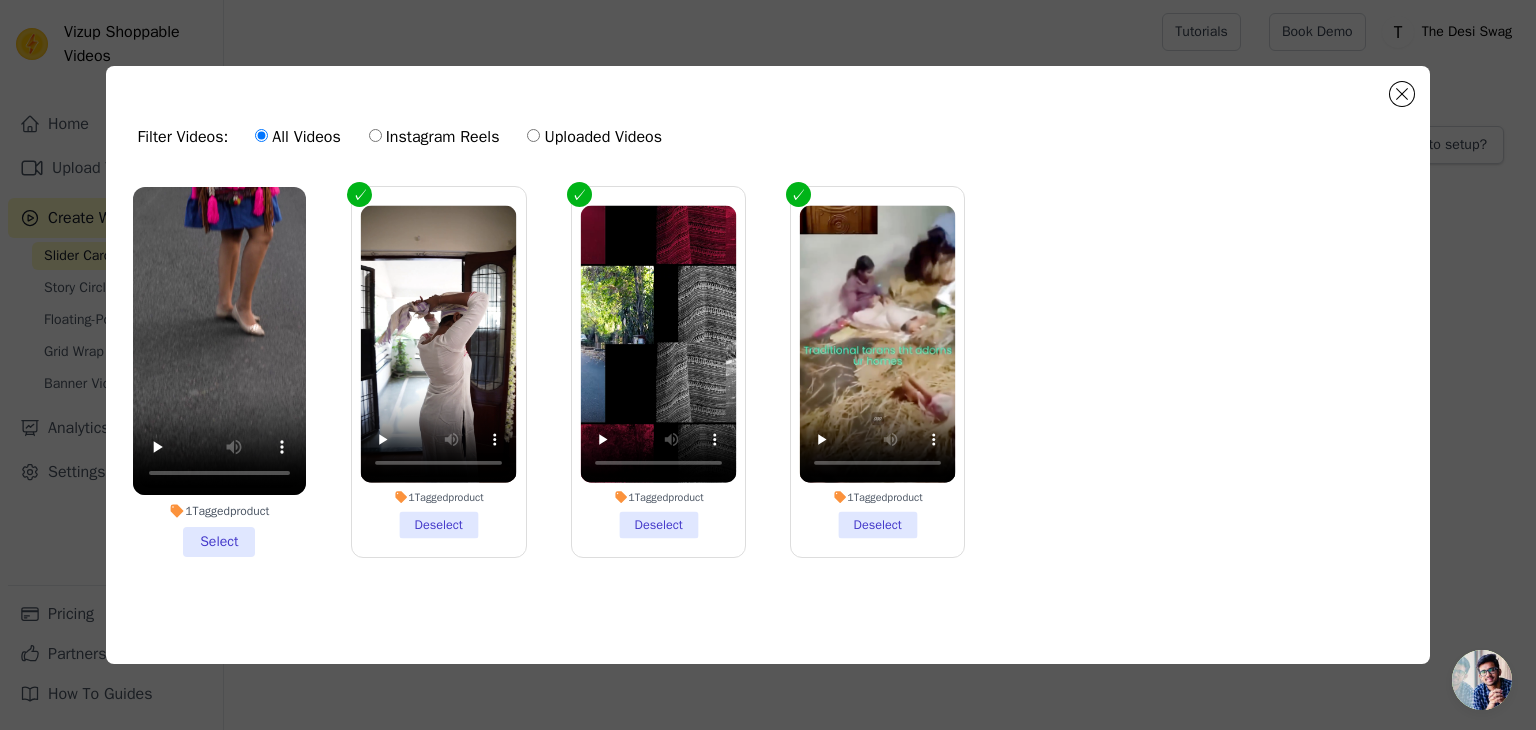 click on "1  Tagged  product     Select" at bounding box center [219, 372] 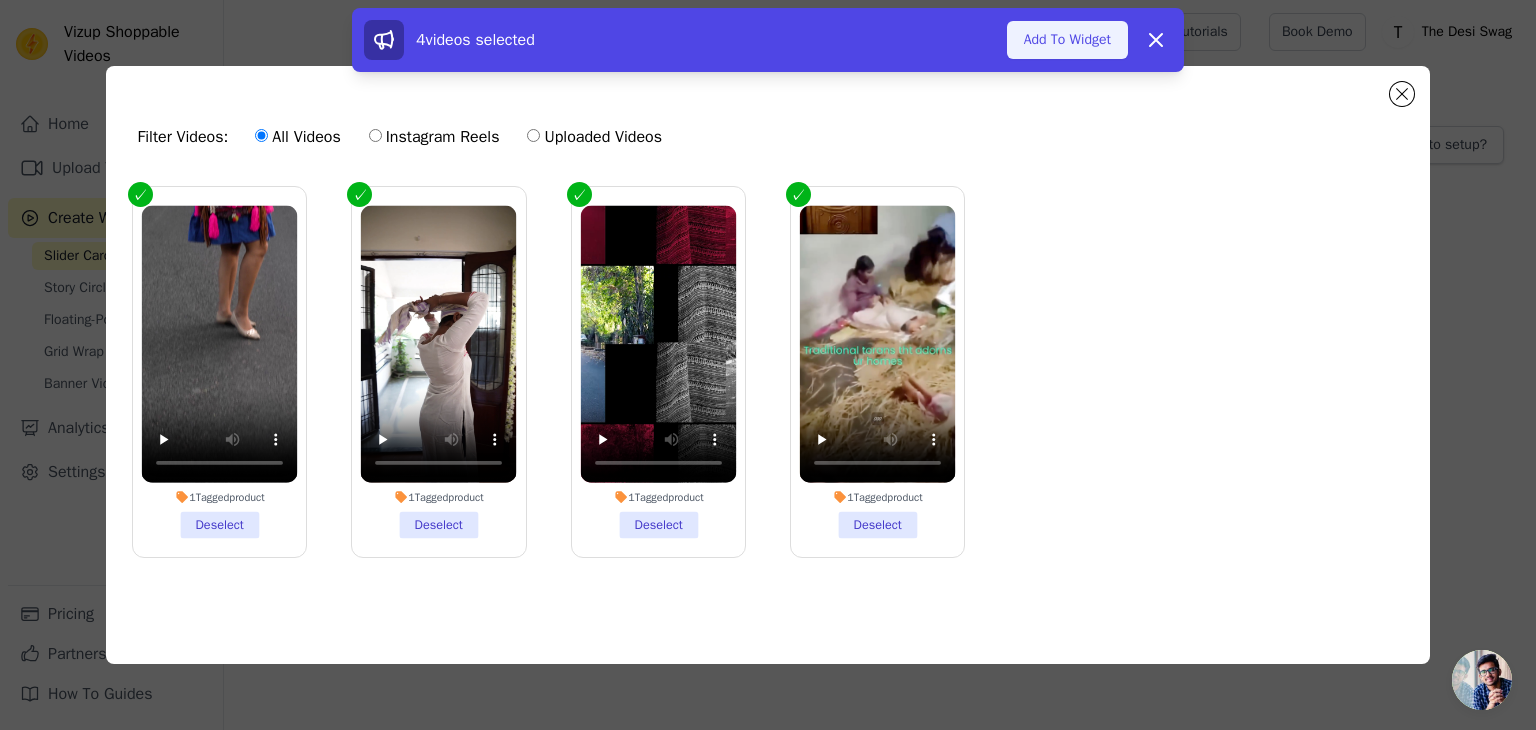 click on "Add To Widget" at bounding box center (1067, 40) 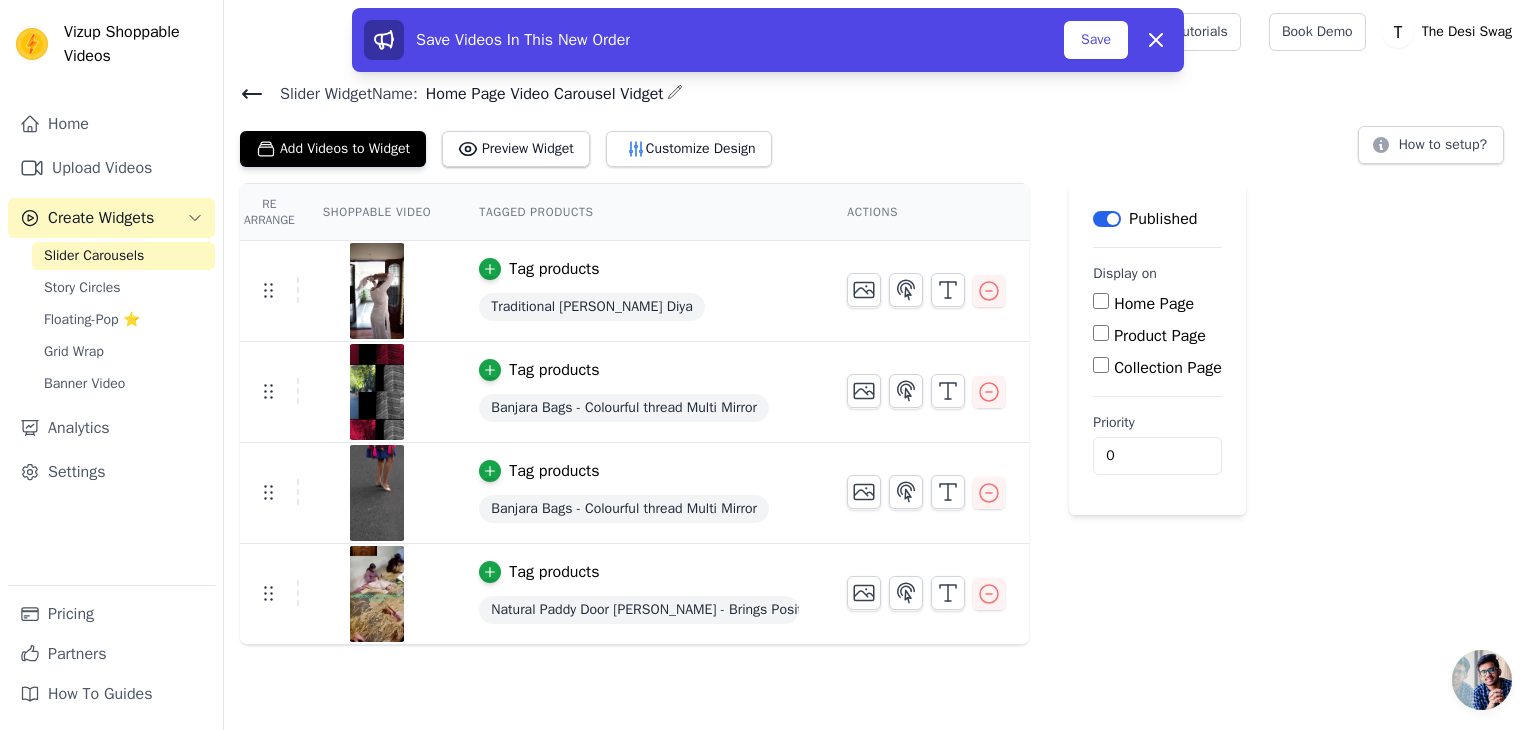 click on "Home Page" at bounding box center [1101, 301] 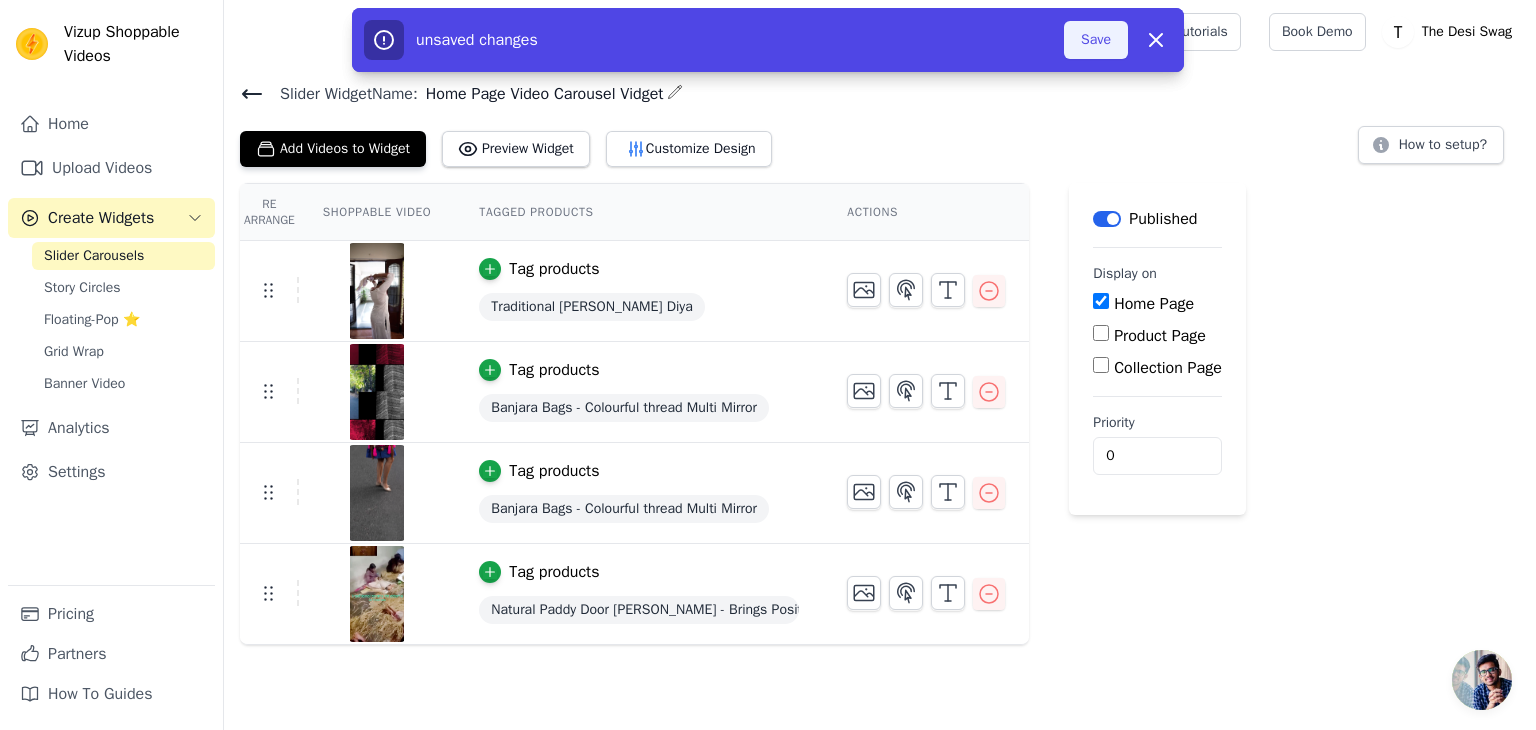 click on "Save" at bounding box center [1096, 40] 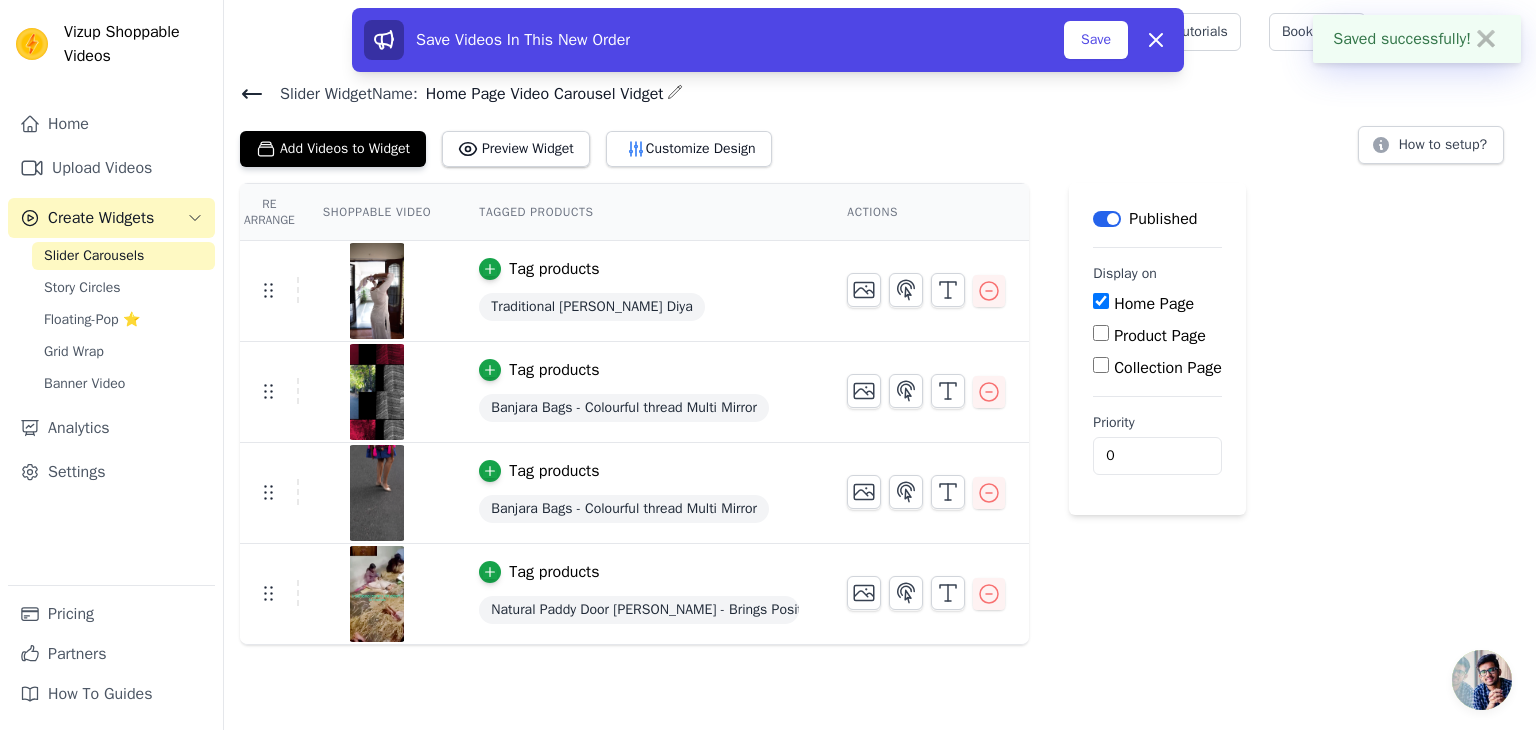 click on "Re Arrange   Shoppable Video   Tagged Products   Actions             Tag products   Traditional Akhand Stone Diya                             Tag products   Banjara Bags - Colourful thread Multi Mirror                             Tag products   Banjara Bags - Colourful thread Multi Mirror                             Tag products   Natural Paddy Door Toran - Brings Positivity                       Save Videos In This New Order   Save   Dismiss     Label     Published     Display on     Home Page     Product Page       Collection Page       Priority   0" at bounding box center (880, 414) 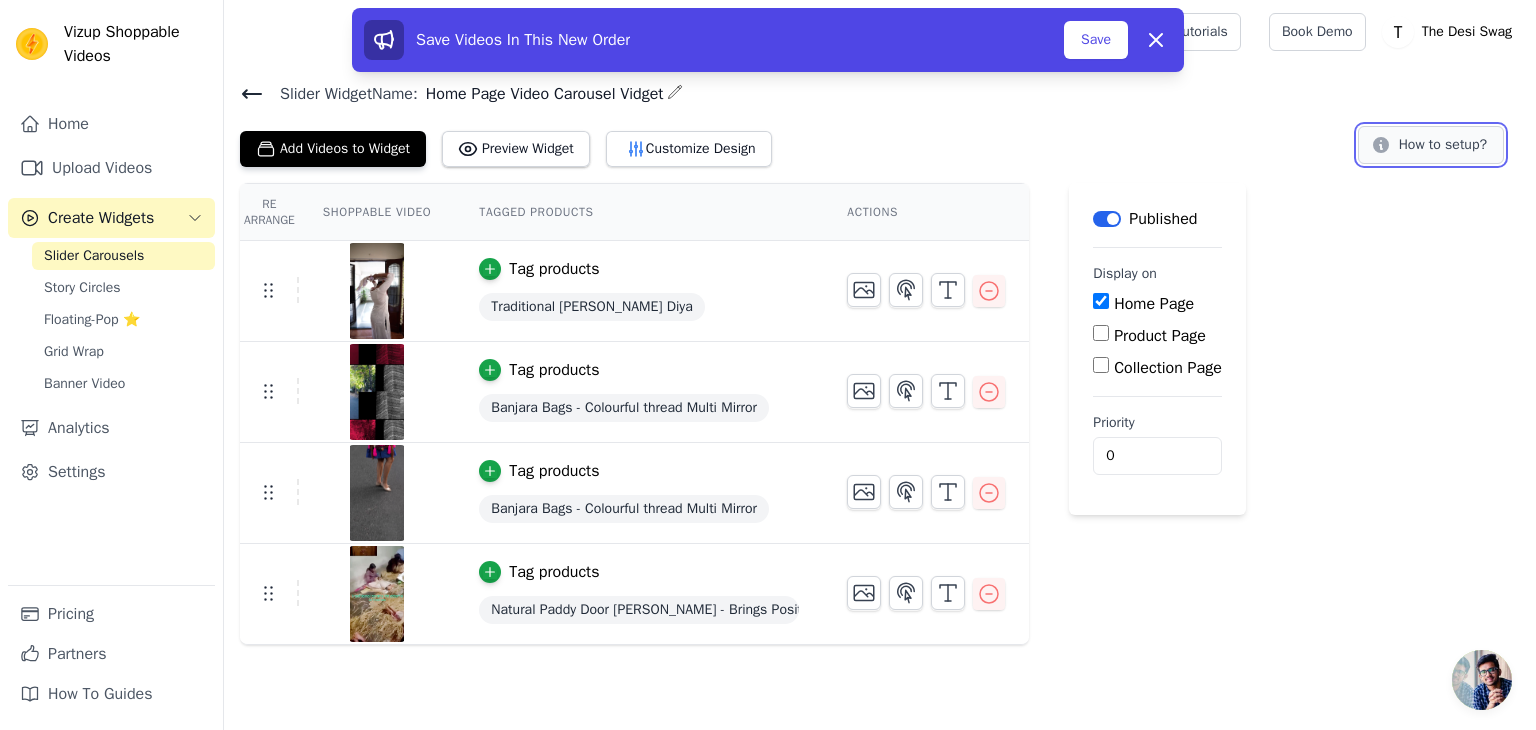 click on "How to setup?" at bounding box center [1431, 145] 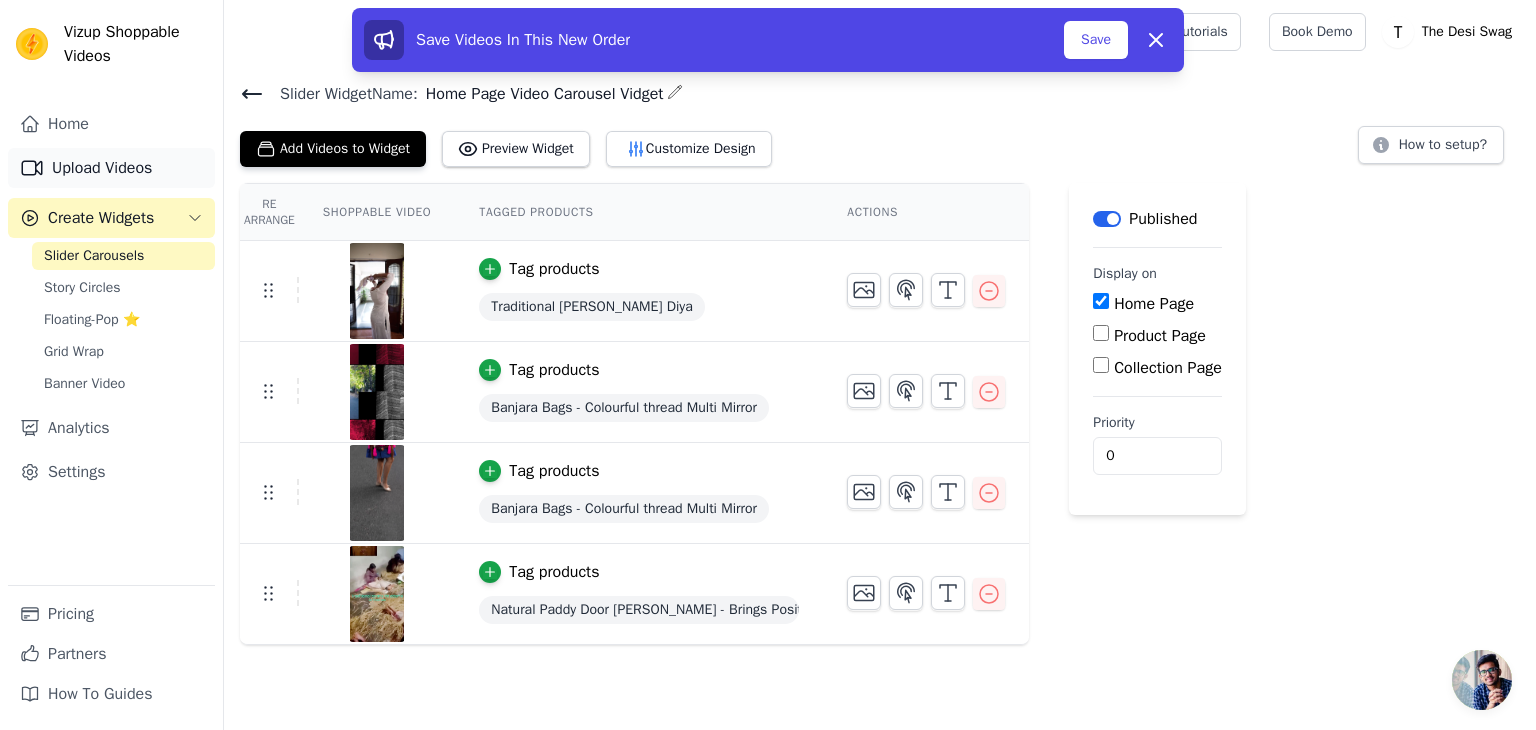 click on "Upload Videos" at bounding box center (111, 168) 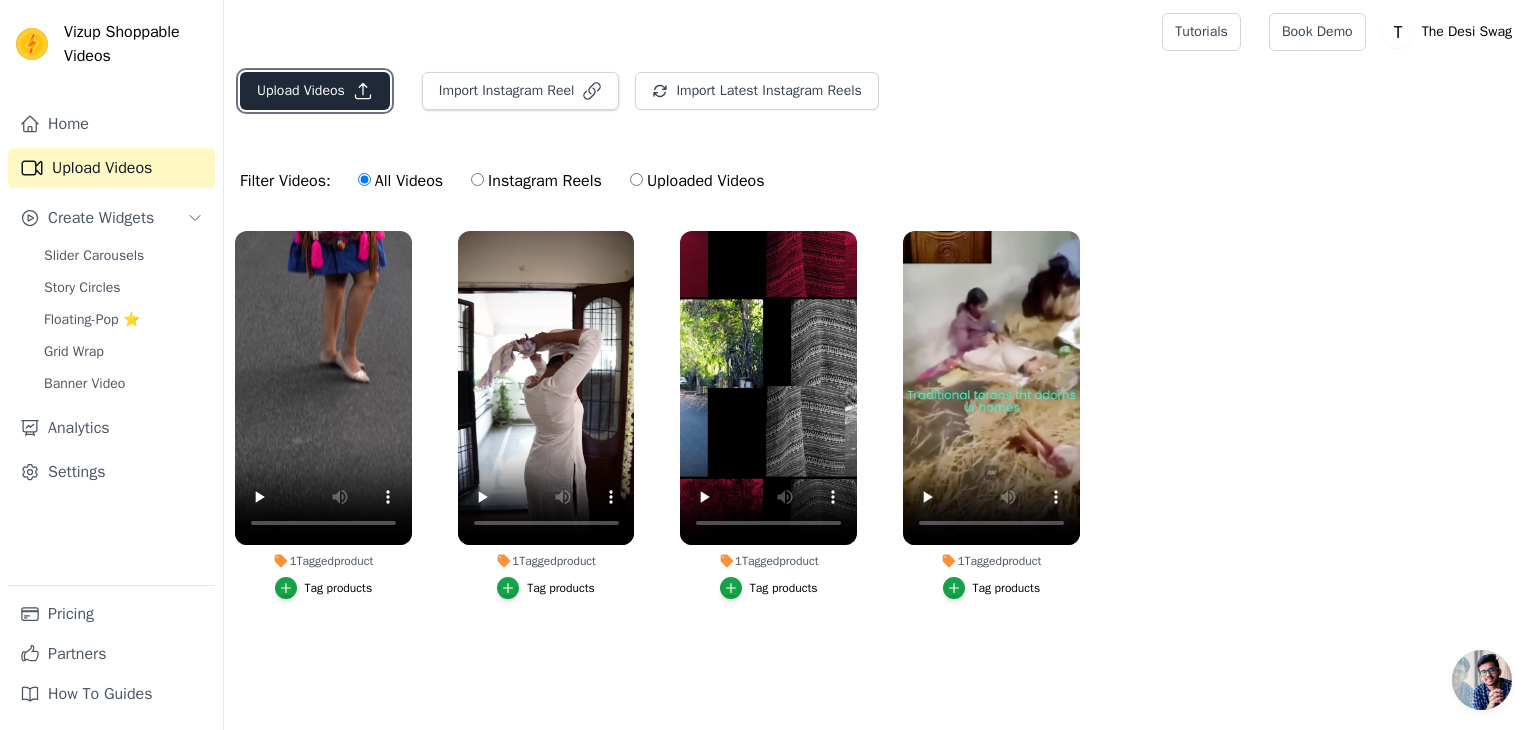click on "Upload Videos" at bounding box center (315, 91) 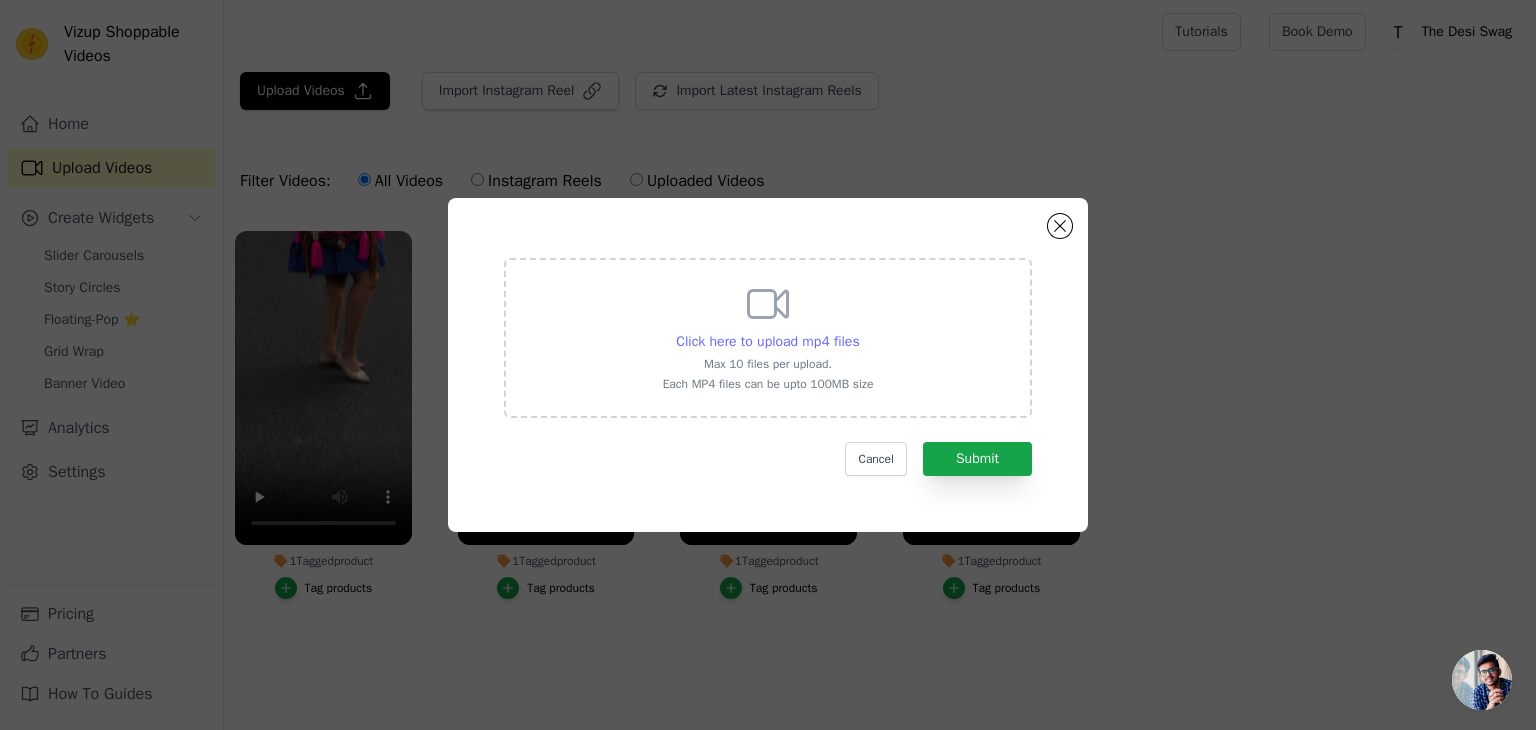 click on "Click here to upload mp4 files" at bounding box center [767, 341] 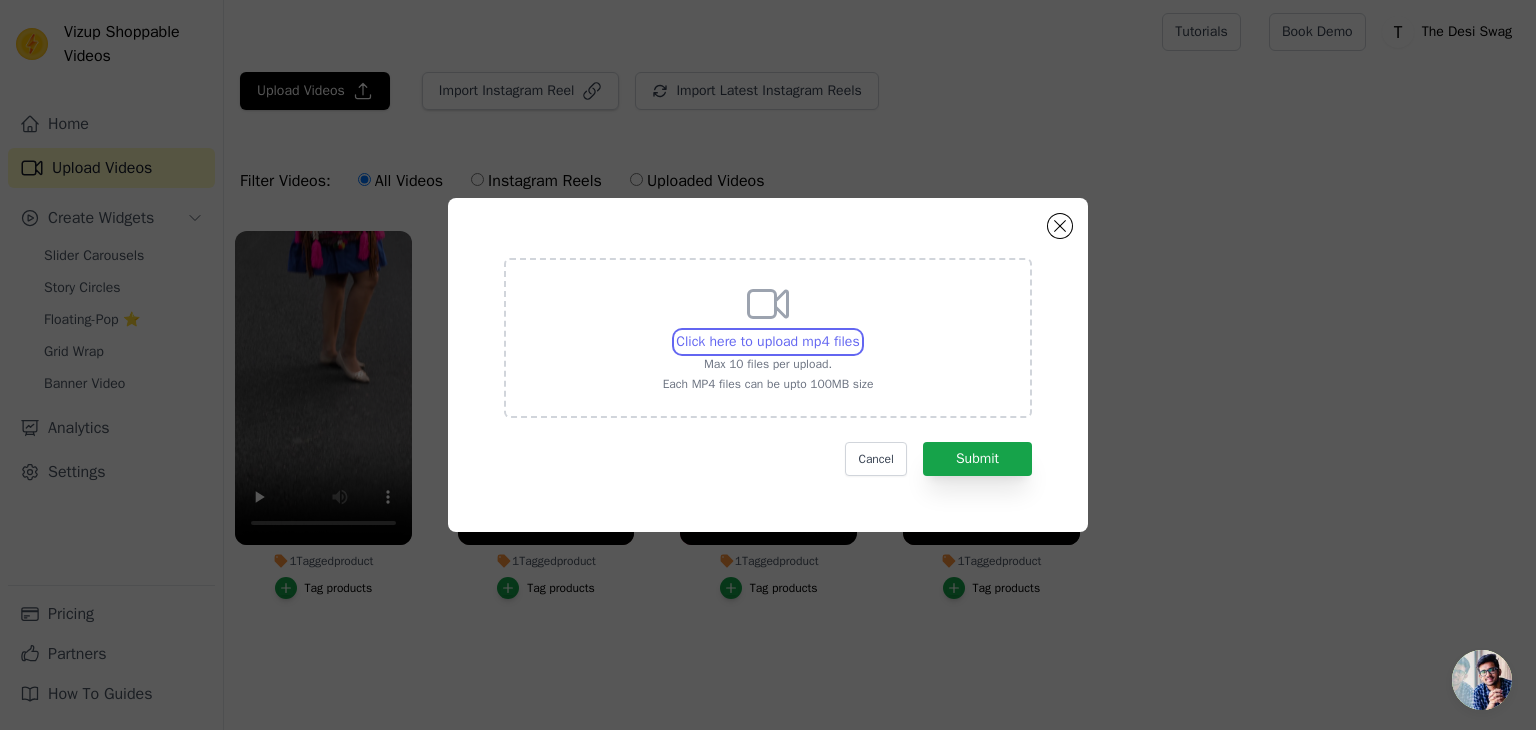 click on "Click here to upload mp4 files     Max 10 files per upload.   Each MP4 files can be upto 100MB size" at bounding box center [859, 331] 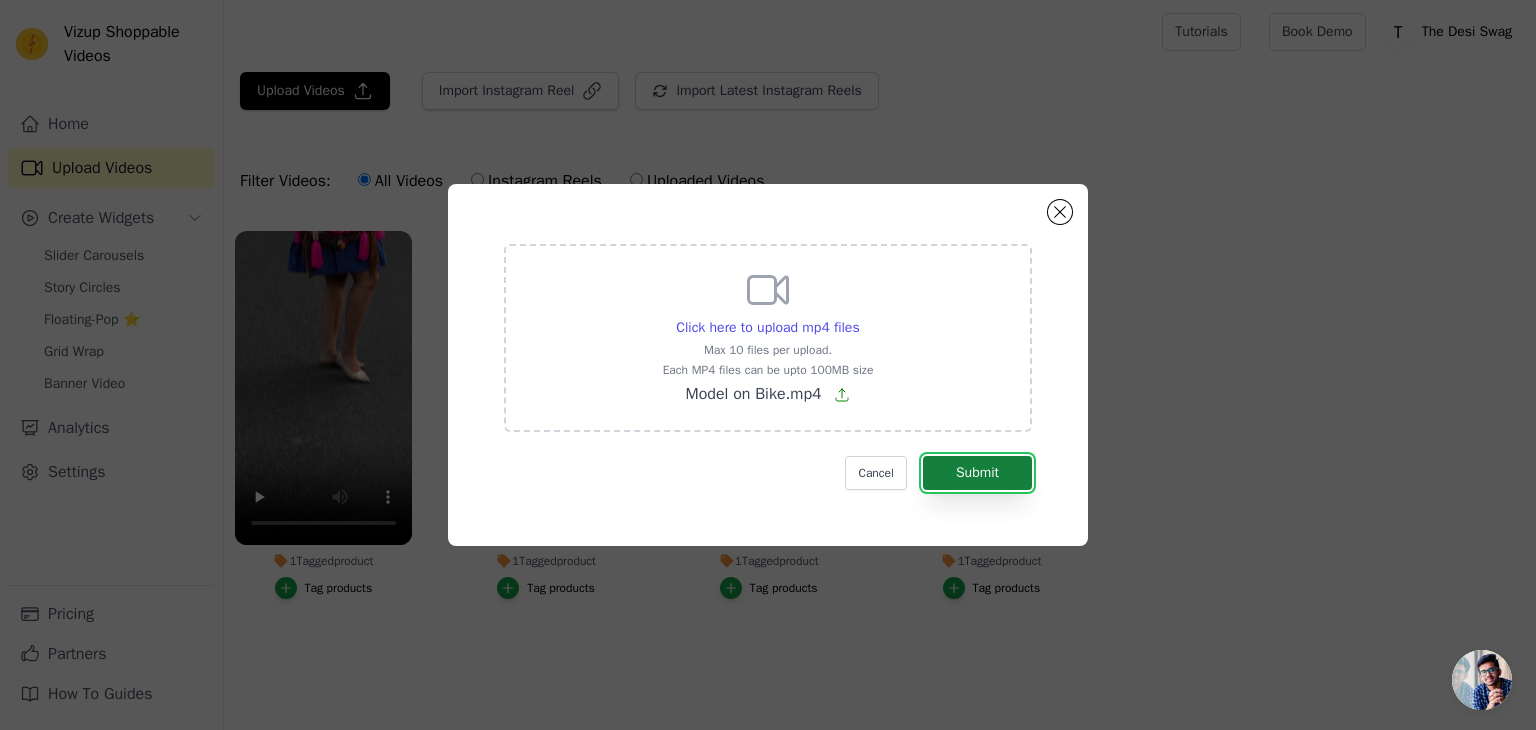 click on "Submit" at bounding box center [977, 473] 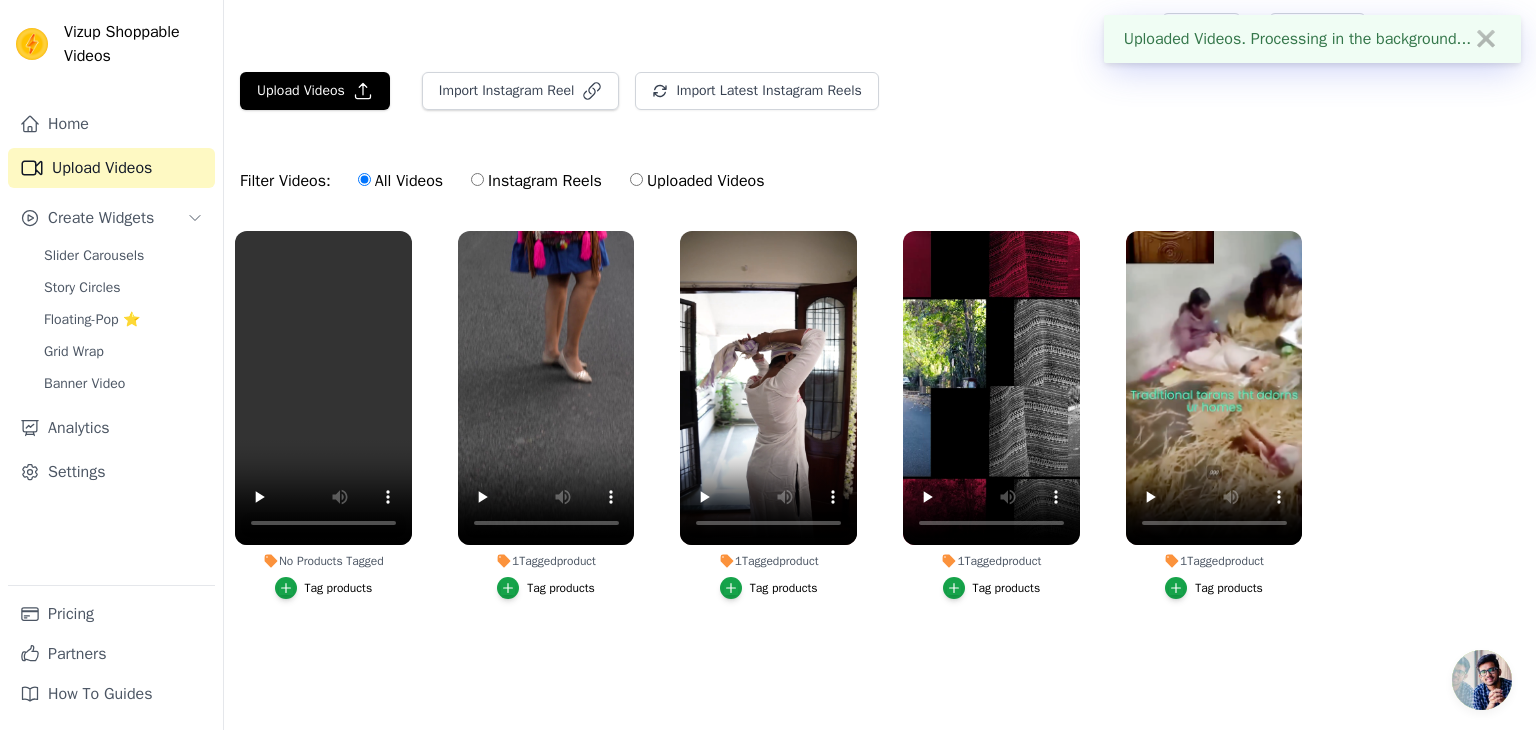 click on "Tag products" at bounding box center (339, 588) 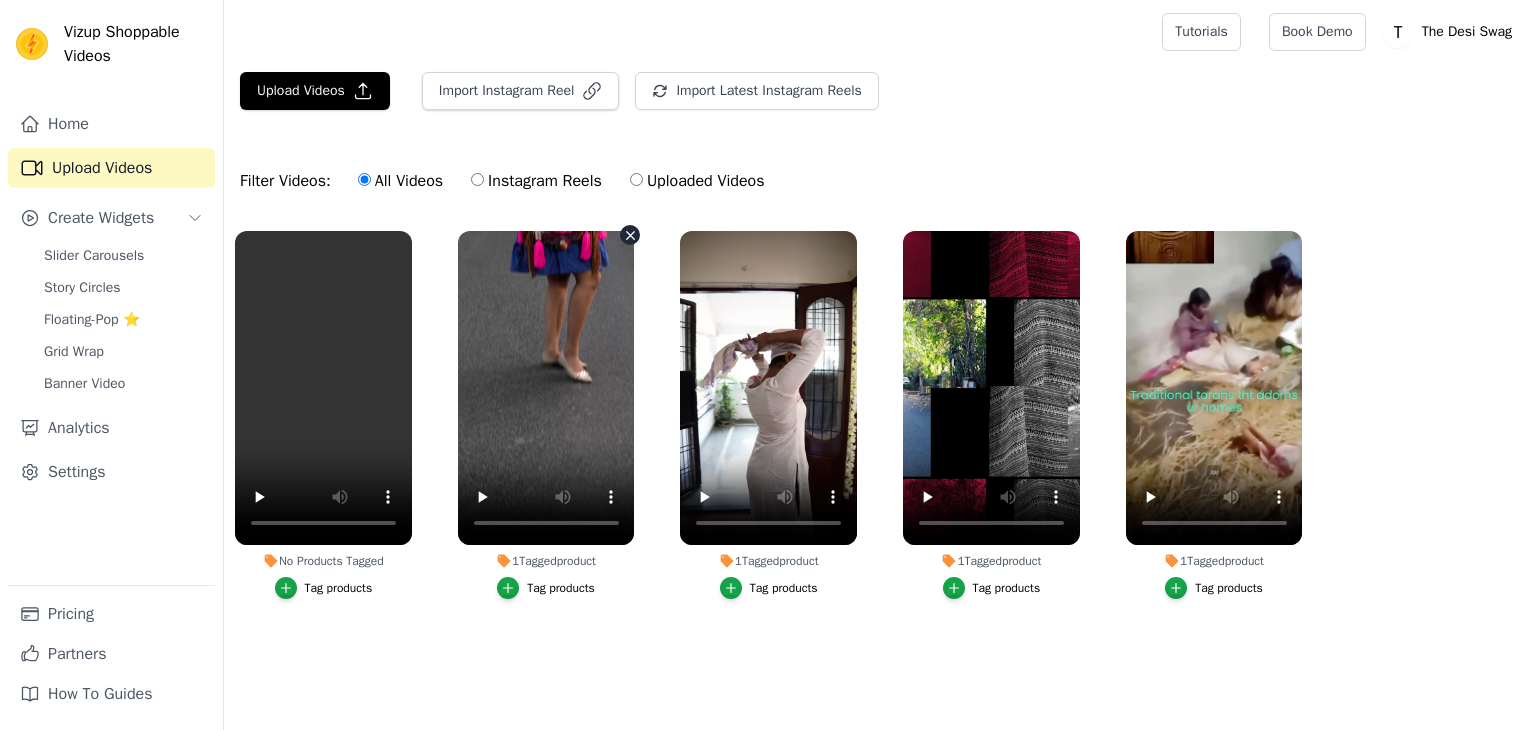 scroll, scrollTop: 0, scrollLeft: 0, axis: both 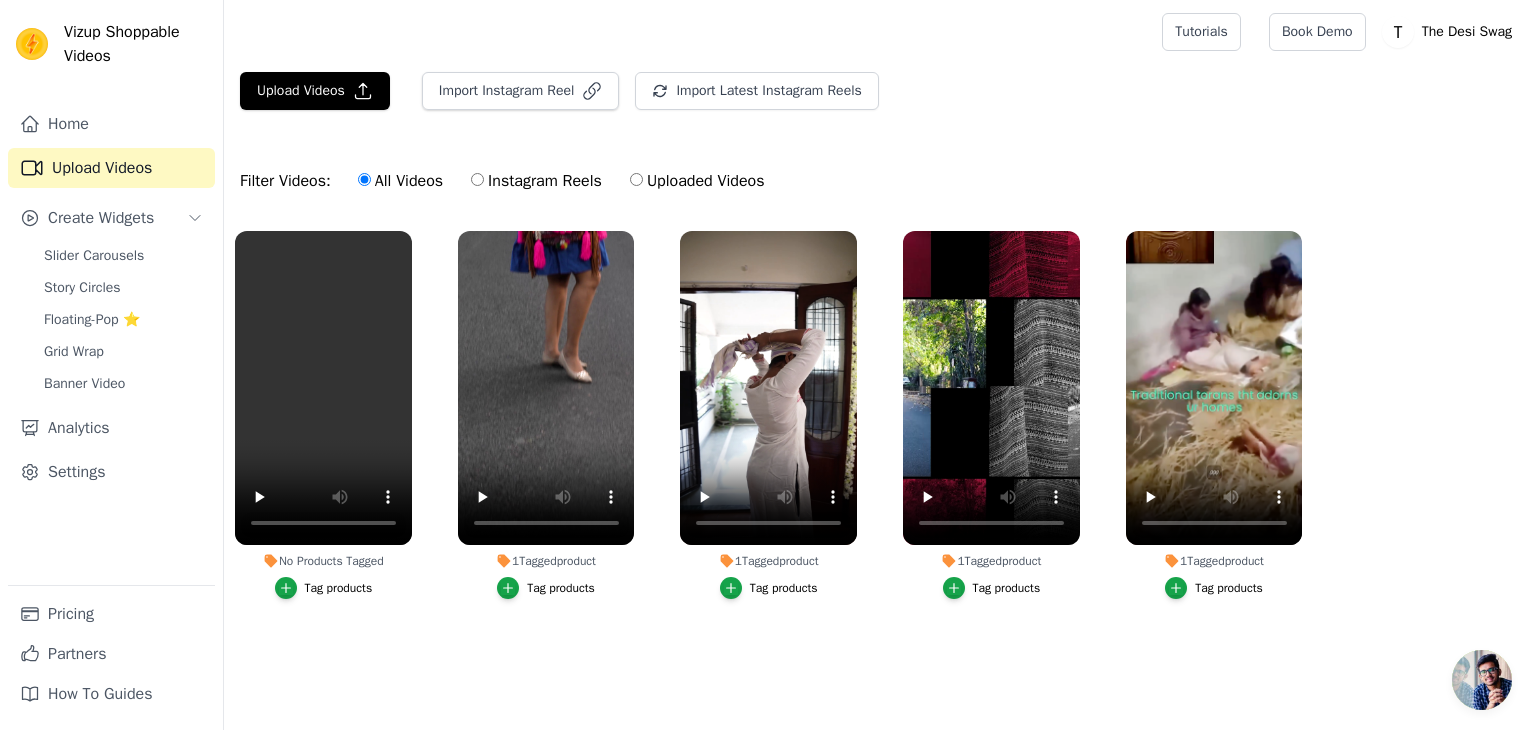 click on "Tag products" at bounding box center [339, 588] 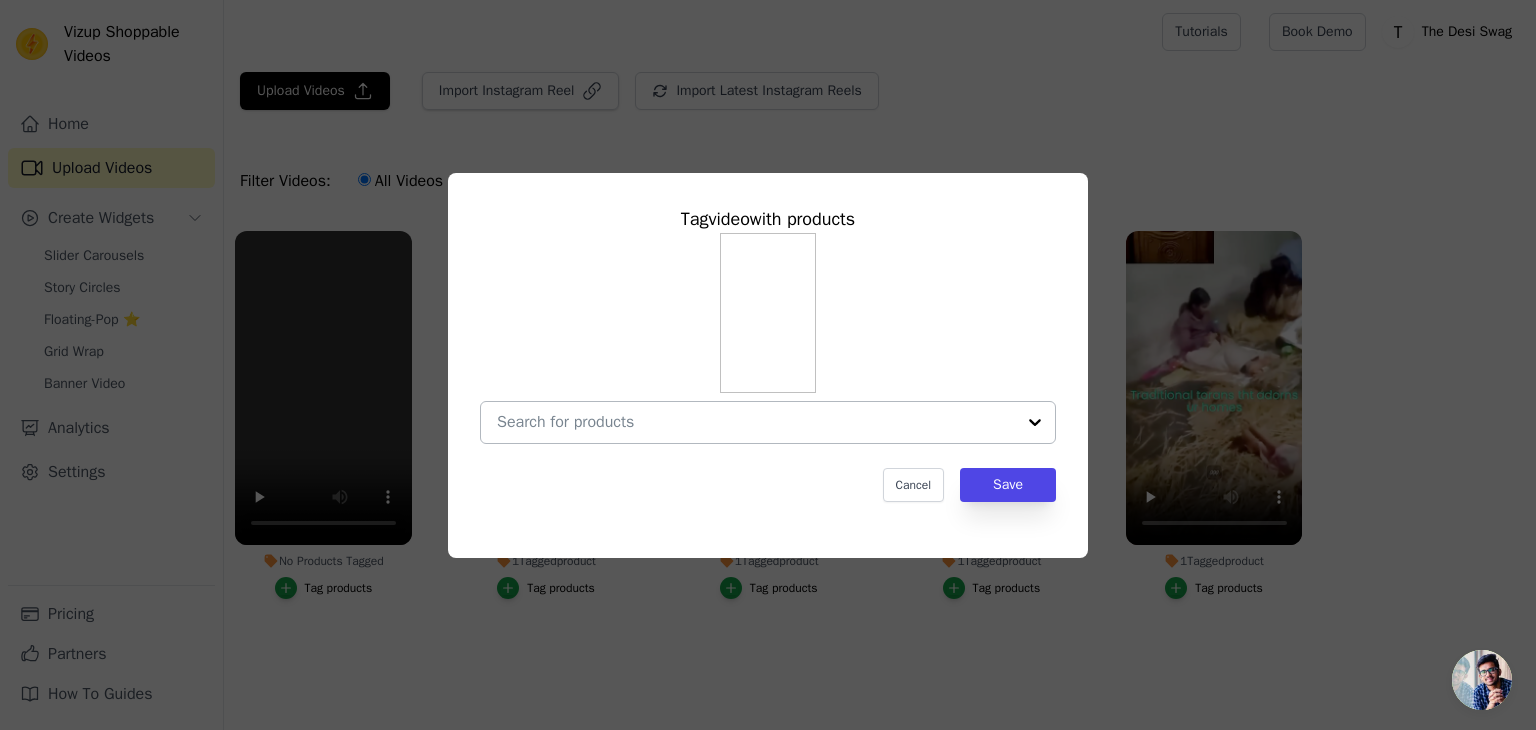 click on "No Products Tagged     Tag  video  with products                         Cancel   Save     Tag products" at bounding box center (756, 422) 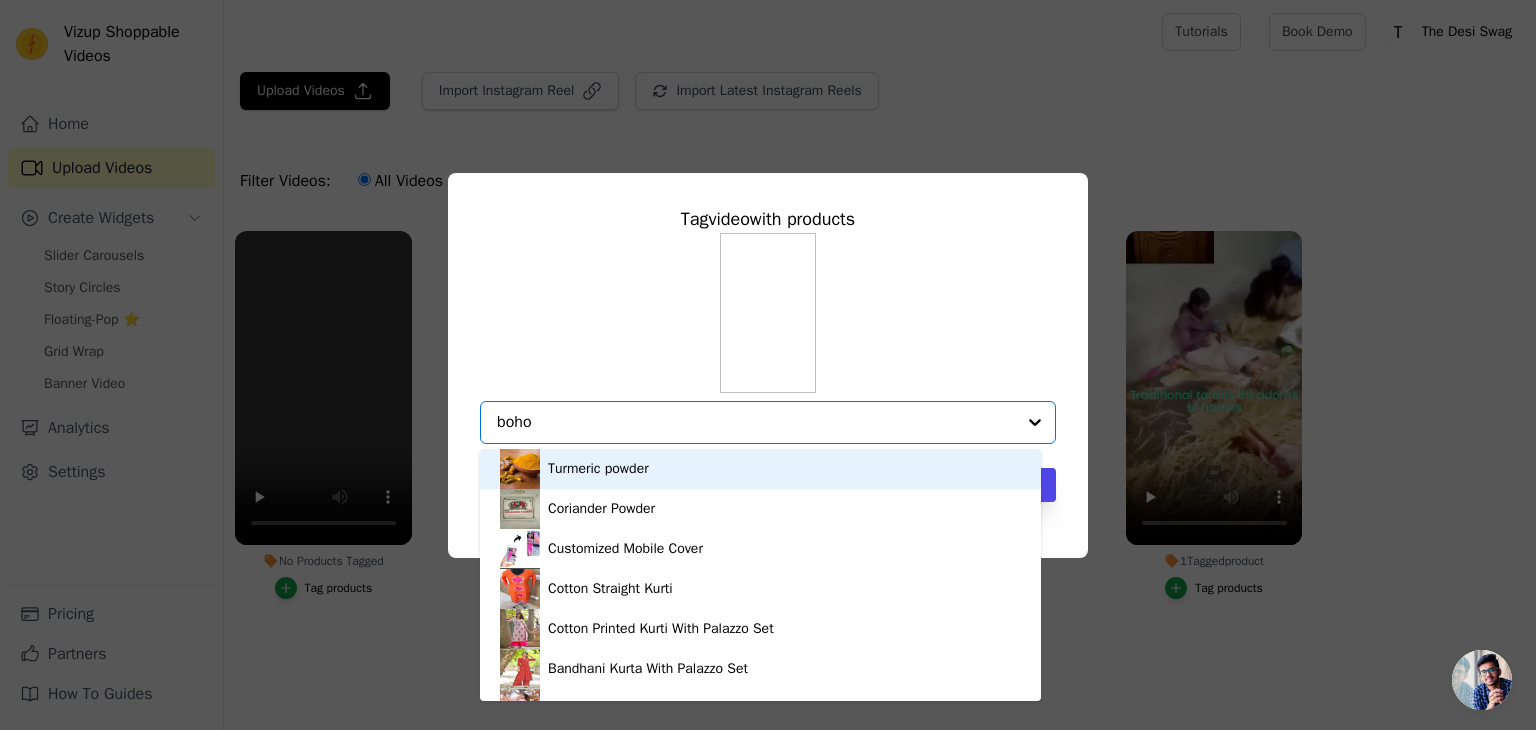 type on "boho" 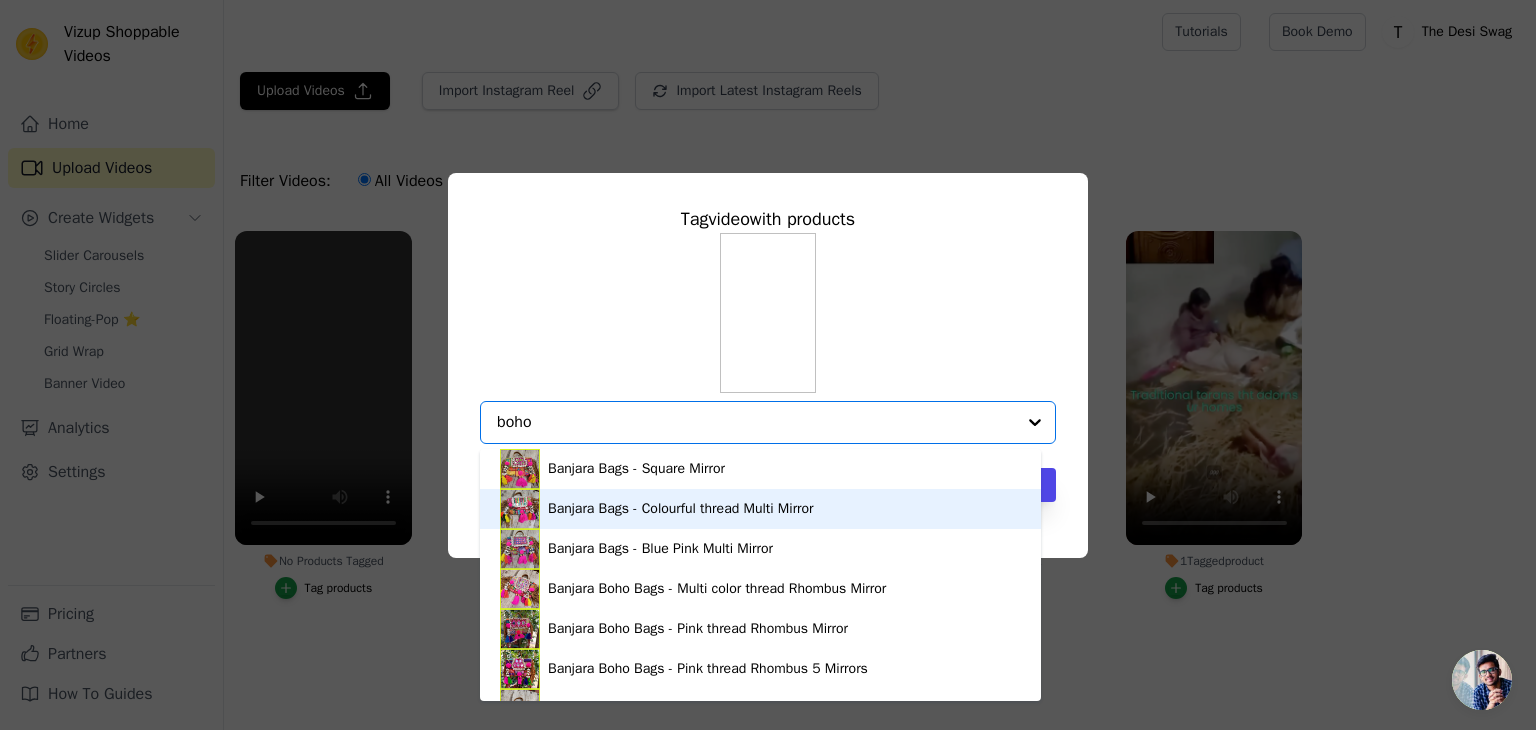 click on "Banjara Bags - Colourful thread Multi Mirror" at bounding box center [681, 509] 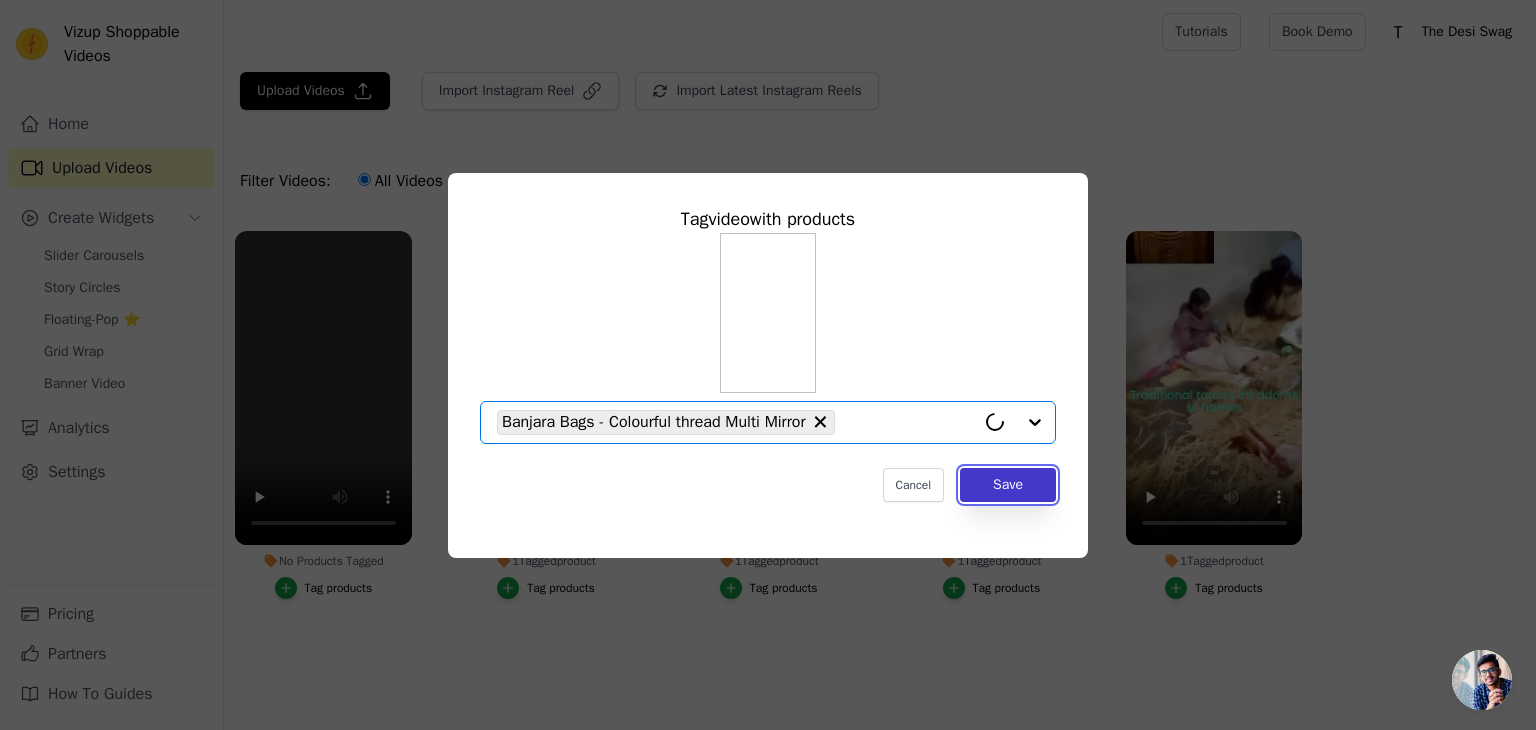 click on "Save" at bounding box center [1008, 485] 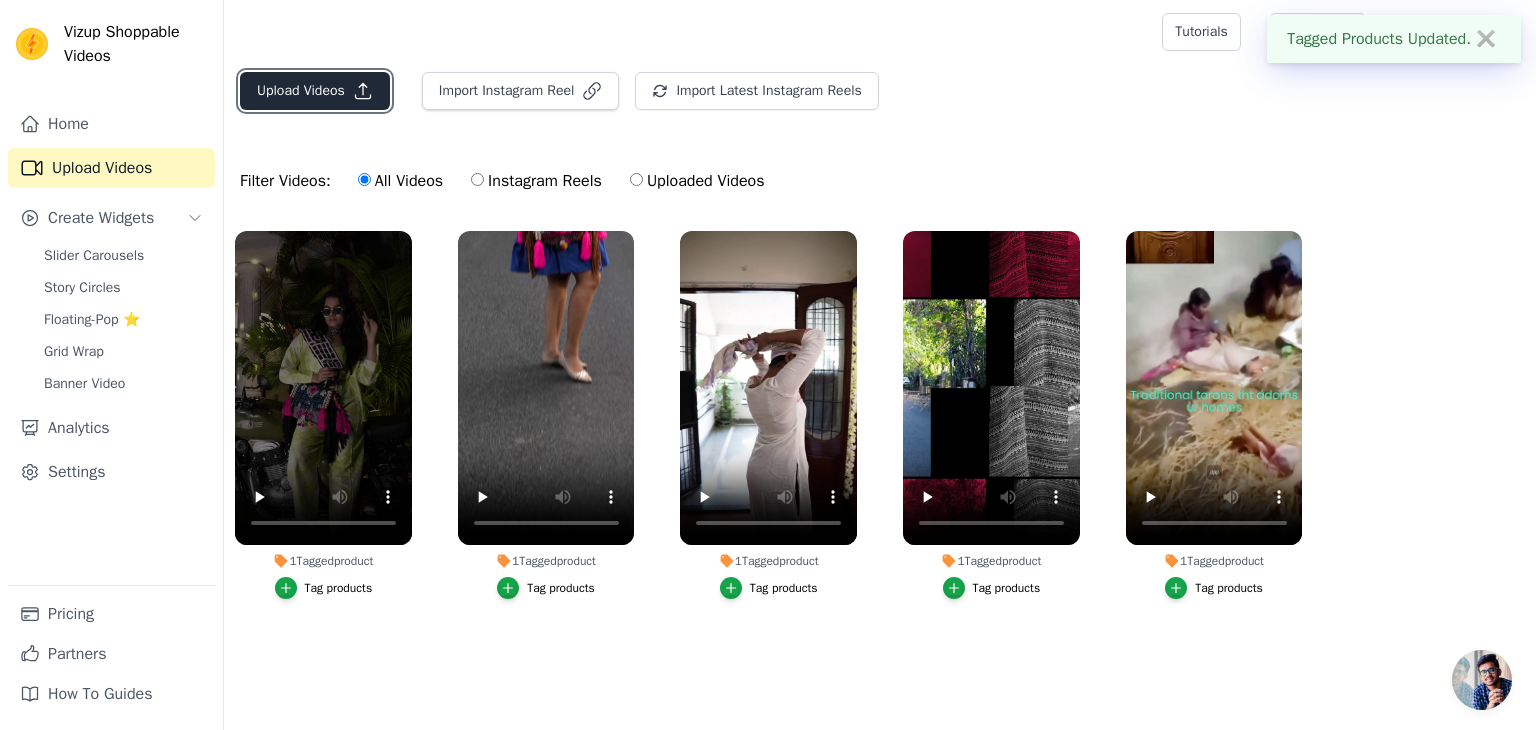 click on "Upload Videos" at bounding box center [315, 91] 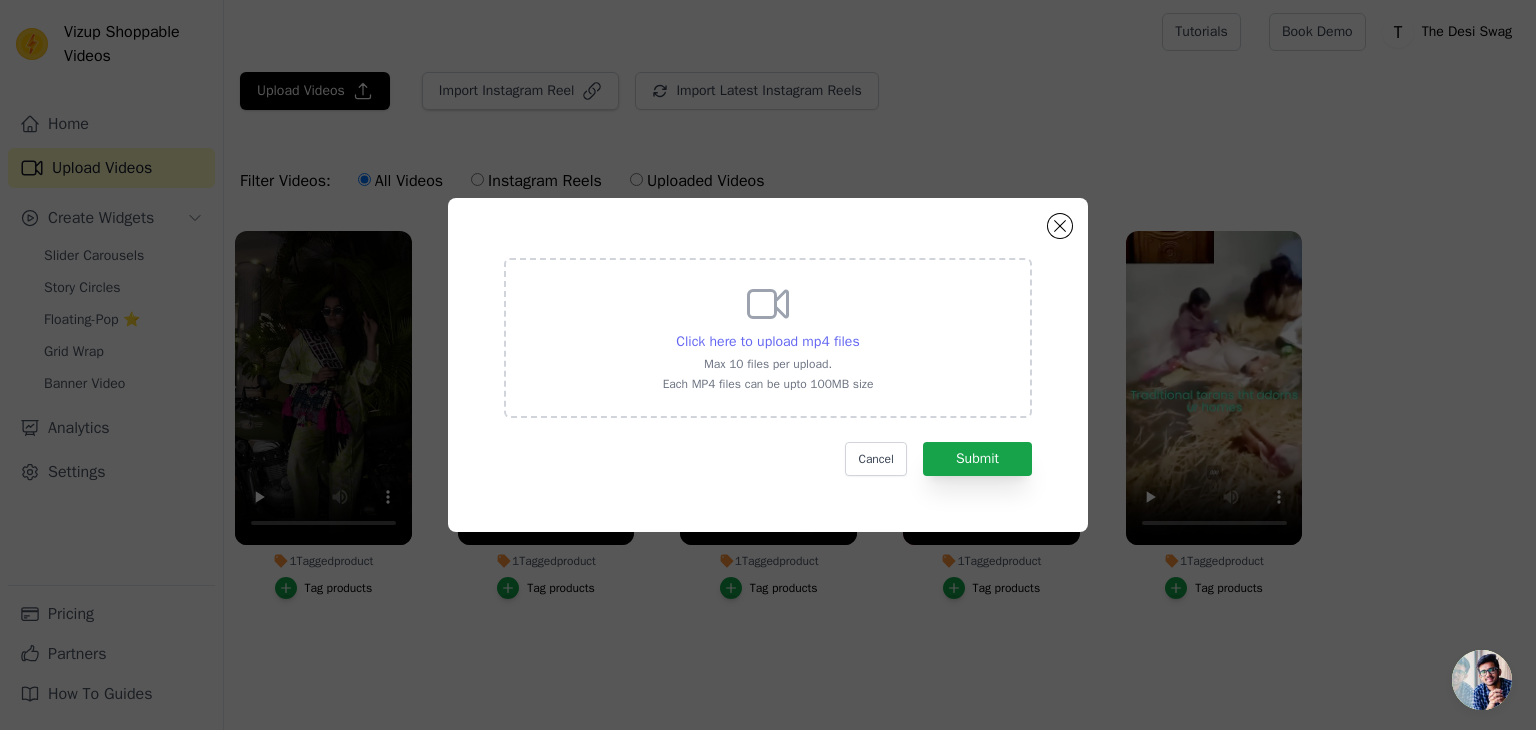 click on "Click here to upload mp4 files" at bounding box center (767, 341) 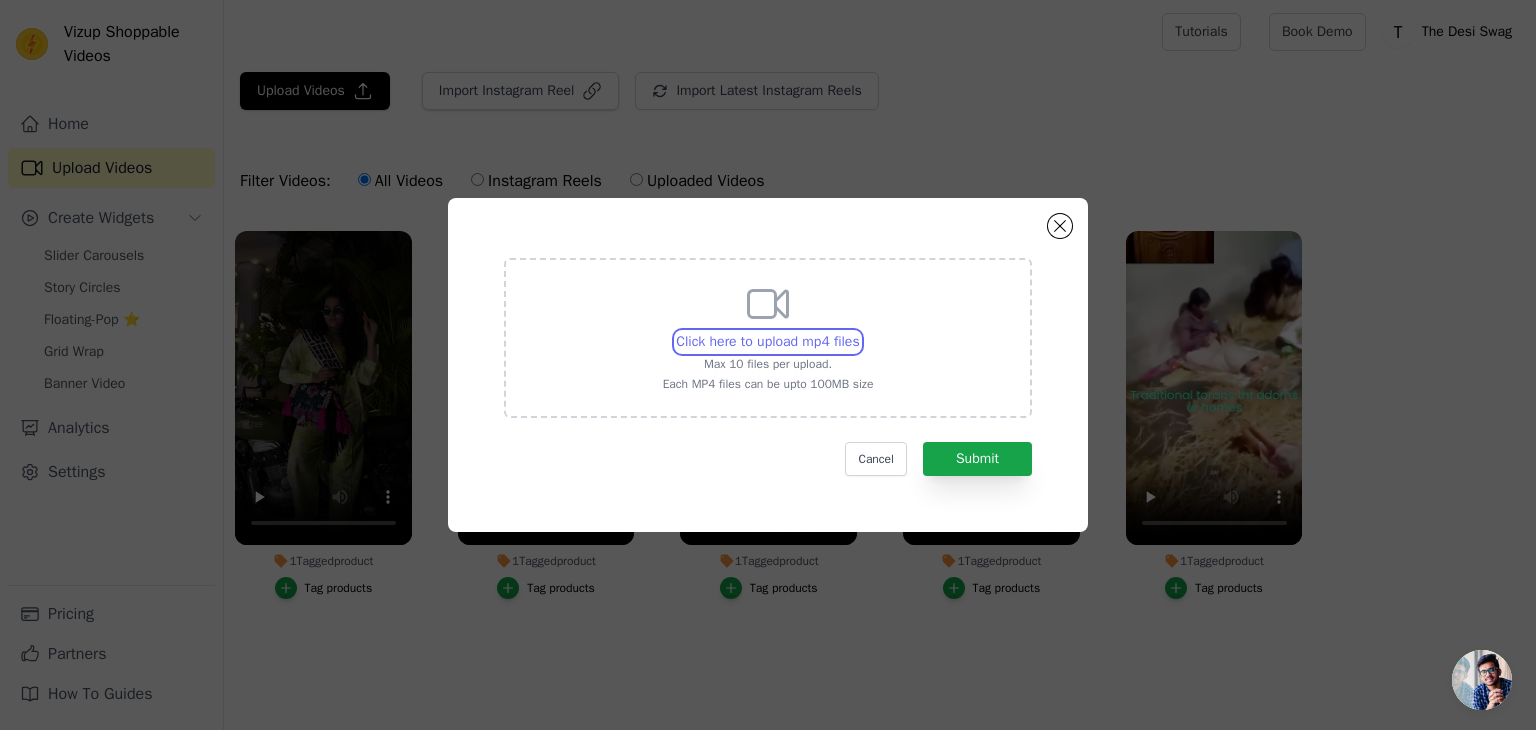 click on "Click here to upload mp4 files     Max 10 files per upload.   Each MP4 files can be upto 100MB size" at bounding box center (859, 331) 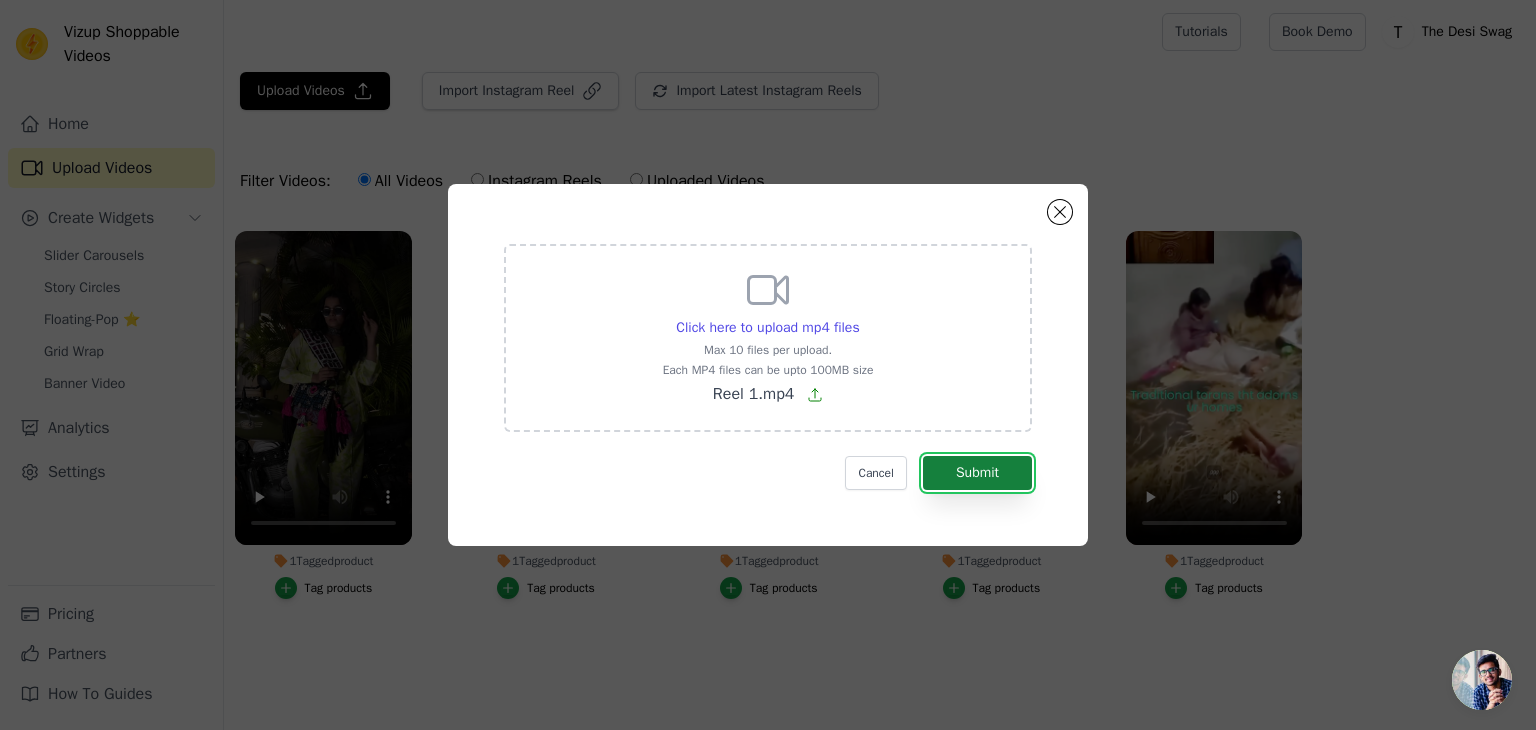 click on "Submit" at bounding box center [977, 473] 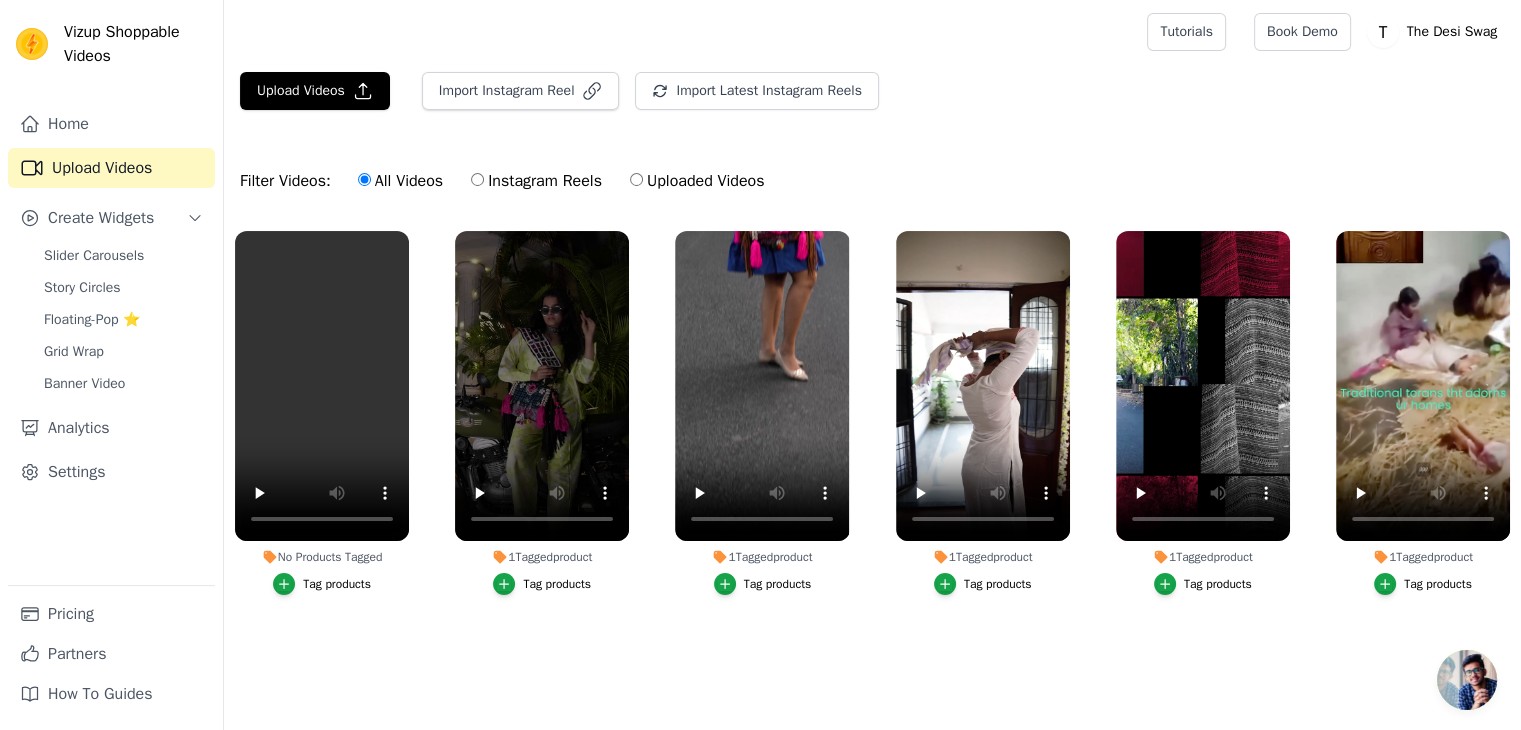 click on "Tag products" at bounding box center (337, 584) 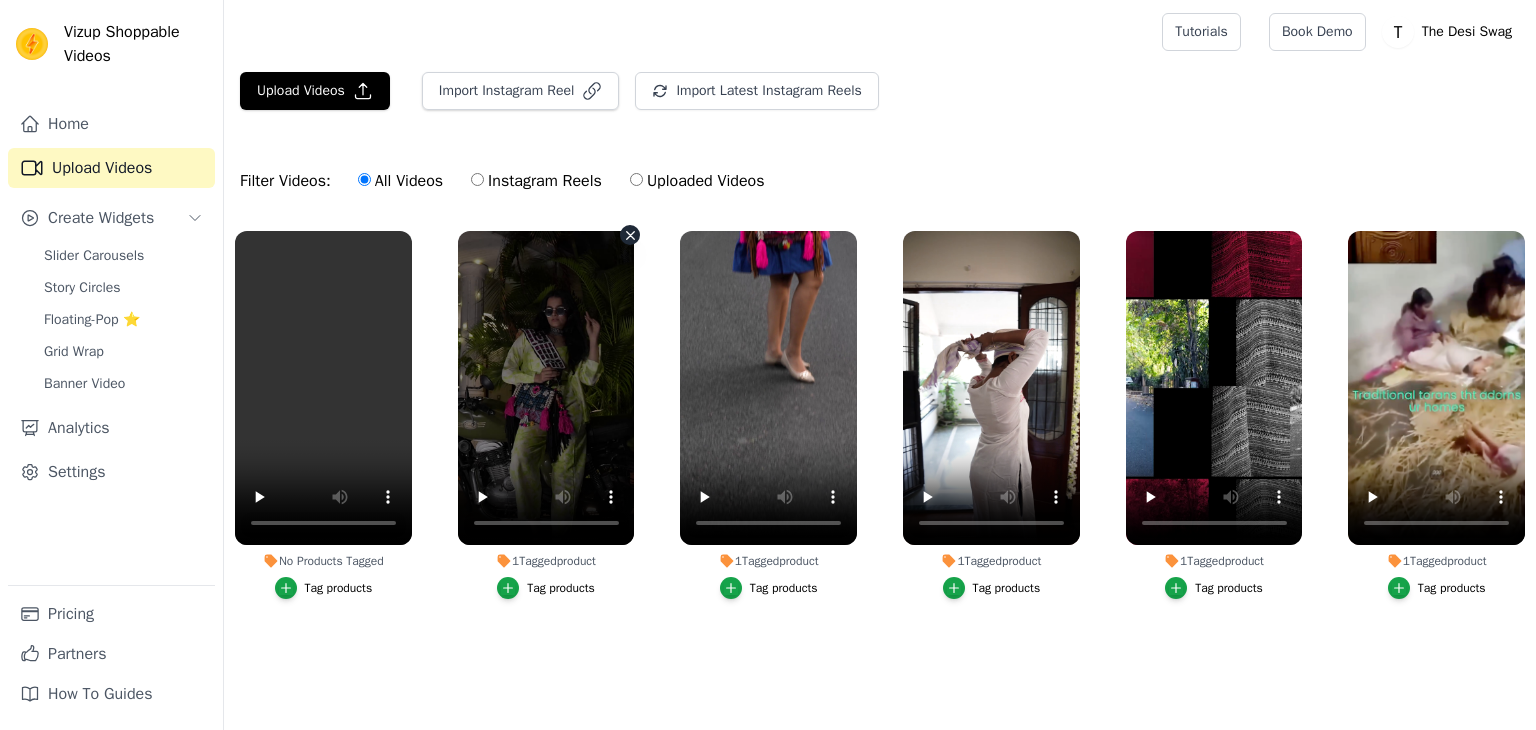 scroll, scrollTop: 0, scrollLeft: 0, axis: both 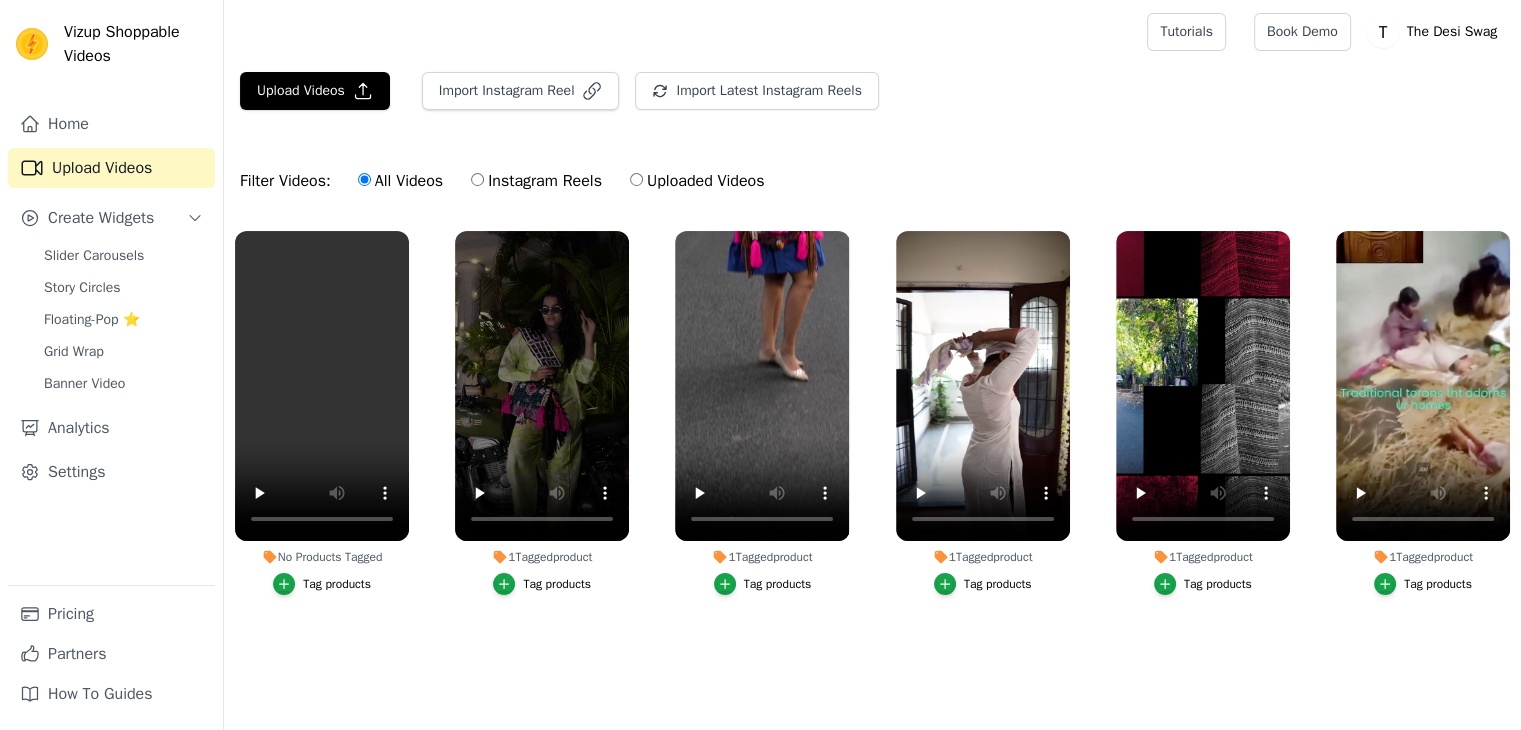 click on "Tag products" at bounding box center (337, 584) 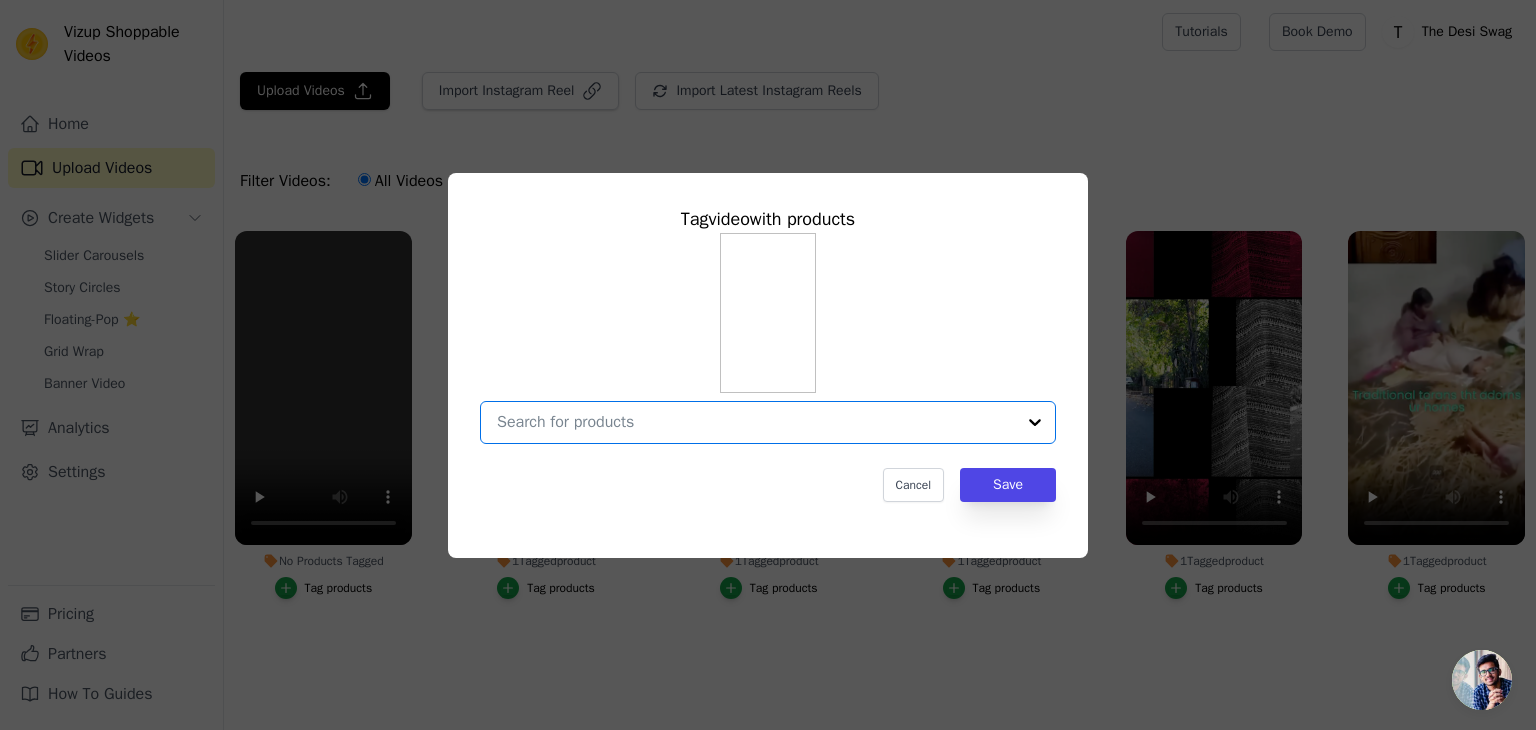 click on "No Products Tagged     Tag  video  with products       Option undefined, selected.   Select is focused, type to refine list, press down to open the menu.                   Cancel   Save     Tag products" at bounding box center [756, 422] 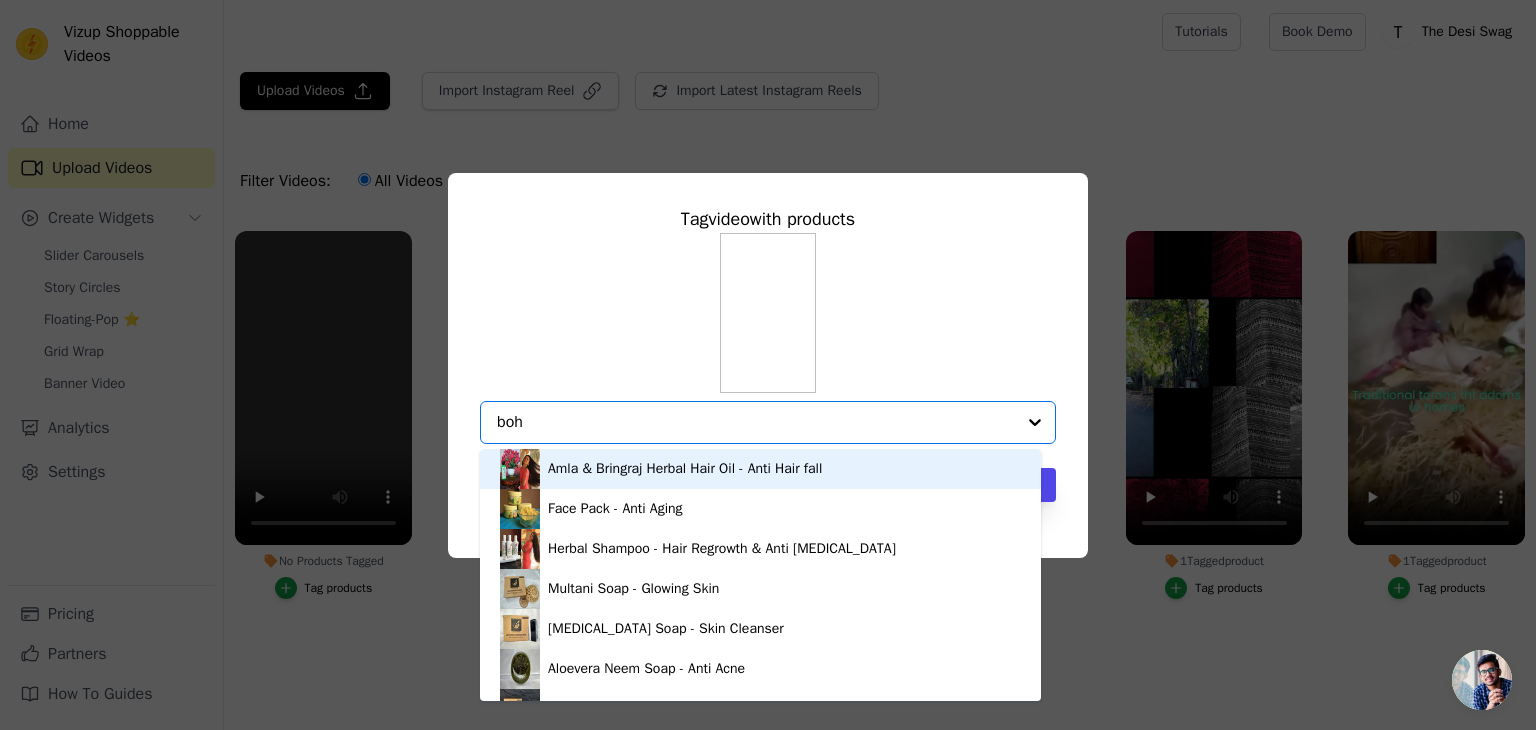 type on "boho" 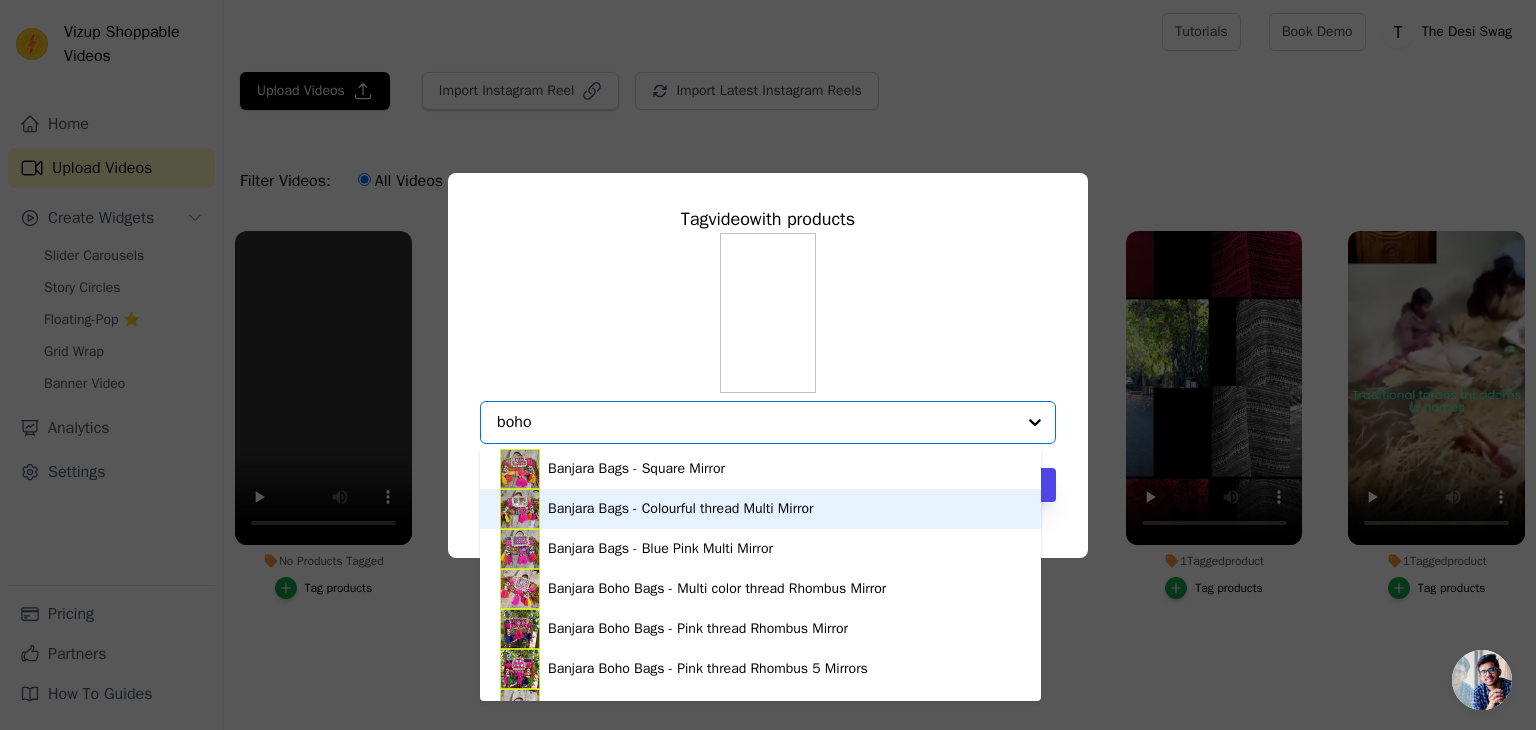click on "Banjara Bags - Colourful thread Multi Mirror" at bounding box center [681, 509] 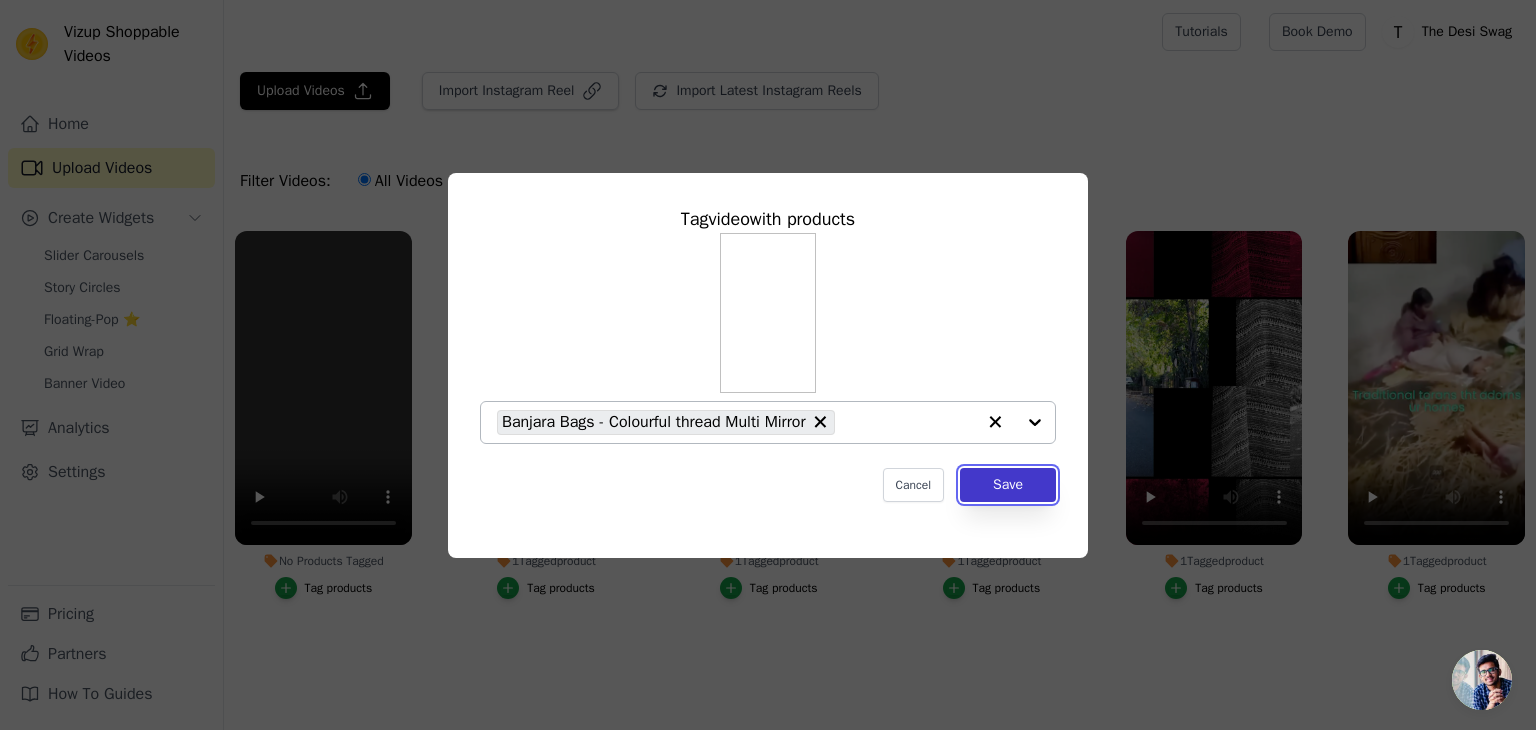click on "Save" at bounding box center [1008, 485] 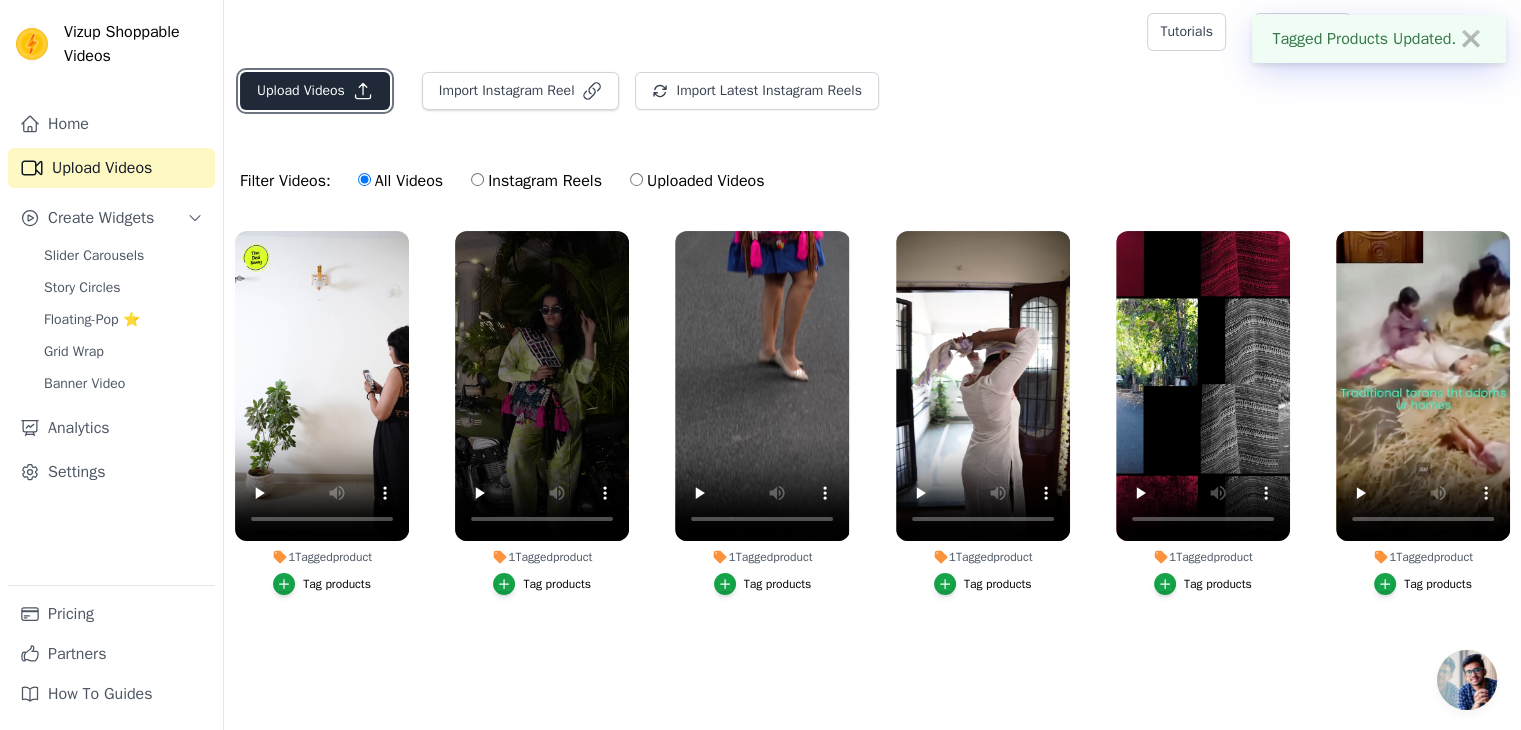 click 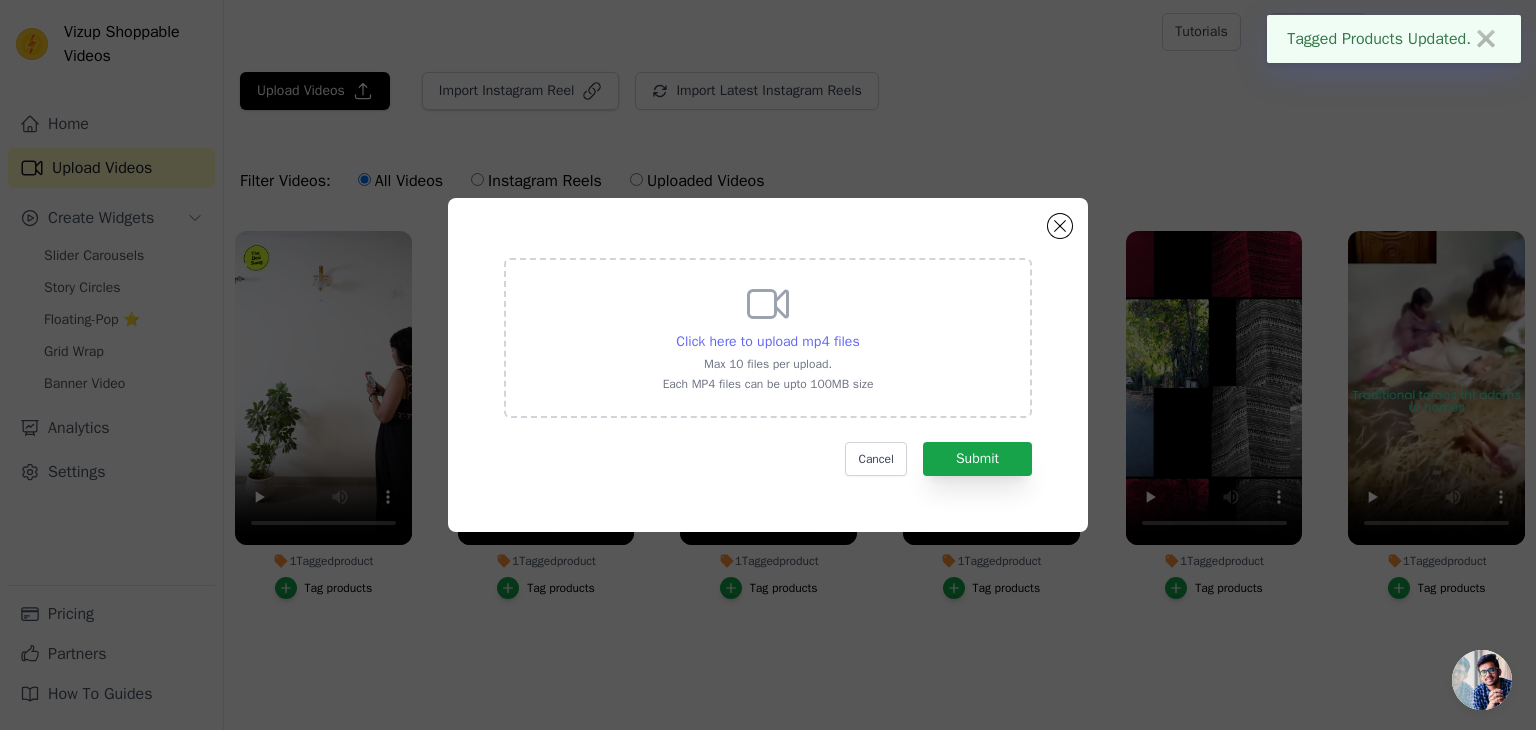 click on "Click here to upload mp4 files" at bounding box center (767, 341) 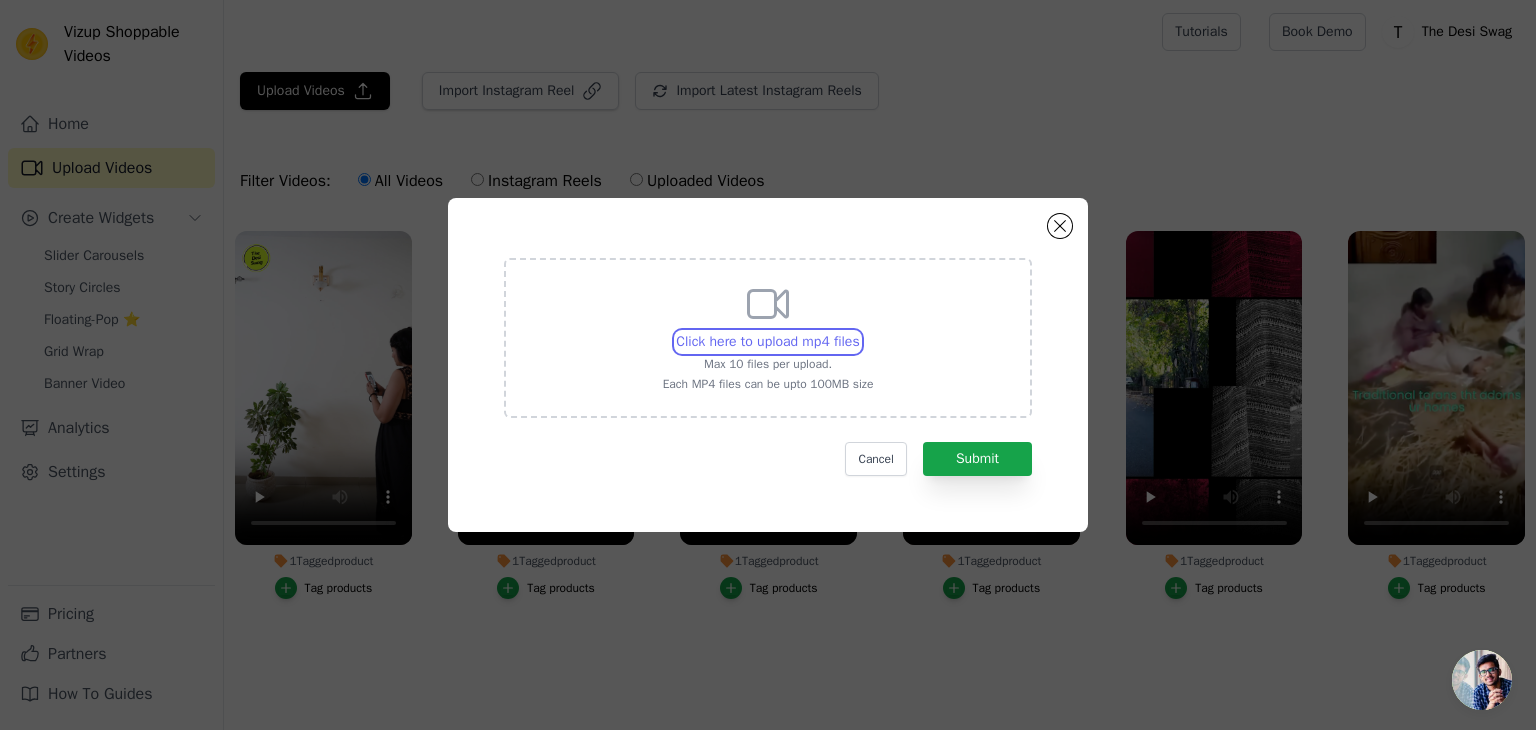 type on "C:\fakepath\Diya - Reel - Model1.mp4" 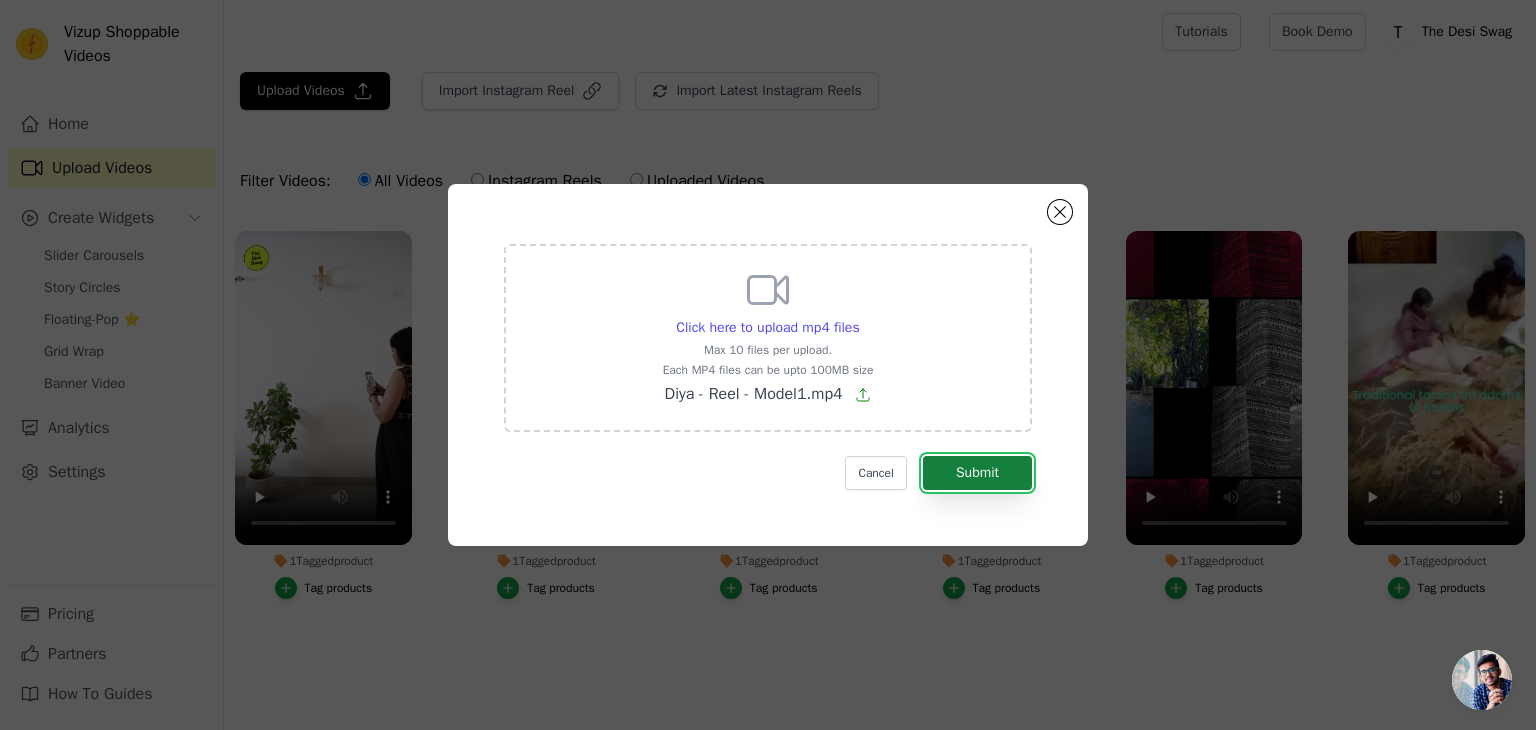 click on "Submit" at bounding box center [977, 473] 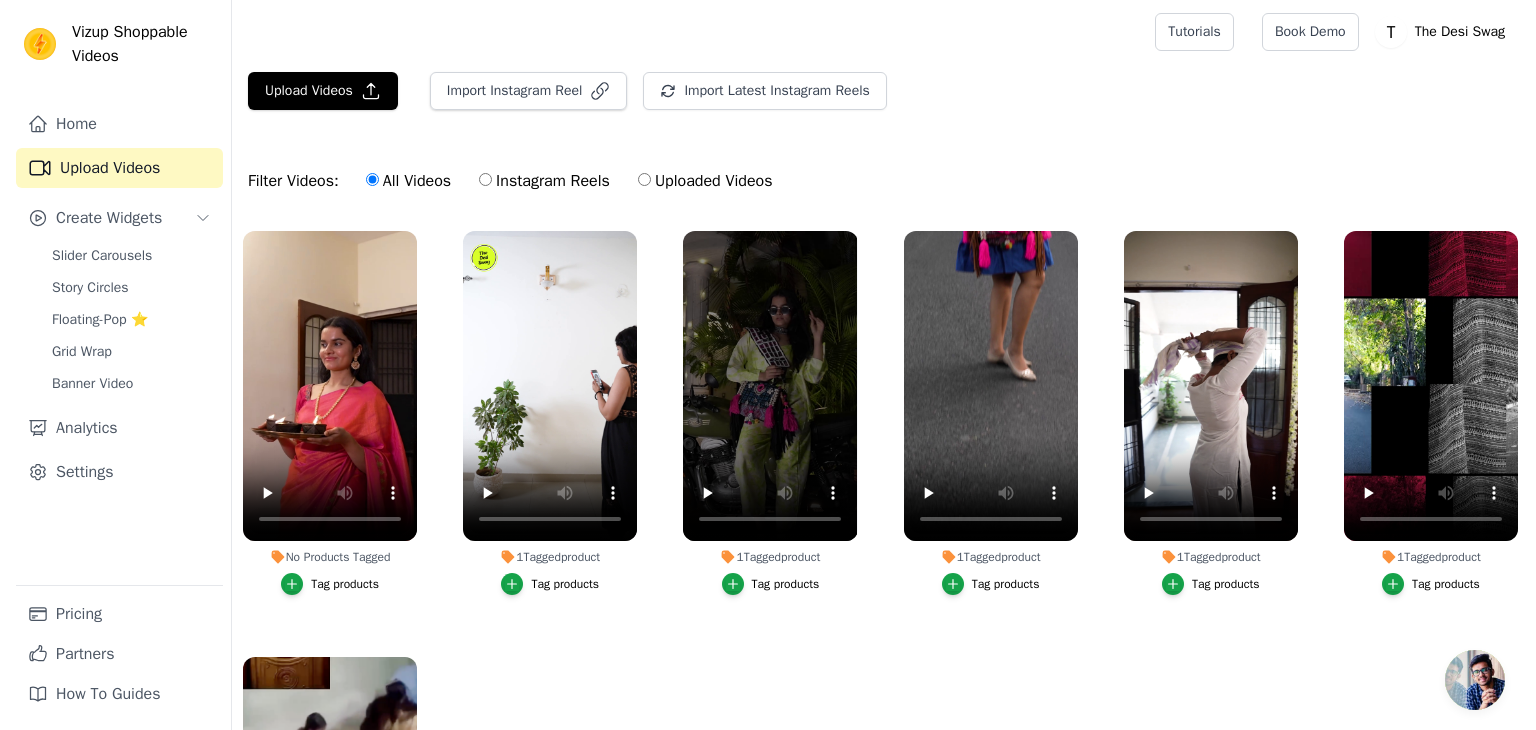 scroll, scrollTop: 0, scrollLeft: 0, axis: both 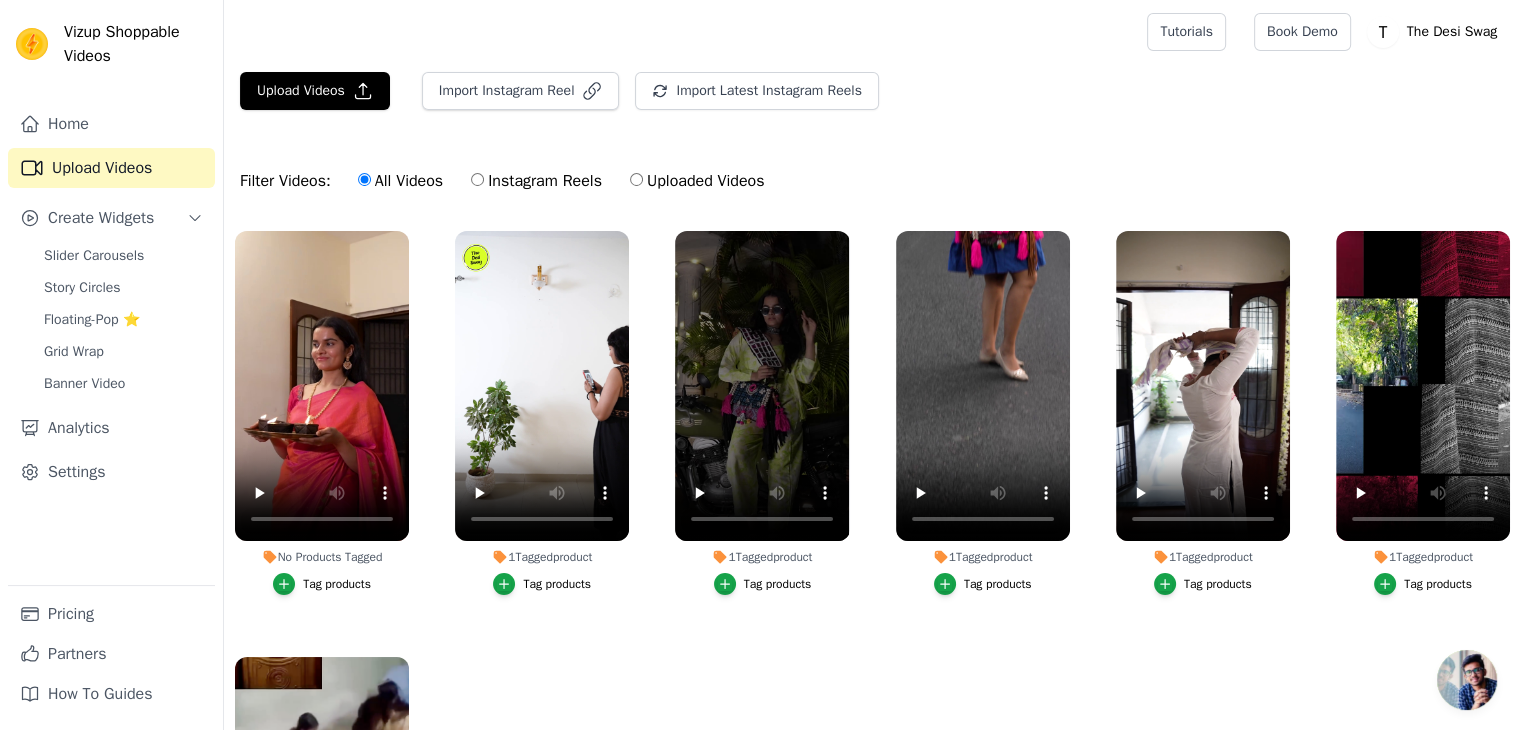 click on "Tag products" at bounding box center [337, 584] 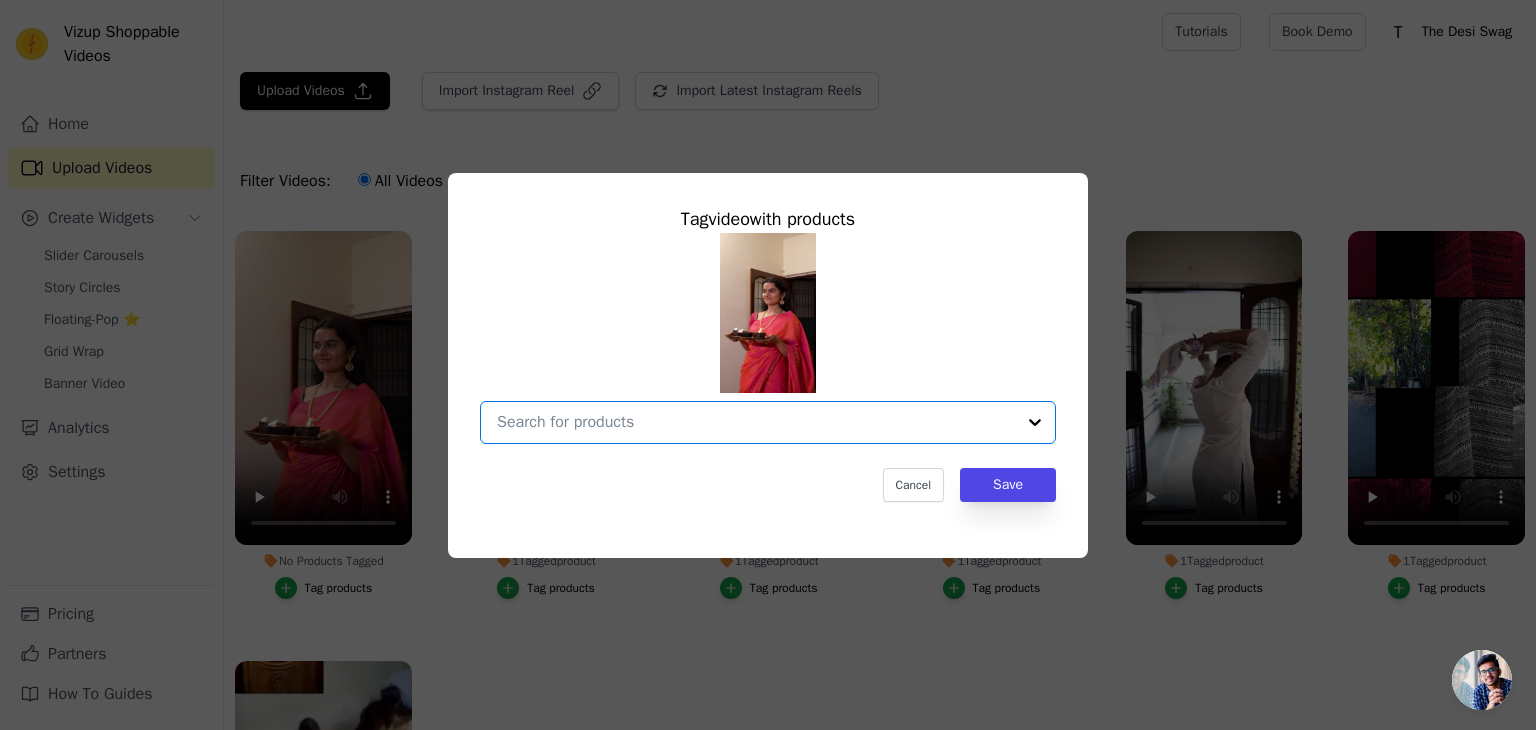 click on "No Products Tagged     Tag  video  with products       Option undefined, selected.   Select is focused, type to refine list, press down to open the menu.                   Cancel   Save     Tag products" at bounding box center (756, 422) 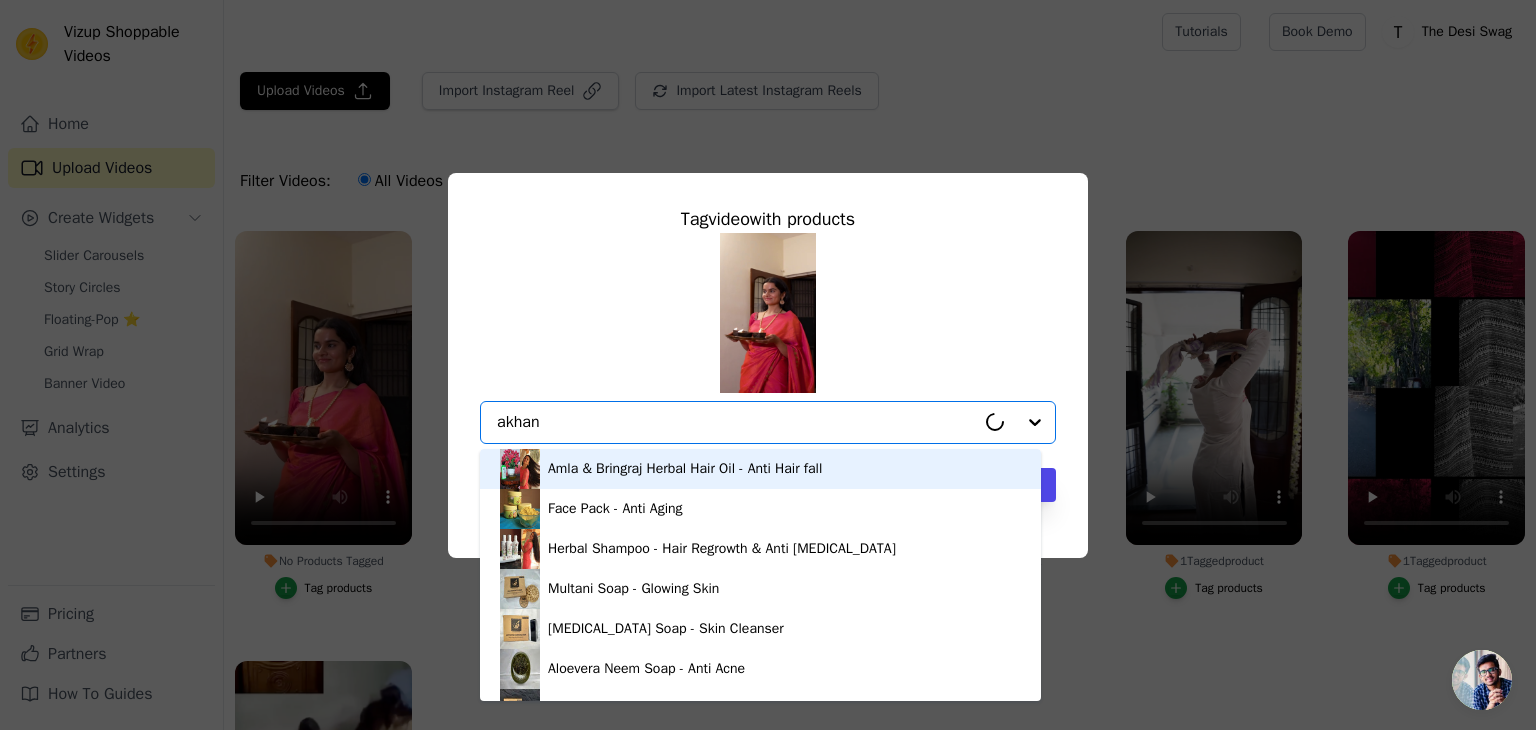 type on "akhand" 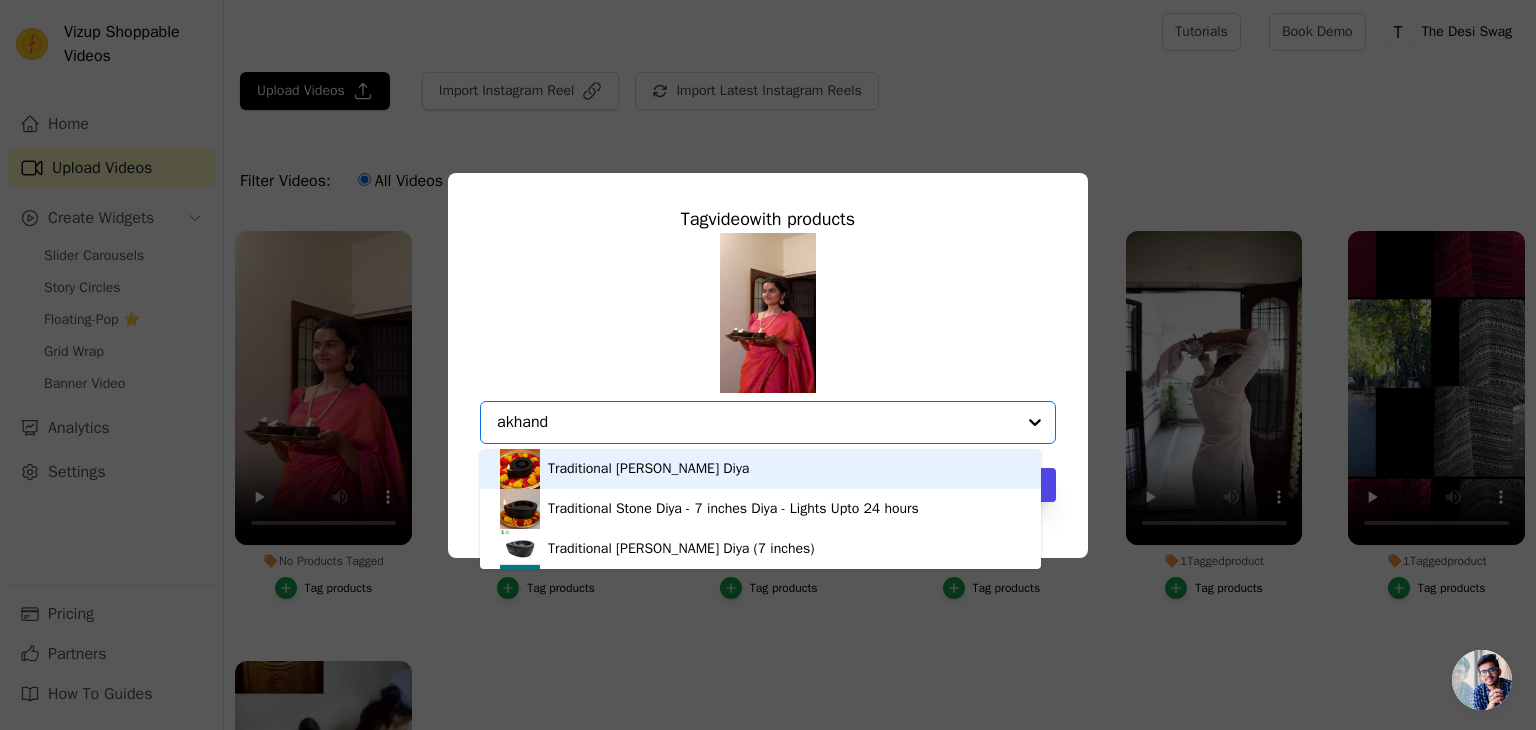 click on "Traditional [PERSON_NAME] Diya" at bounding box center (648, 469) 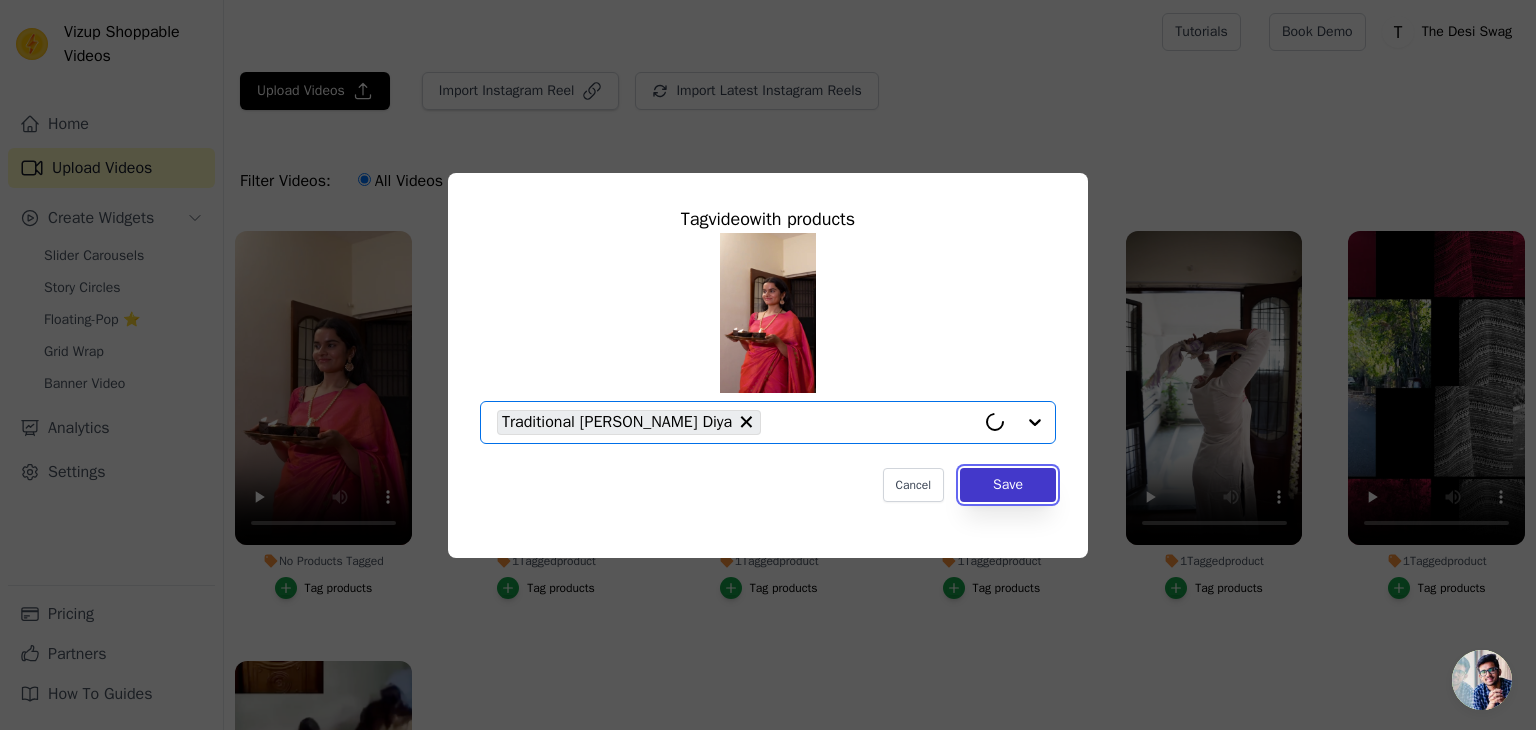 click on "Save" at bounding box center (1008, 485) 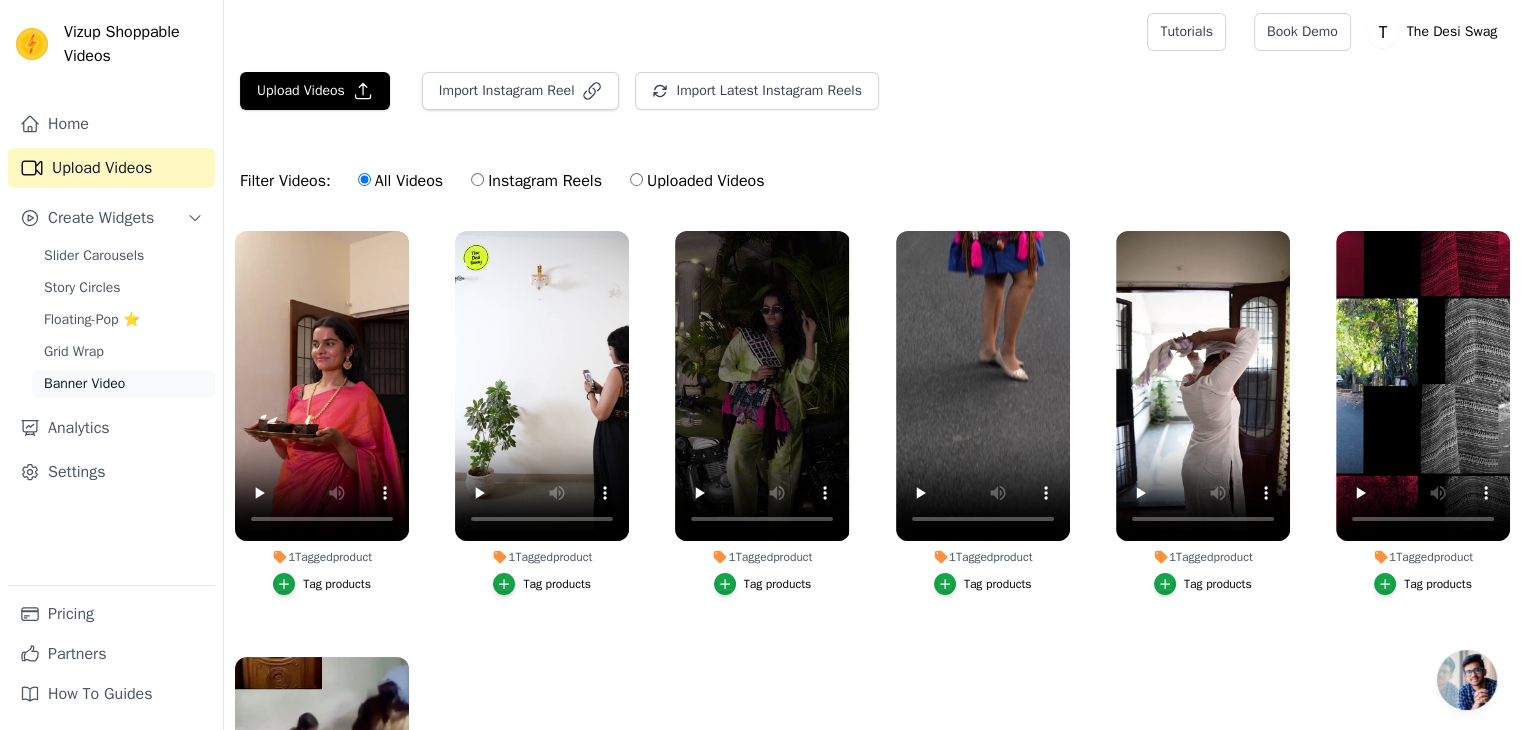 click on "Banner Video" at bounding box center [84, 384] 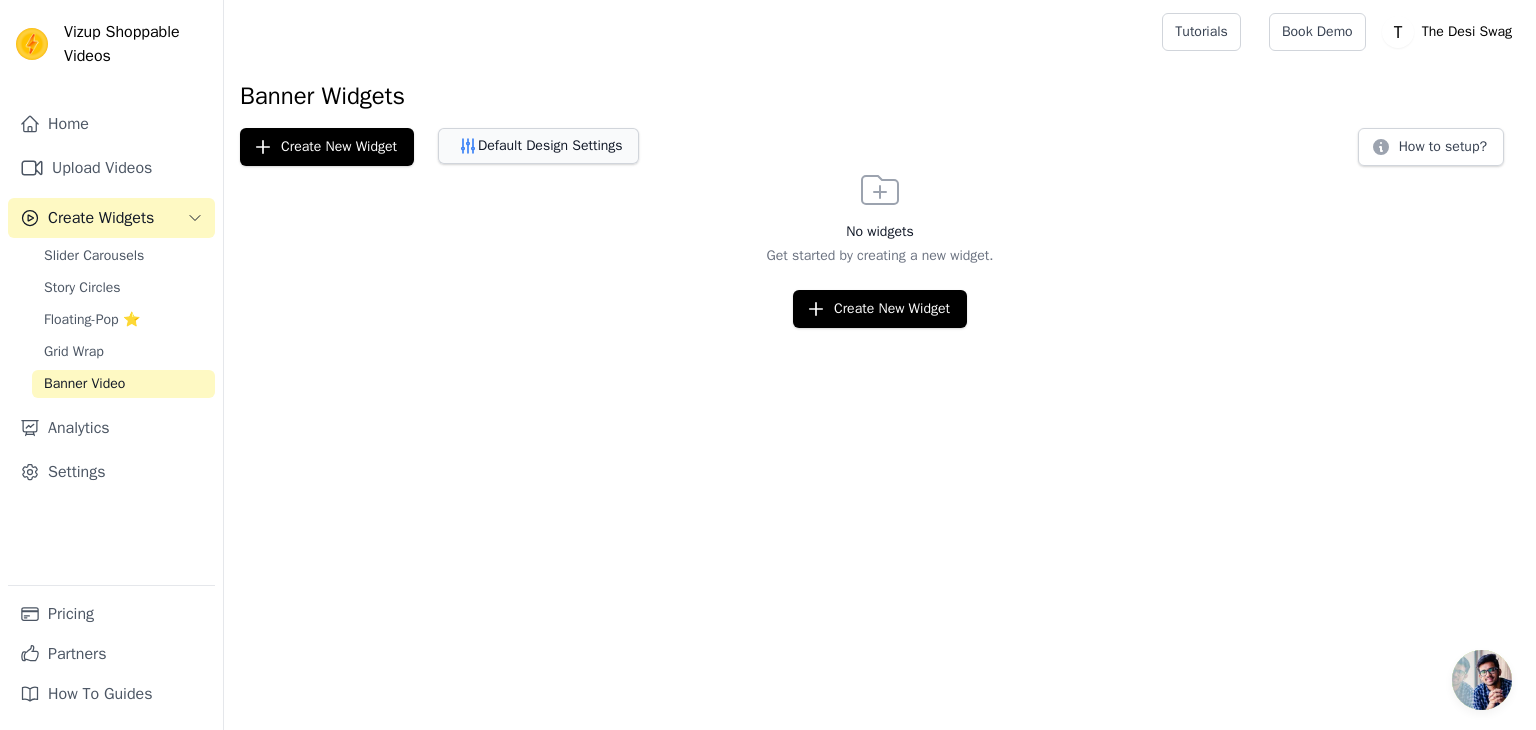 click on "Default Design Settings" at bounding box center [538, 146] 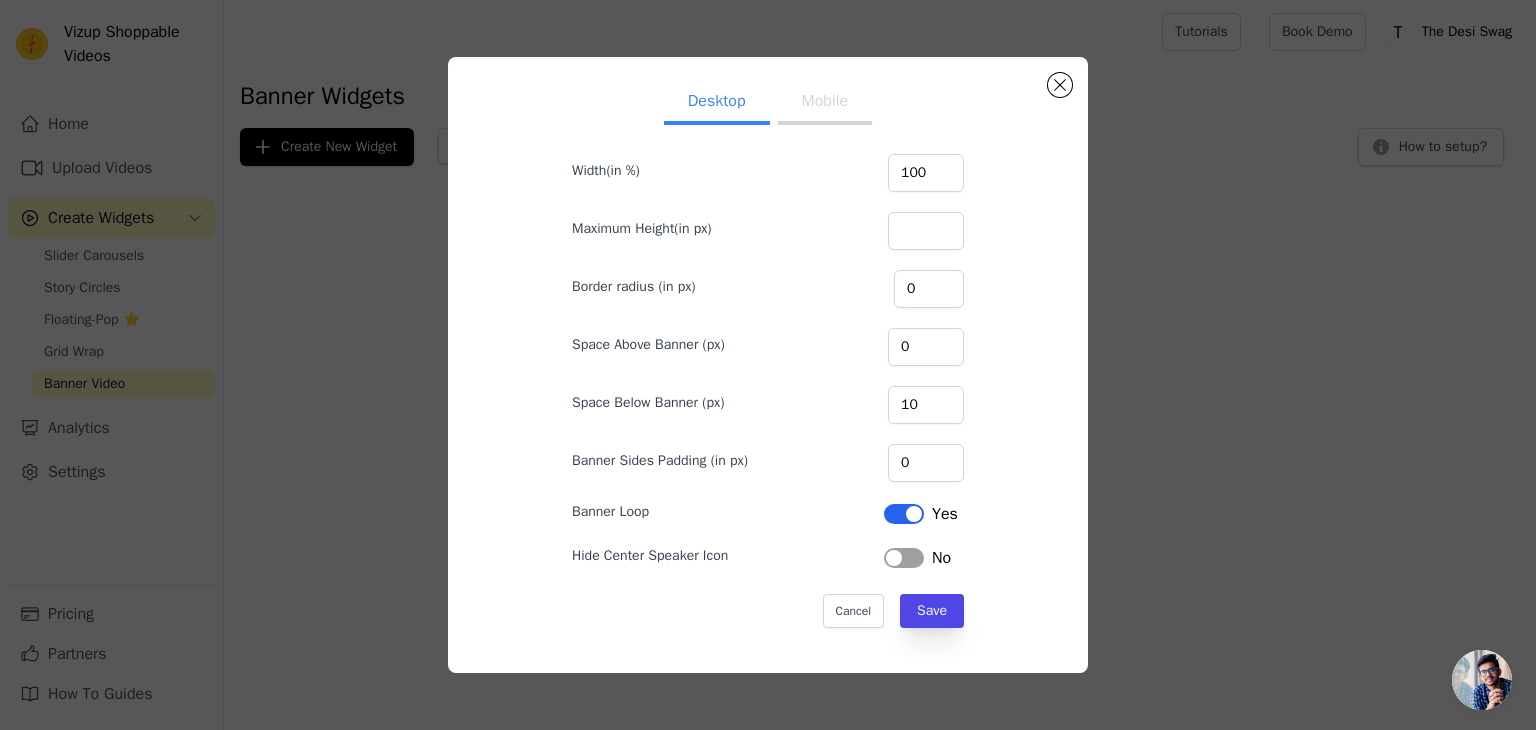 scroll, scrollTop: 0, scrollLeft: 0, axis: both 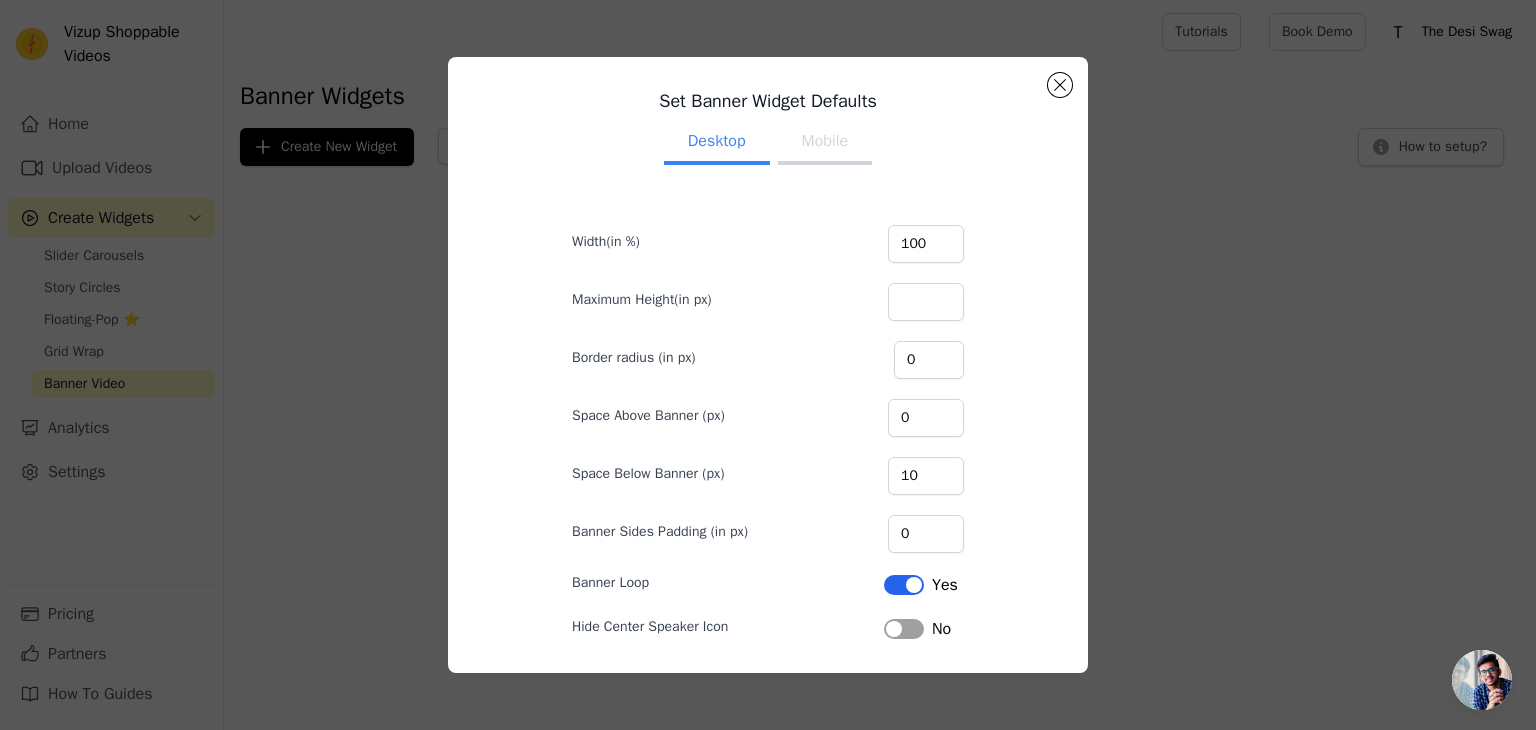 click on "Mobile" at bounding box center [825, 143] 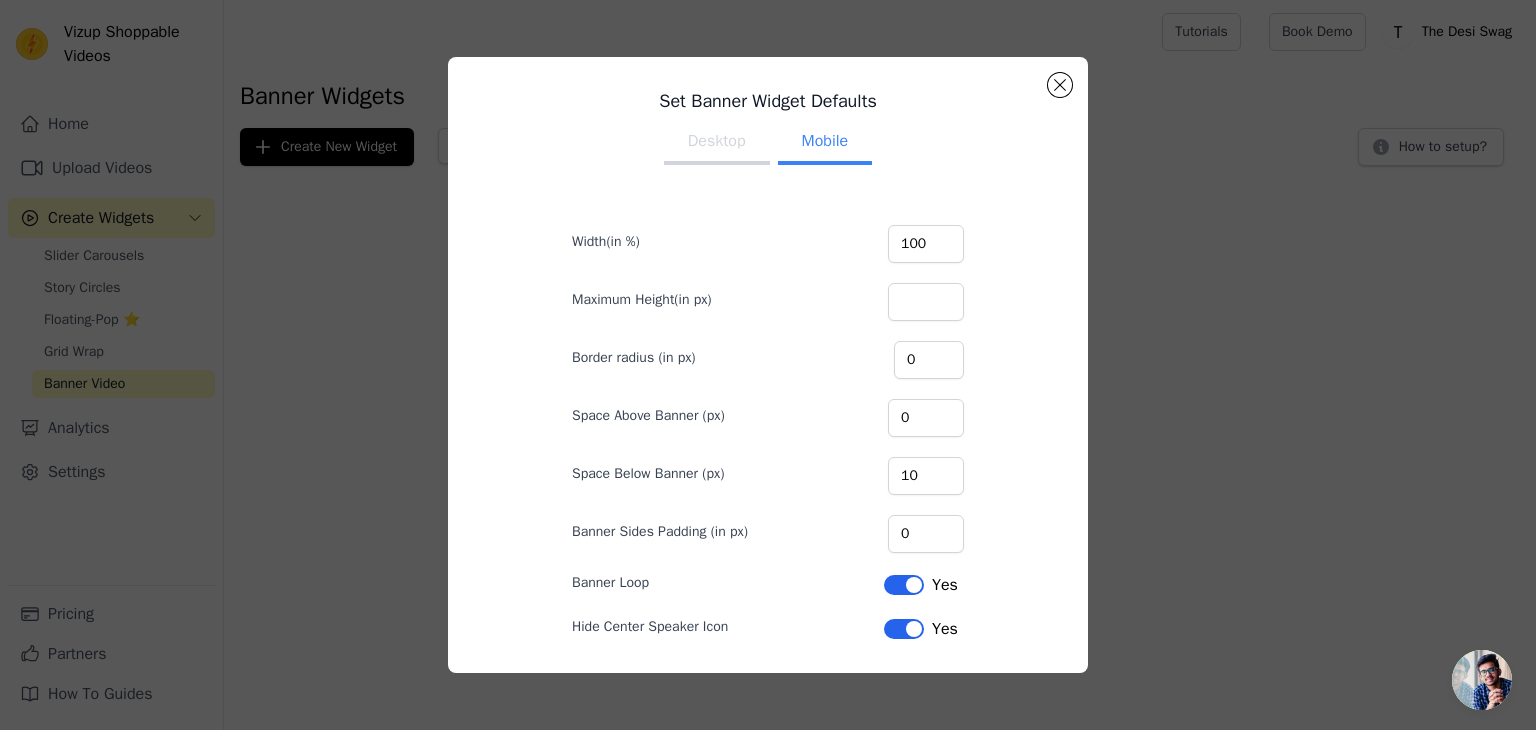 click on "Desktop" at bounding box center [717, 143] 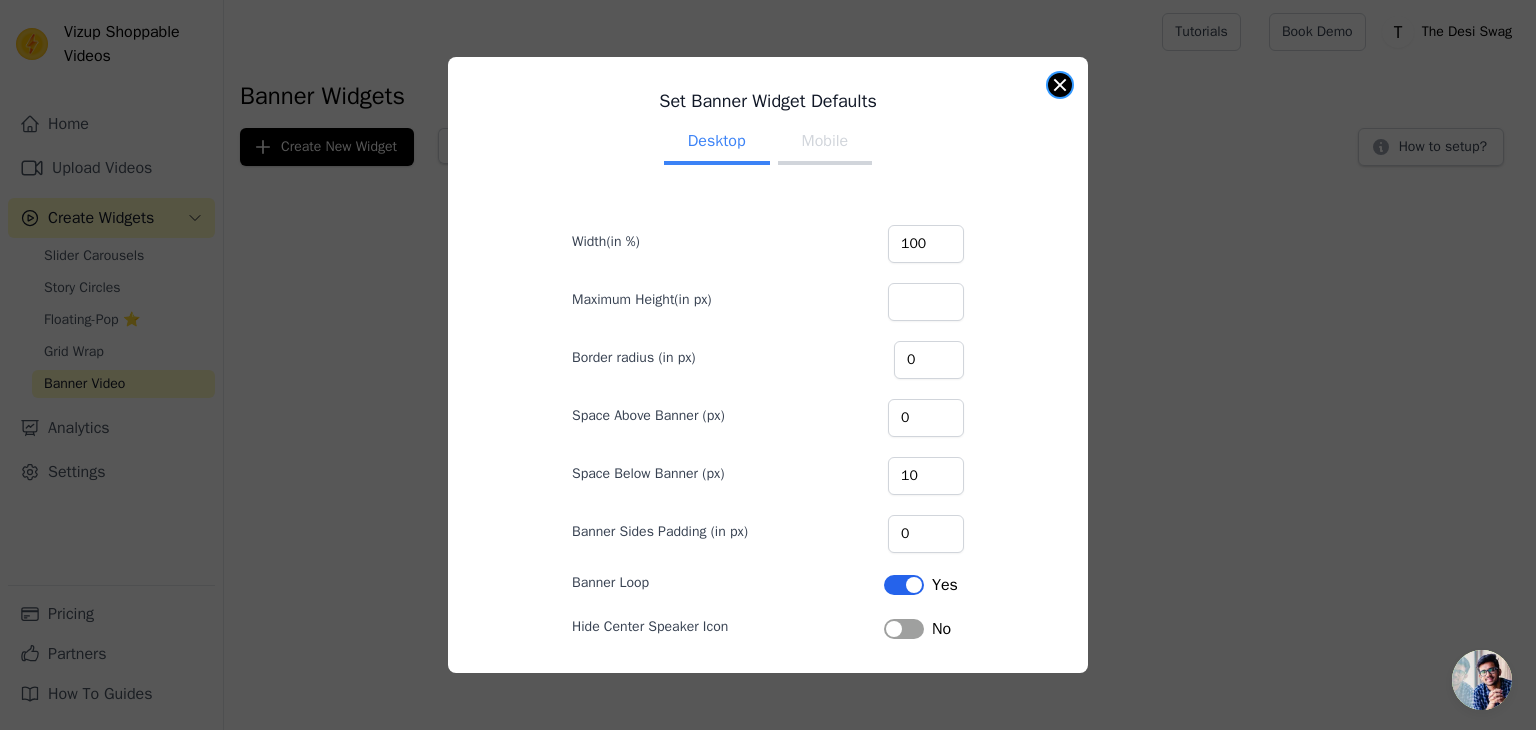 click at bounding box center [1060, 85] 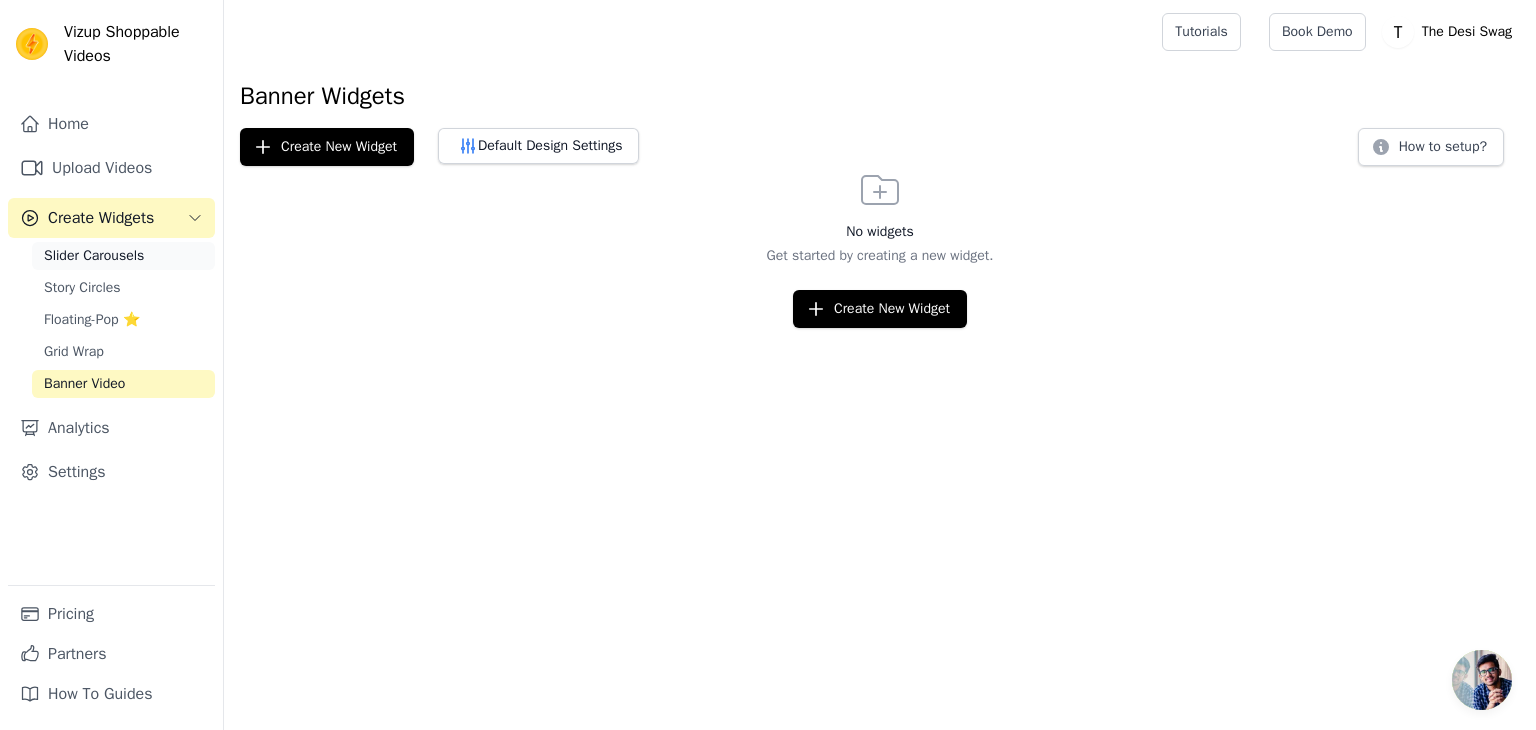 click on "Slider Carousels" at bounding box center (94, 256) 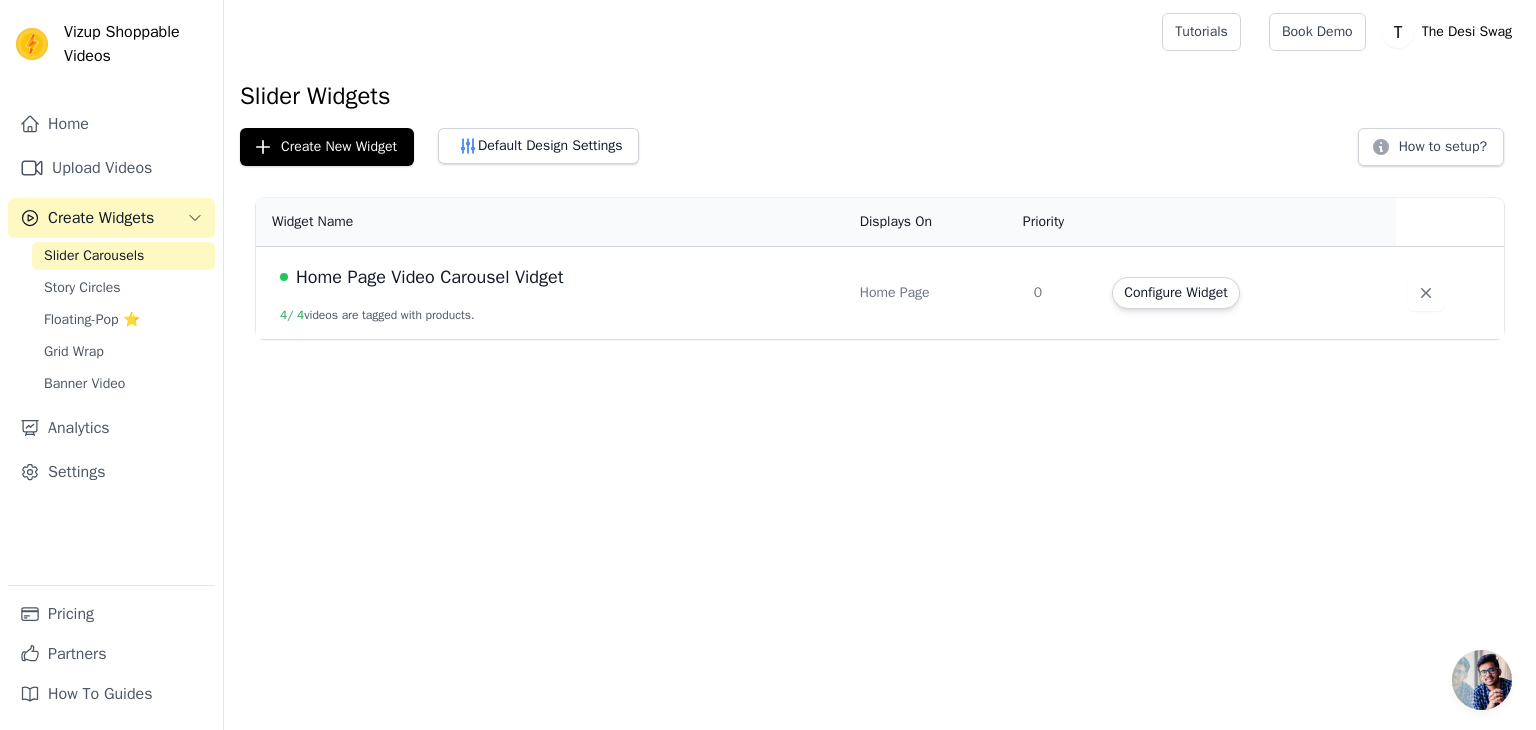 click on "4  /   4  videos are tagged with products." at bounding box center [377, 315] 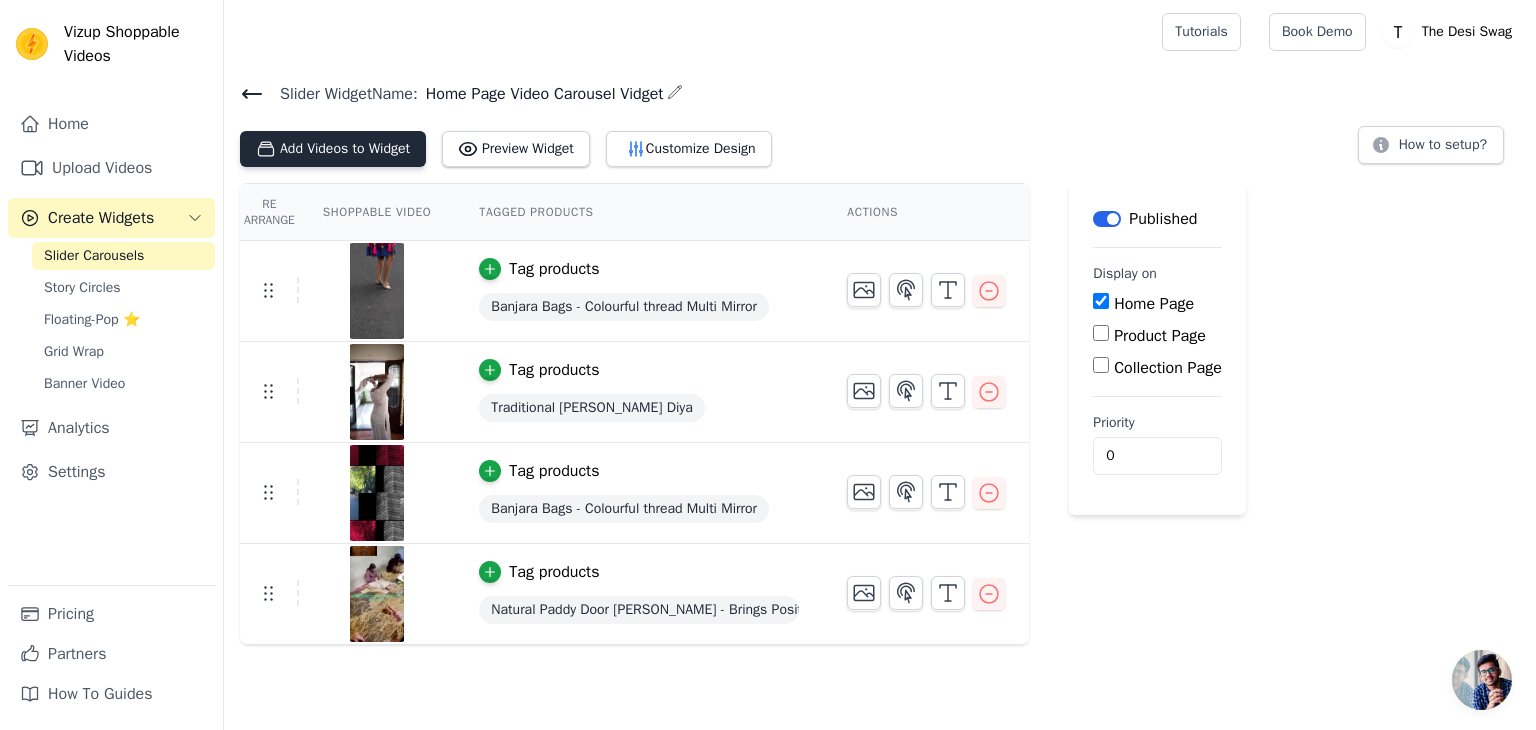 click on "Add Videos to Widget" at bounding box center (333, 149) 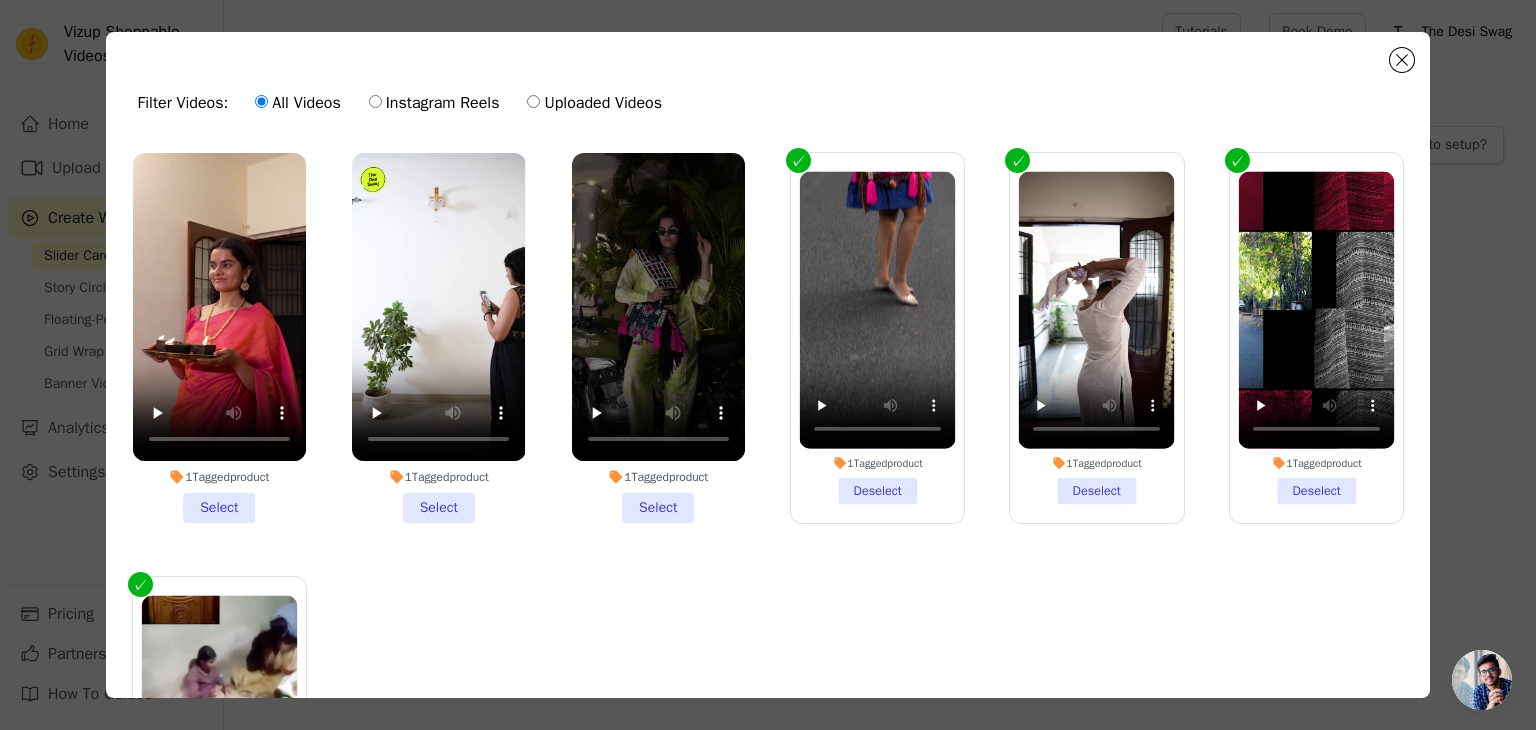 click on "1  Tagged  product     Select" at bounding box center [219, 338] 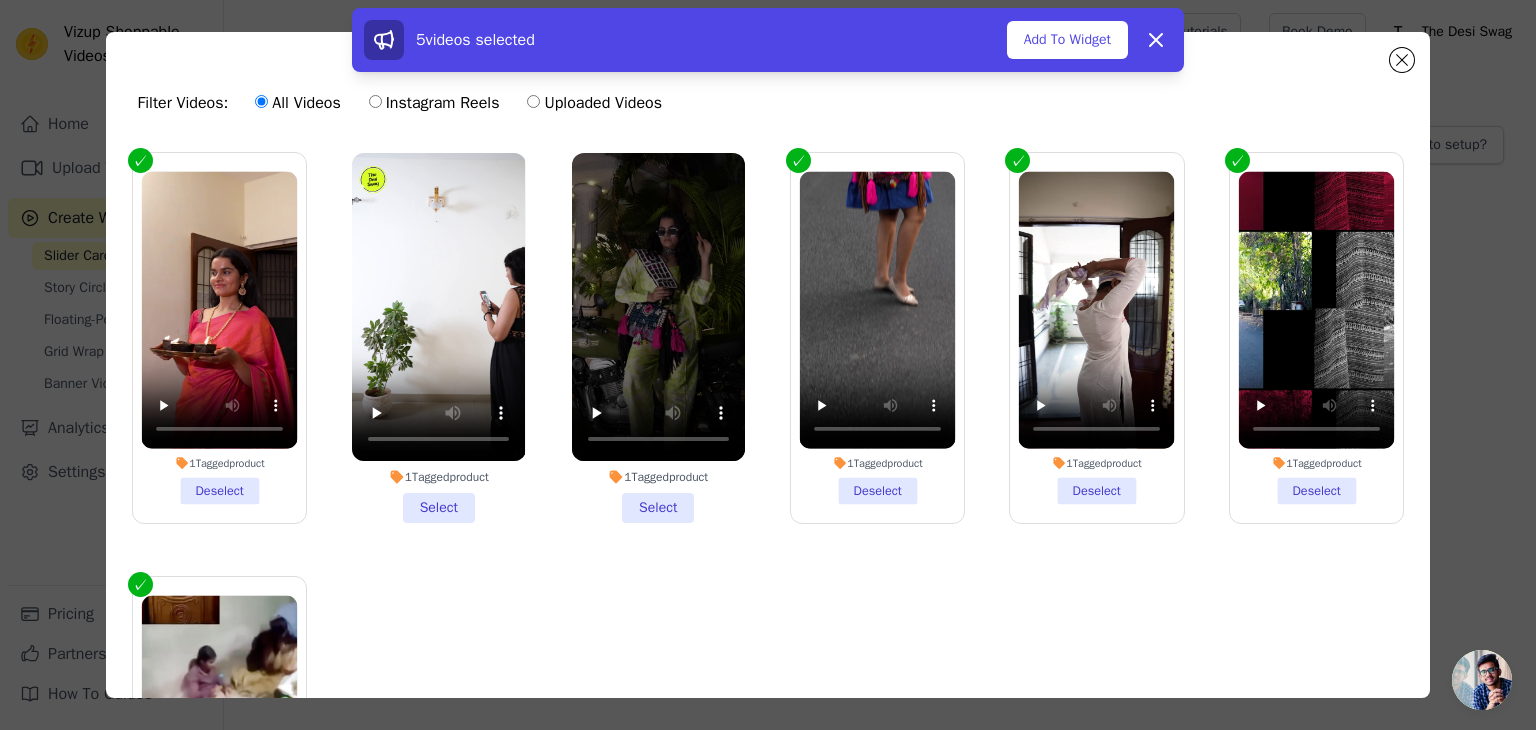 click on "1  Tagged  product     Select" at bounding box center (438, 338) 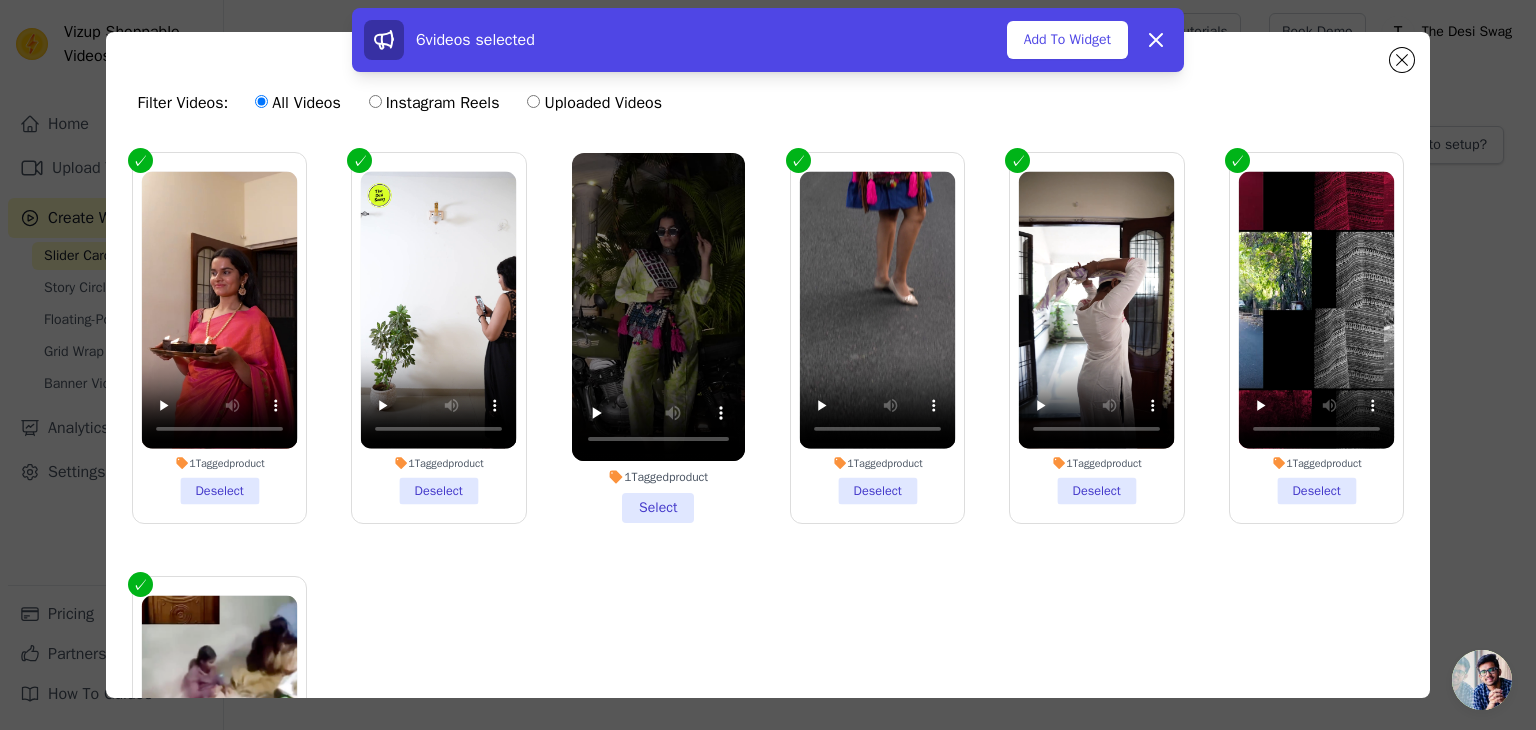 click on "6  videos selected     Add To Widget   Dismiss" at bounding box center [768, 44] 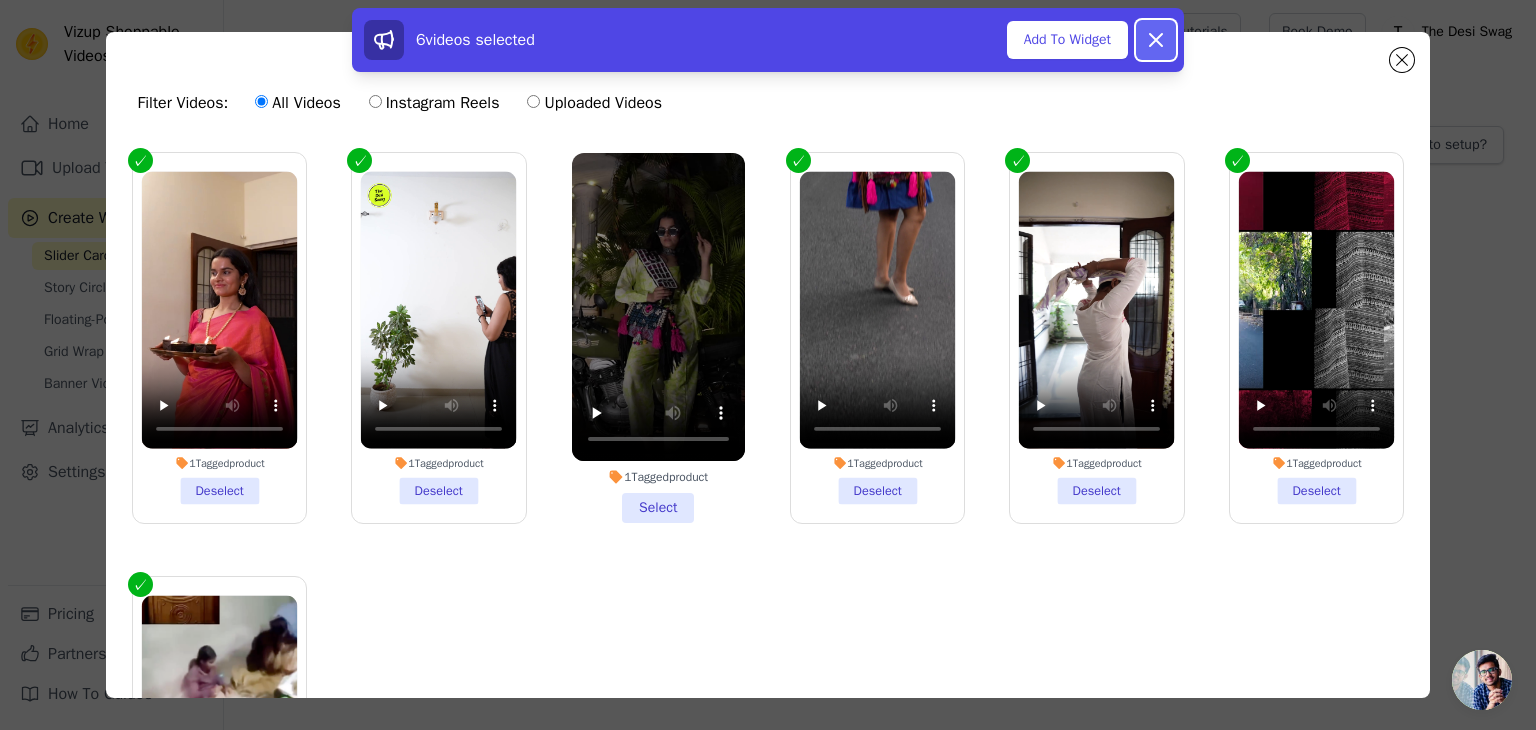 click 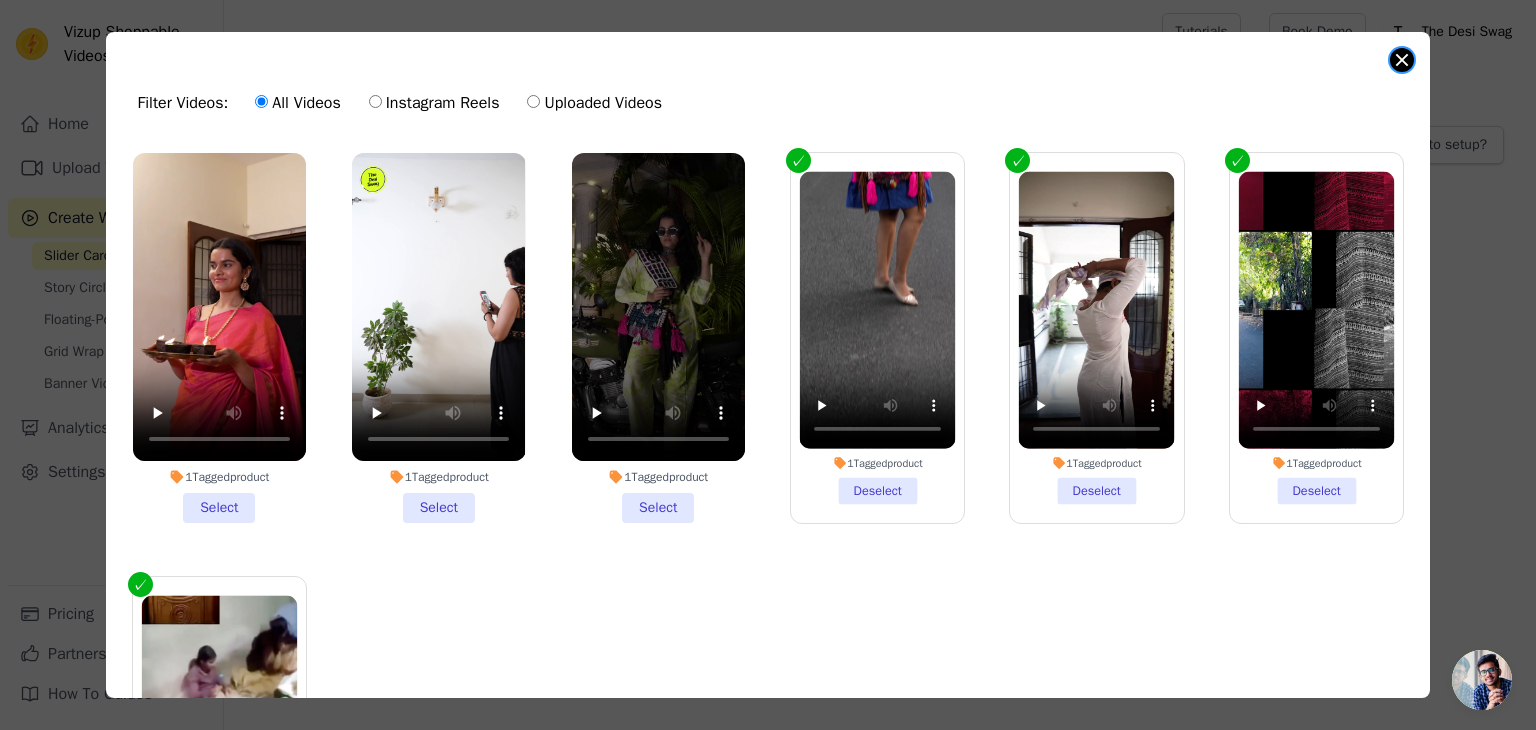 click at bounding box center [1402, 60] 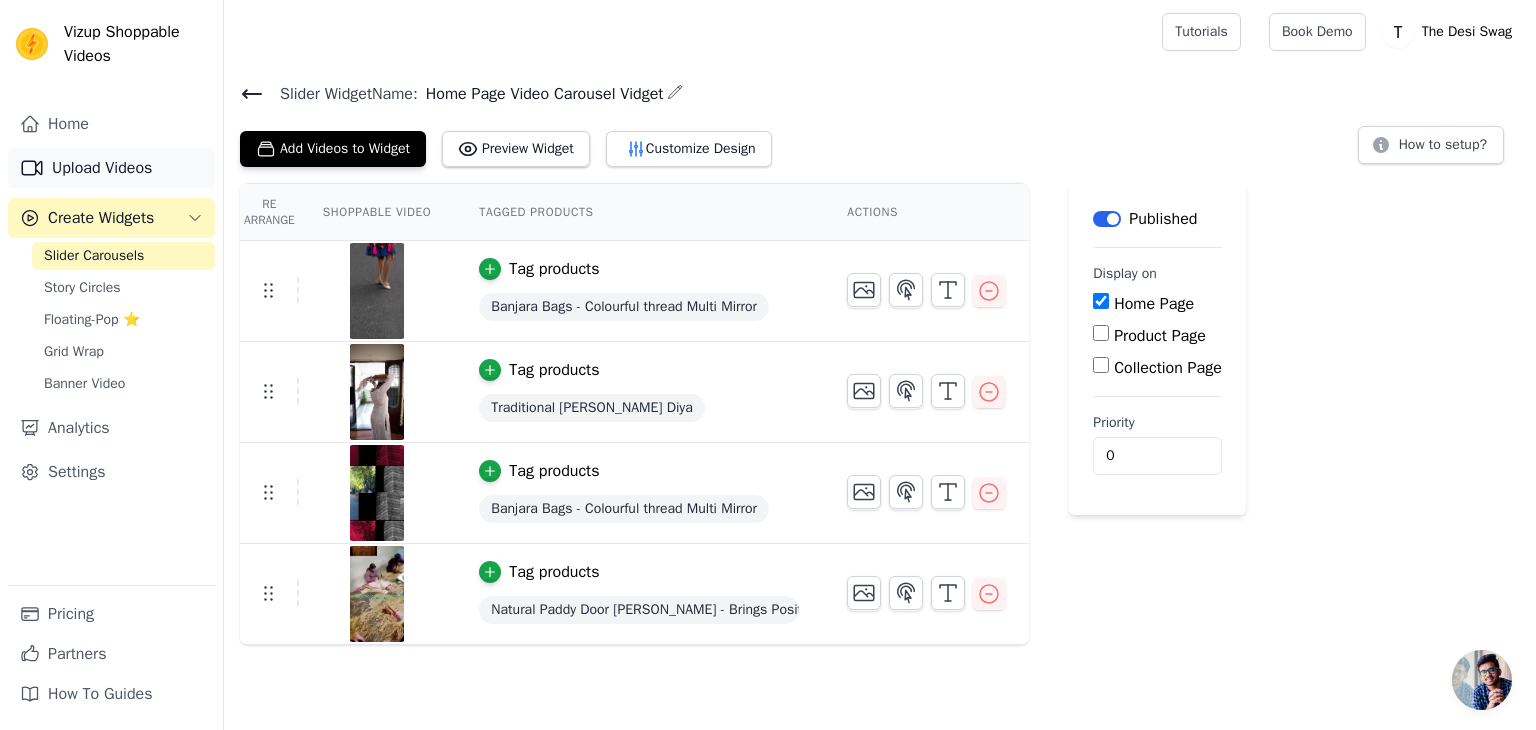 click on "Upload Videos" at bounding box center [111, 168] 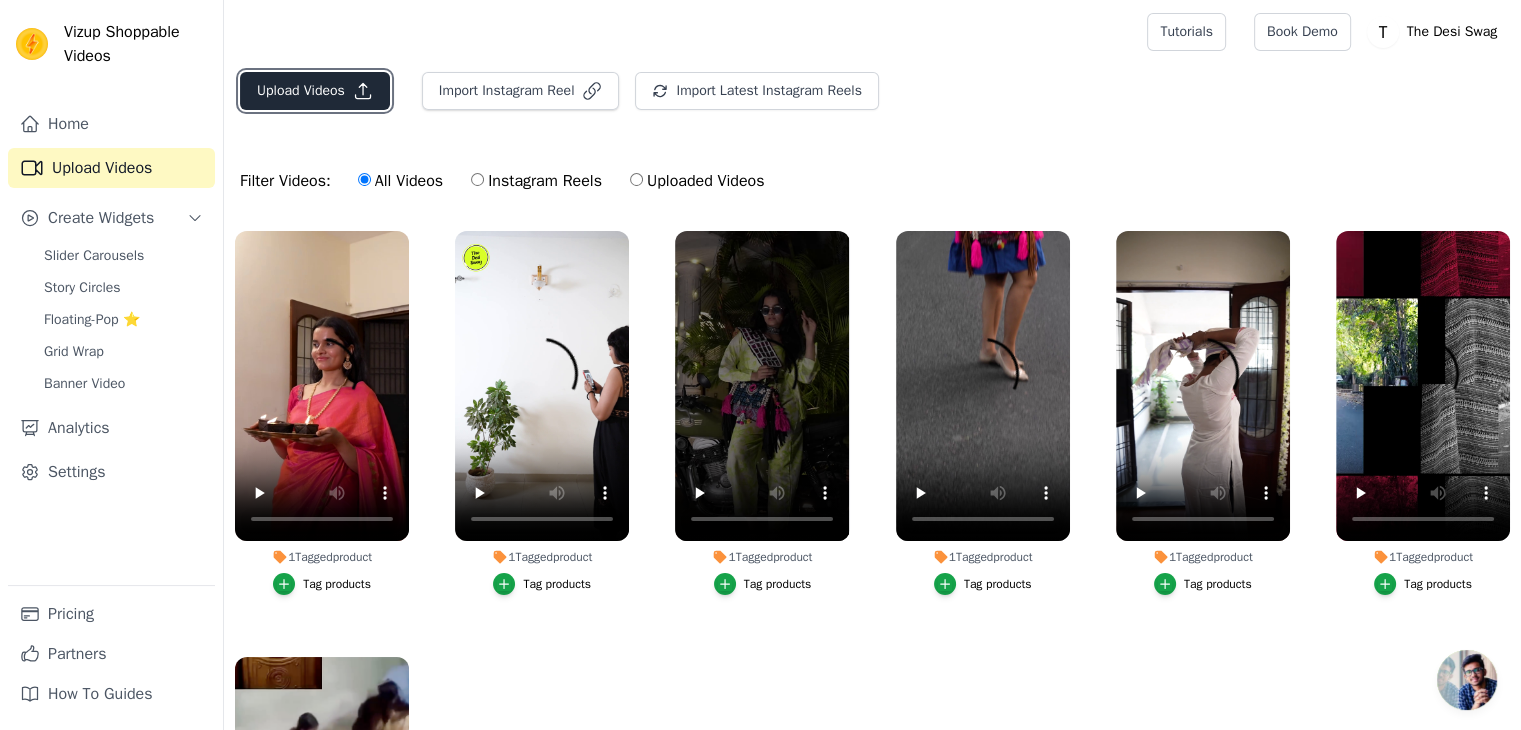 click on "Upload Videos" at bounding box center (315, 91) 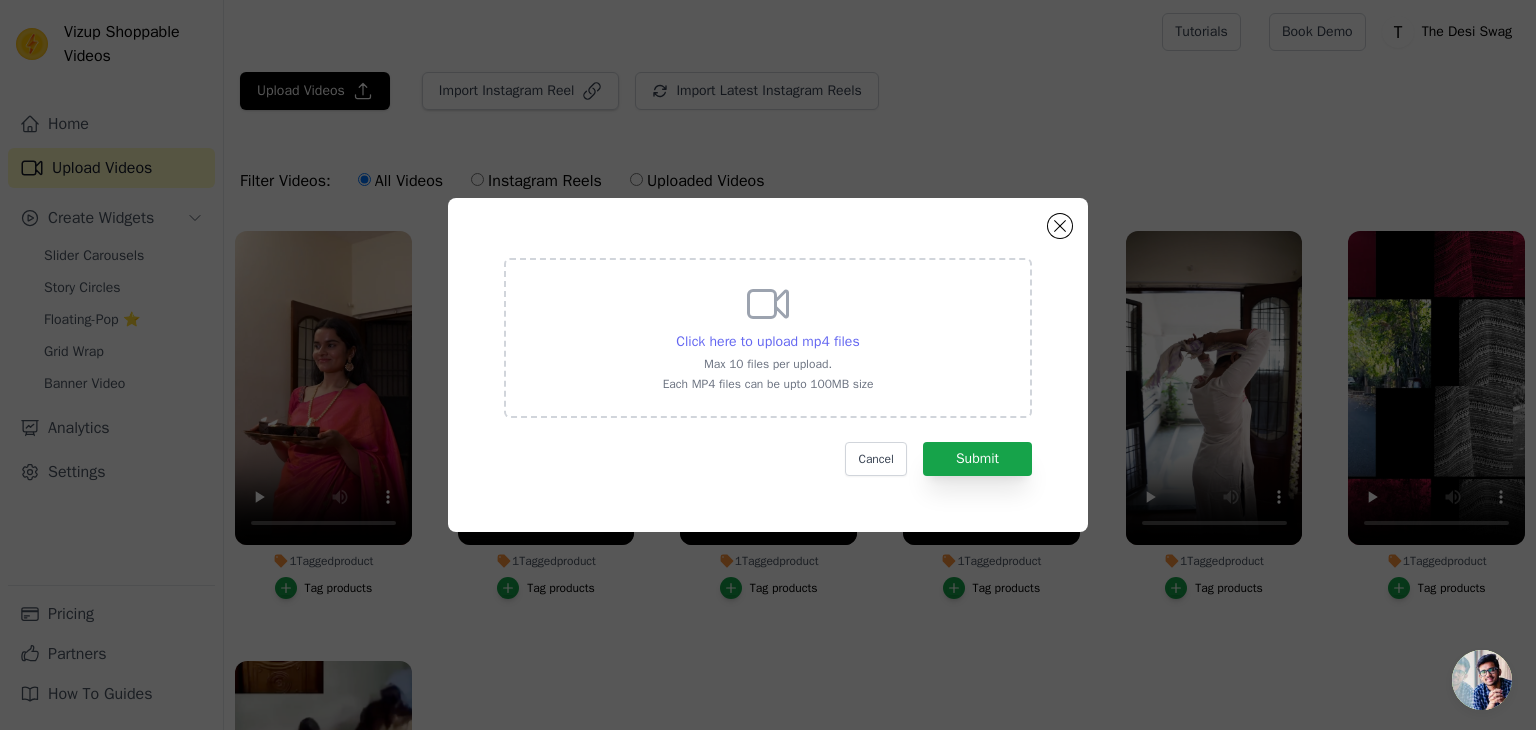 click on "Click here to upload mp4 files" at bounding box center [767, 341] 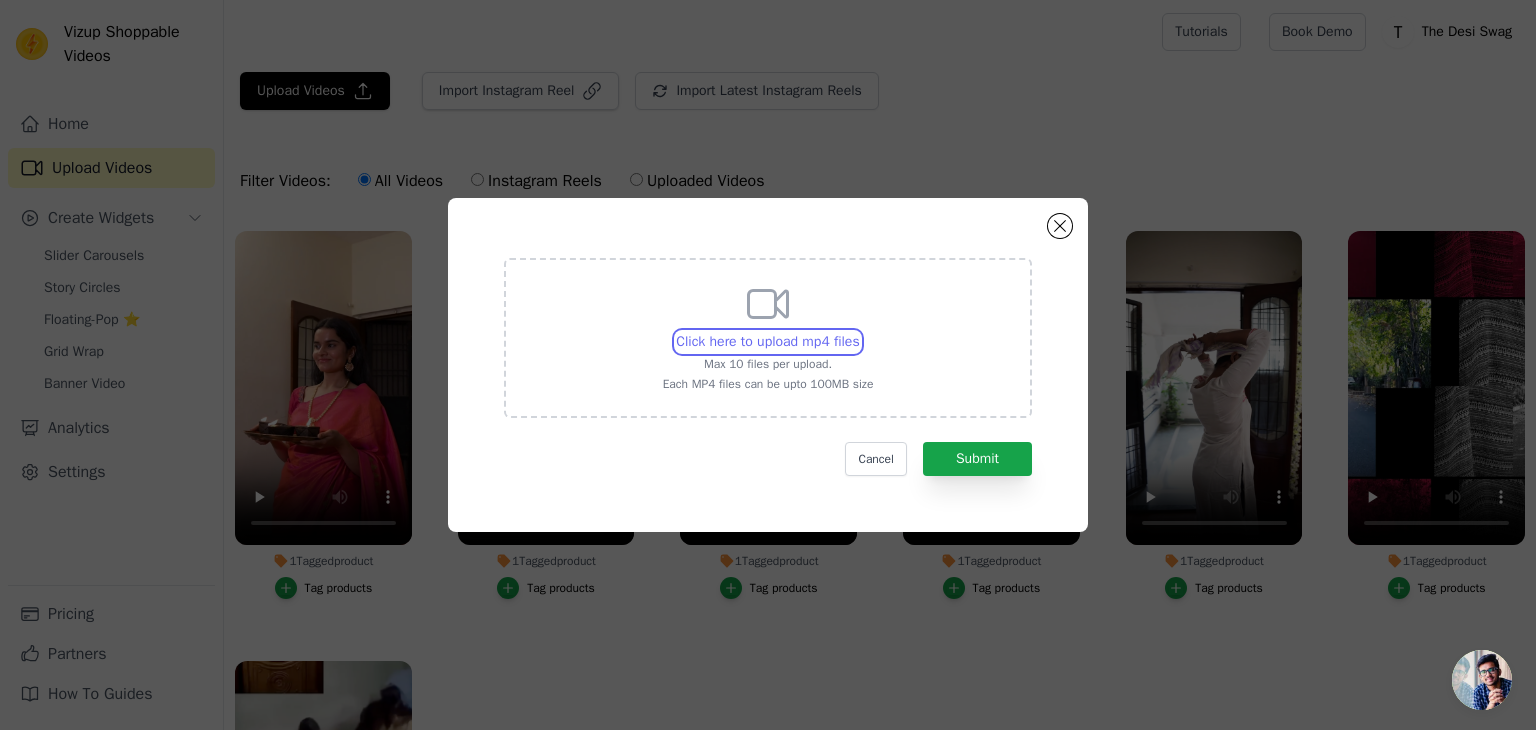 click on "Click here to upload mp4 files     Max 10 files per upload.   Each MP4 files can be upto 100MB size" at bounding box center (859, 331) 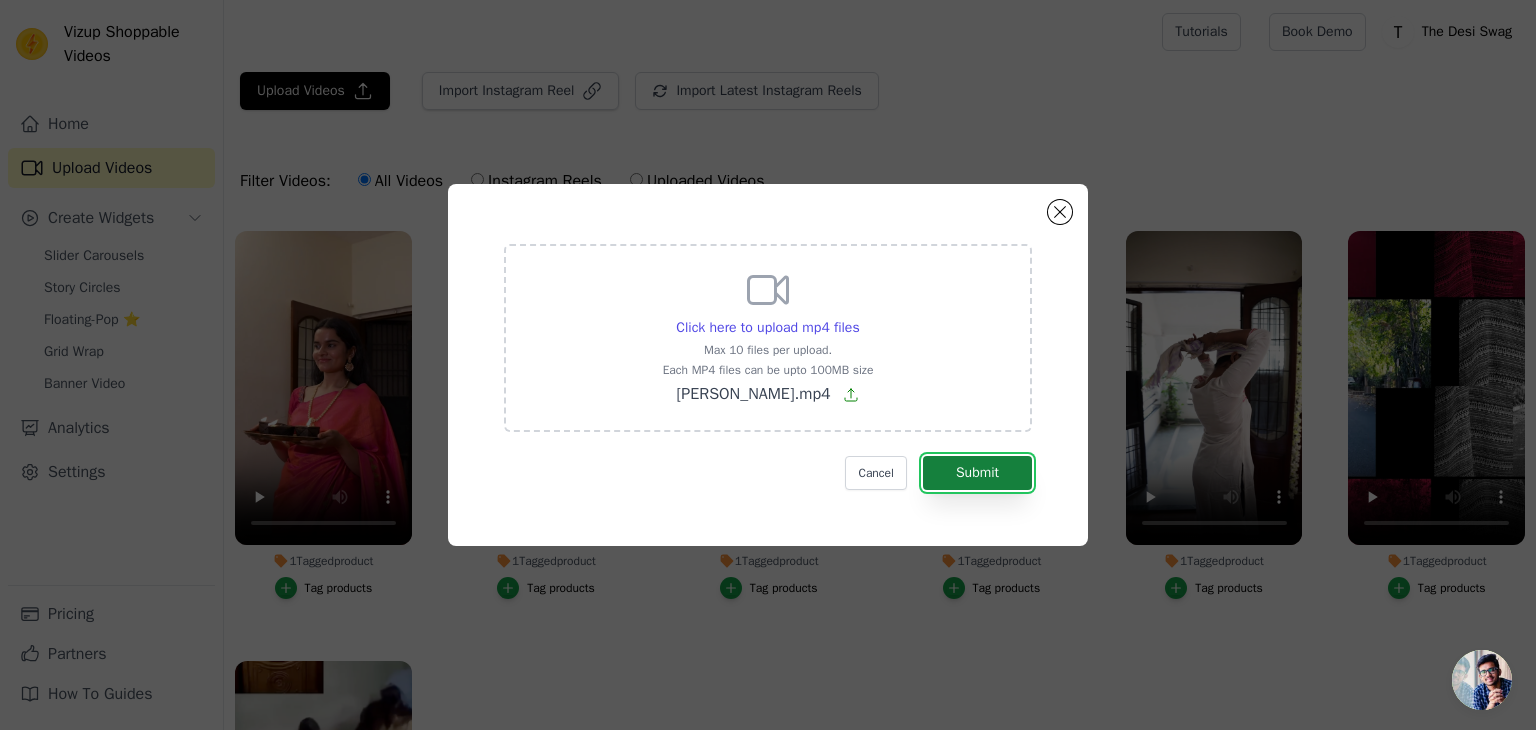 click on "Submit" at bounding box center (977, 473) 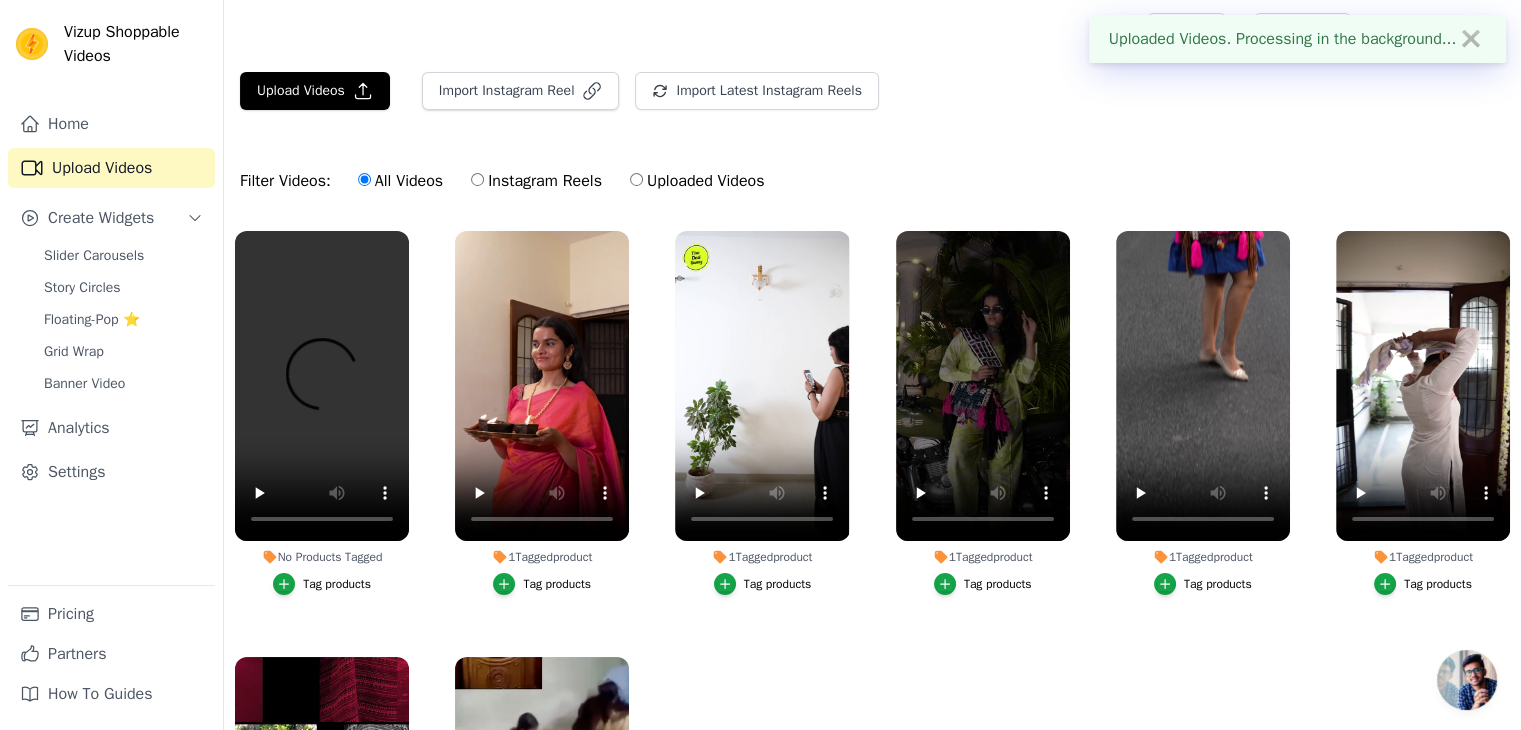 click on "Tag products" at bounding box center [337, 584] 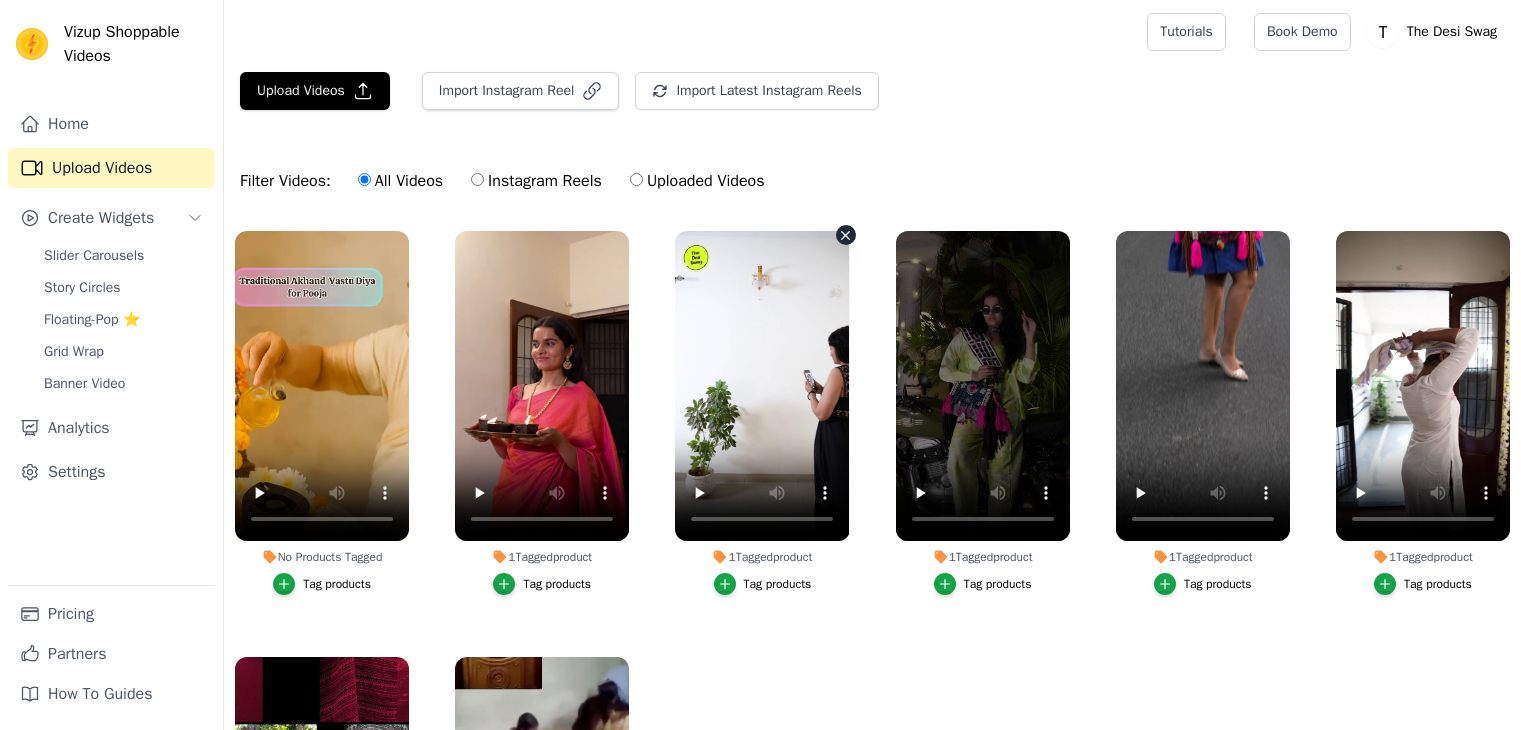 scroll, scrollTop: 0, scrollLeft: 0, axis: both 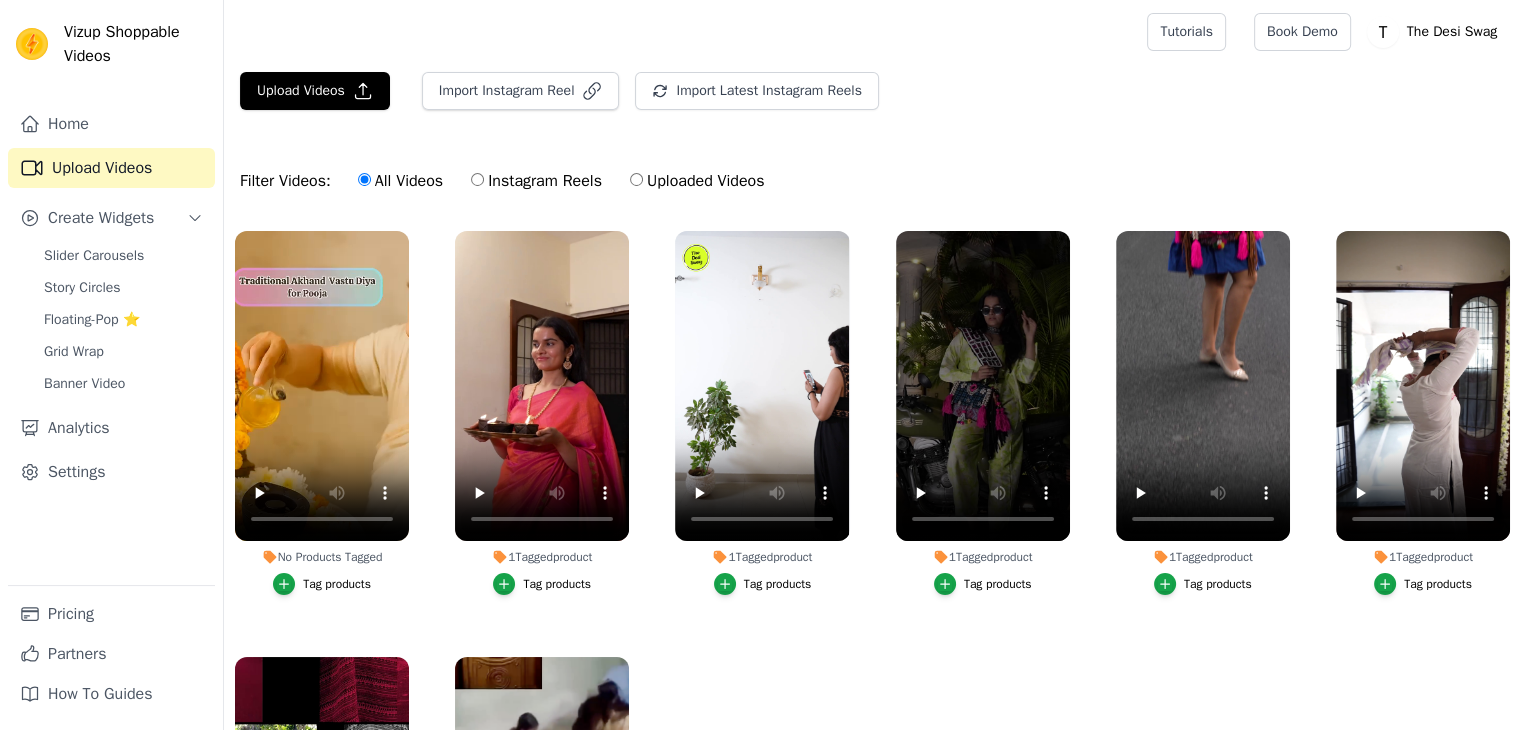 click on "Tag products" at bounding box center [337, 584] 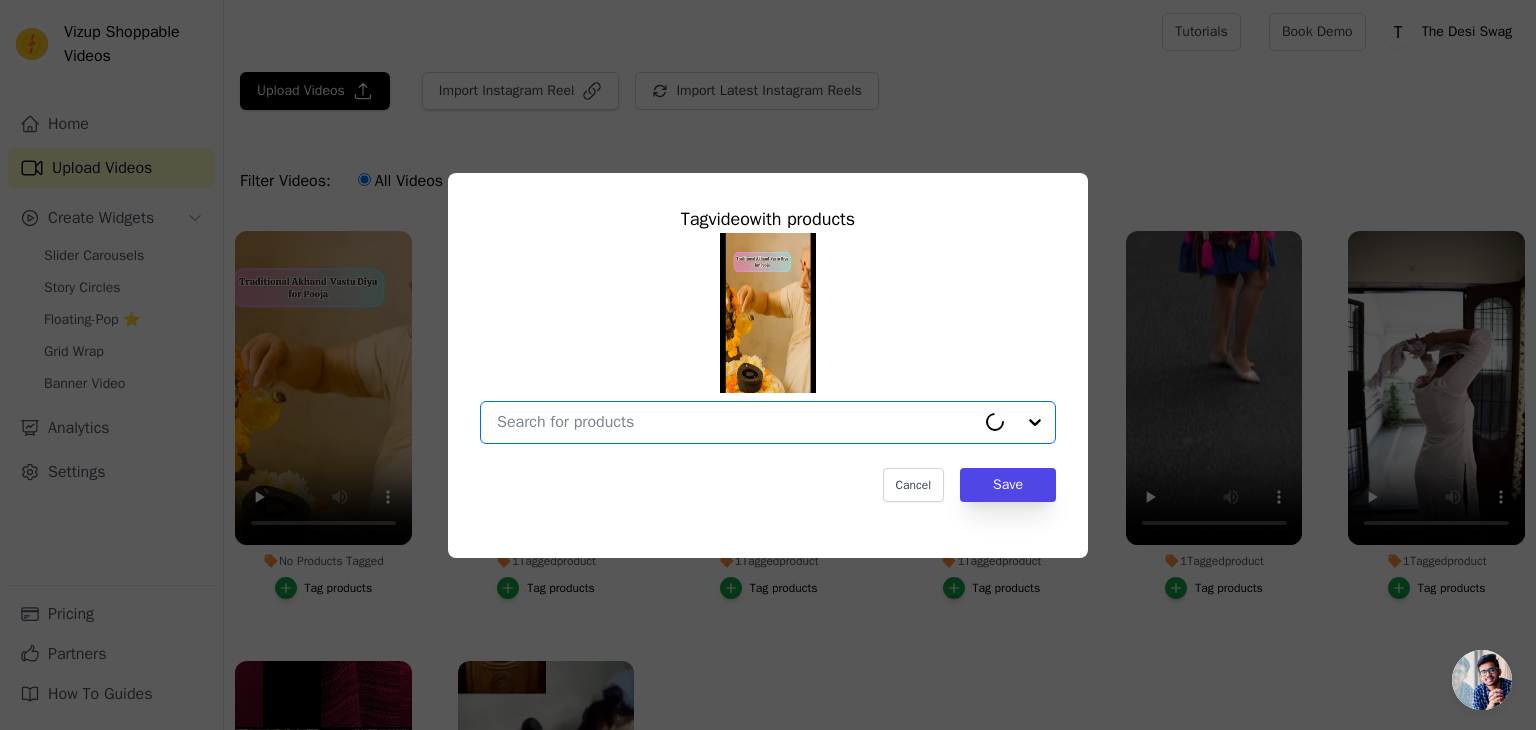 click on "No Products Tagged     Tag  video  with products       Option undefined, selected.   Select is focused, type to refine list, press down to open the menu.                   Cancel   Save     Tag products" at bounding box center [736, 422] 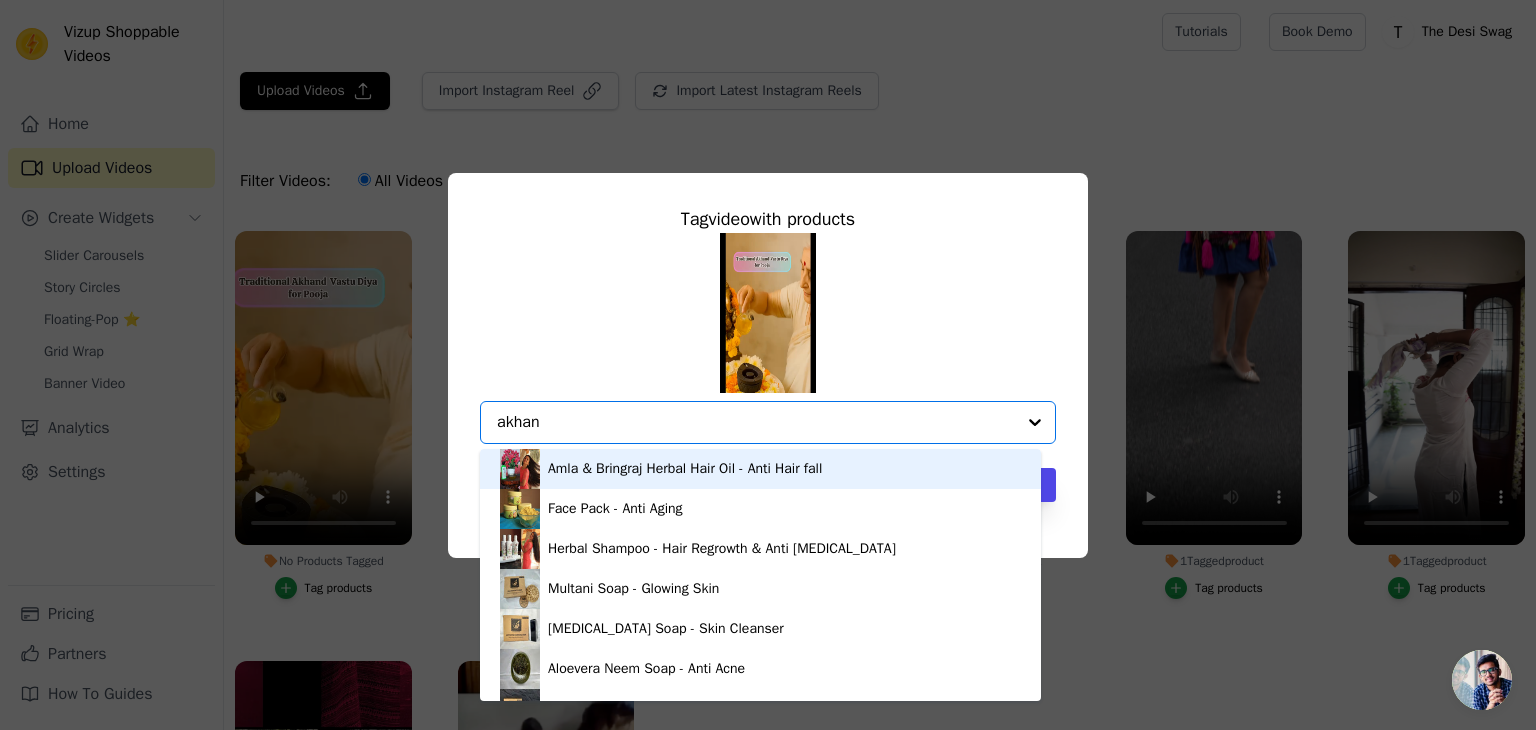 type on "akhand" 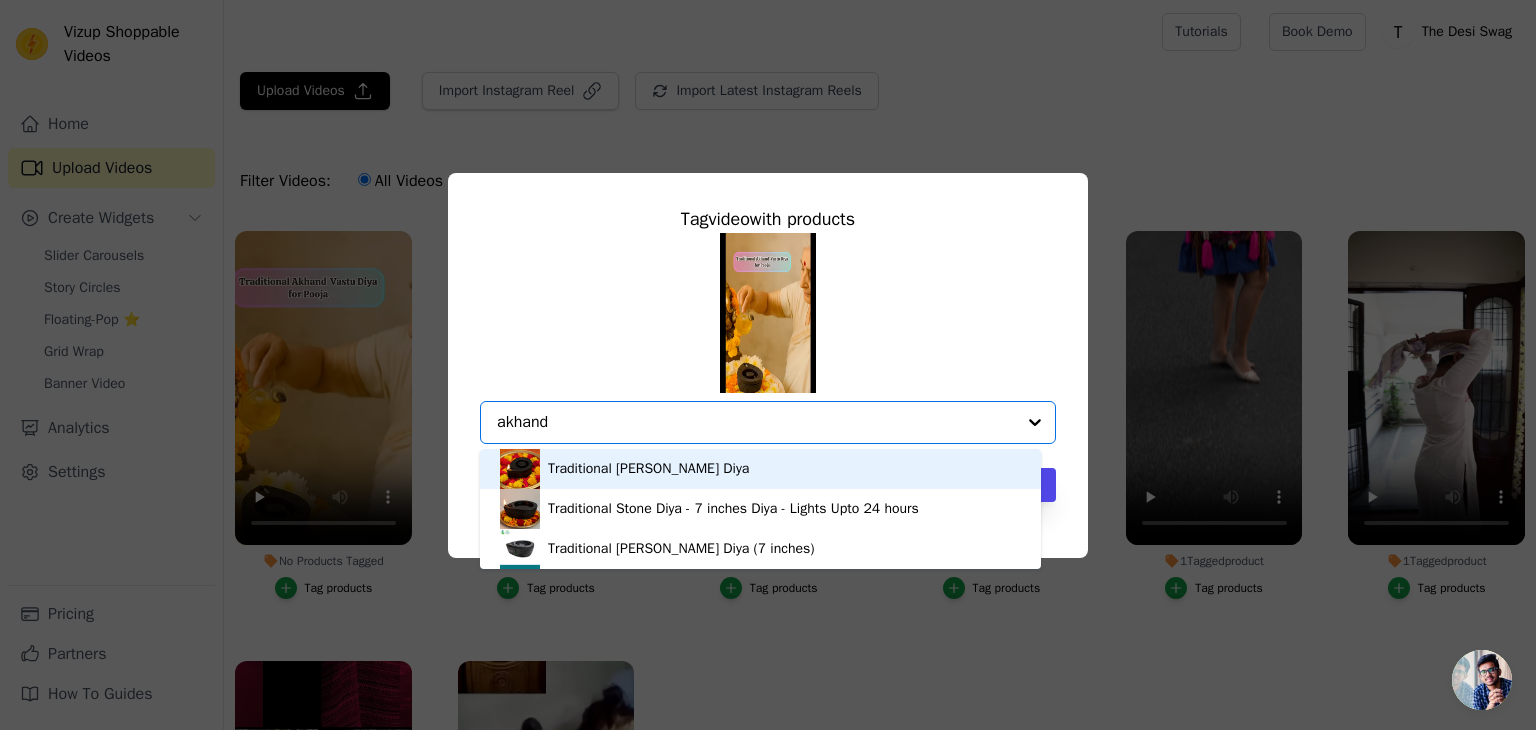 click on "Traditional [PERSON_NAME] Diya" at bounding box center (648, 469) 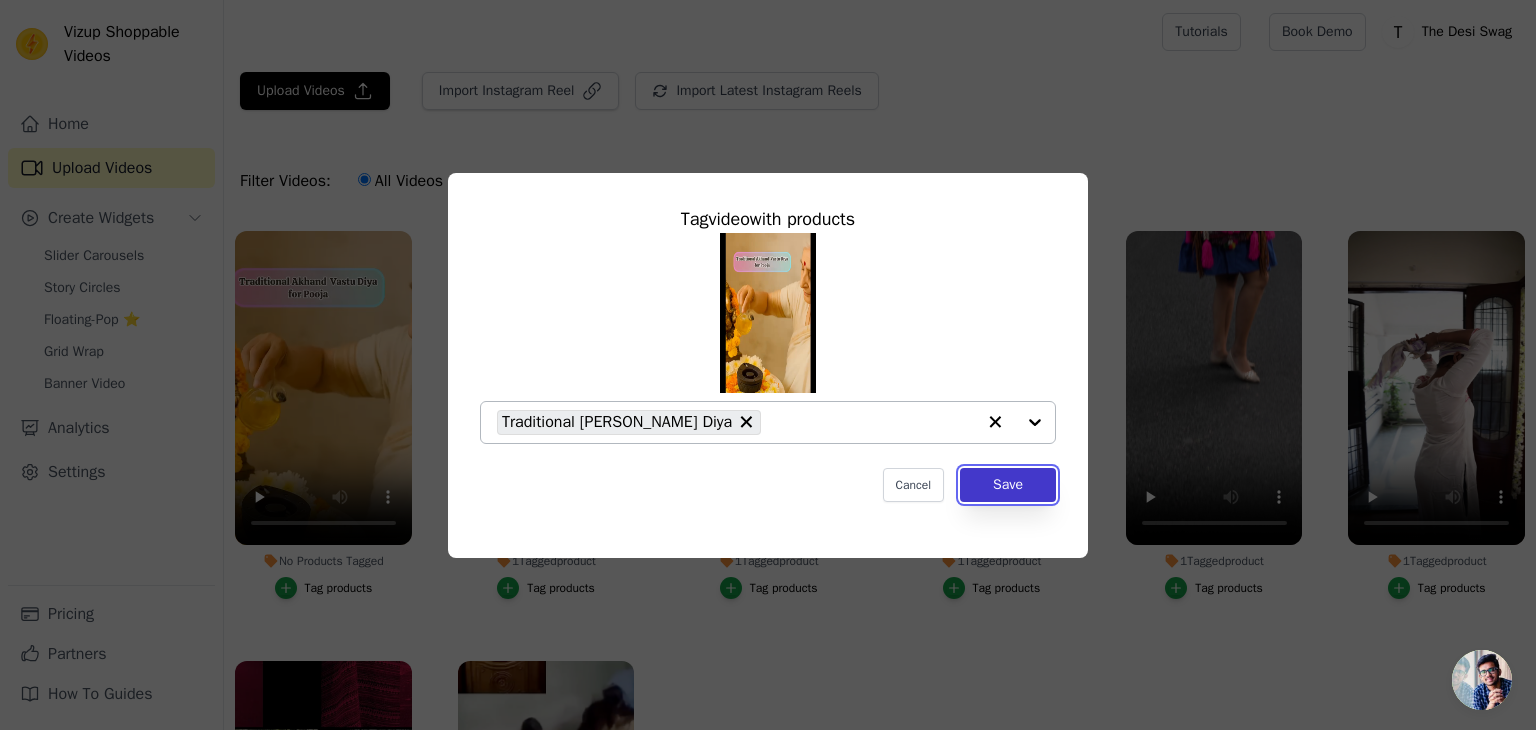 click on "Save" at bounding box center [1008, 485] 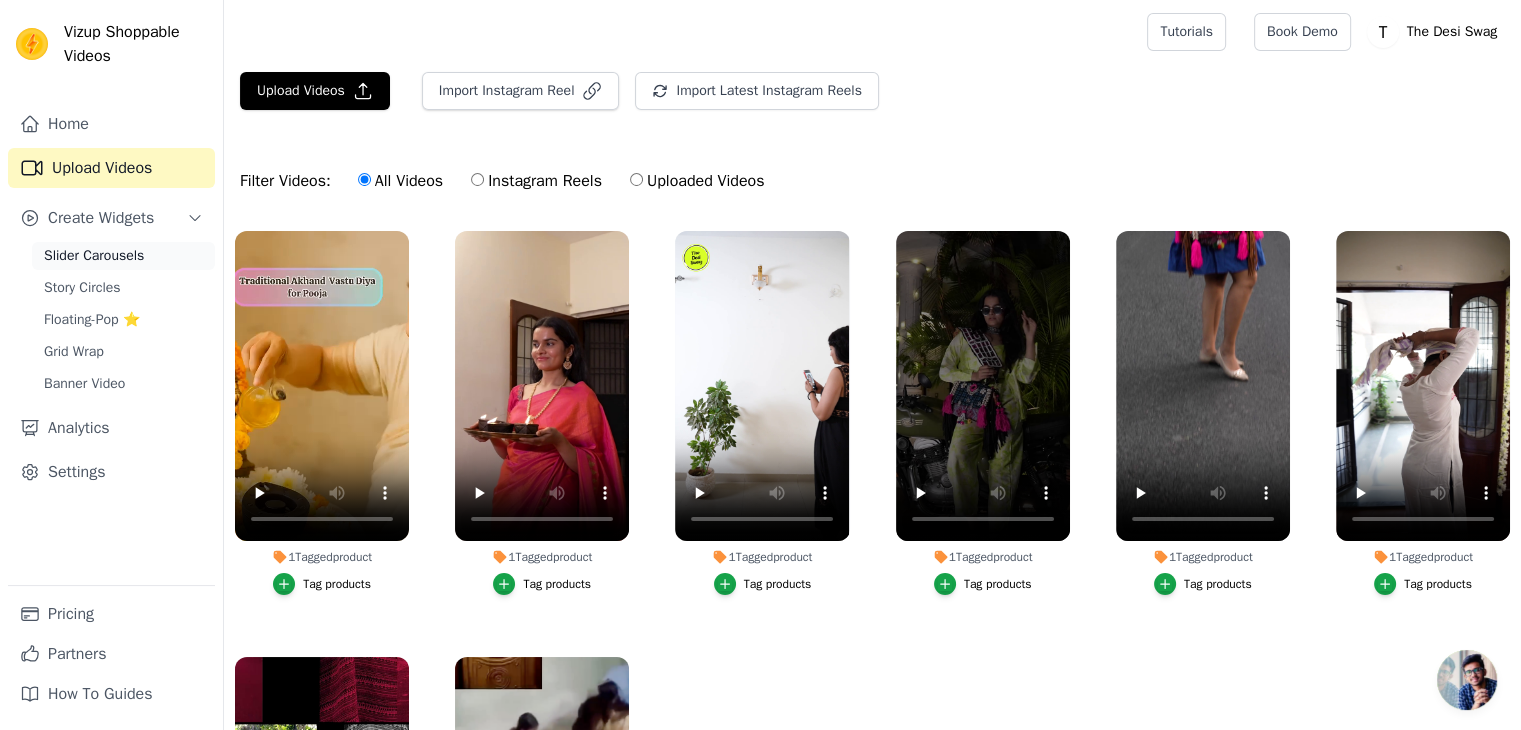 click on "Slider Carousels" at bounding box center (94, 256) 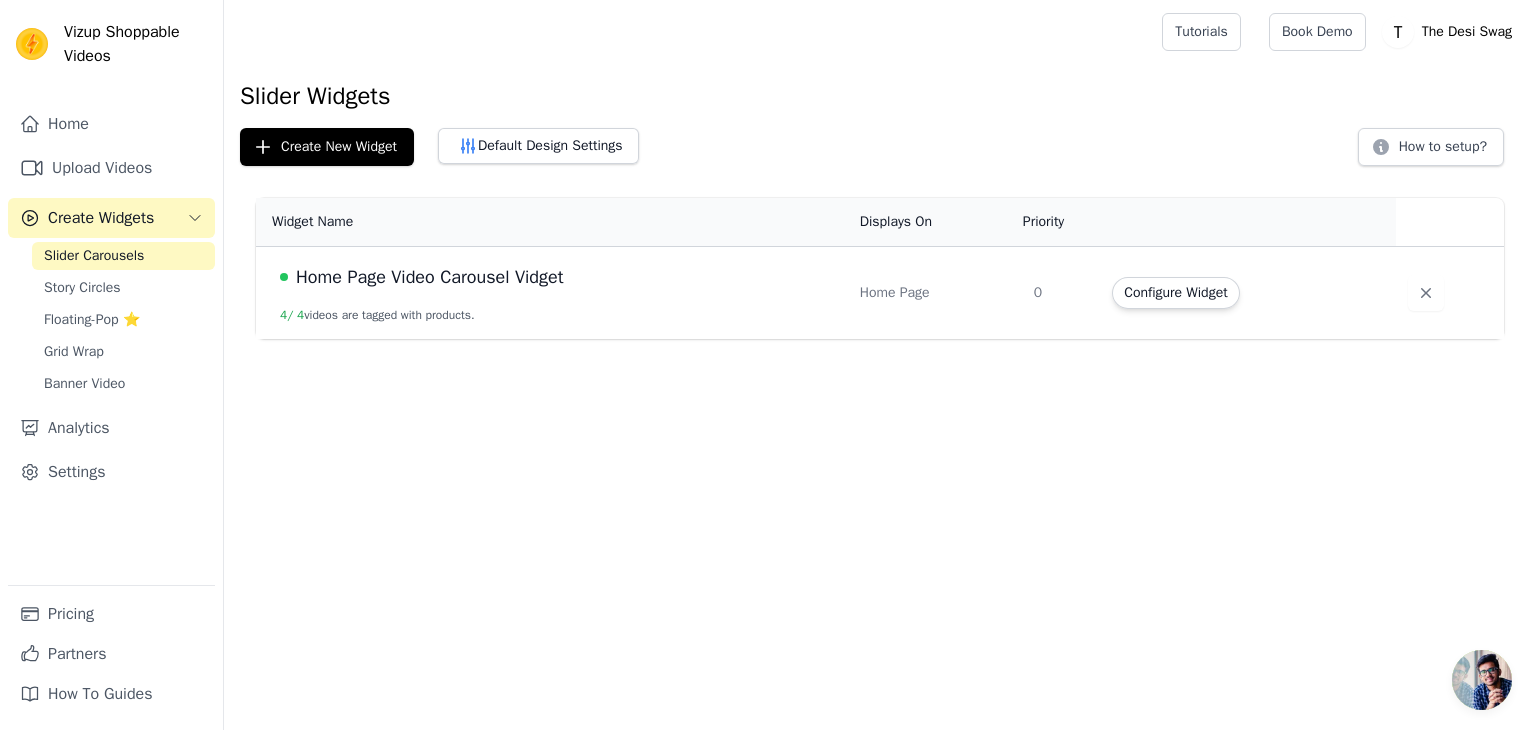 click on "Home Page Video Carousel Vidget   4  /   4  videos are tagged with products." at bounding box center (552, 293) 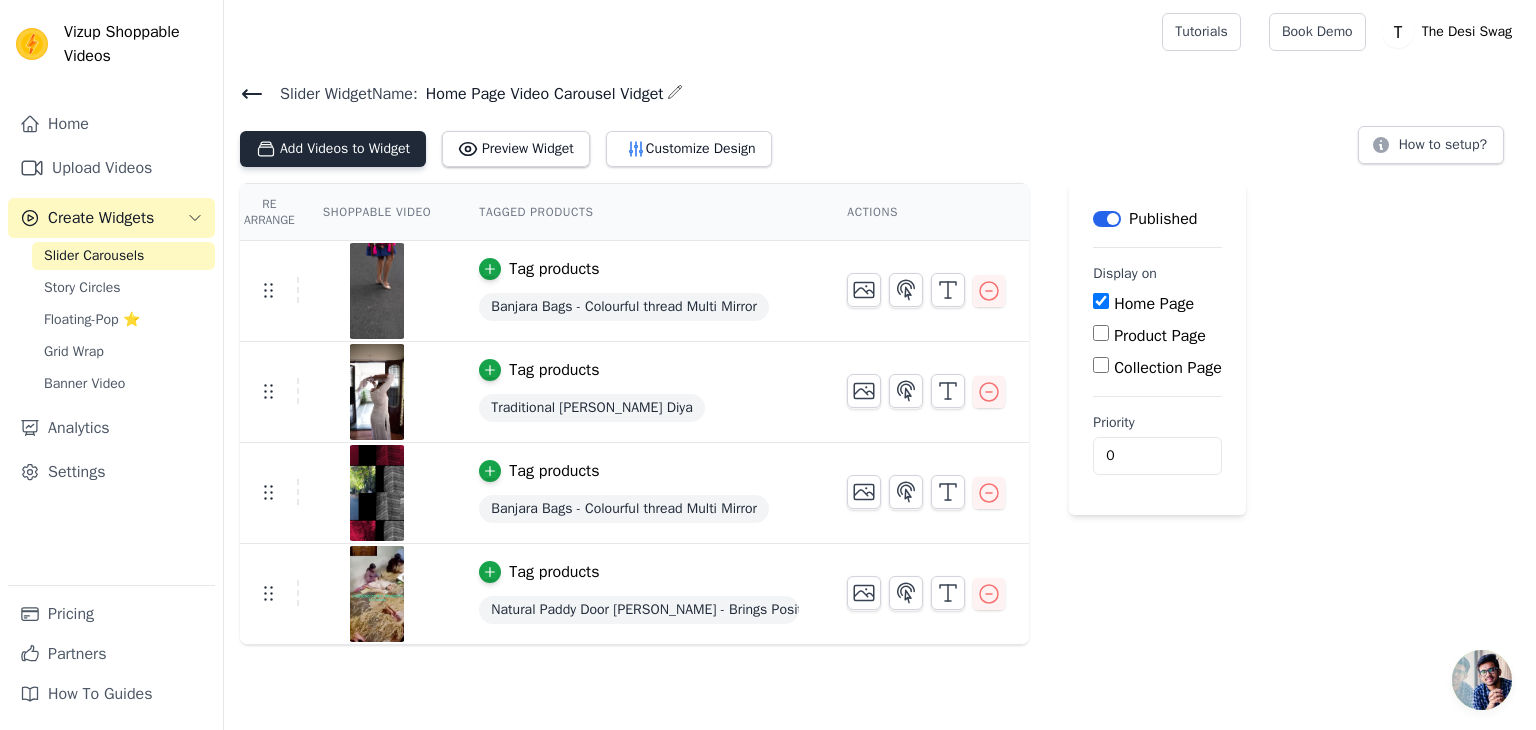 click on "Add Videos to Widget" at bounding box center [333, 149] 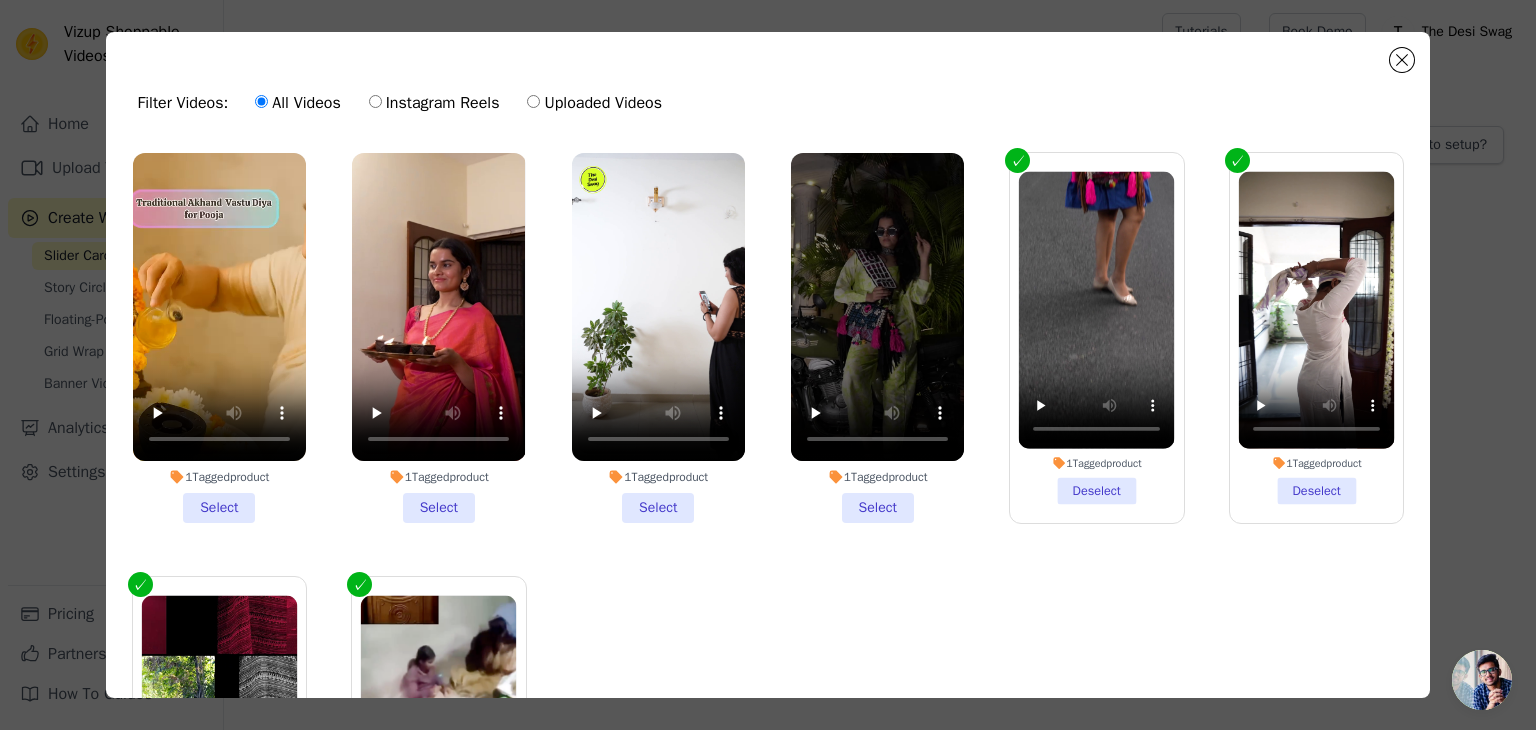 click on "1  Tagged  product     Select" at bounding box center [219, 338] 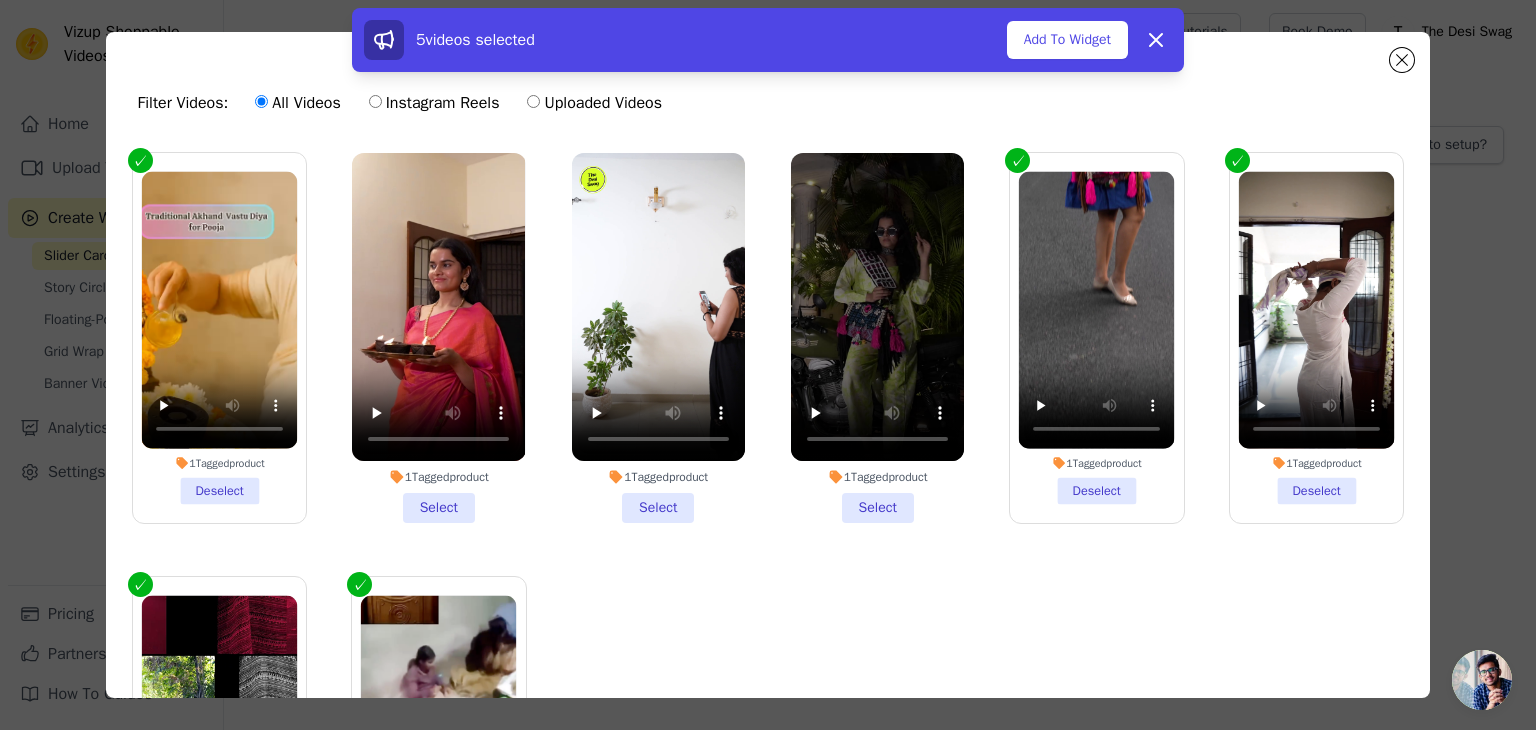 click on "1  Tagged  product     Select" at bounding box center [658, 338] 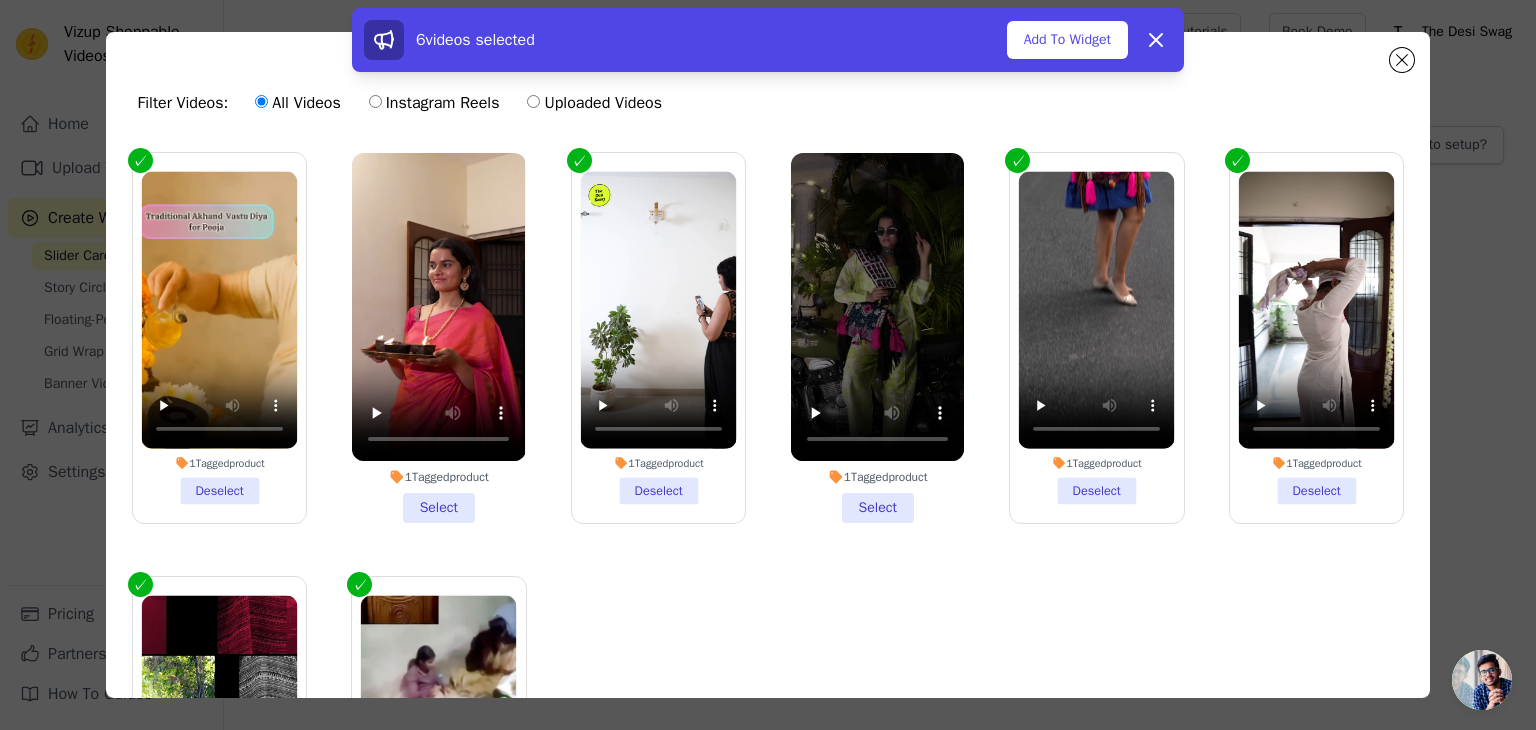 click on "1  Tagged  product     Select" at bounding box center (877, 338) 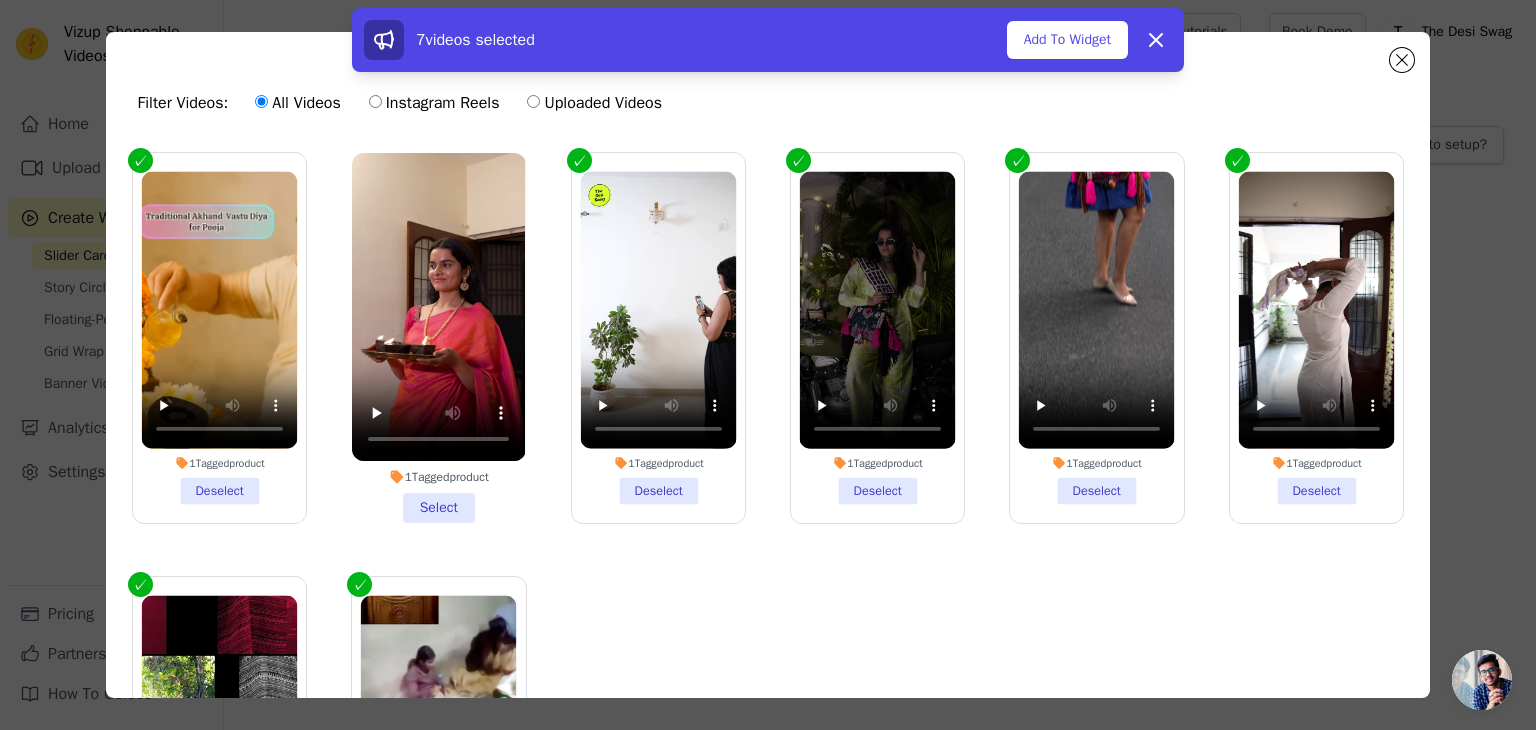 click on "1  Tagged  product     Select" at bounding box center (438, 338) 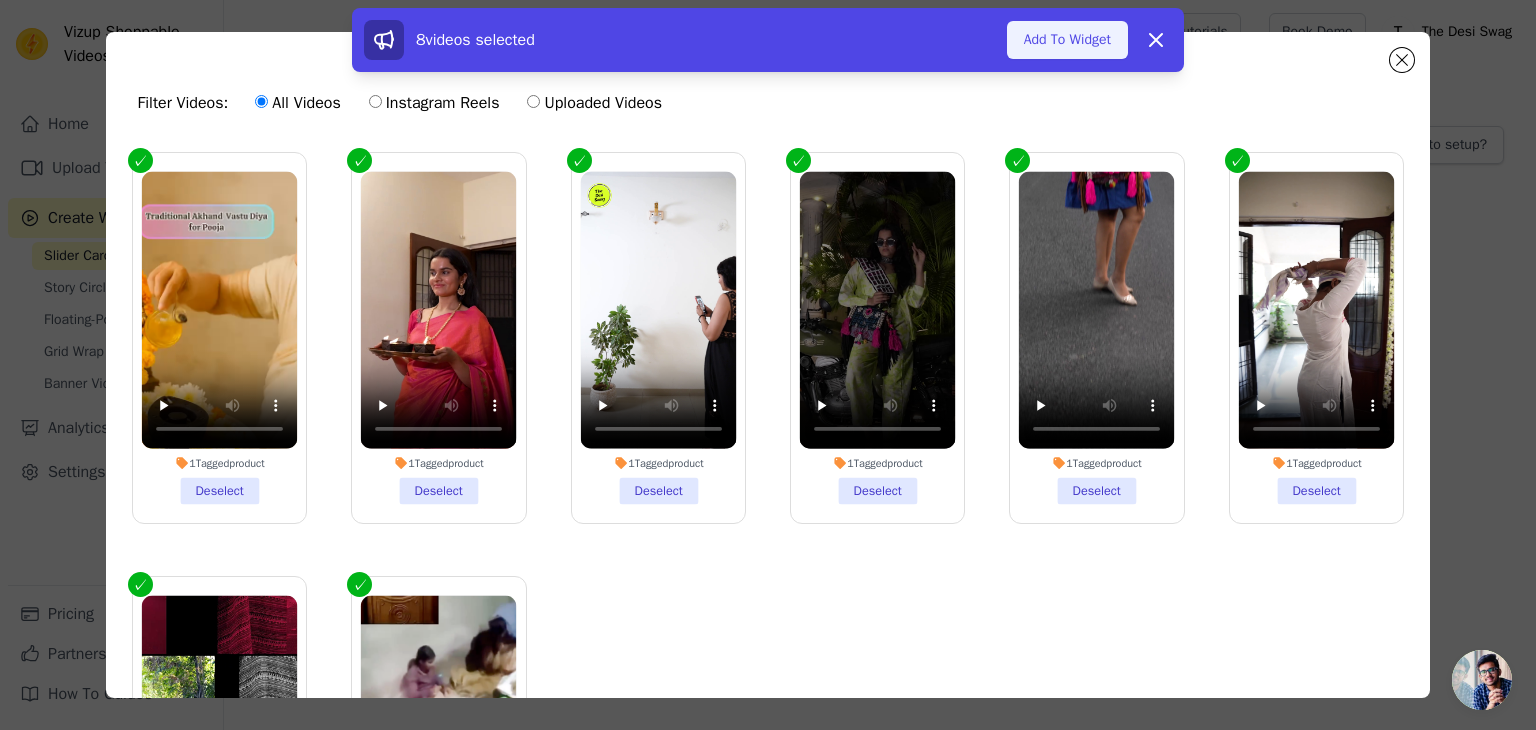 click on "Add To Widget" at bounding box center (1067, 40) 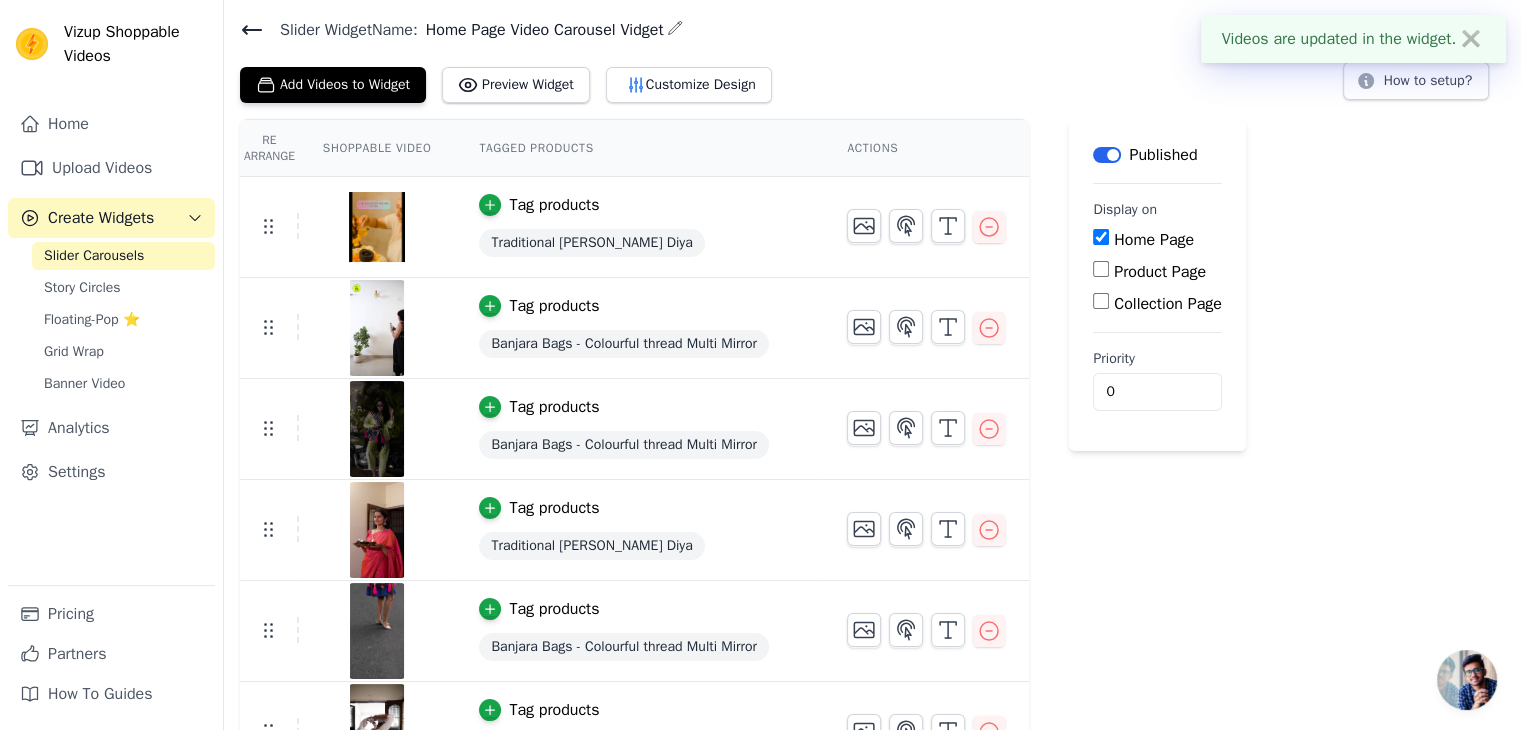 scroll, scrollTop: 80, scrollLeft: 0, axis: vertical 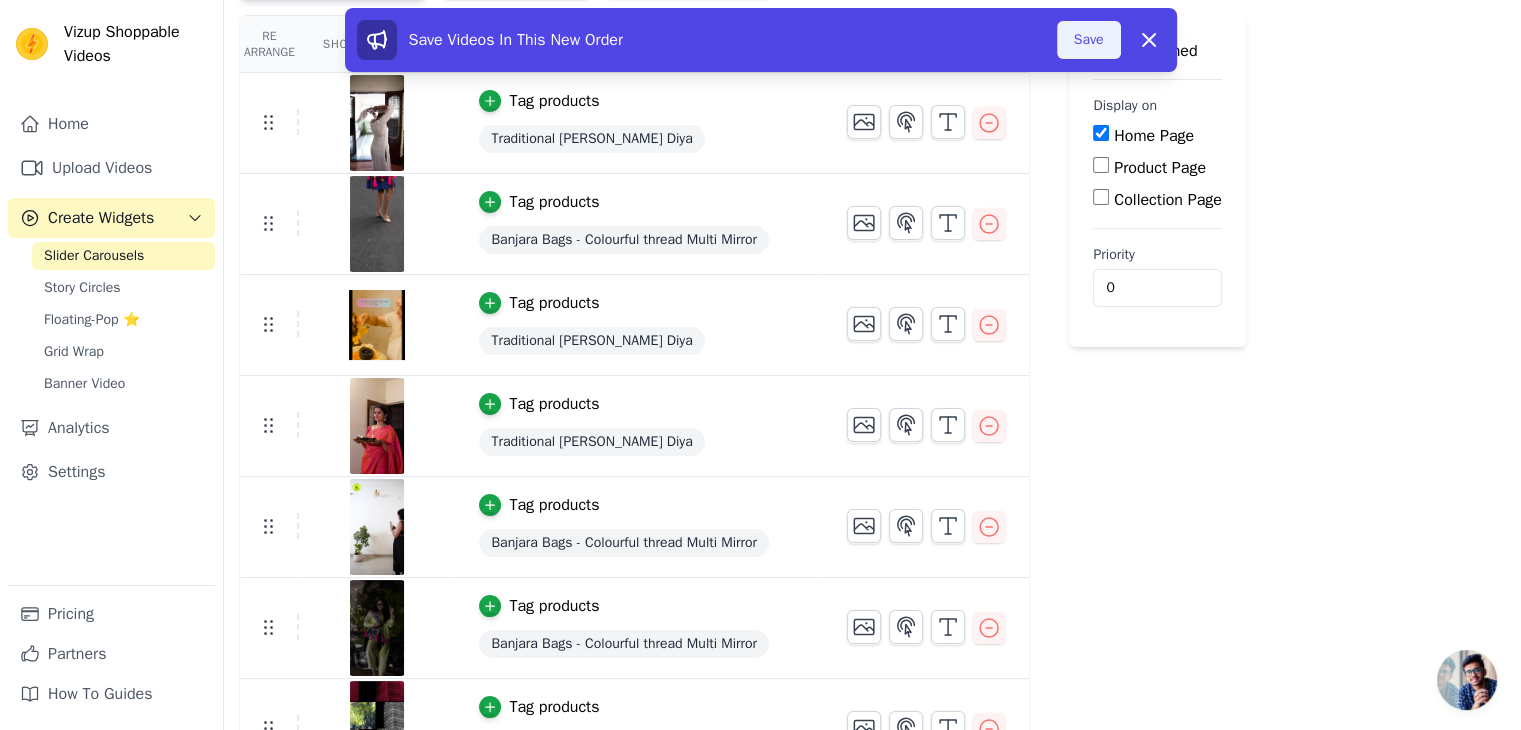 click on "Save" at bounding box center [1089, 40] 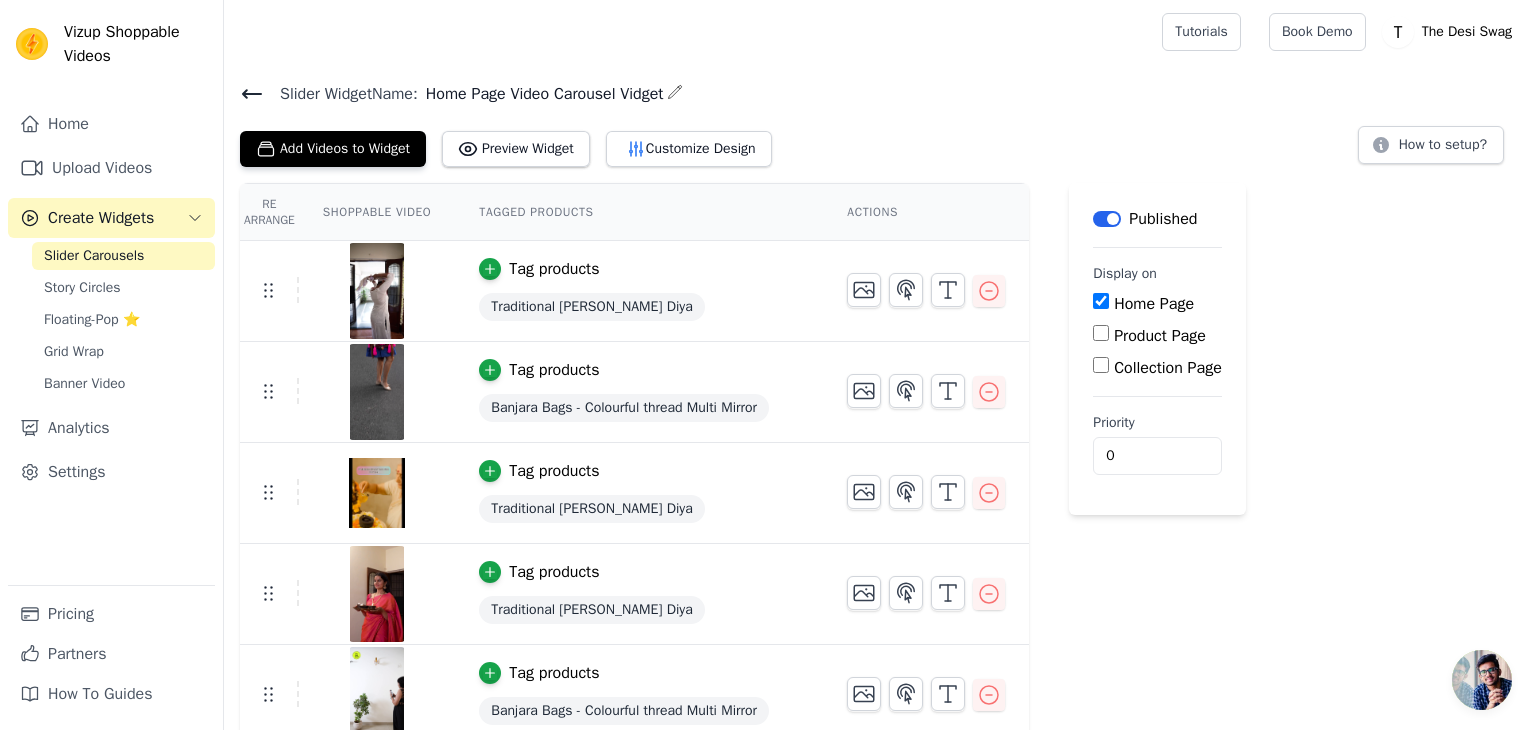scroll, scrollTop: 0, scrollLeft: 0, axis: both 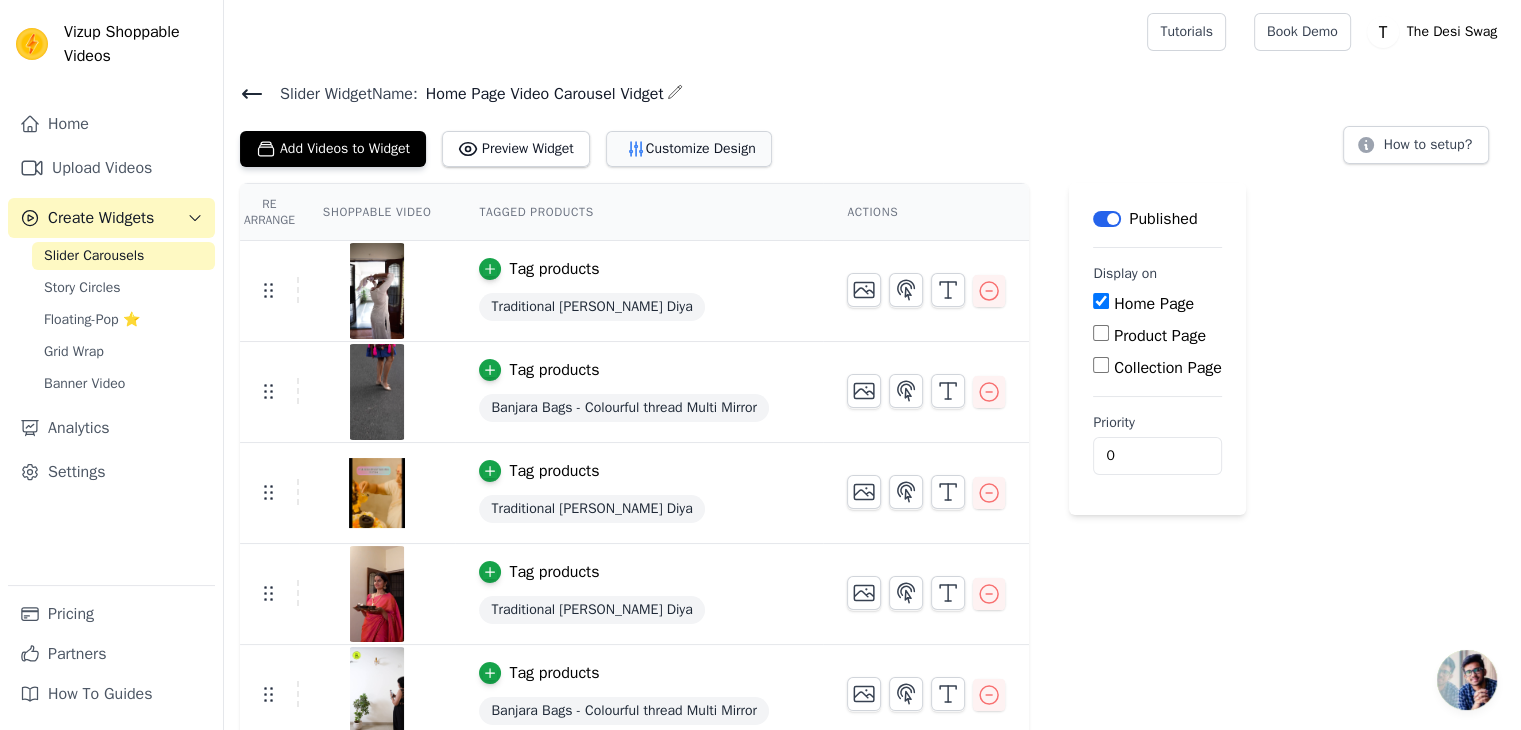 click on "Customize Design" at bounding box center [689, 149] 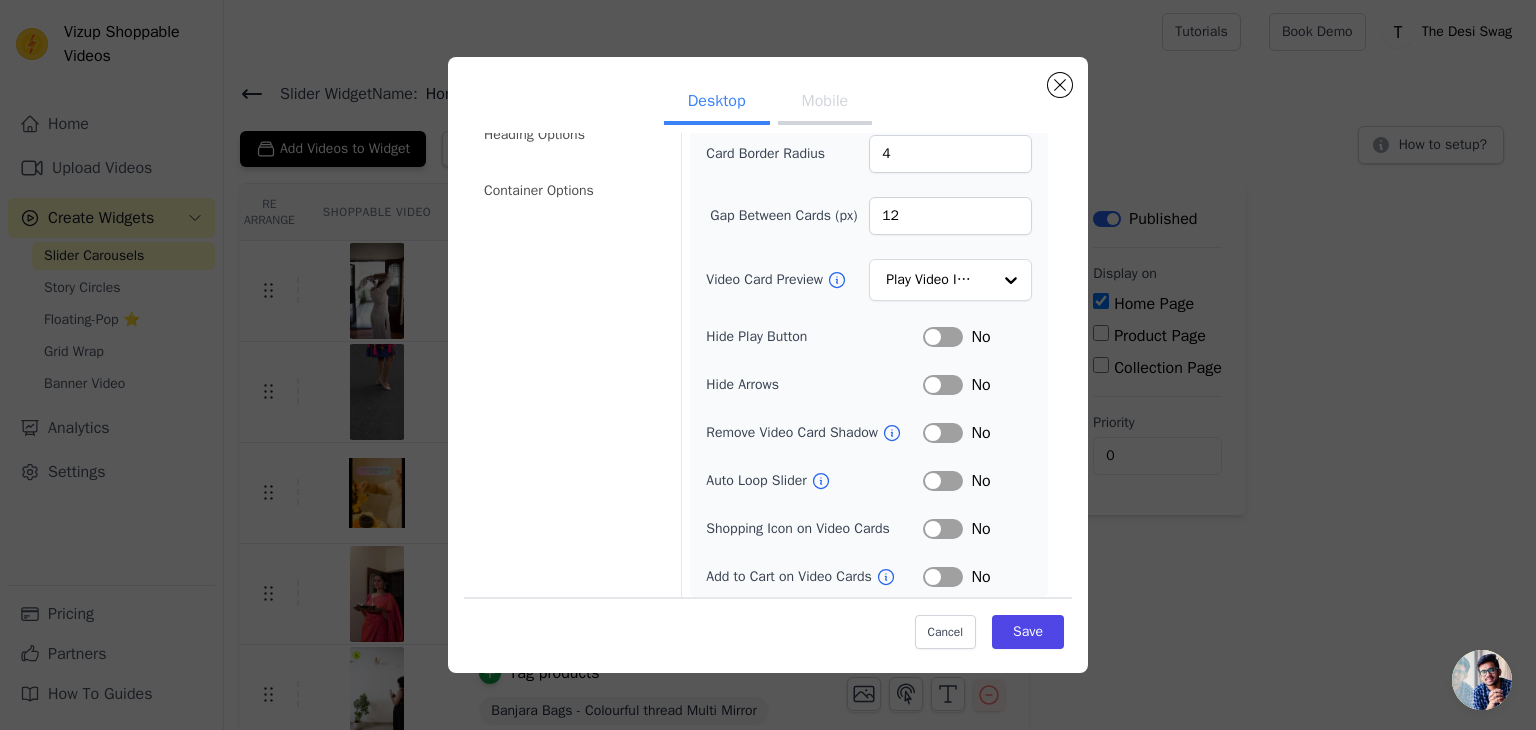 scroll, scrollTop: 152, scrollLeft: 0, axis: vertical 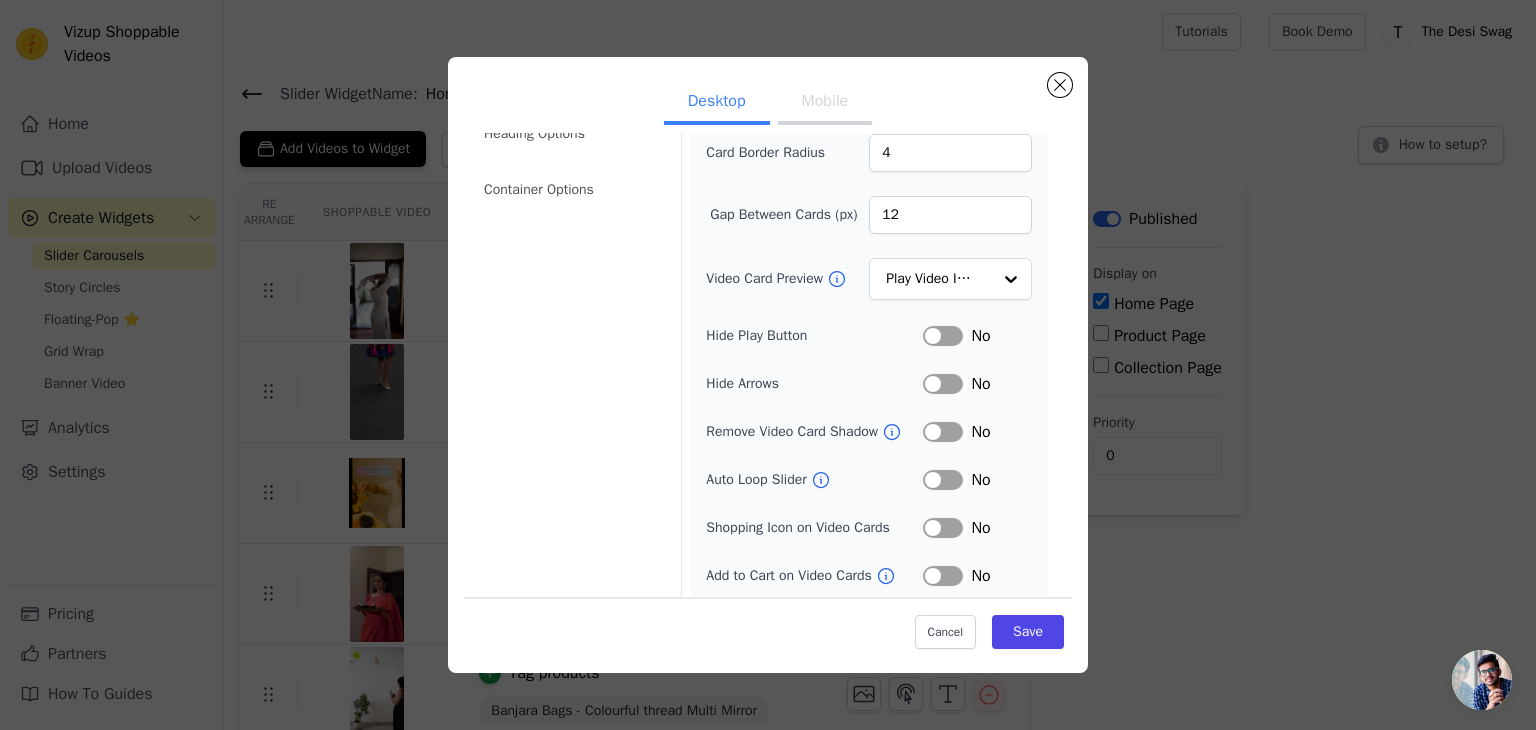 click on "Label" at bounding box center [943, 528] 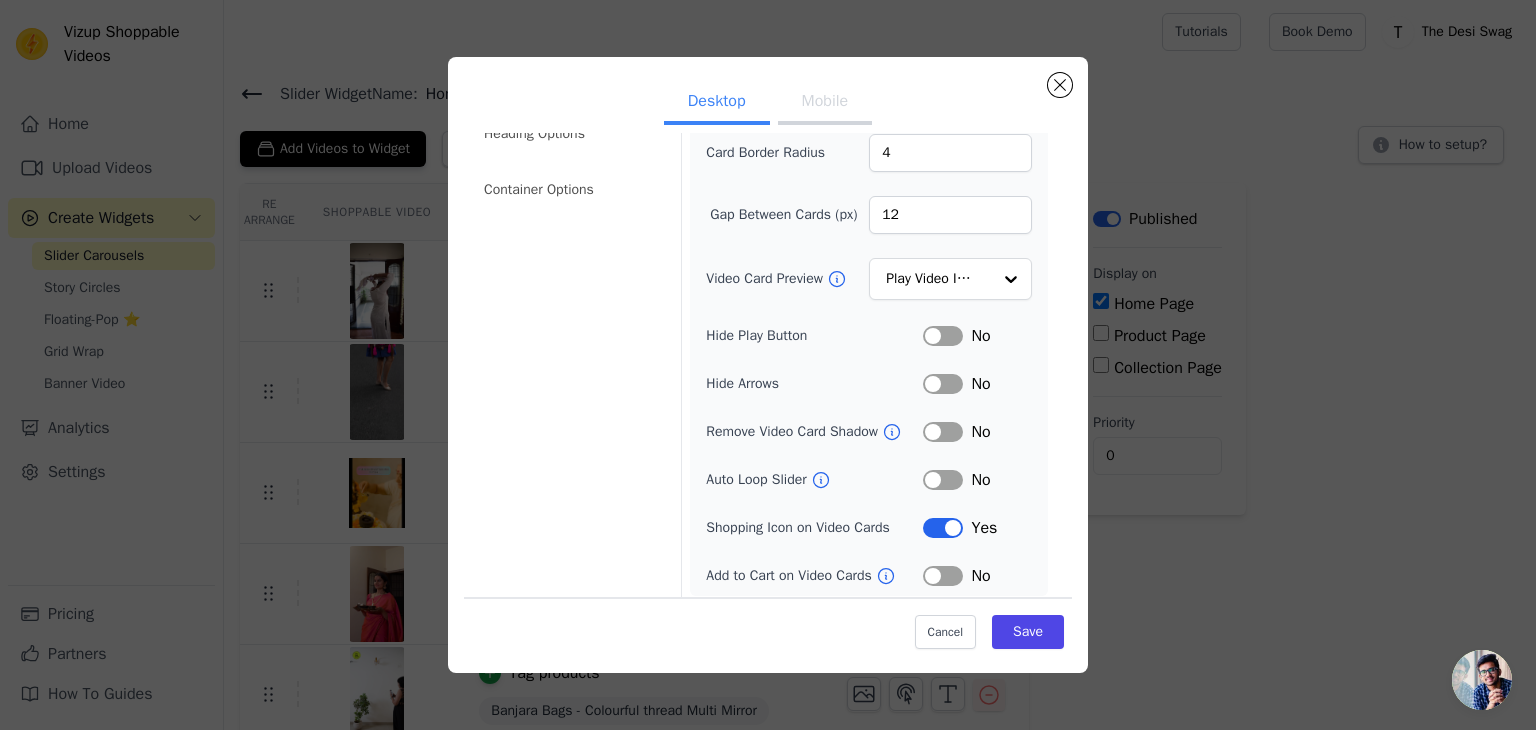 scroll, scrollTop: 156, scrollLeft: 0, axis: vertical 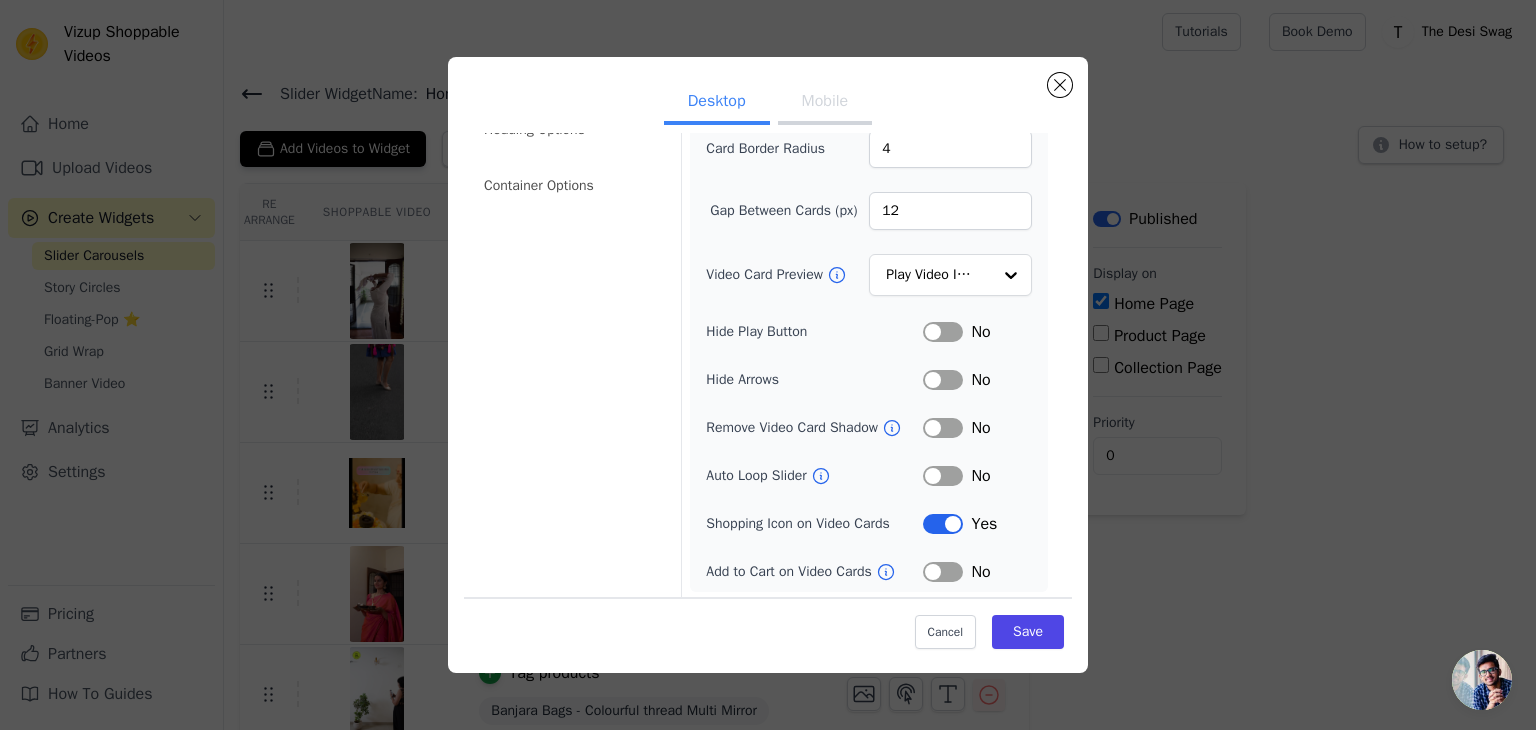 click on "Label" at bounding box center [943, 572] 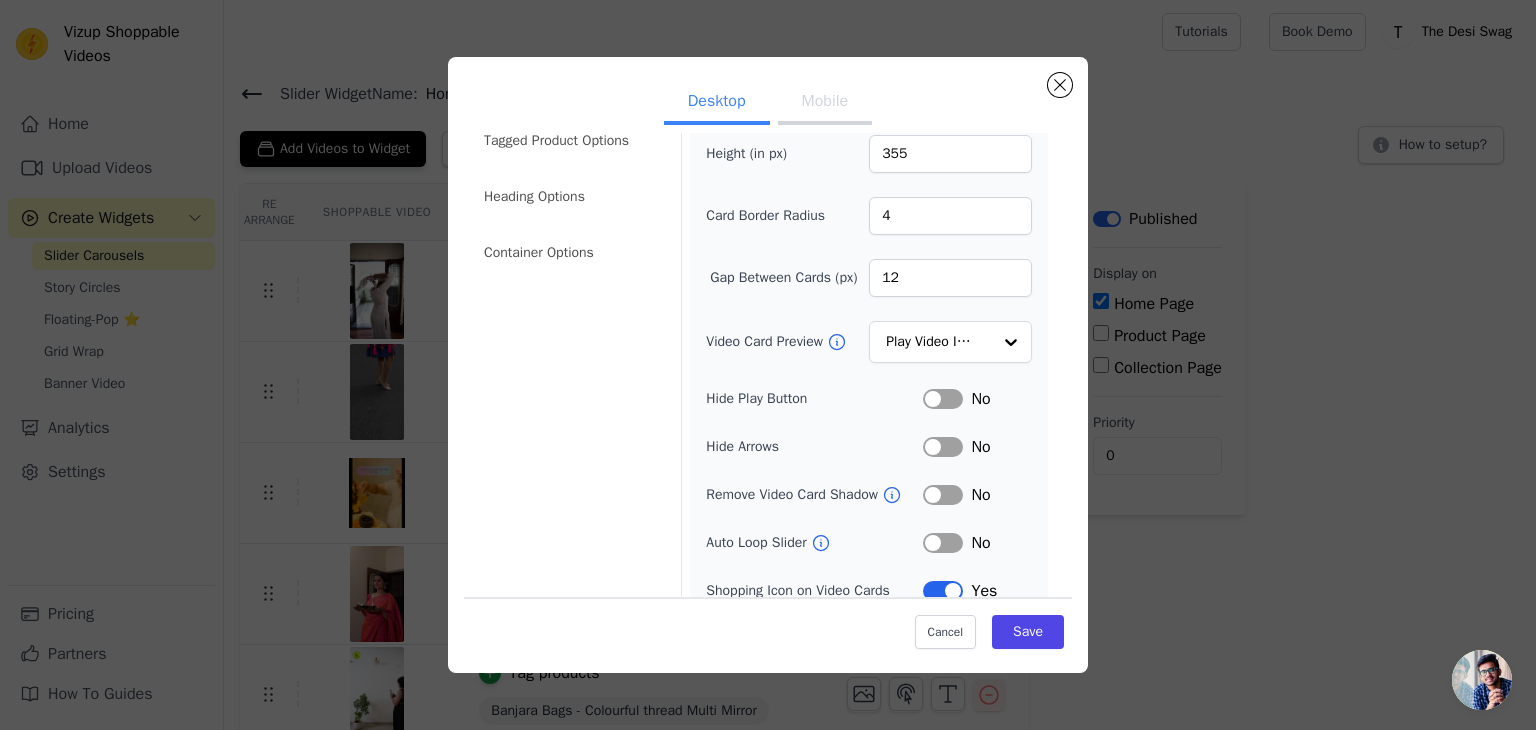 scroll, scrollTop: 88, scrollLeft: 0, axis: vertical 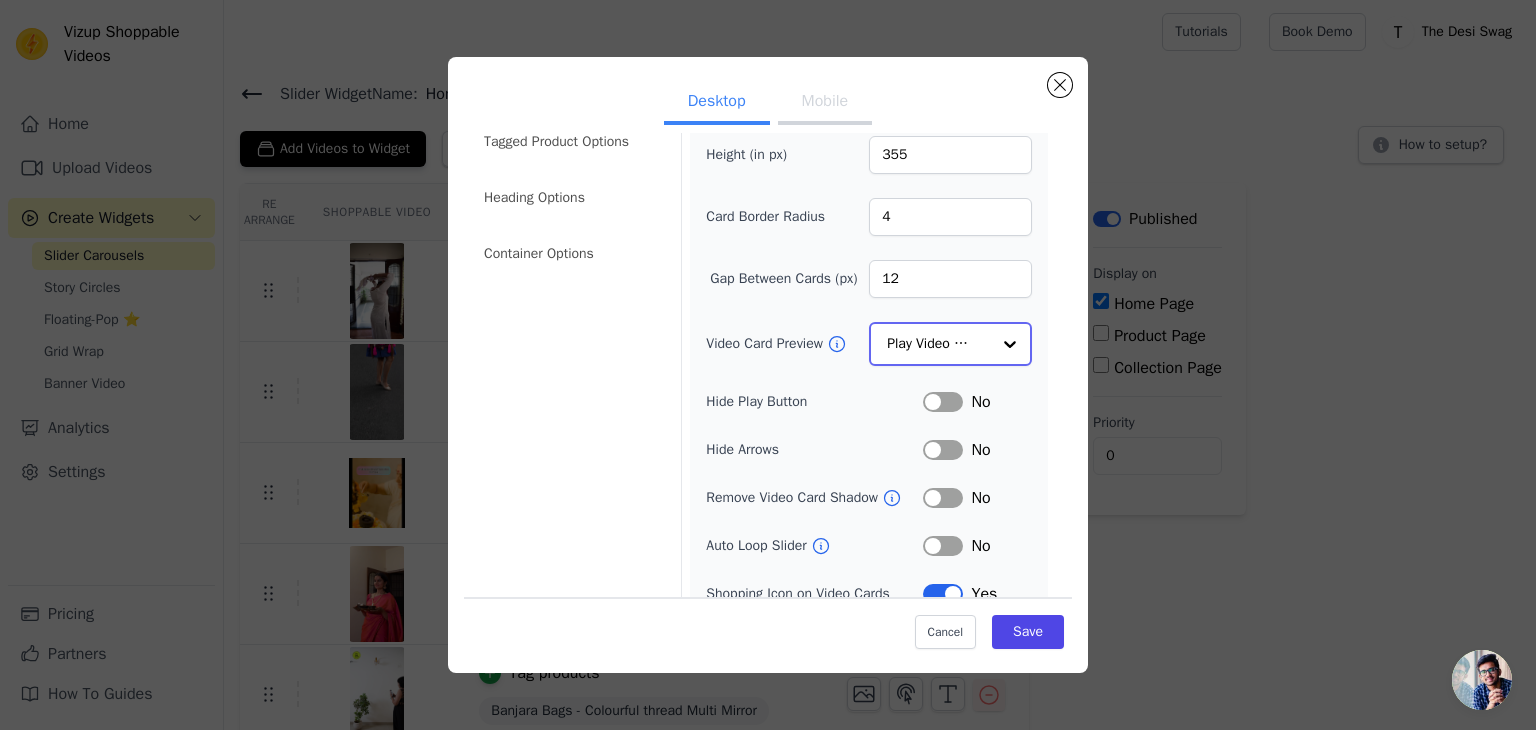 click on "Video Card Preview" 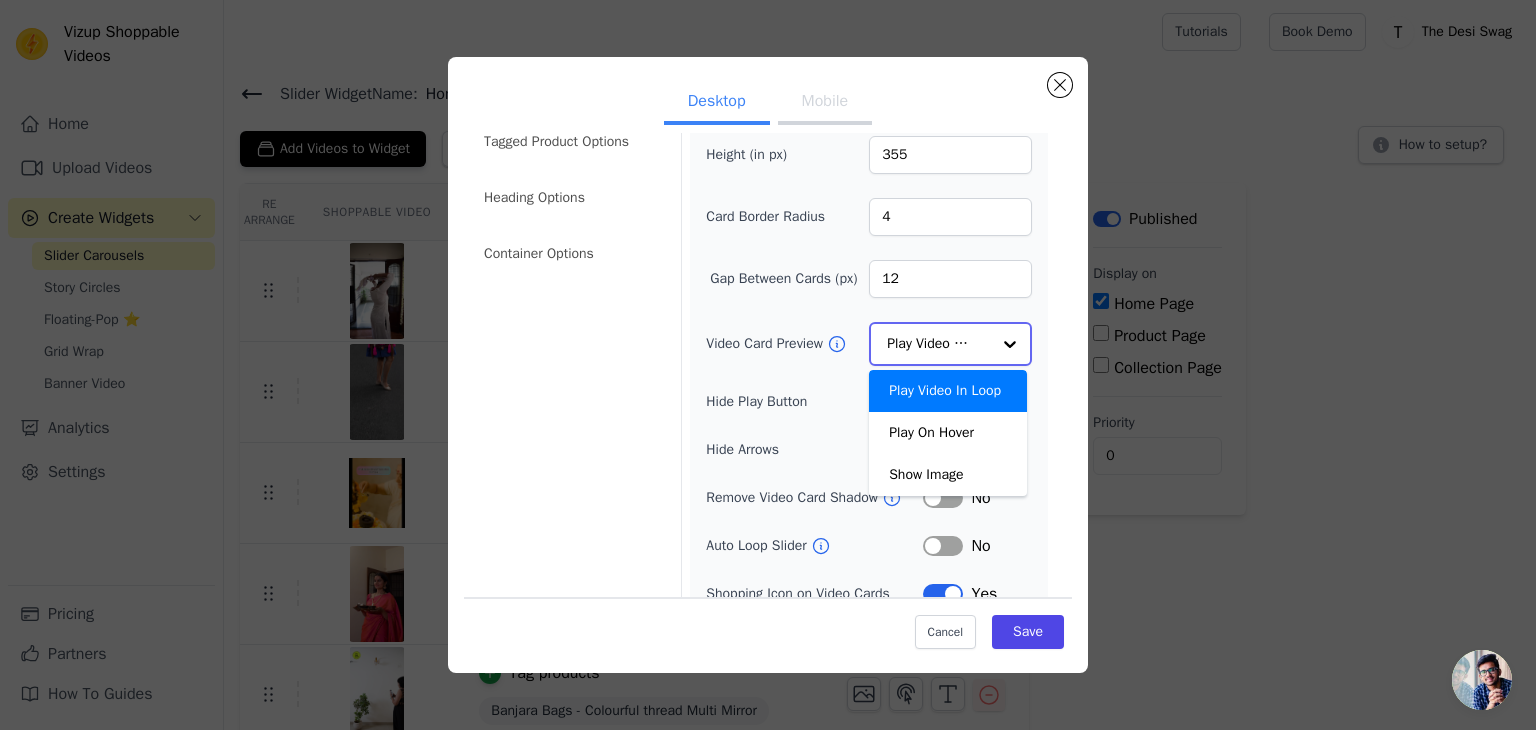 click on "Video Card Preview" 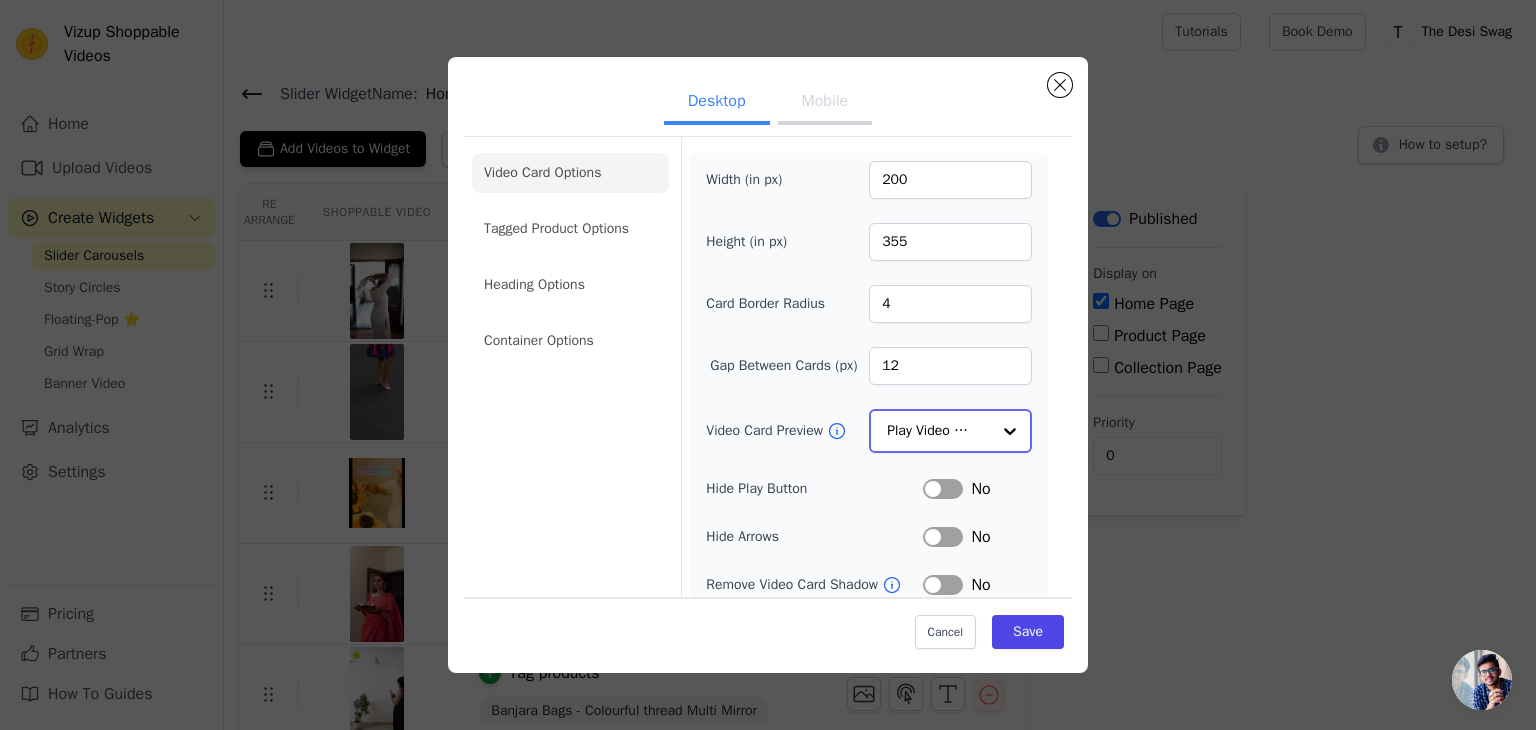 scroll, scrollTop: 0, scrollLeft: 0, axis: both 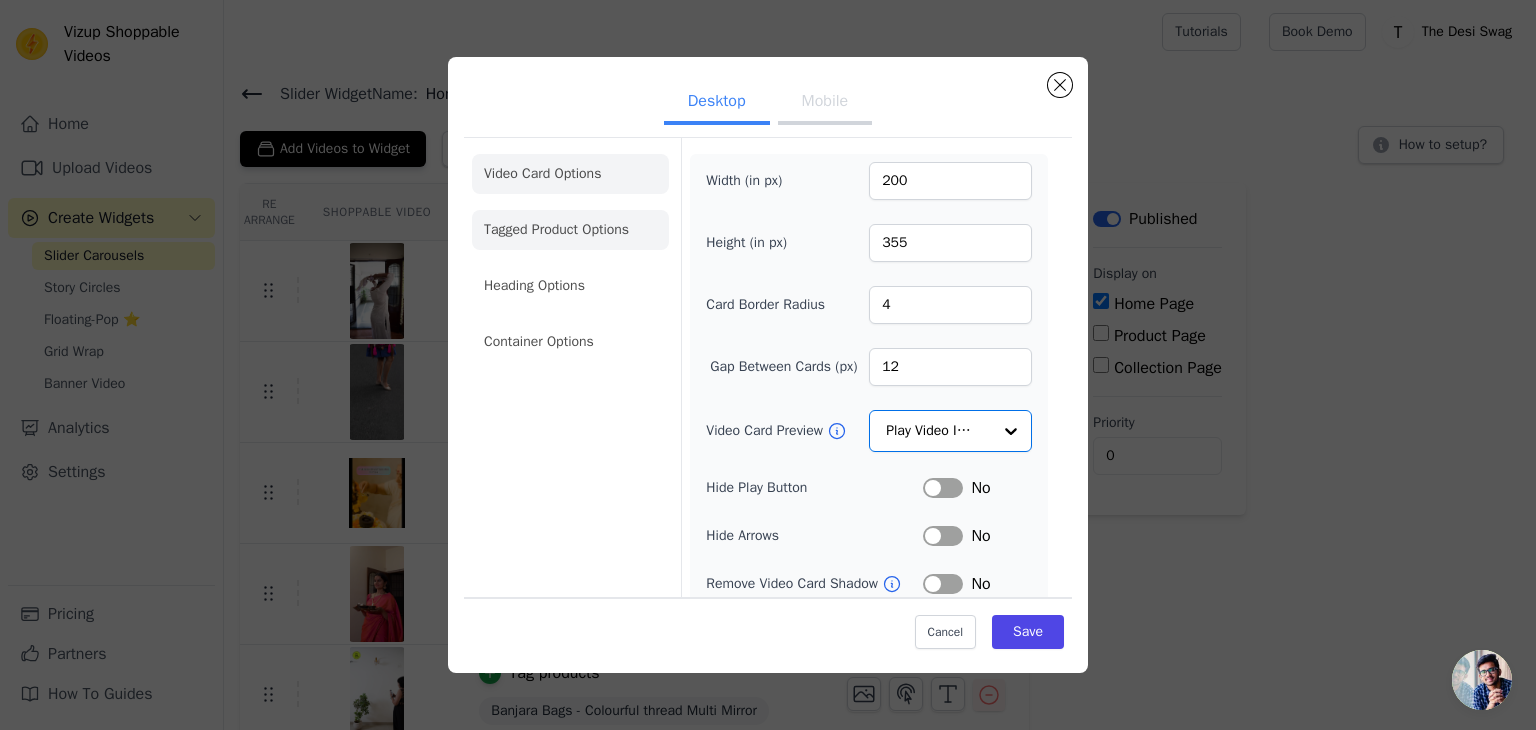 click on "Tagged Product Options" 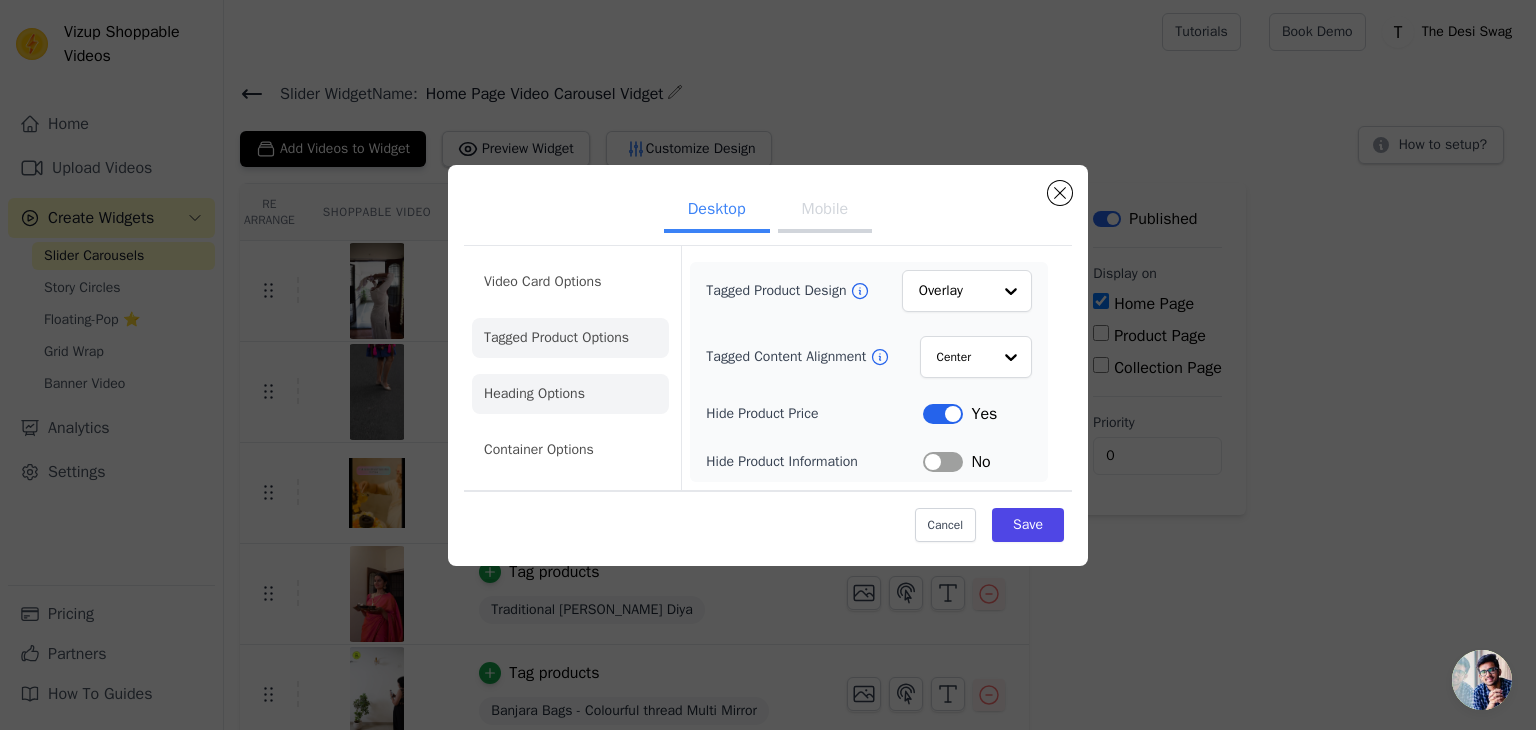 click on "Heading Options" 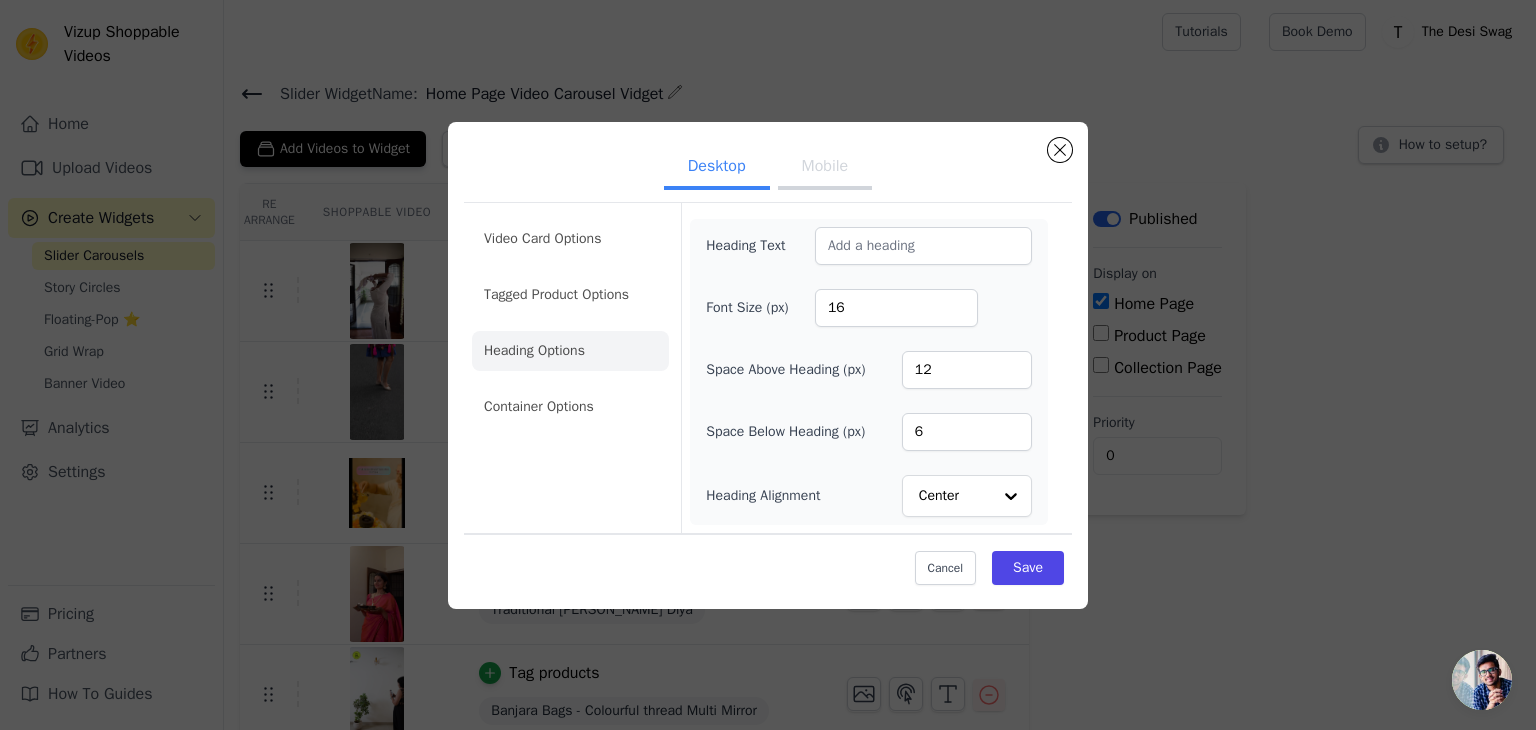 click on "Mobile" at bounding box center (825, 168) 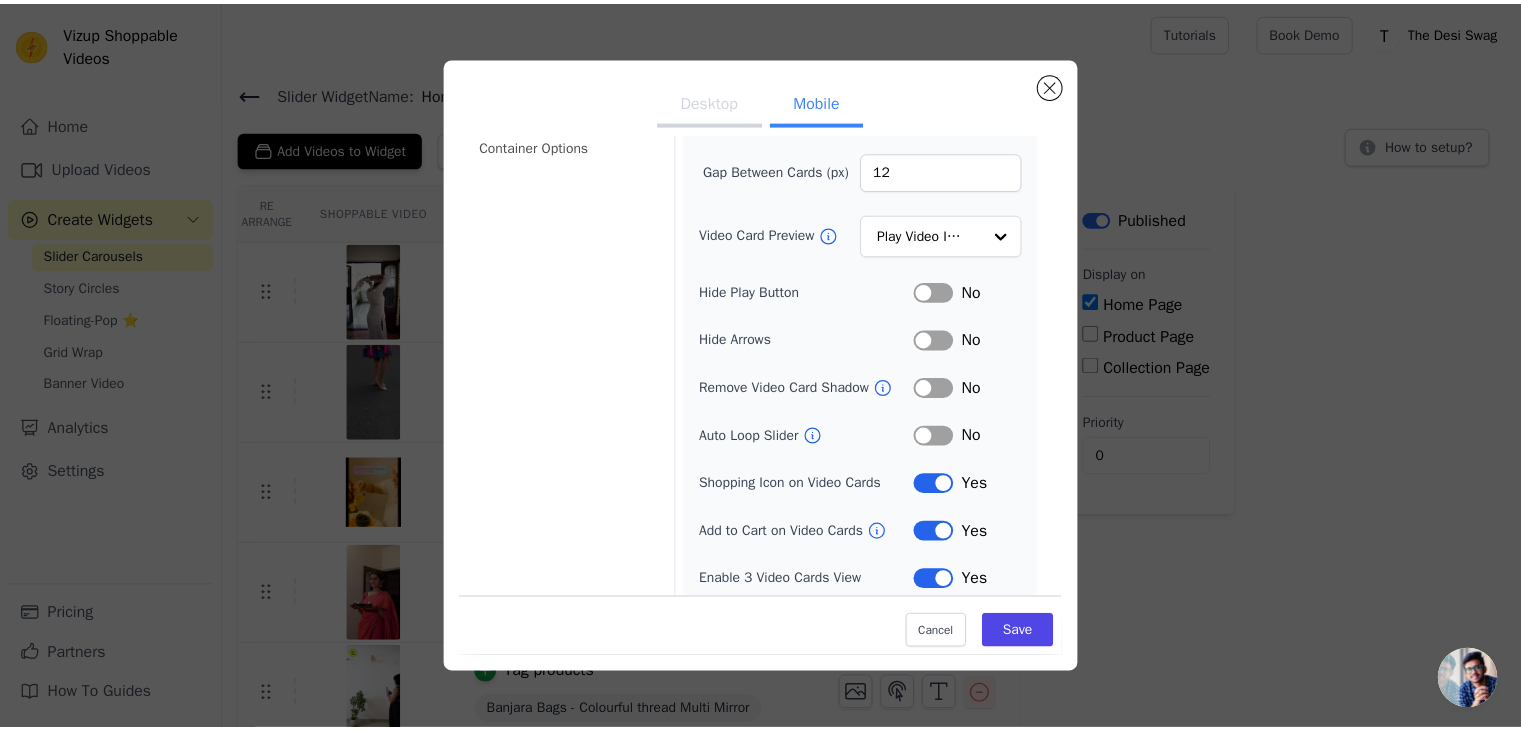 scroll, scrollTop: 204, scrollLeft: 0, axis: vertical 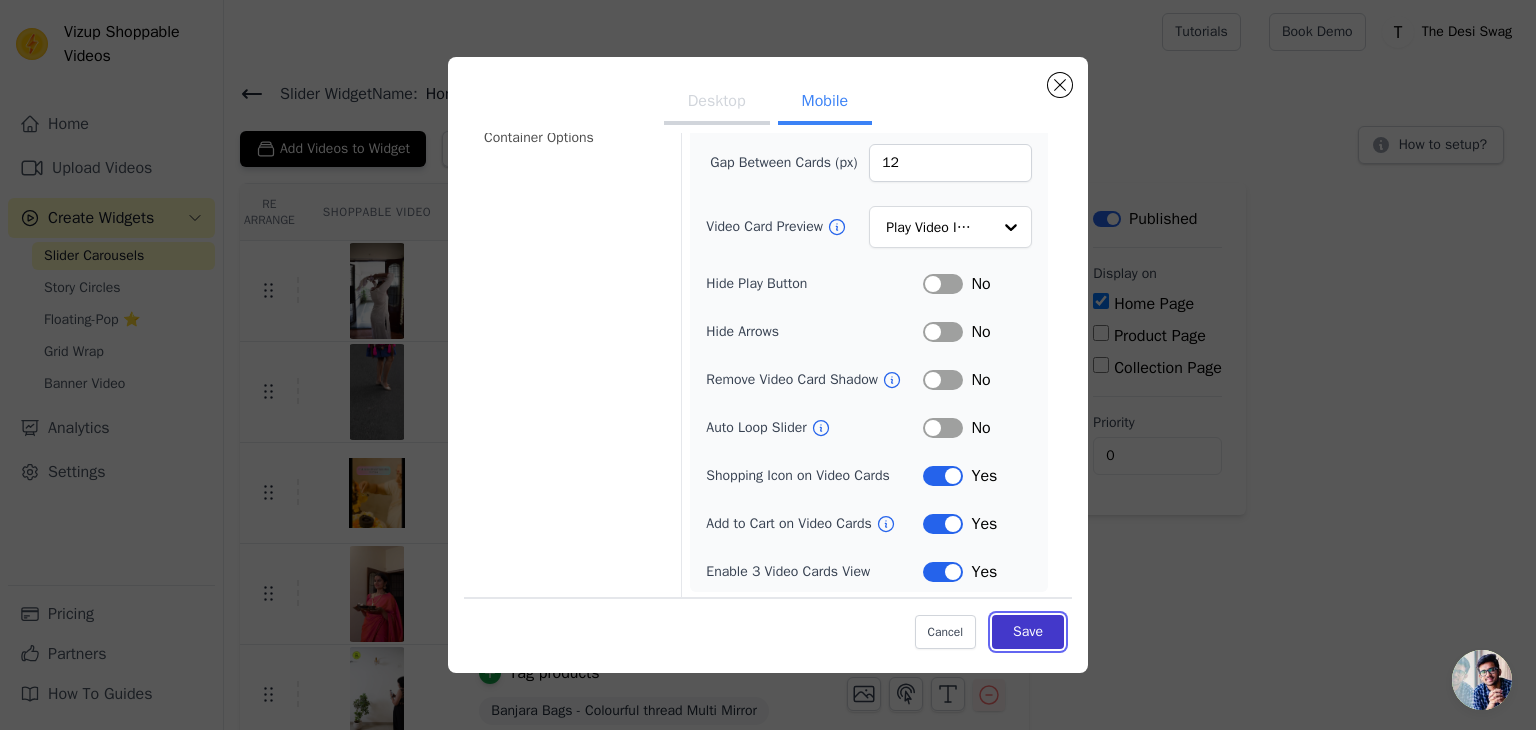 click on "Save" at bounding box center (1028, 632) 